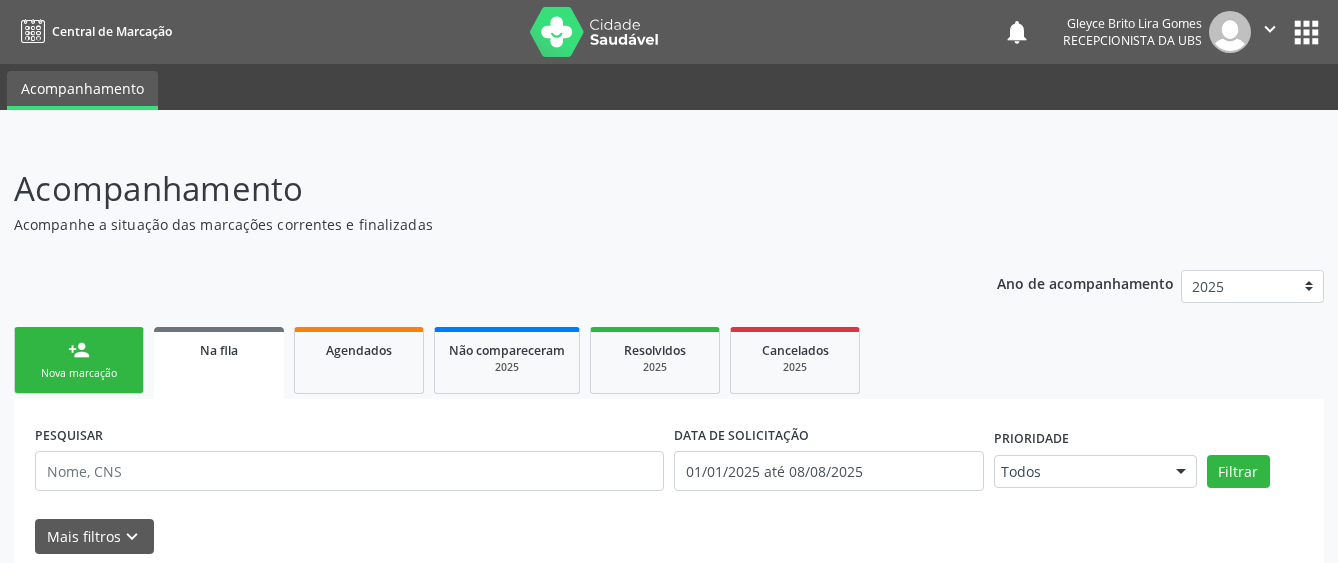 scroll, scrollTop: 200, scrollLeft: 0, axis: vertical 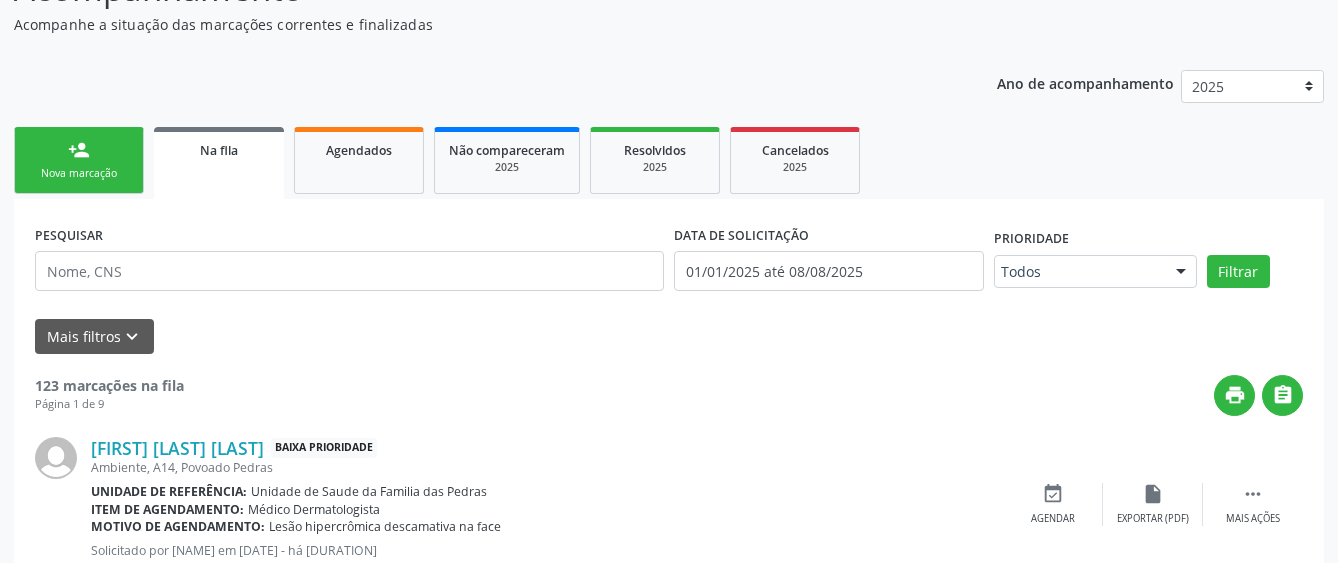 click on "person_add
Nova marcação" at bounding box center [79, 160] 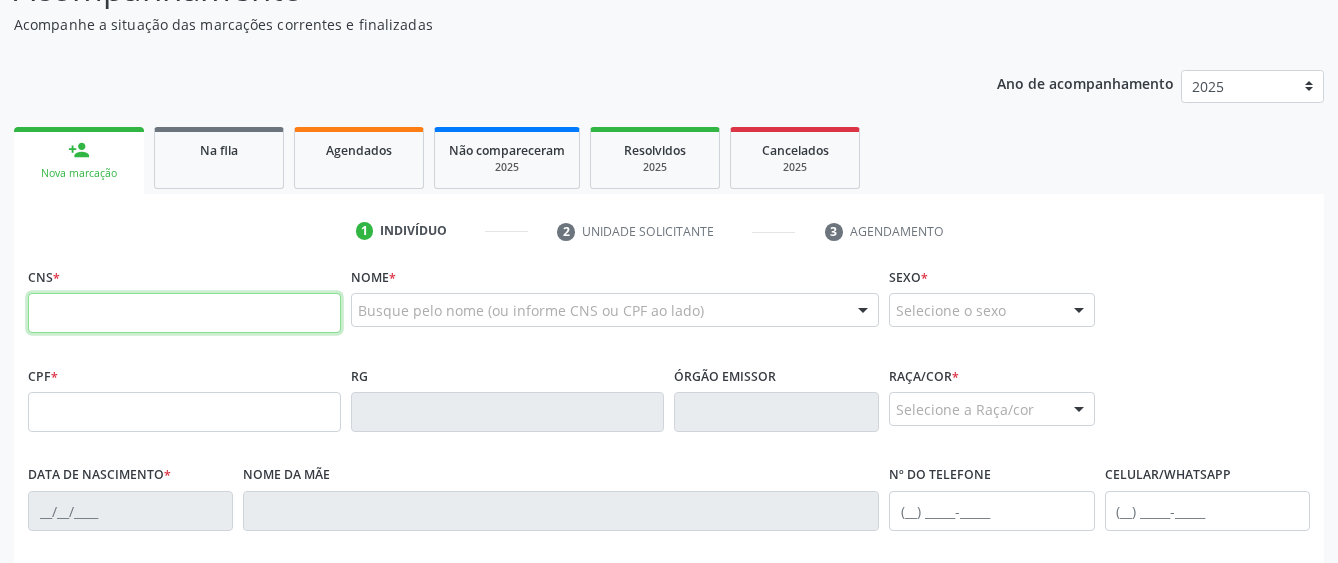 click at bounding box center (184, 313) 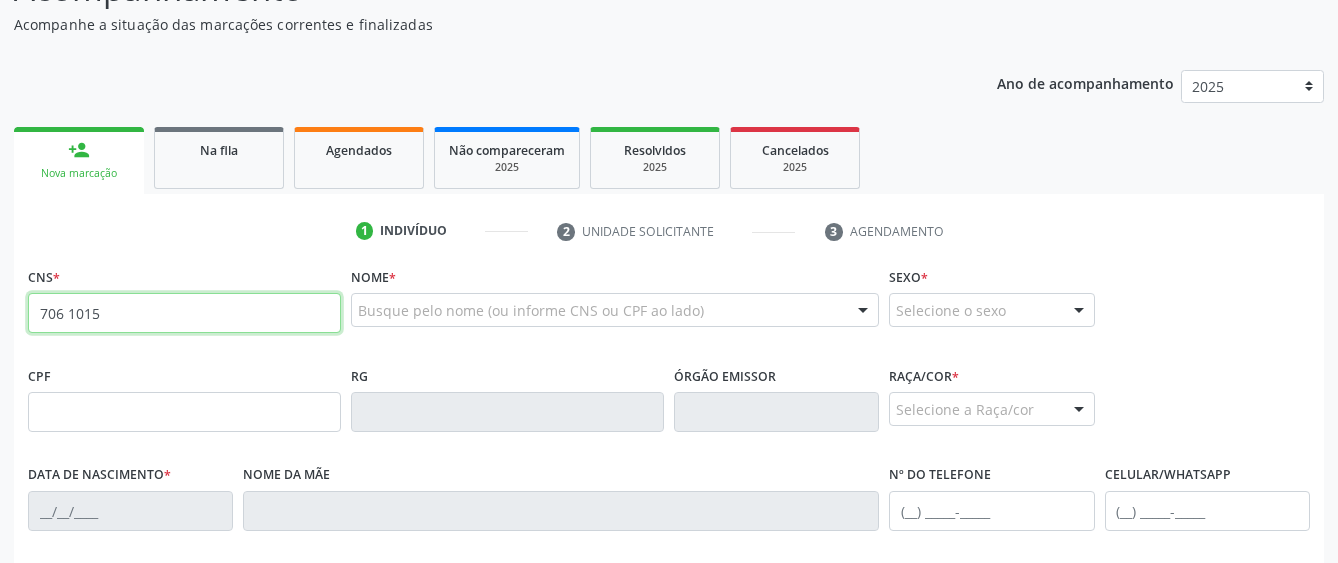 type on "[PHONE]" 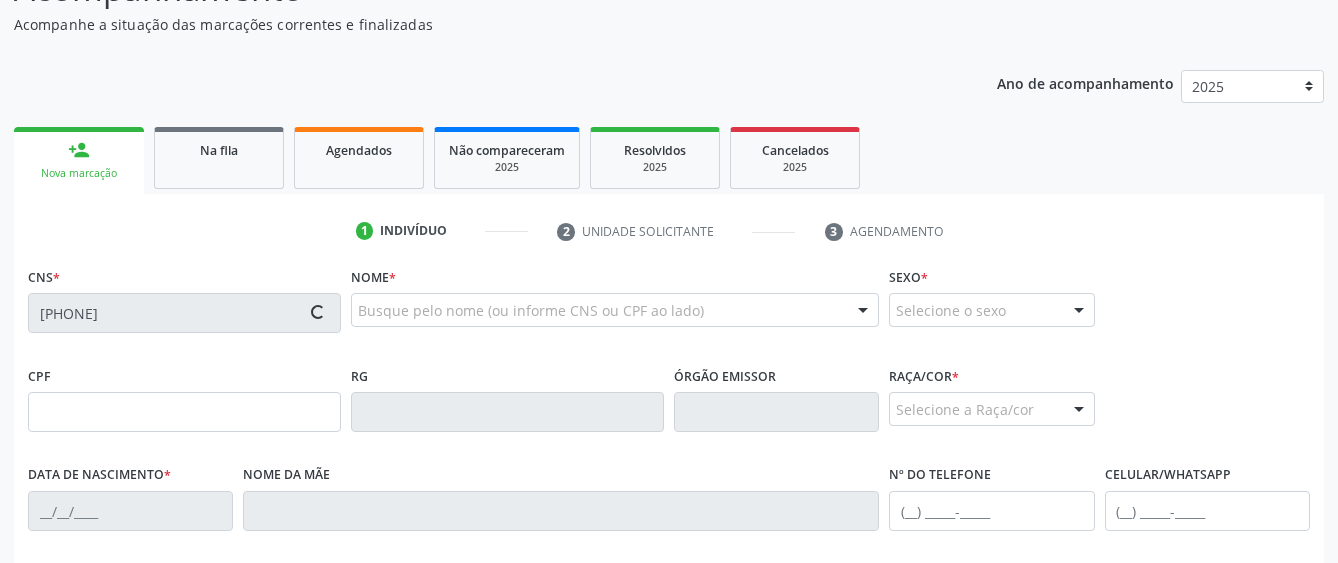 type on "[PHONE]" 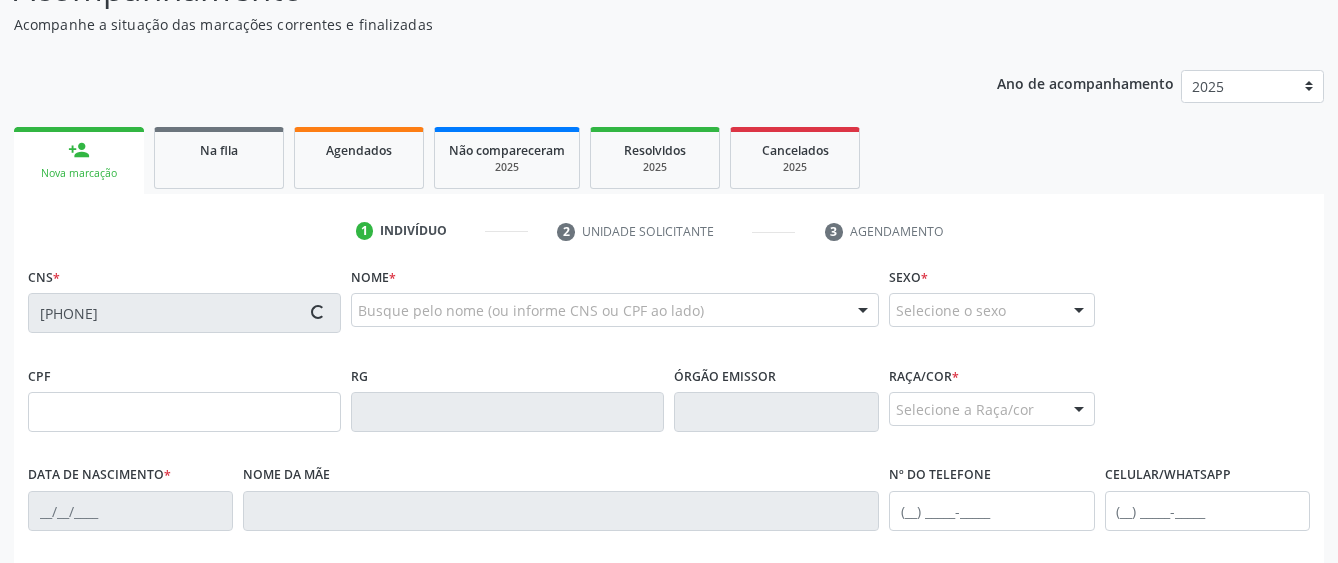 type on "[DATE]" 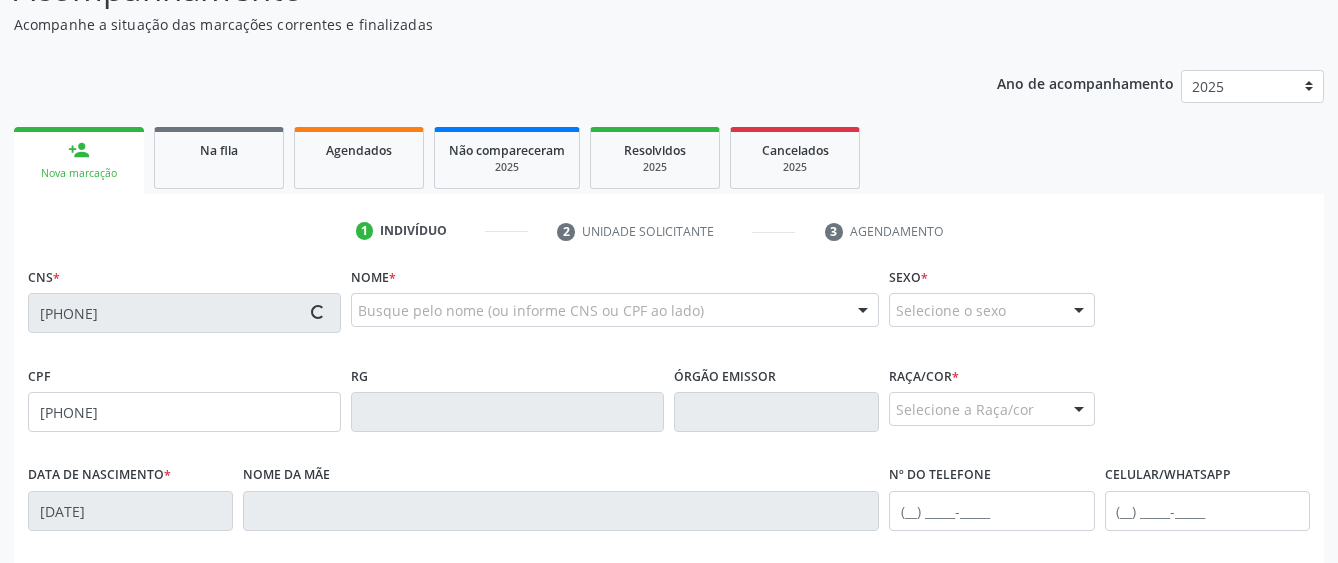 type on "[FIRST] do [LAST] da [LAST]" 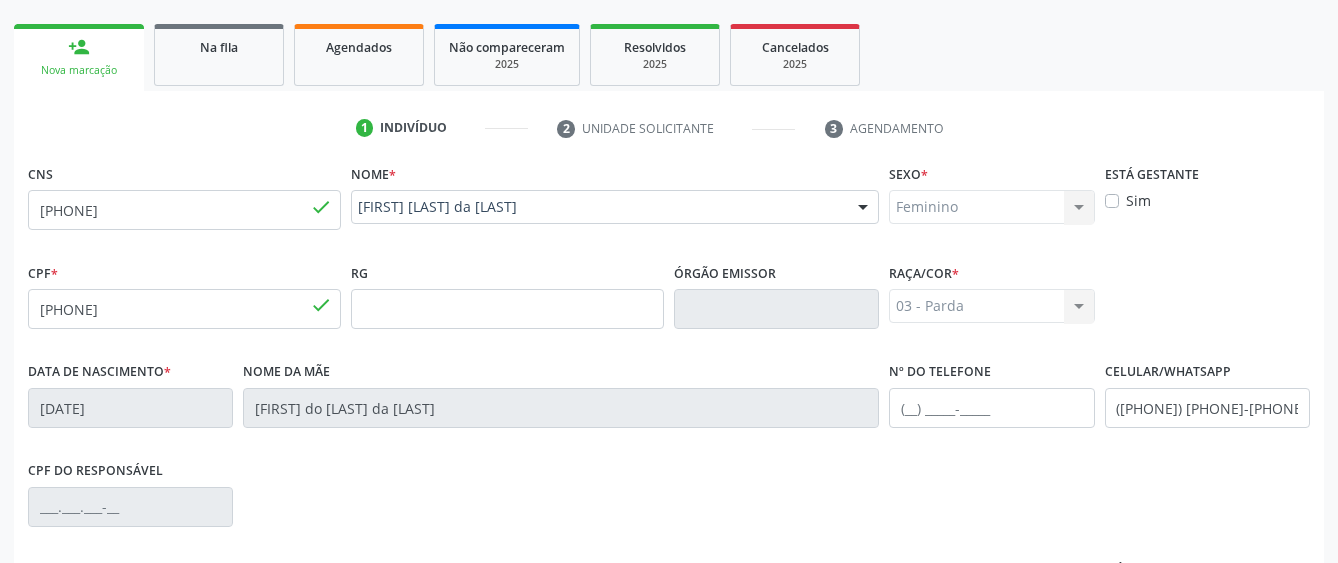 scroll, scrollTop: 549, scrollLeft: 0, axis: vertical 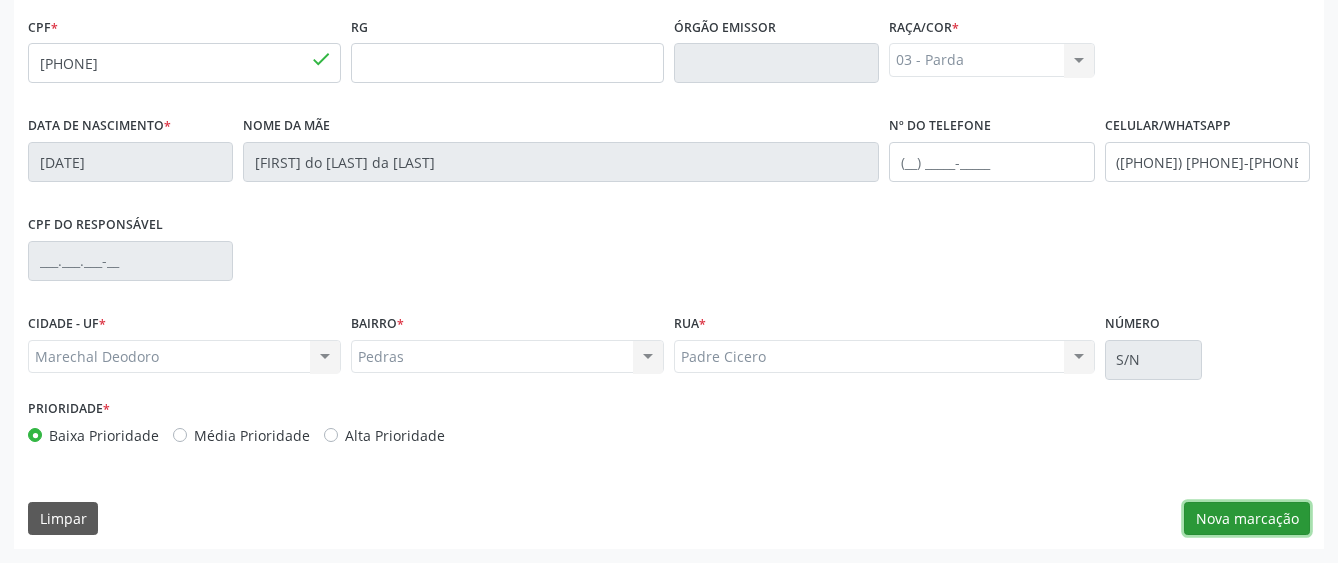 click on "Nova marcação" at bounding box center (1247, 519) 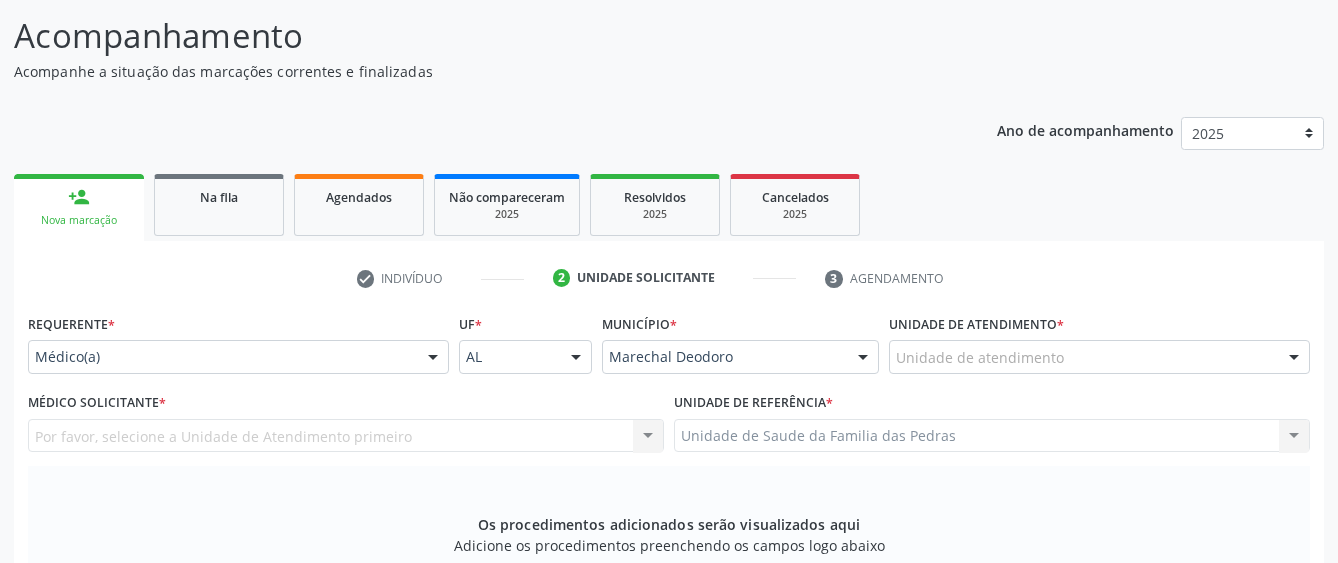 scroll, scrollTop: 149, scrollLeft: 0, axis: vertical 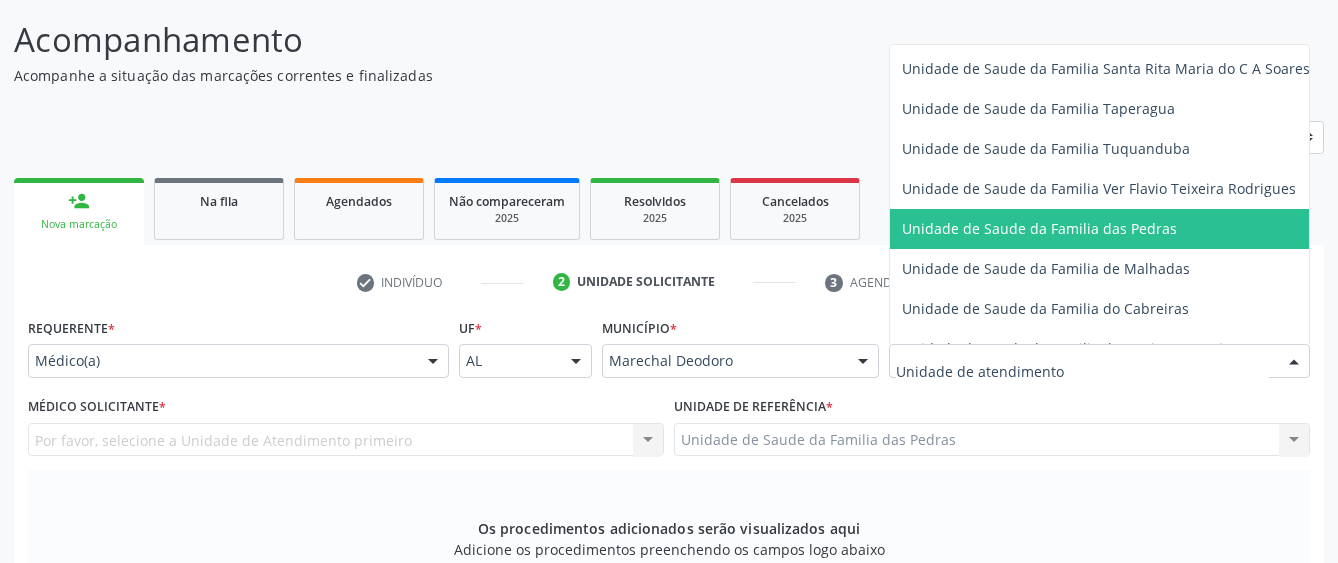 click on "Unidade de Saude da Familia das Pedras" at bounding box center (1039, 228) 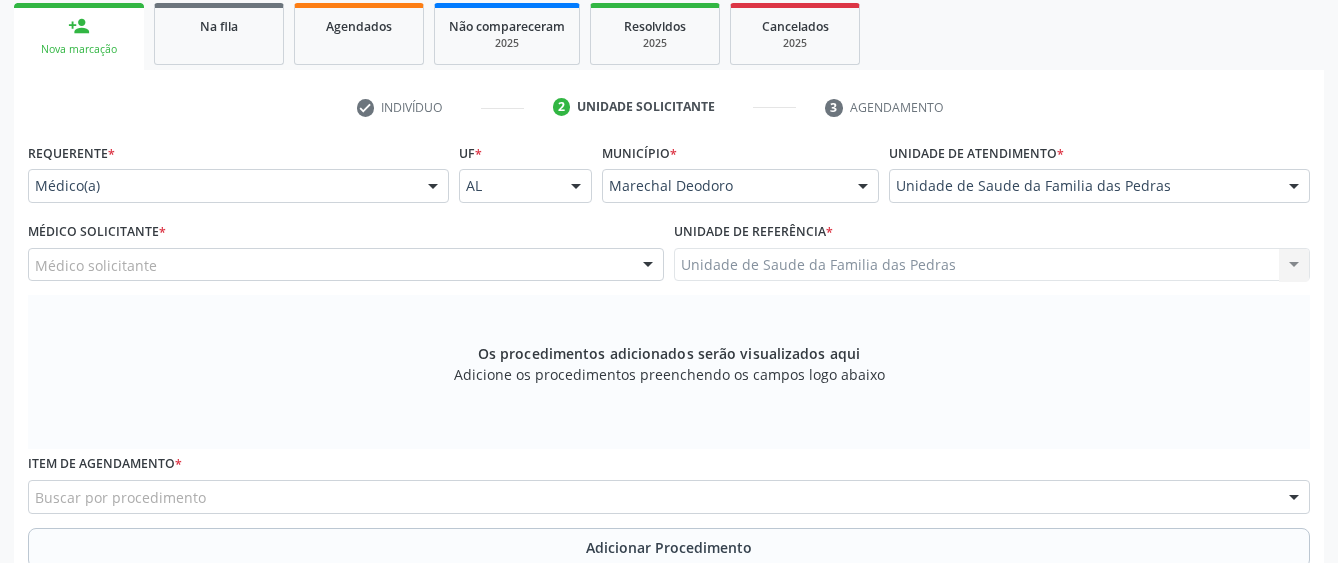 scroll, scrollTop: 349, scrollLeft: 0, axis: vertical 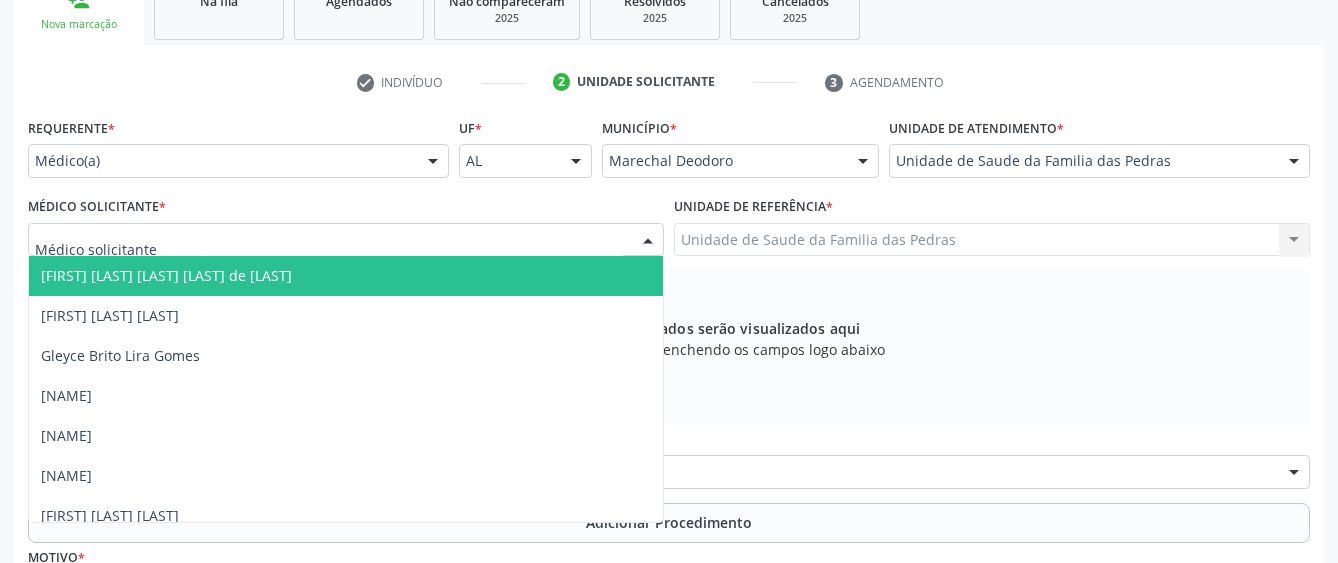 click at bounding box center (648, 241) 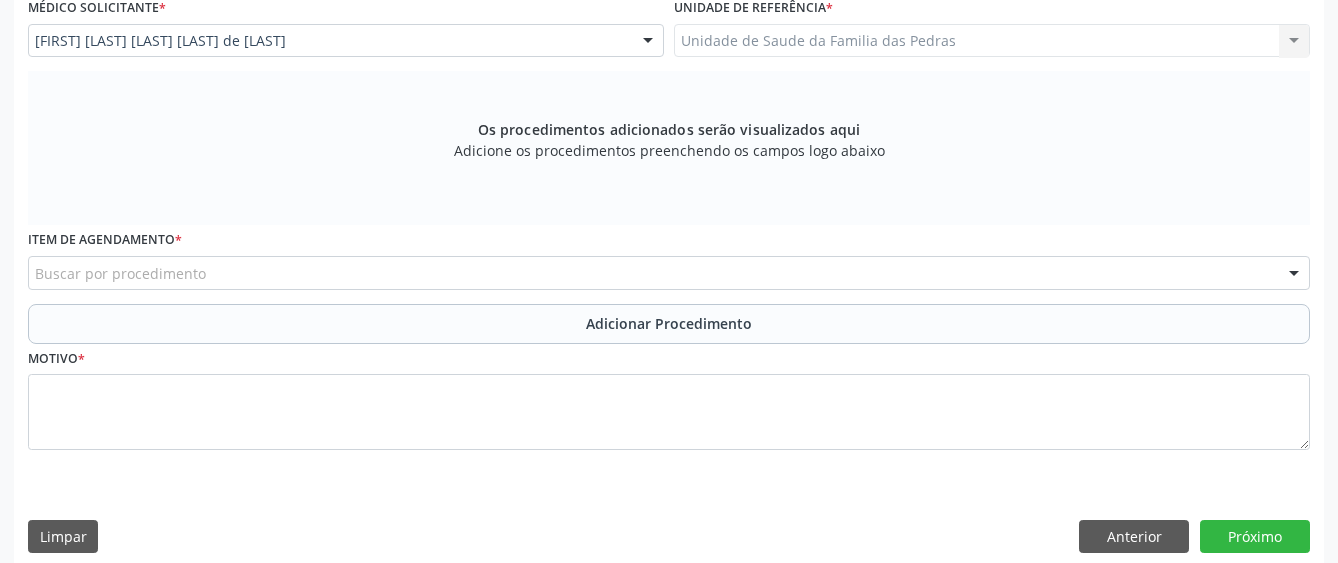 scroll, scrollTop: 566, scrollLeft: 0, axis: vertical 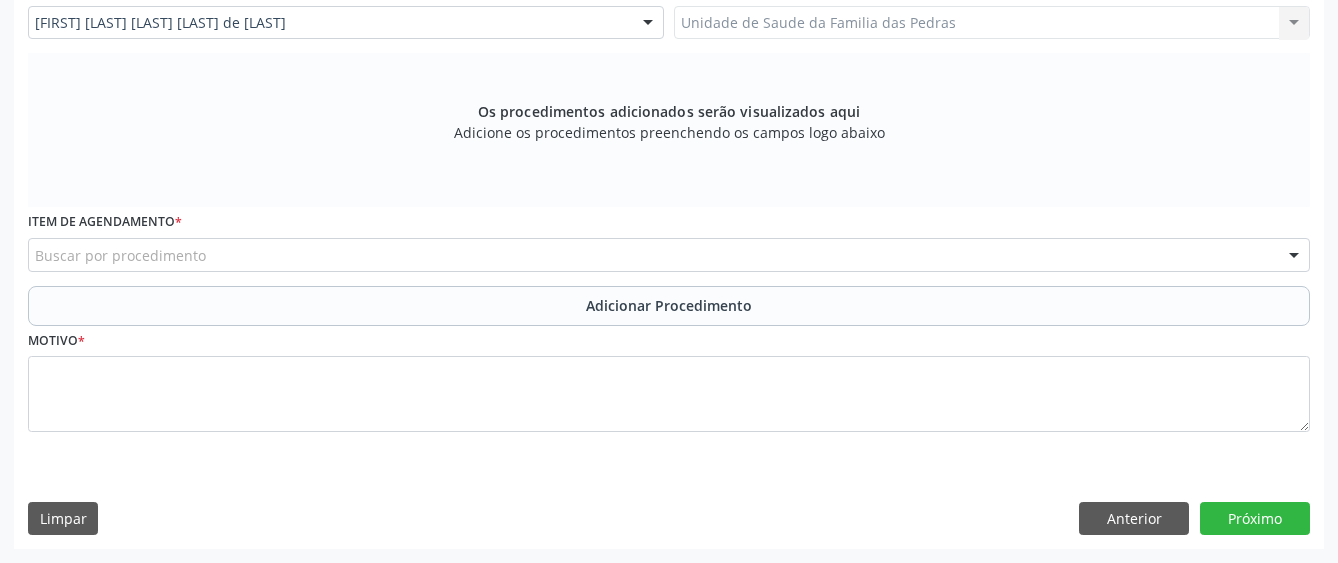 click on "Buscar por procedimento" at bounding box center (669, 255) 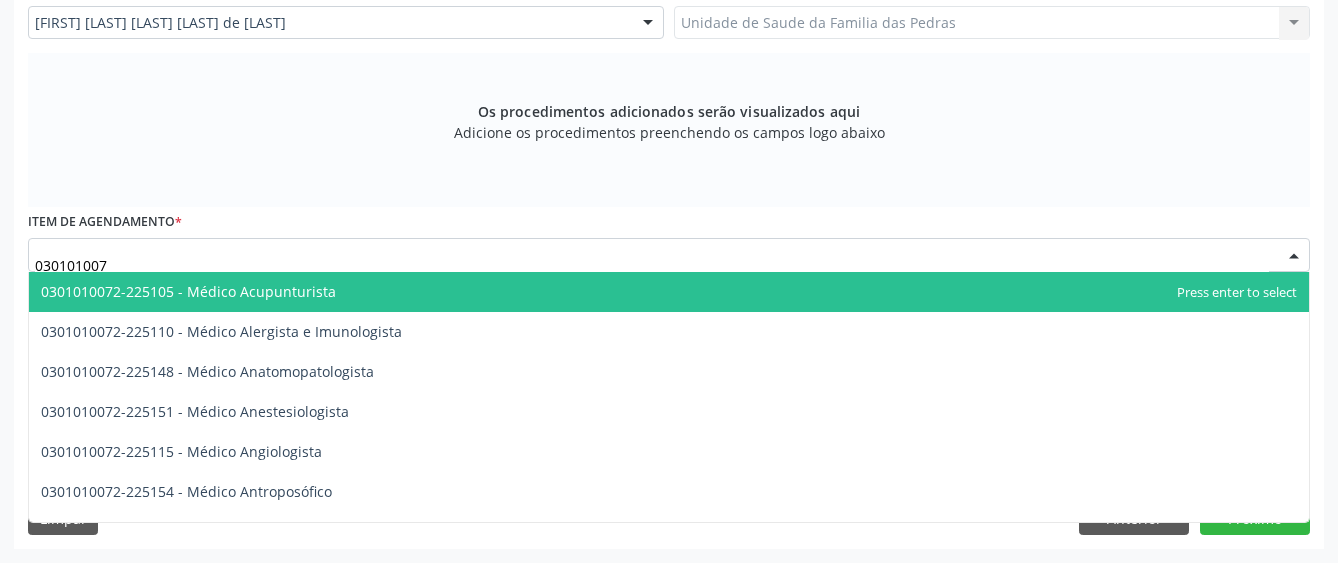 type on "0301010072" 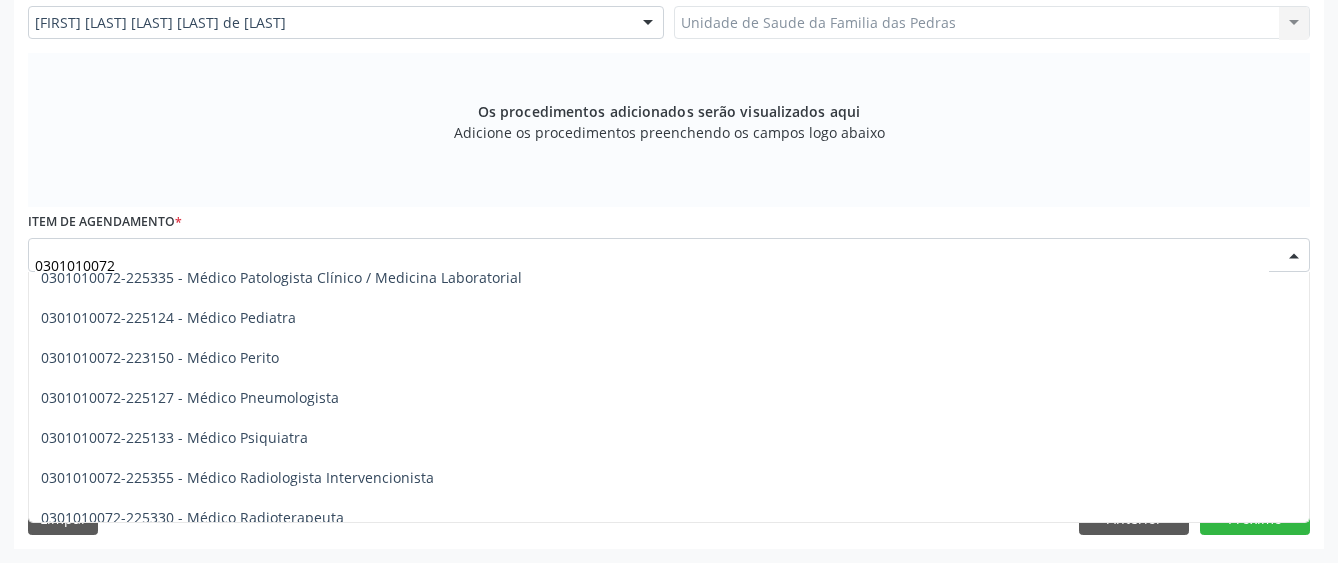 scroll, scrollTop: 1900, scrollLeft: 0, axis: vertical 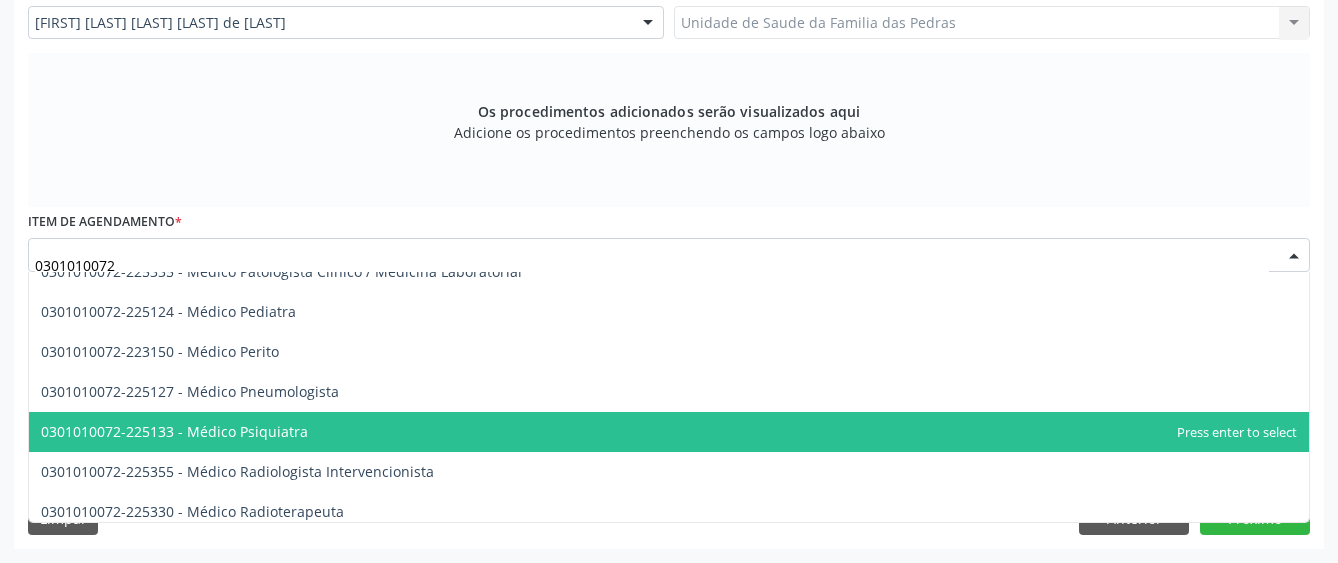 click on "0301010072-225133 - Médico Psiquiatra" at bounding box center (174, 431) 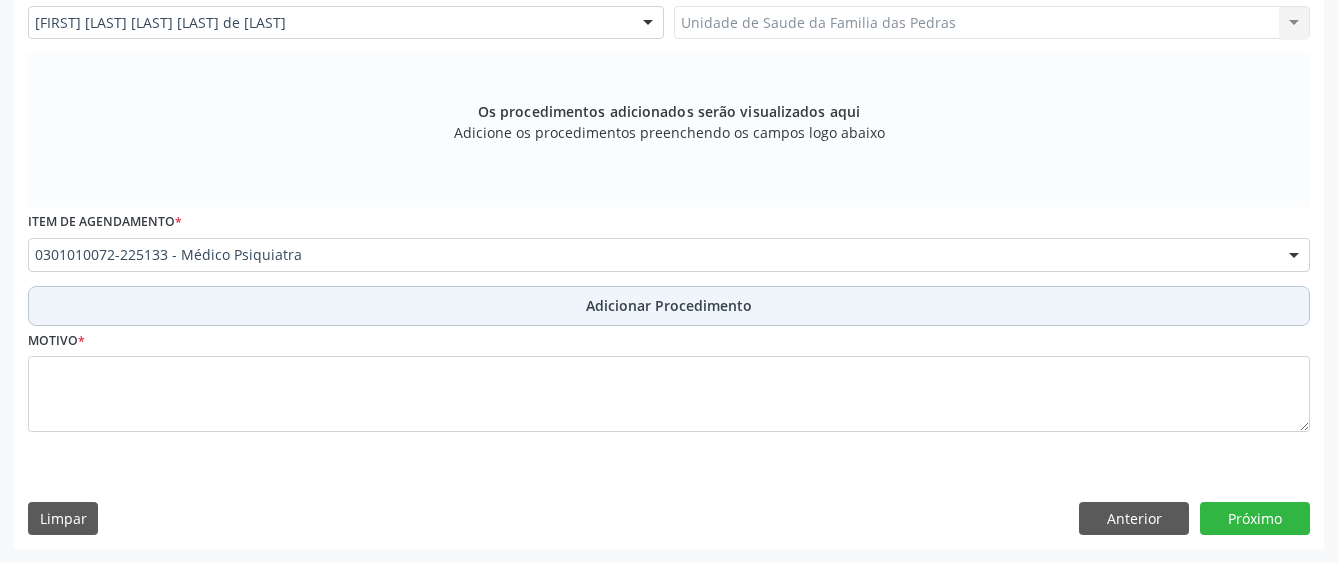 click on "Adicionar Procedimento" at bounding box center [669, 306] 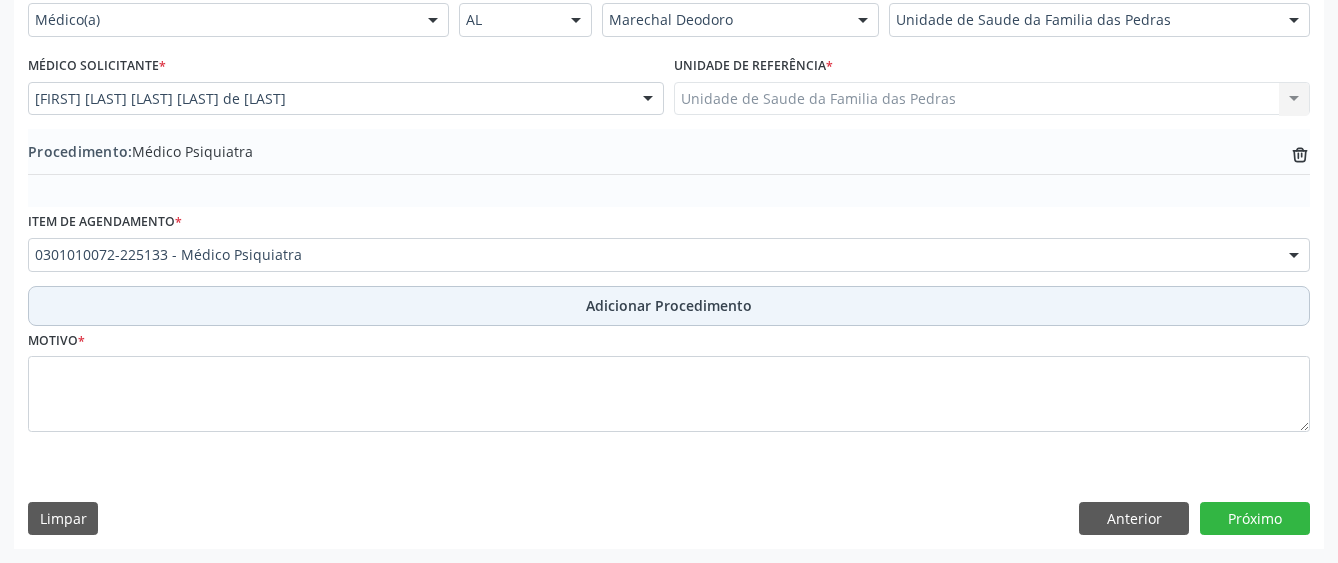 scroll, scrollTop: 490, scrollLeft: 0, axis: vertical 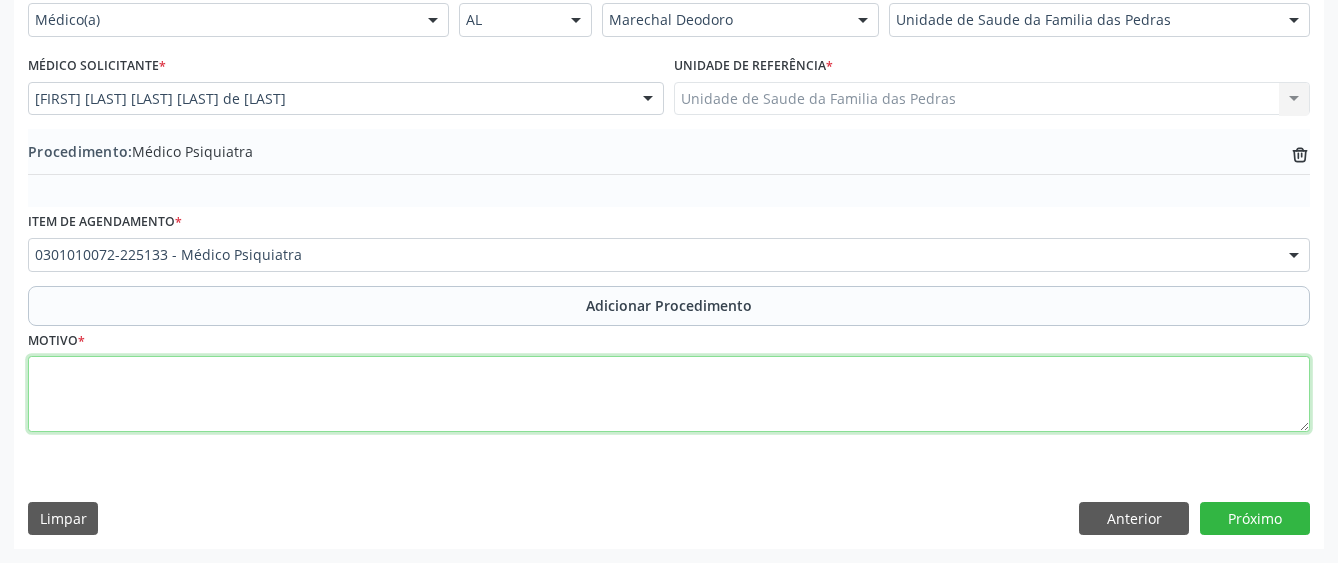 click at bounding box center [669, 394] 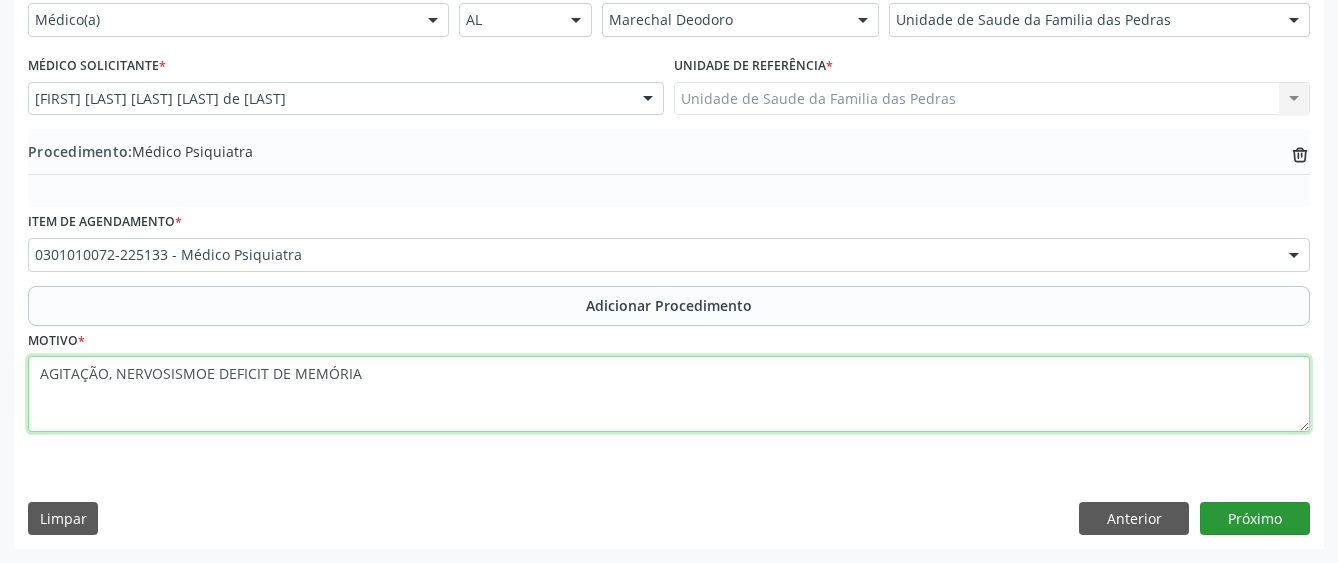 type on "AGITAÇÃO, NERVOSISMOE DEFICIT DE MEMÓRIA" 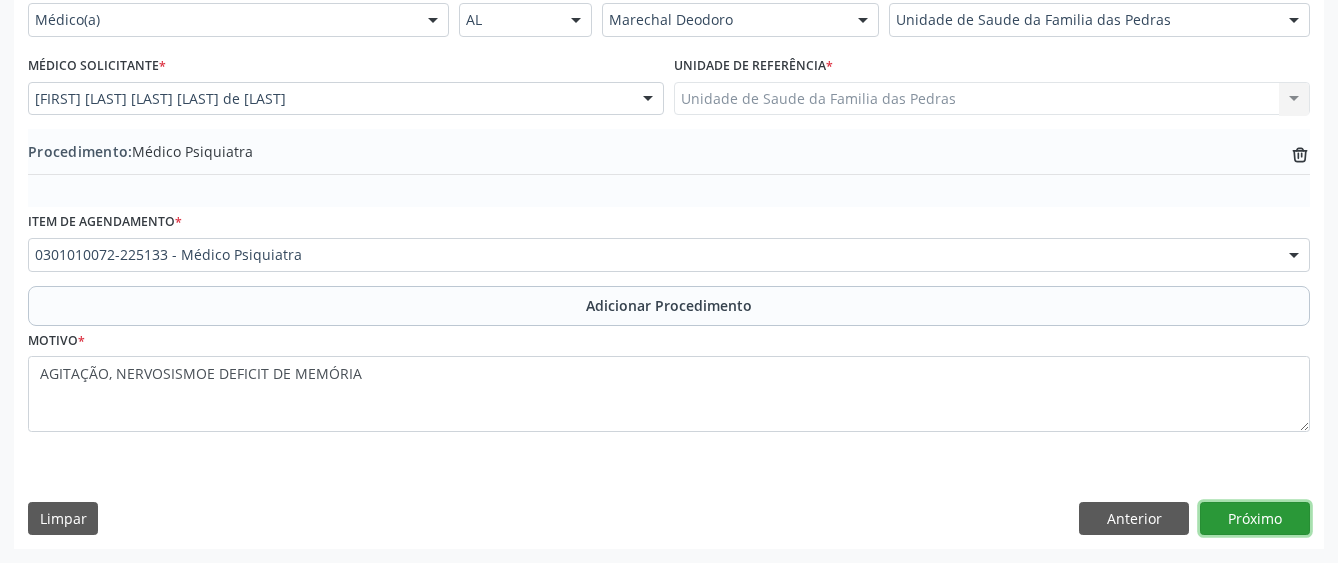 click on "Próximo" at bounding box center [1255, 519] 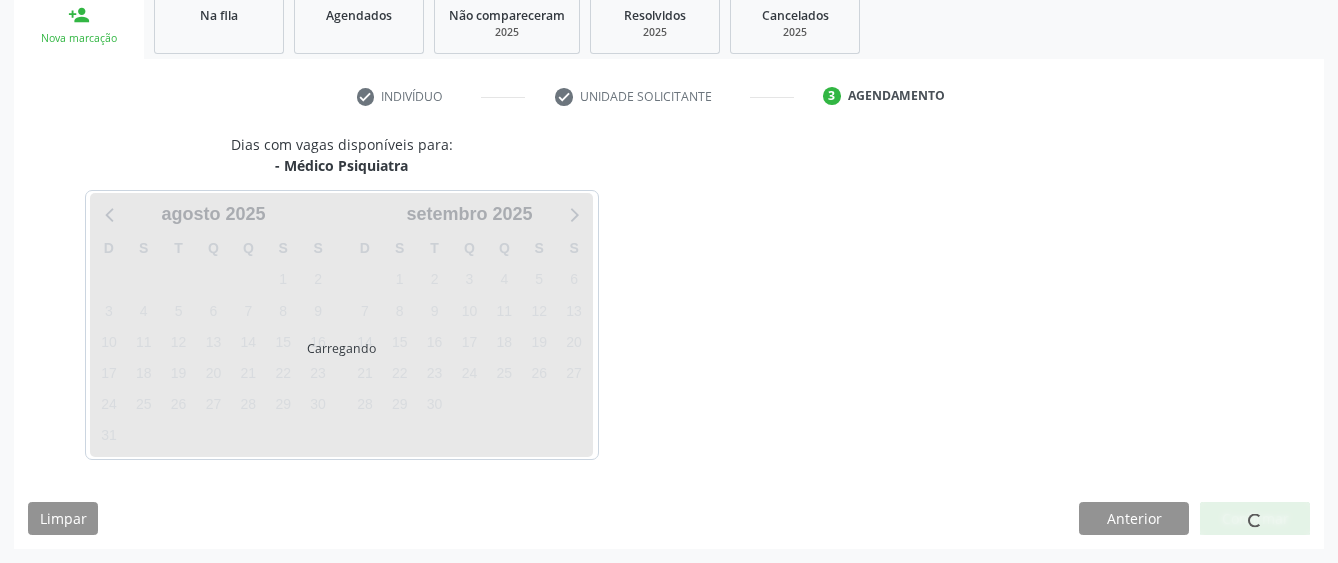 scroll, scrollTop: 394, scrollLeft: 0, axis: vertical 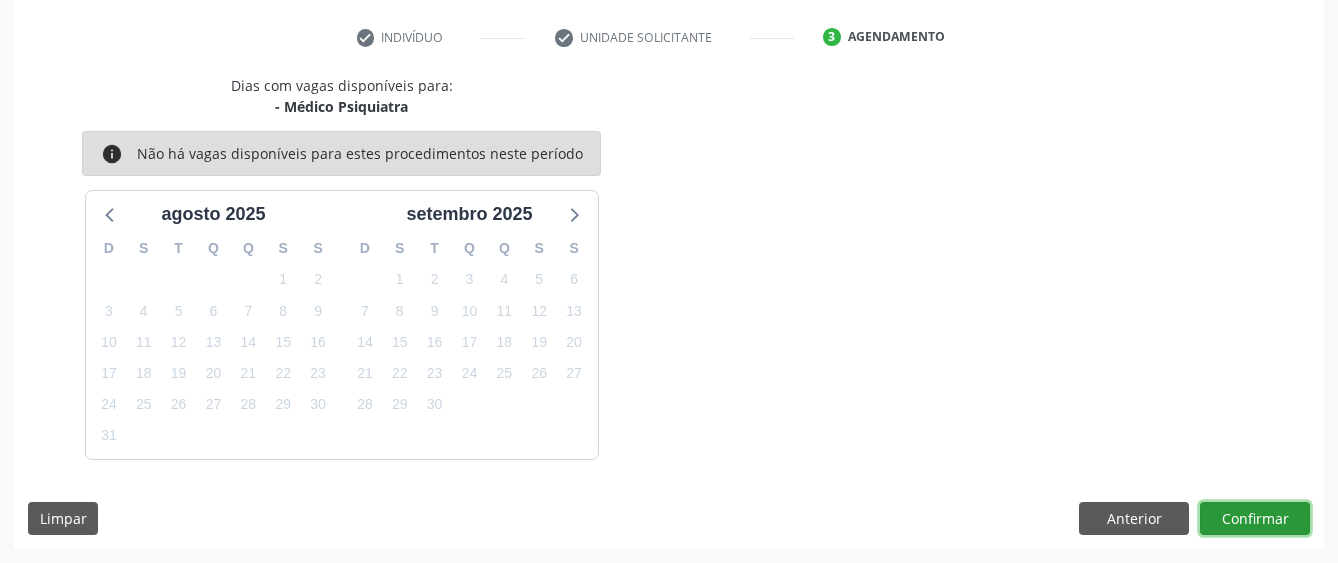 click on "Confirmar" at bounding box center (1255, 519) 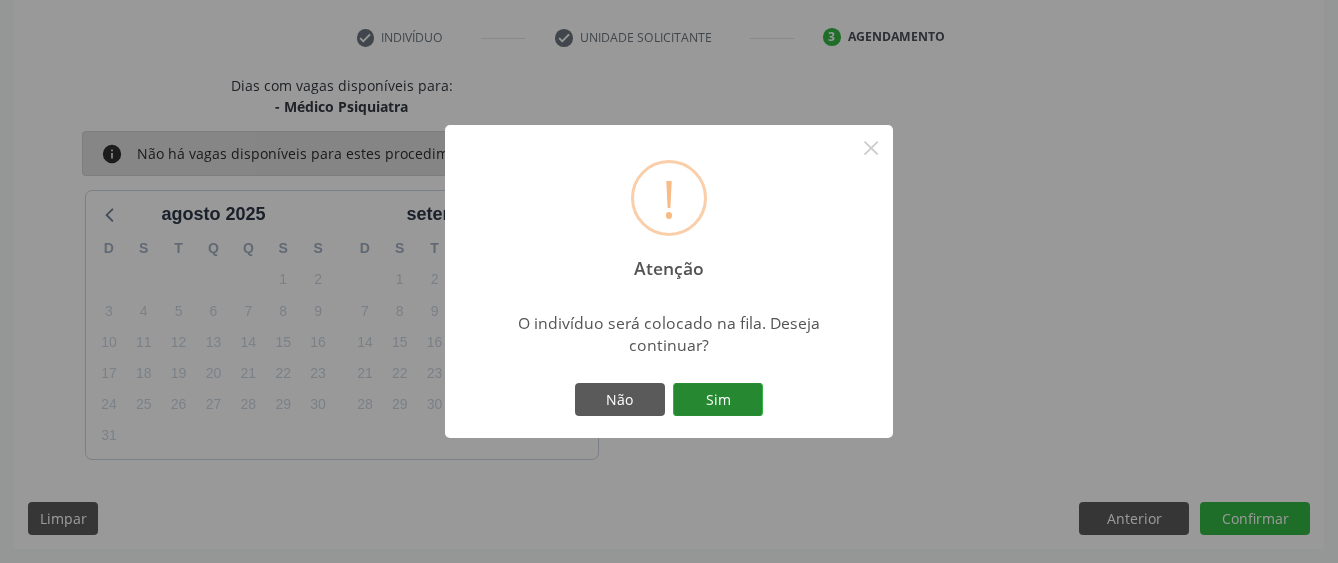 click on "Sim" at bounding box center (718, 400) 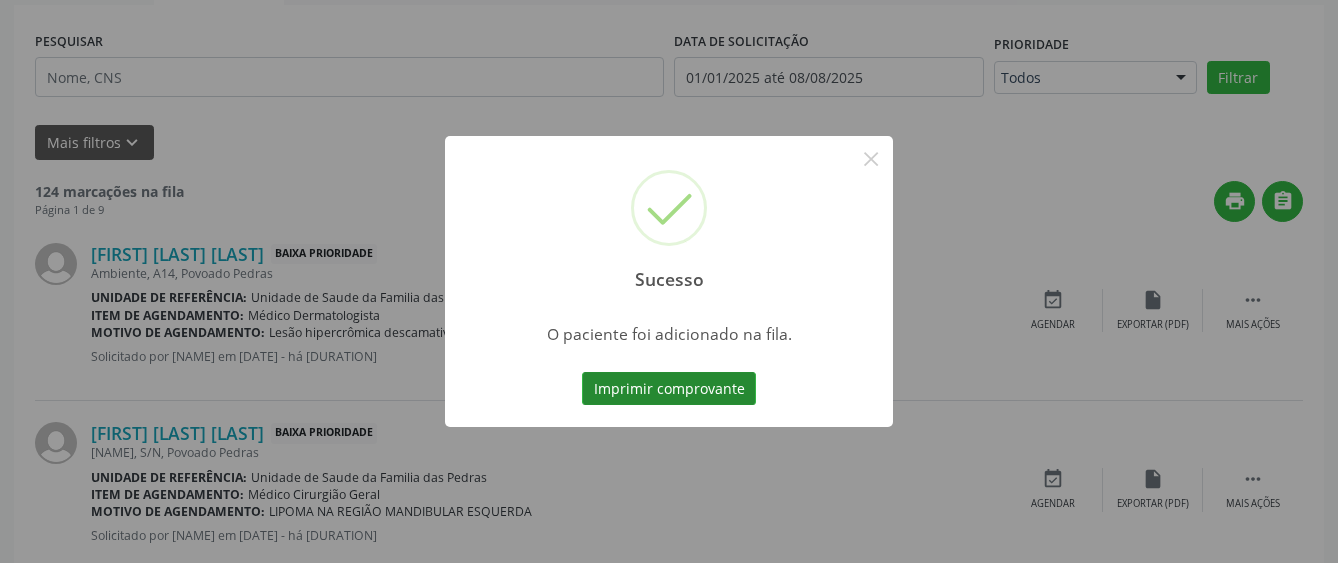 scroll, scrollTop: 132, scrollLeft: 0, axis: vertical 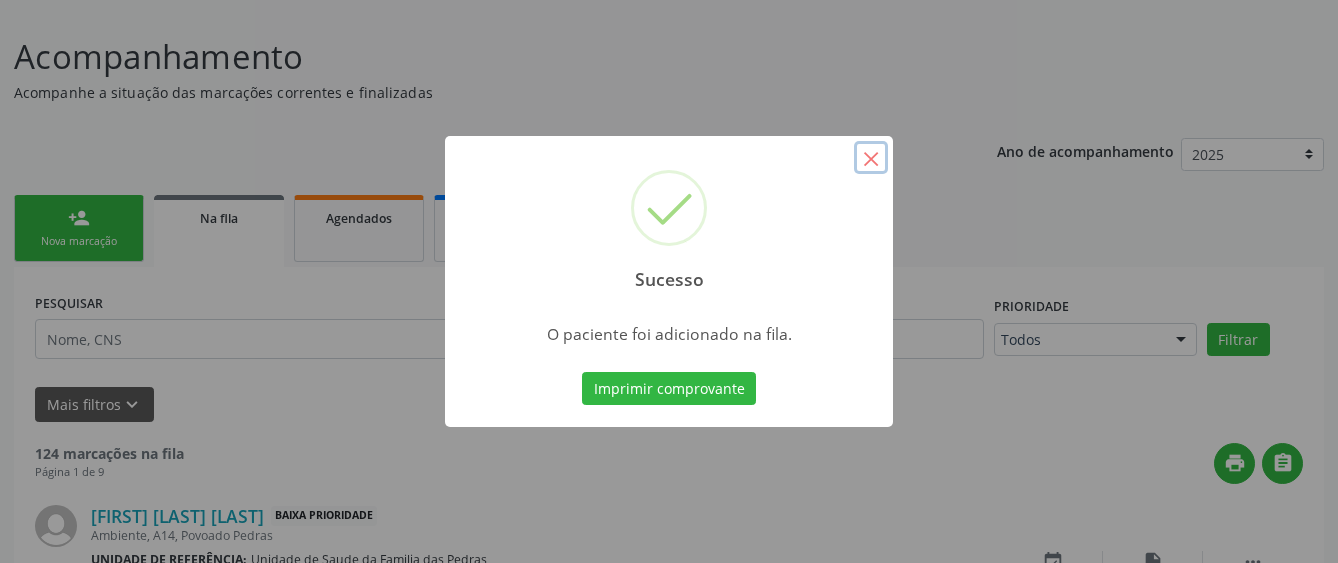 click on "×" at bounding box center (871, 158) 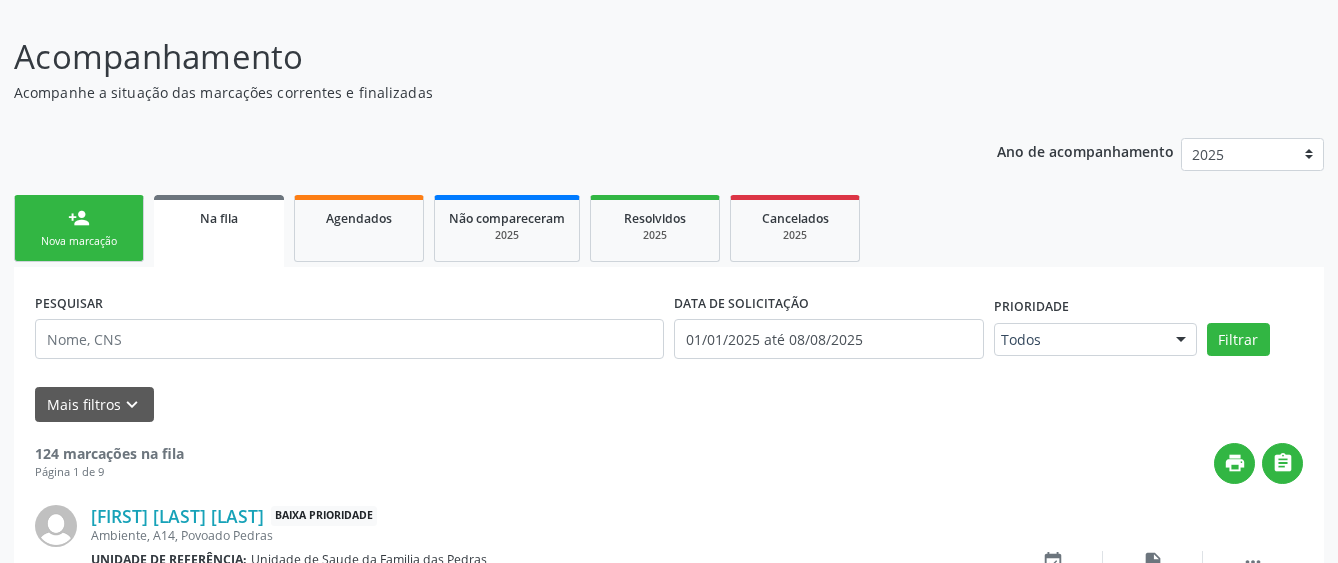 click on "person_add
Nova marcação" at bounding box center [79, 228] 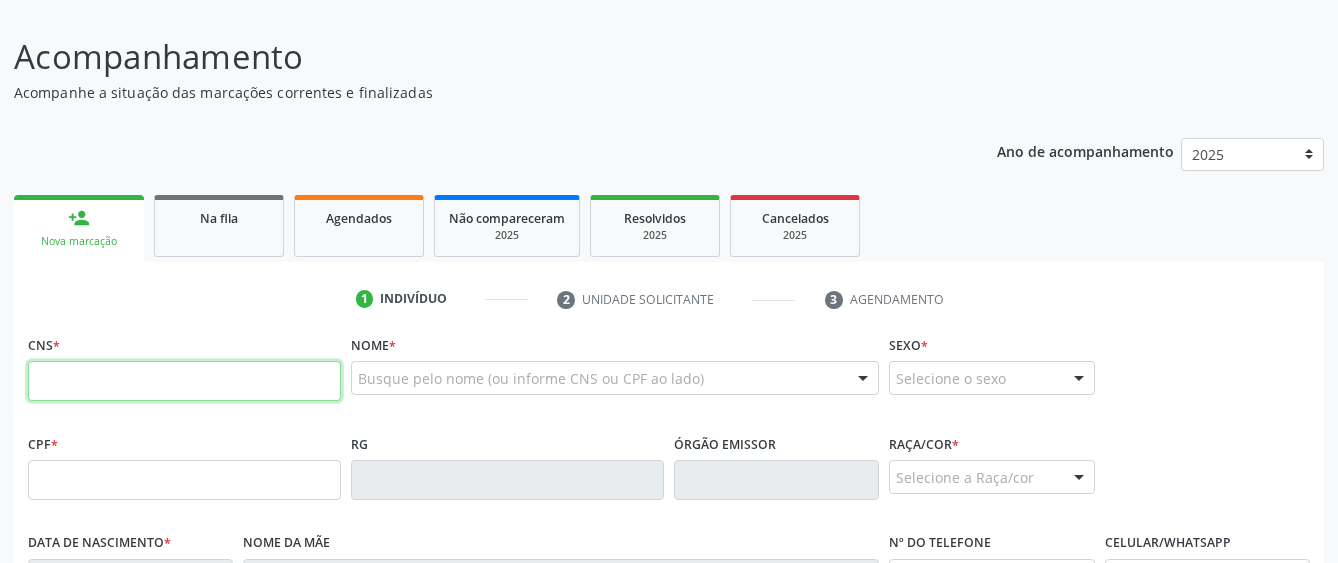click at bounding box center [184, 381] 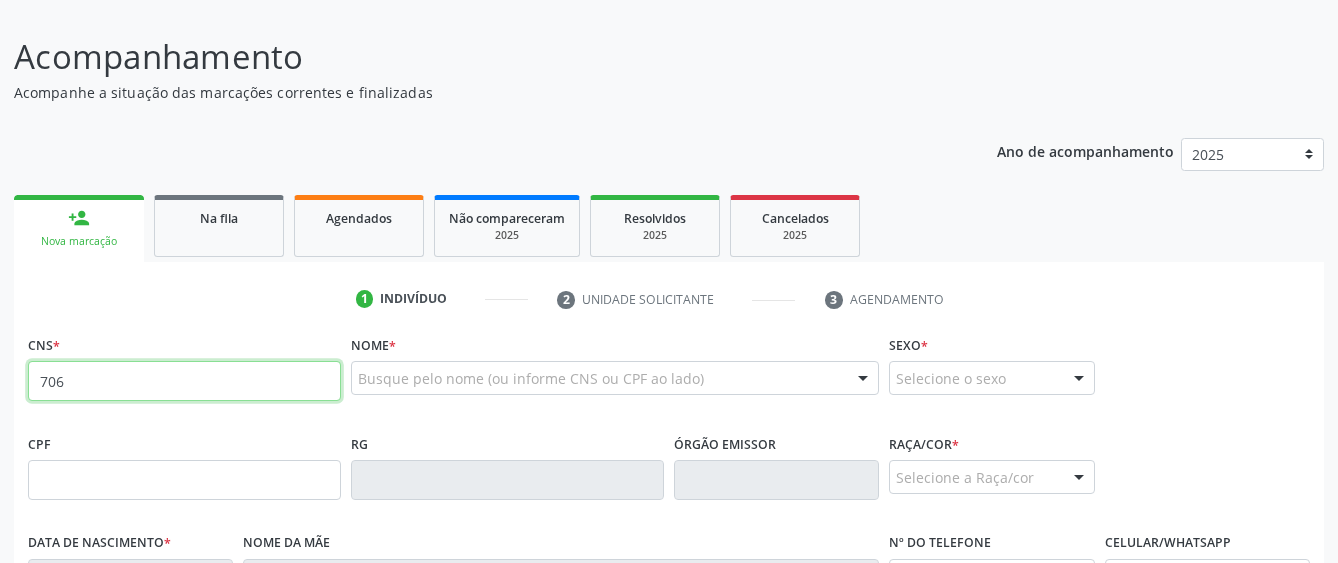 type on "[PHONE]" 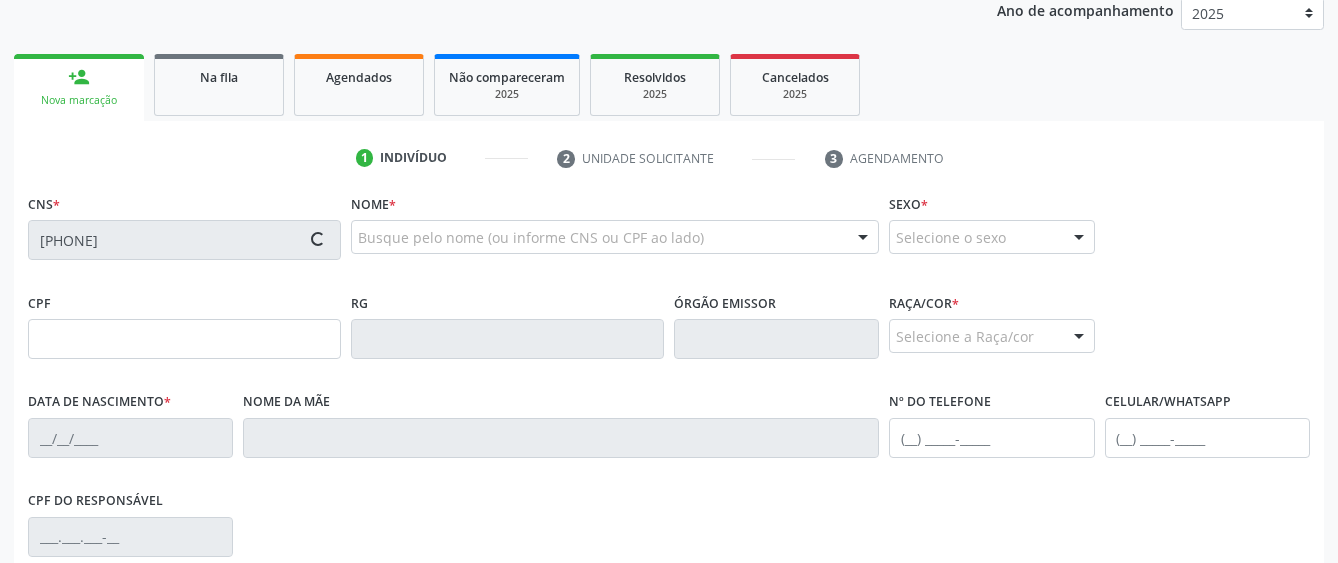 scroll, scrollTop: 532, scrollLeft: 0, axis: vertical 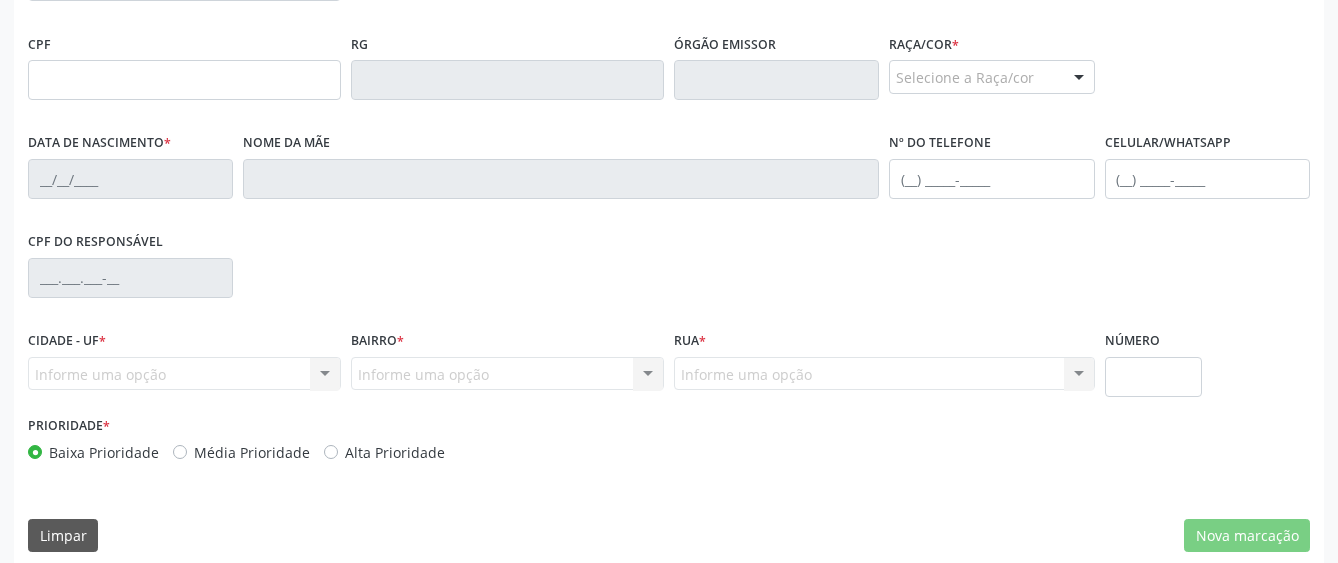 type on "[PHONE]" 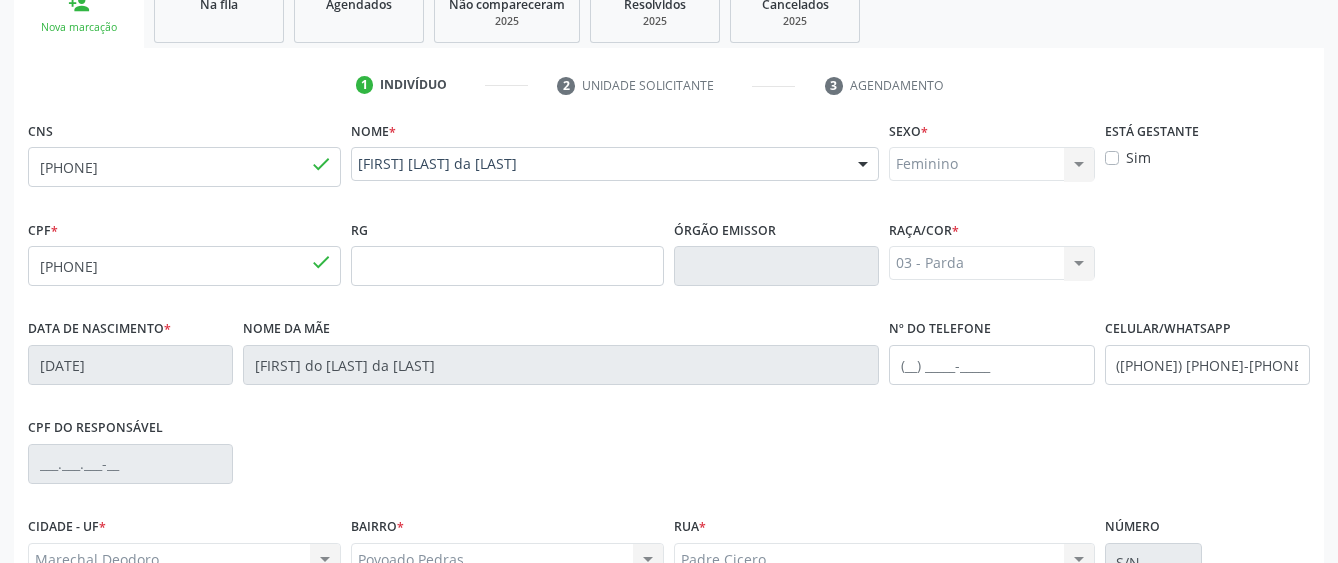 scroll, scrollTop: 549, scrollLeft: 0, axis: vertical 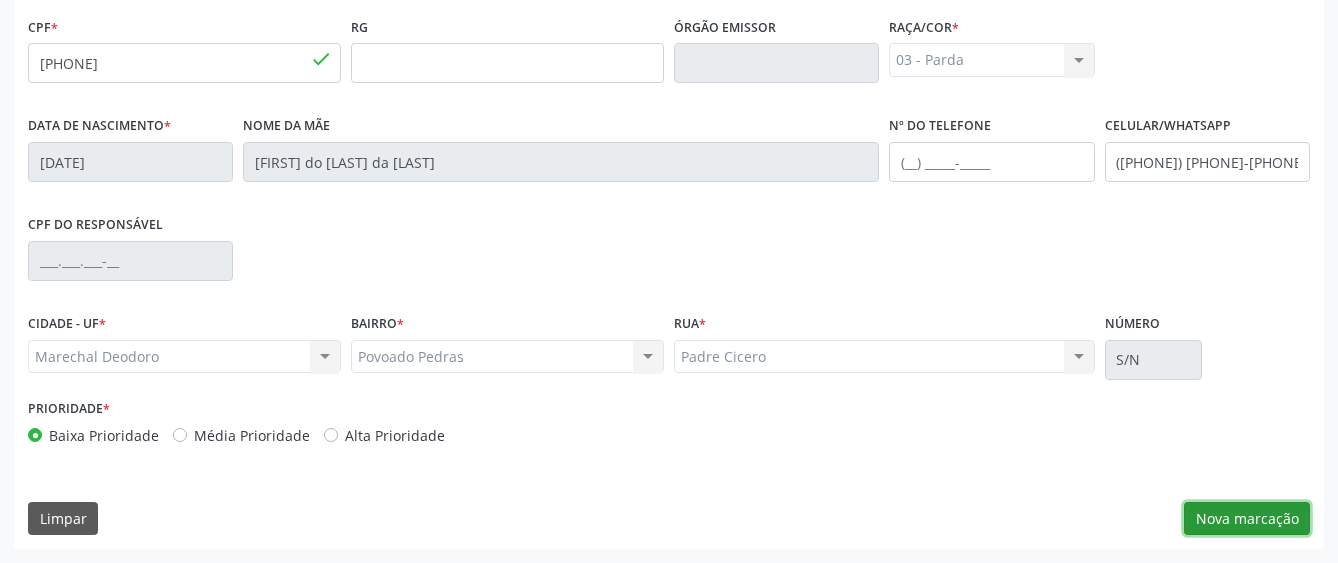 click on "Nova marcação" at bounding box center [1247, 519] 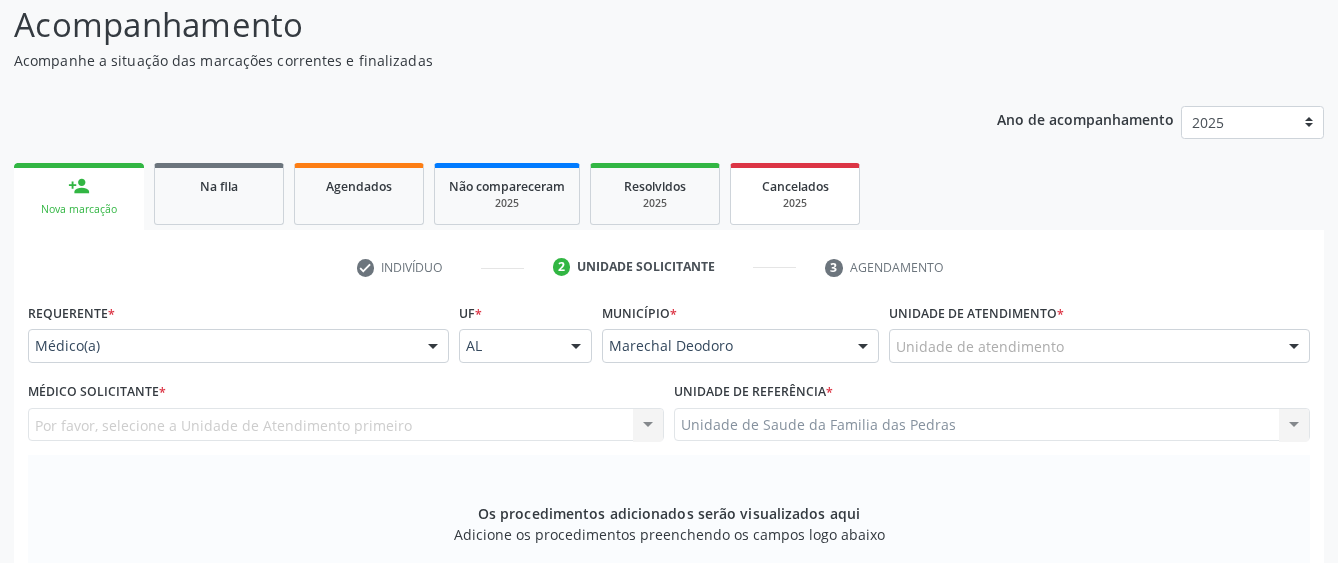 scroll, scrollTop: 200, scrollLeft: 0, axis: vertical 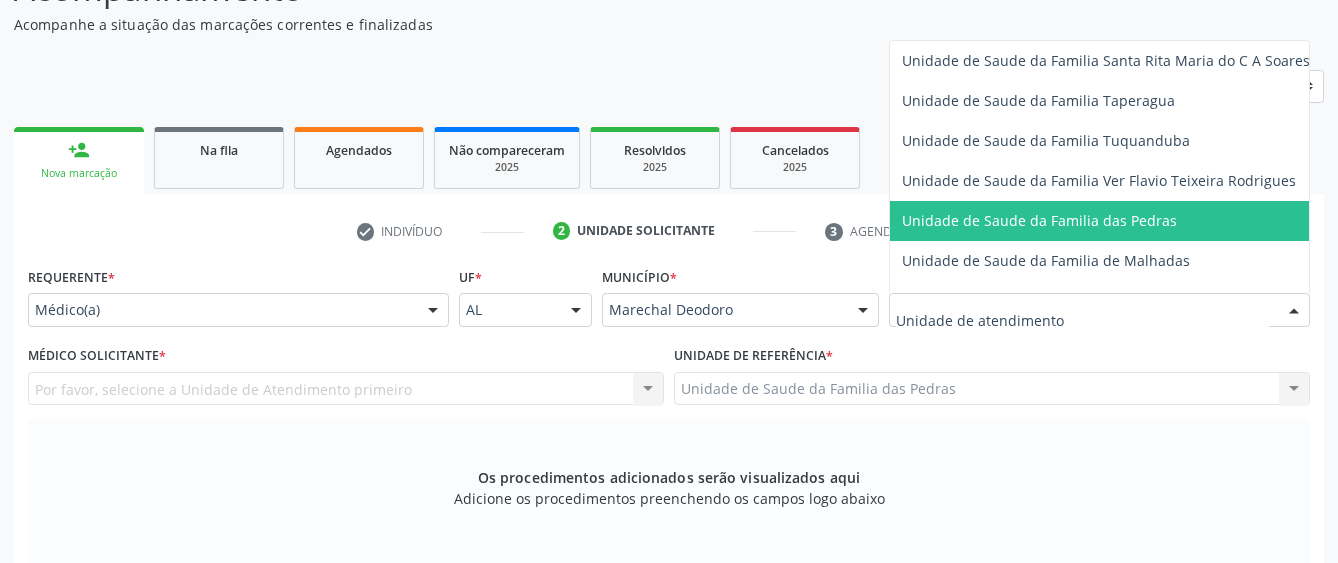 click on "Unidade de Saude da Familia das Pedras" at bounding box center [1039, 220] 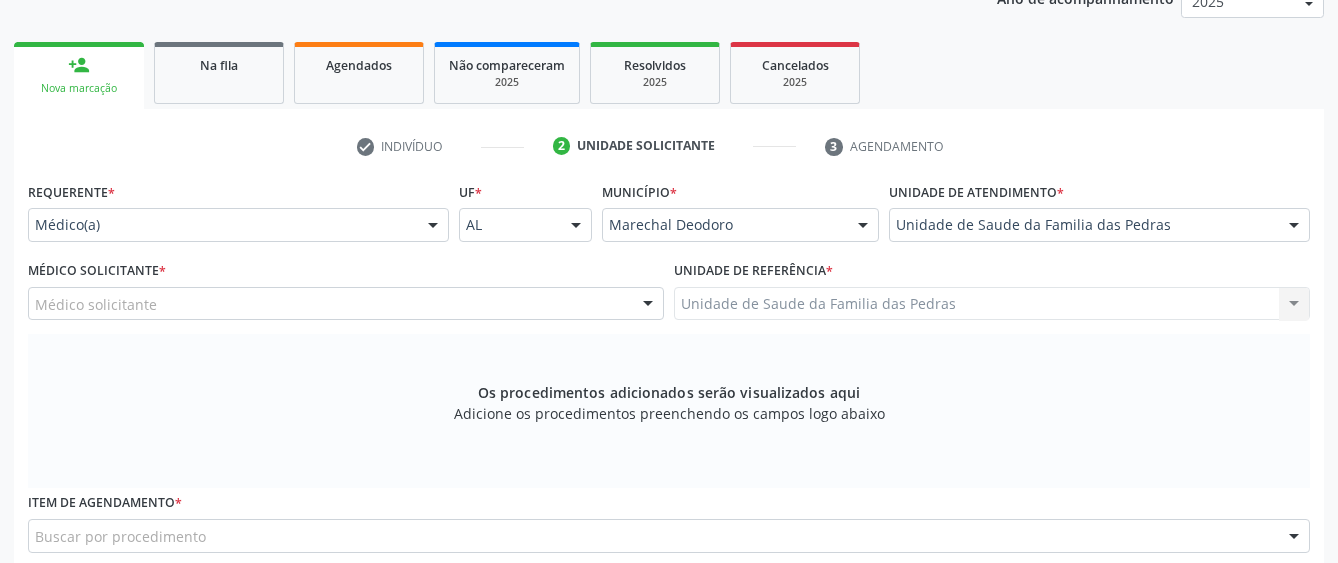 scroll, scrollTop: 400, scrollLeft: 0, axis: vertical 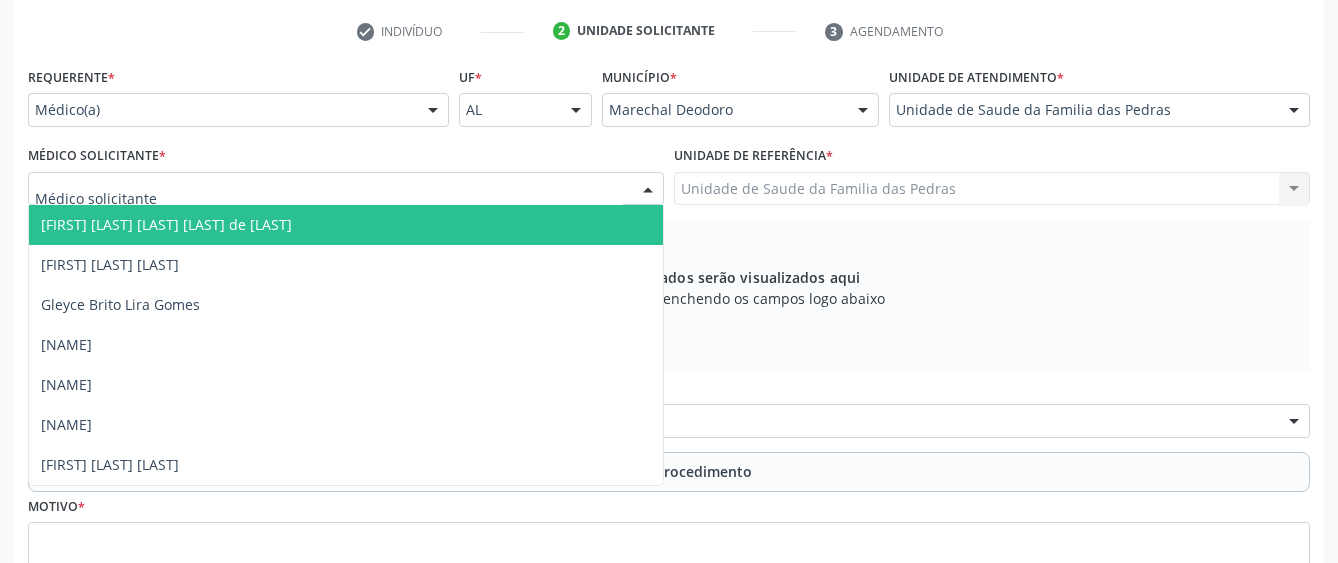 click at bounding box center (346, 189) 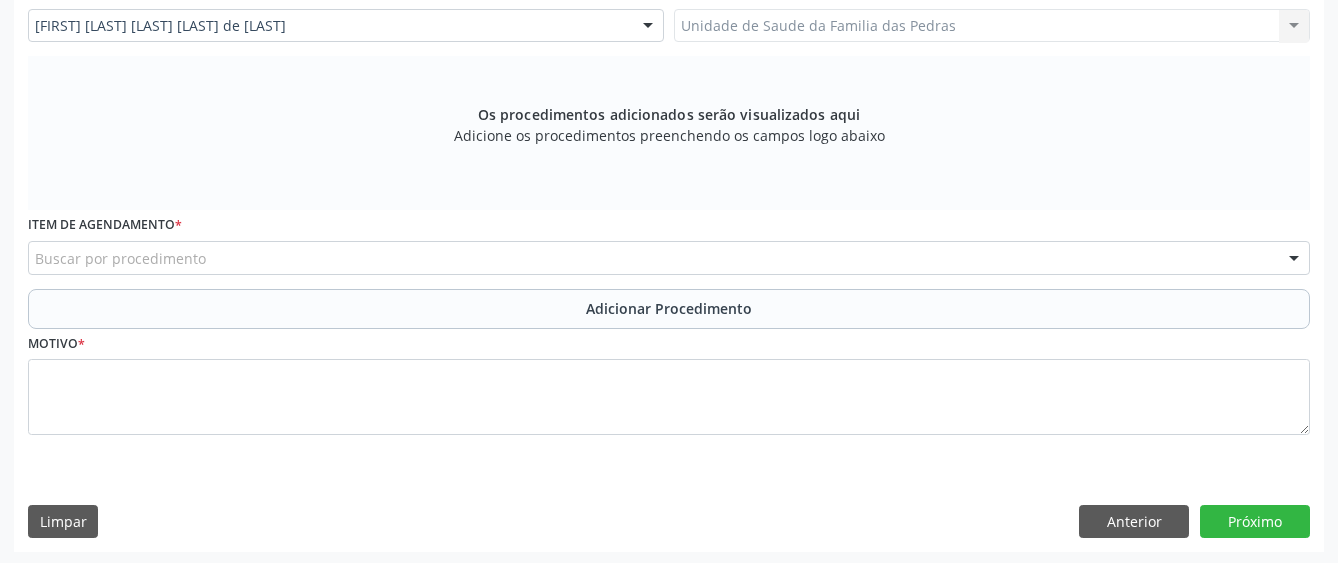 scroll, scrollTop: 566, scrollLeft: 0, axis: vertical 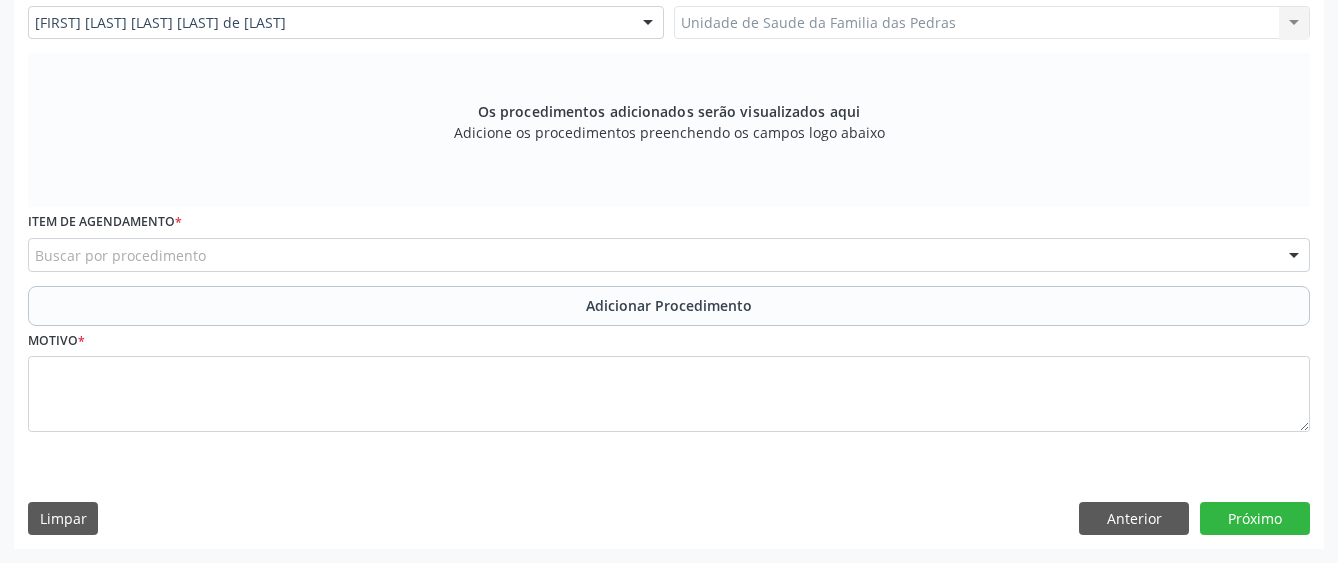 click on "Buscar por procedimento" at bounding box center (669, 255) 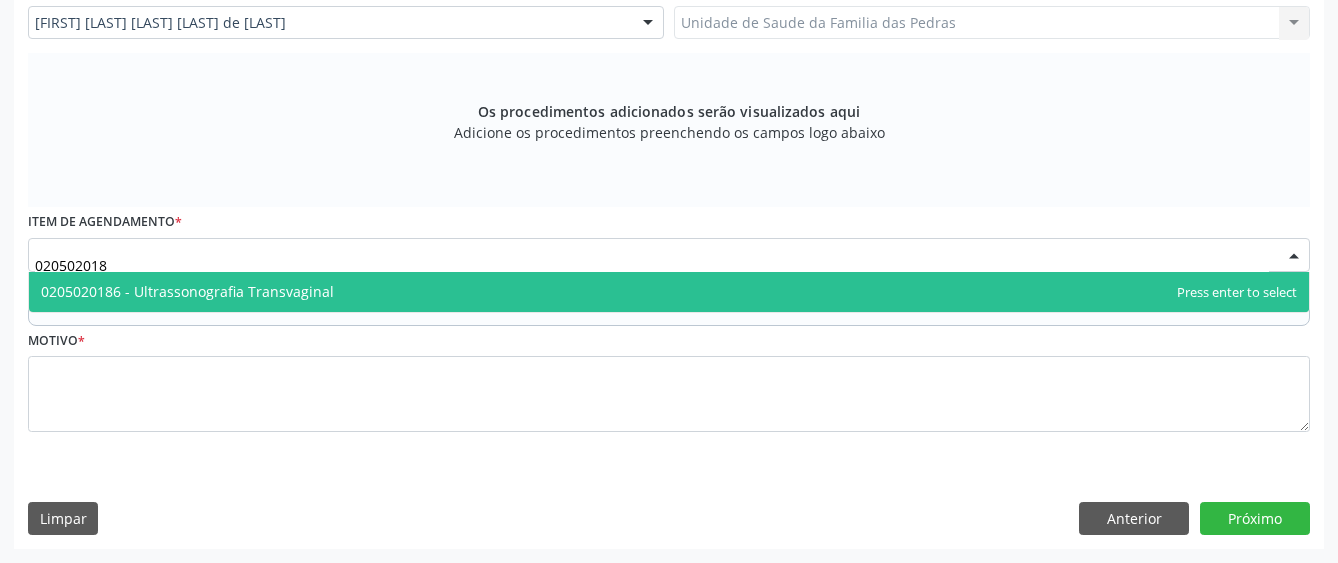 type on "0205020186" 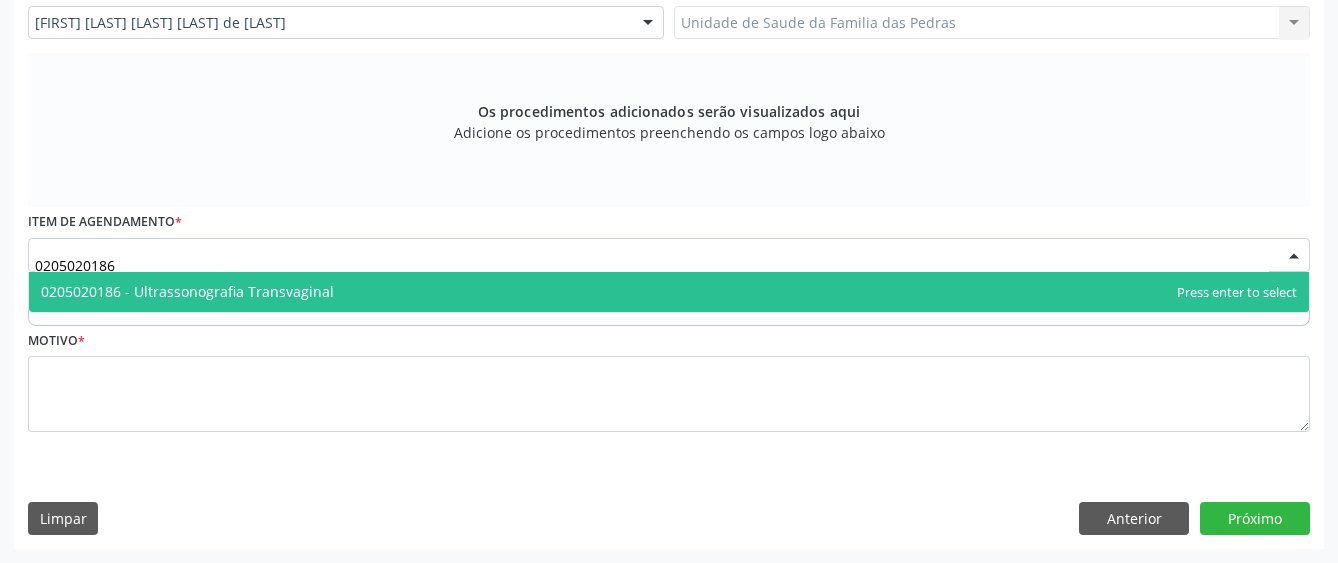 click on "0205020186 - Ultrassonografia Transvaginal" at bounding box center [669, 292] 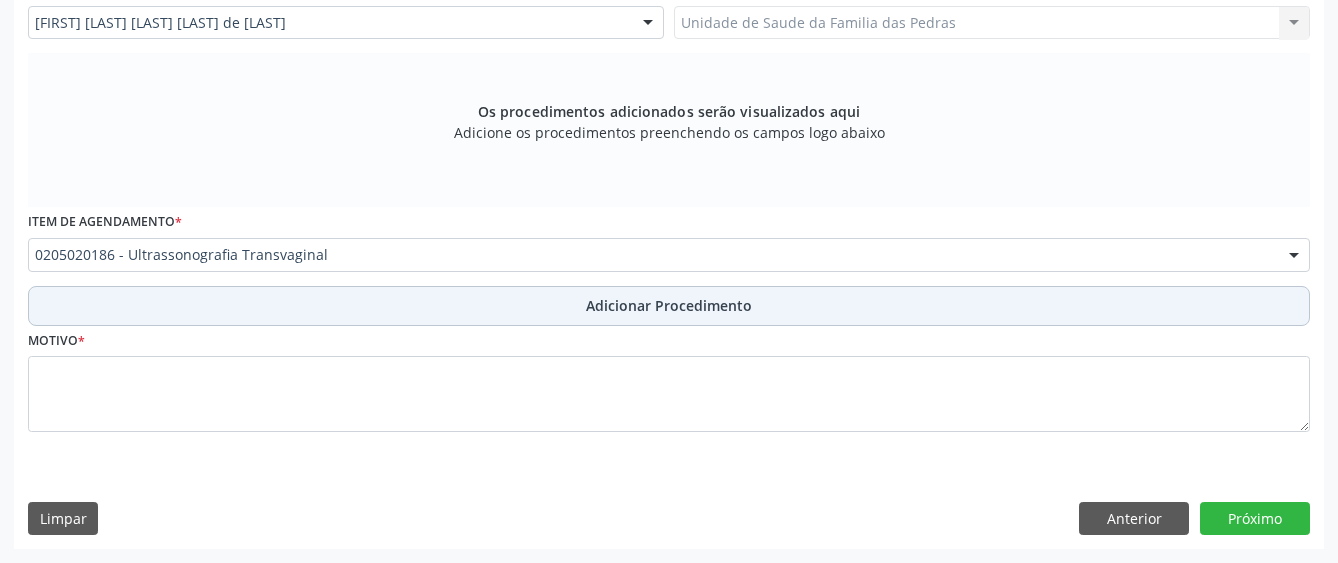 click on "Adicionar Procedimento" at bounding box center (669, 306) 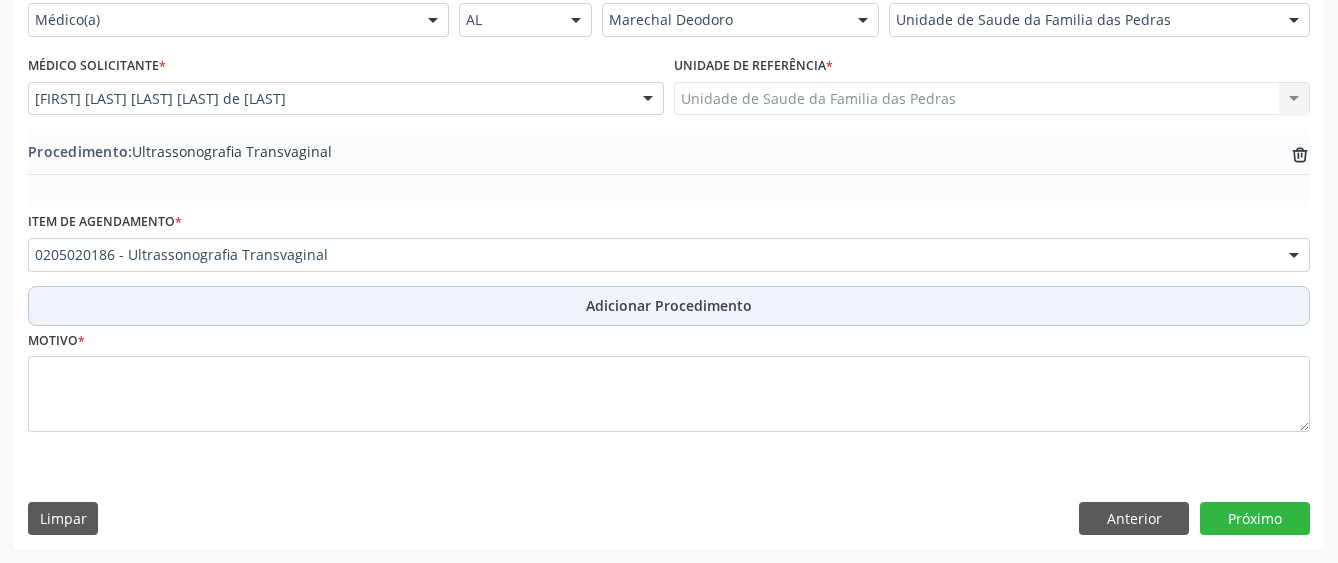 scroll, scrollTop: 490, scrollLeft: 0, axis: vertical 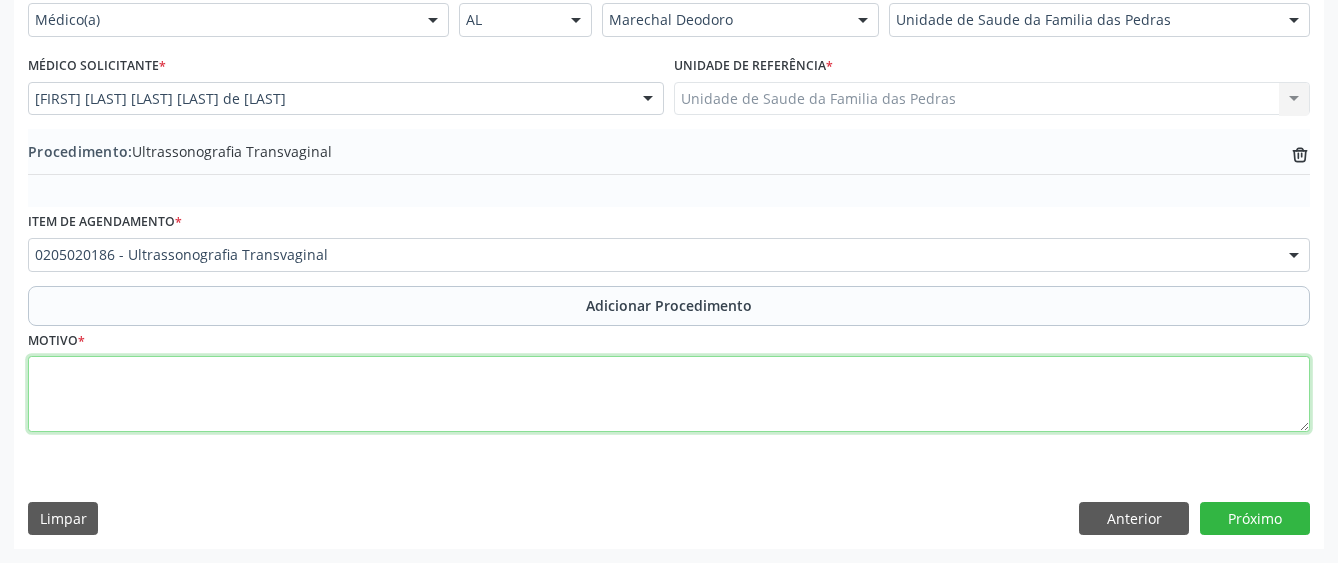 click at bounding box center (669, 394) 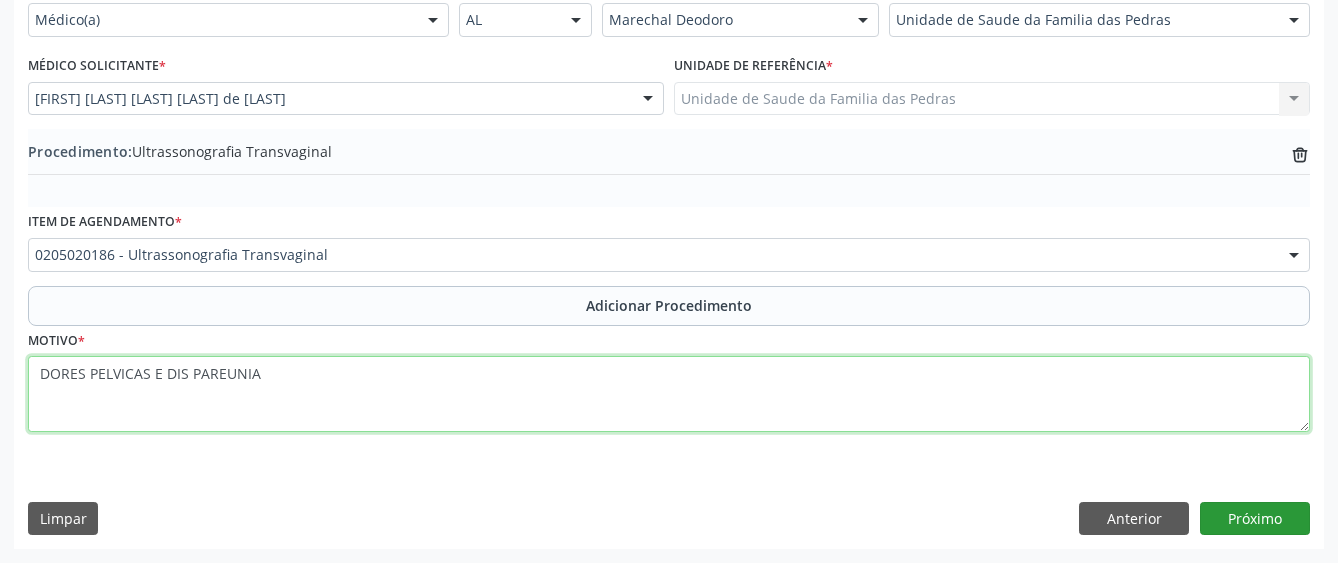 type on "DORES PELVICAS E DIS PAREUNIA" 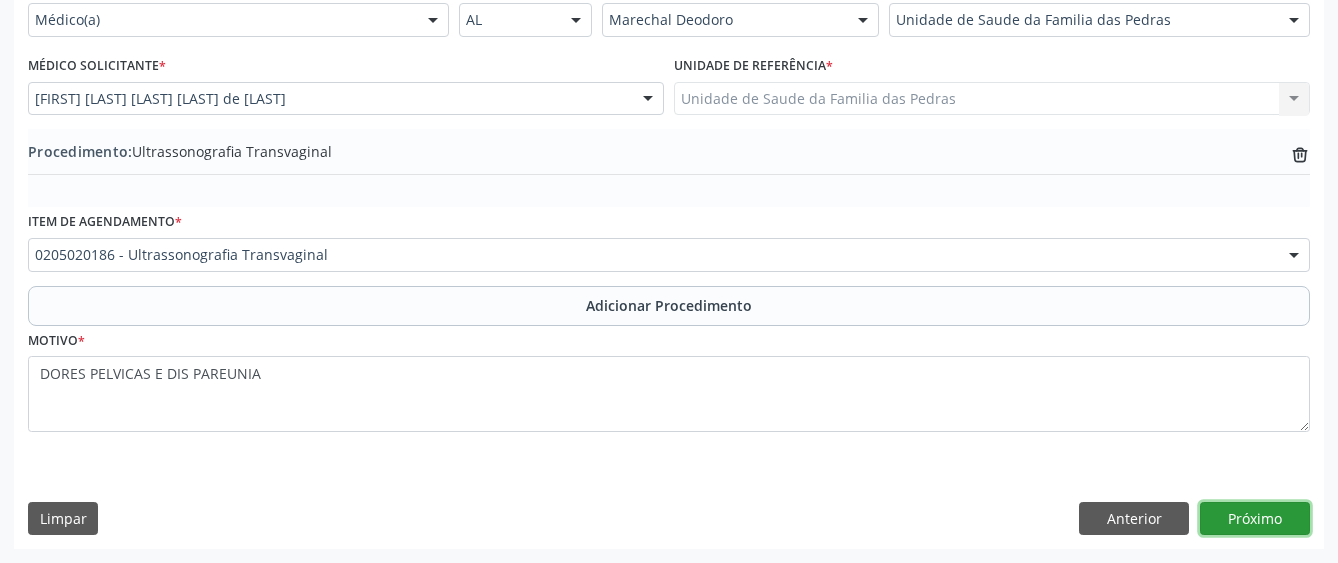 click on "Próximo" at bounding box center (1255, 519) 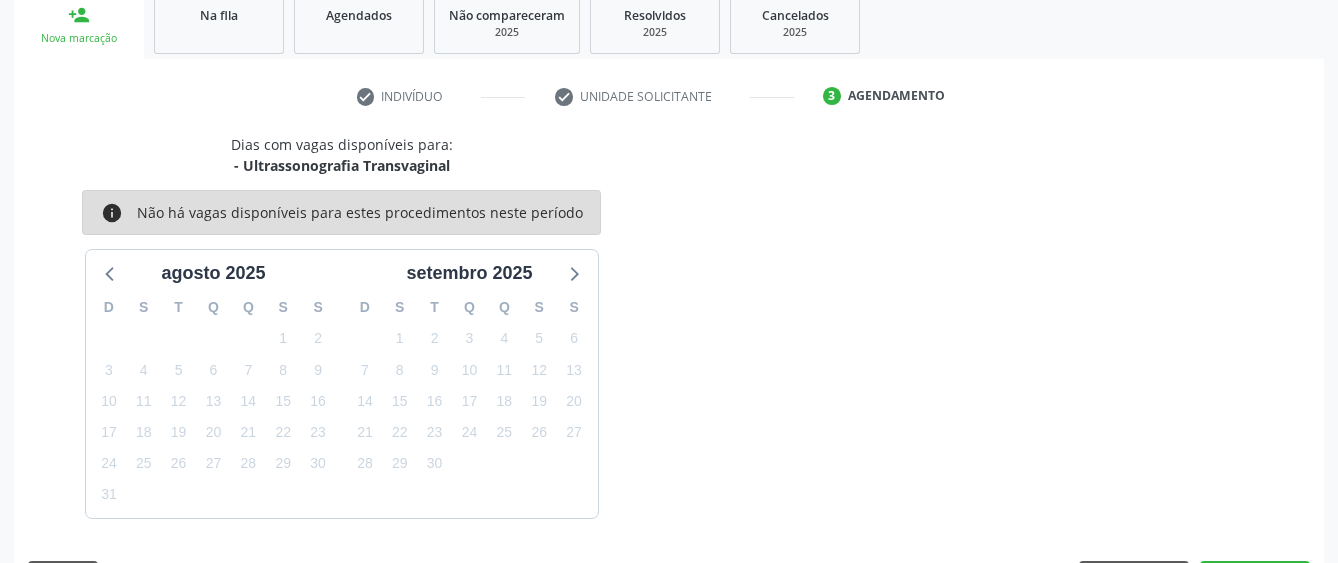 scroll, scrollTop: 394, scrollLeft: 0, axis: vertical 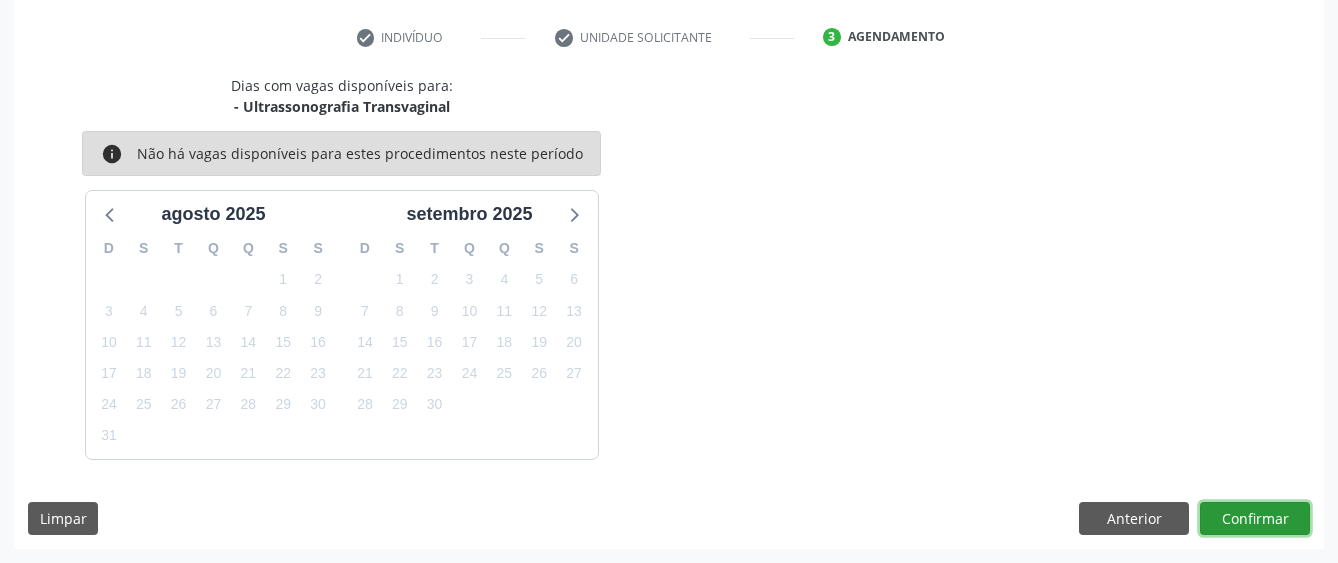 click on "Confirmar" at bounding box center (1255, 519) 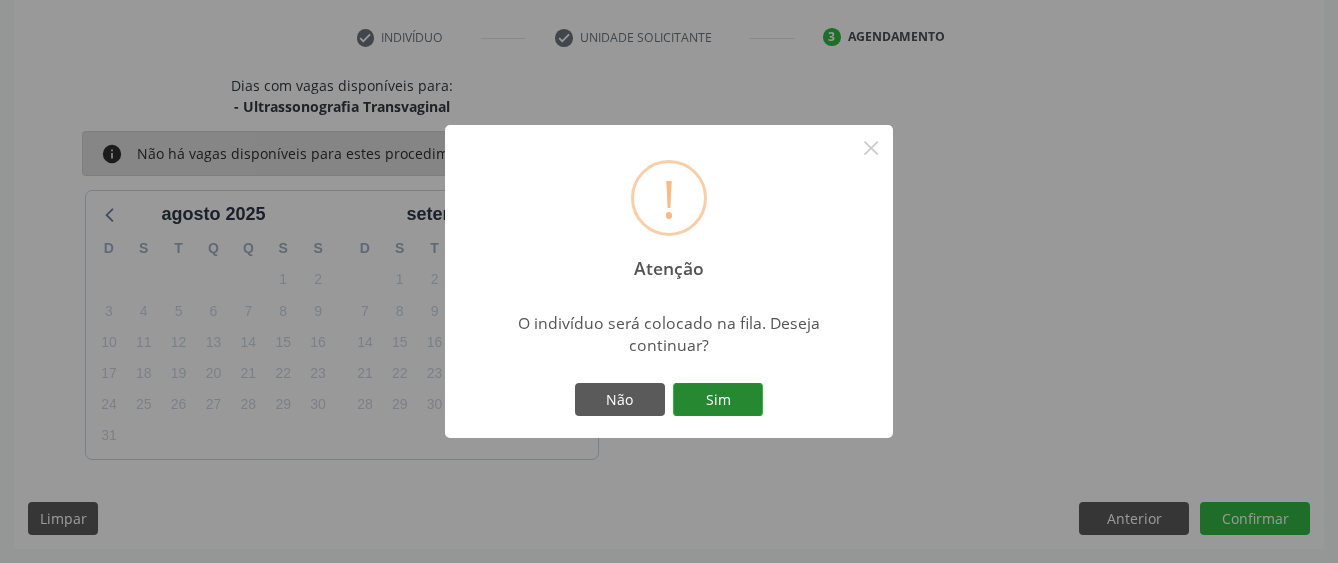click on "Sim" at bounding box center (718, 400) 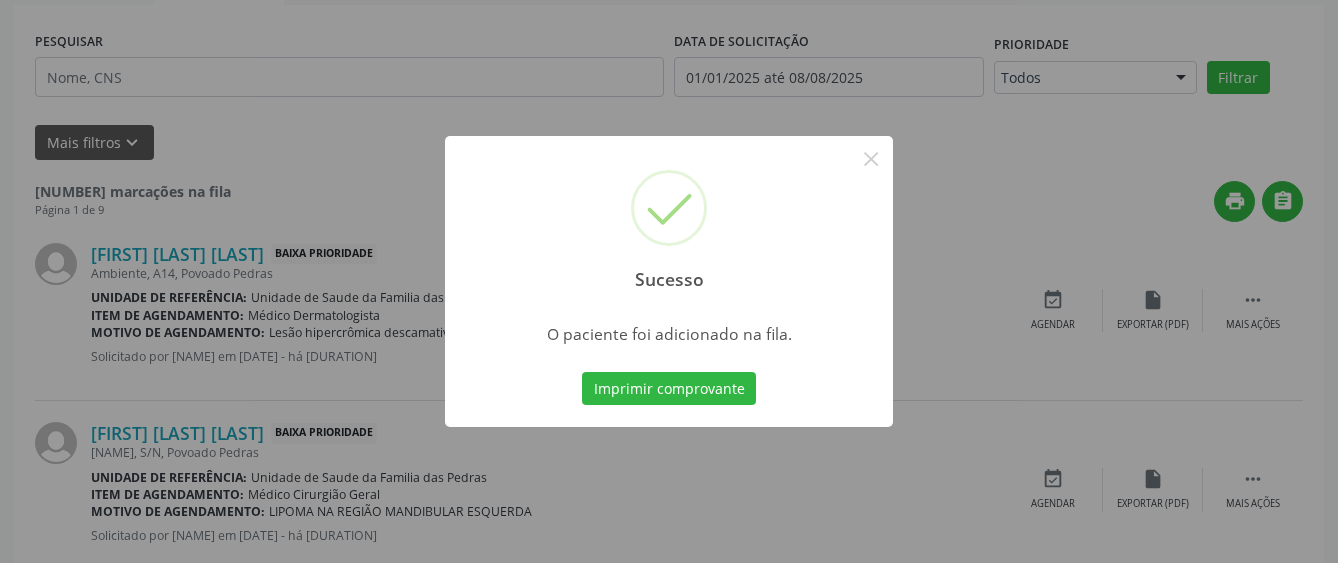 scroll, scrollTop: 132, scrollLeft: 0, axis: vertical 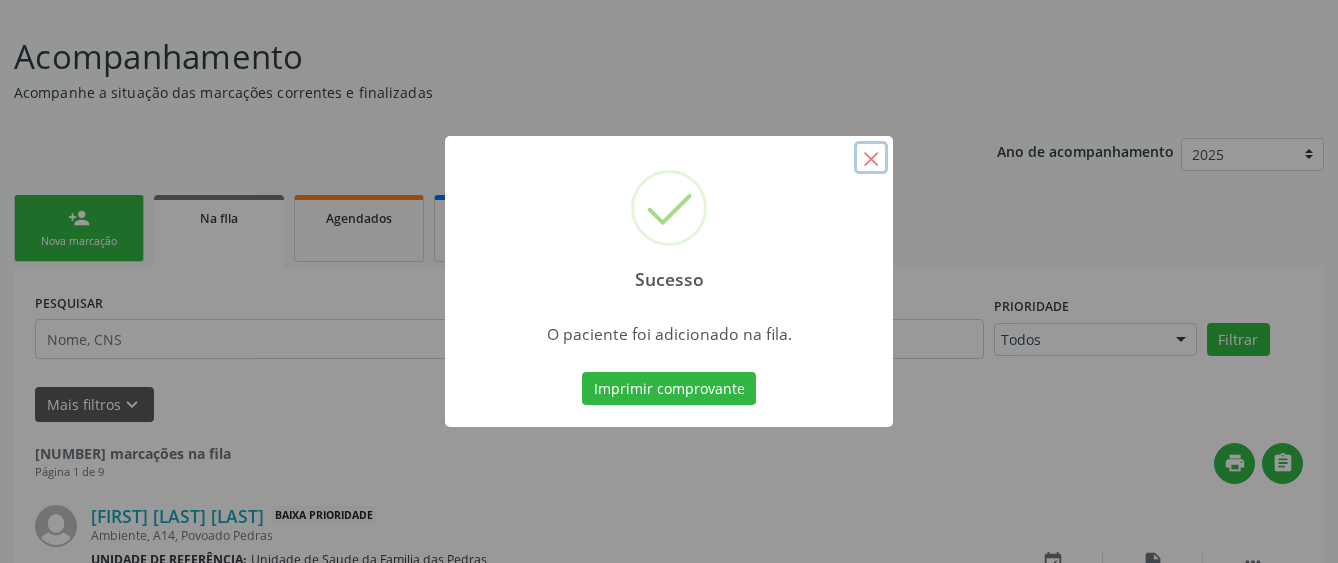 click on "×" at bounding box center [871, 158] 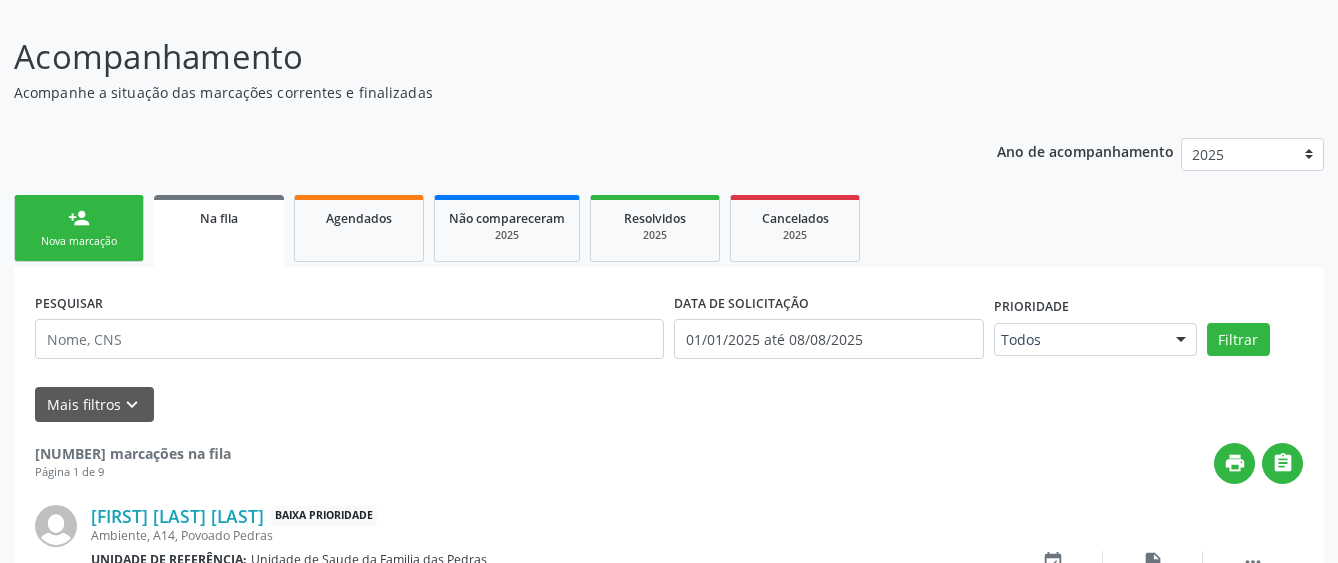click on "Nova marcação" at bounding box center (79, 241) 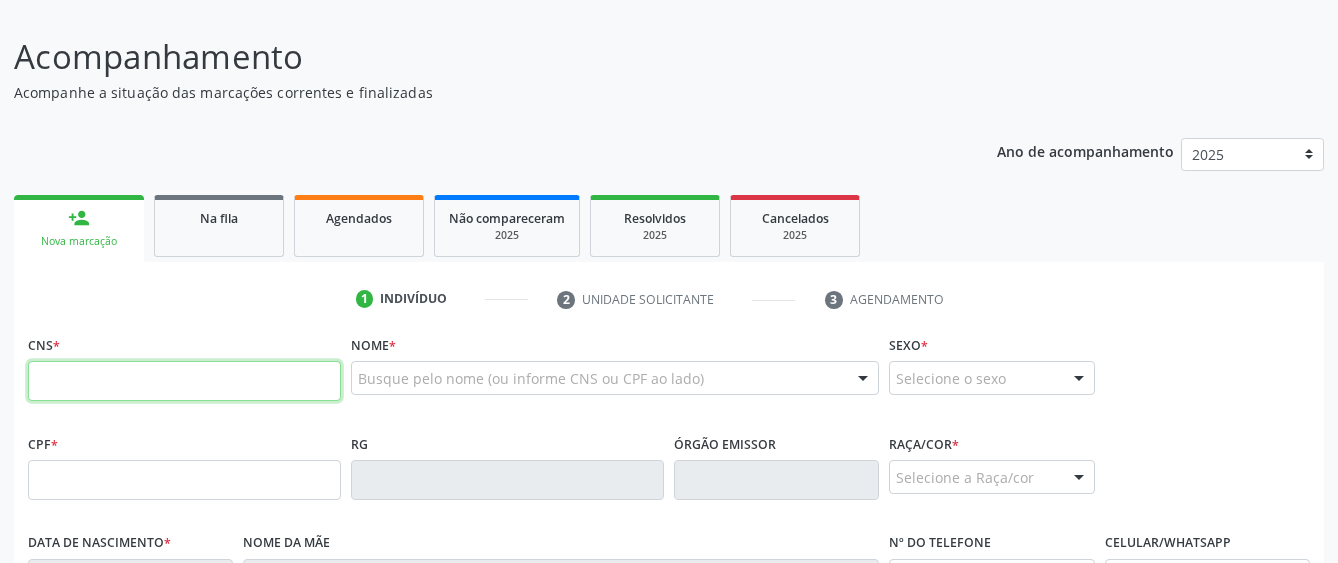 click at bounding box center (184, 381) 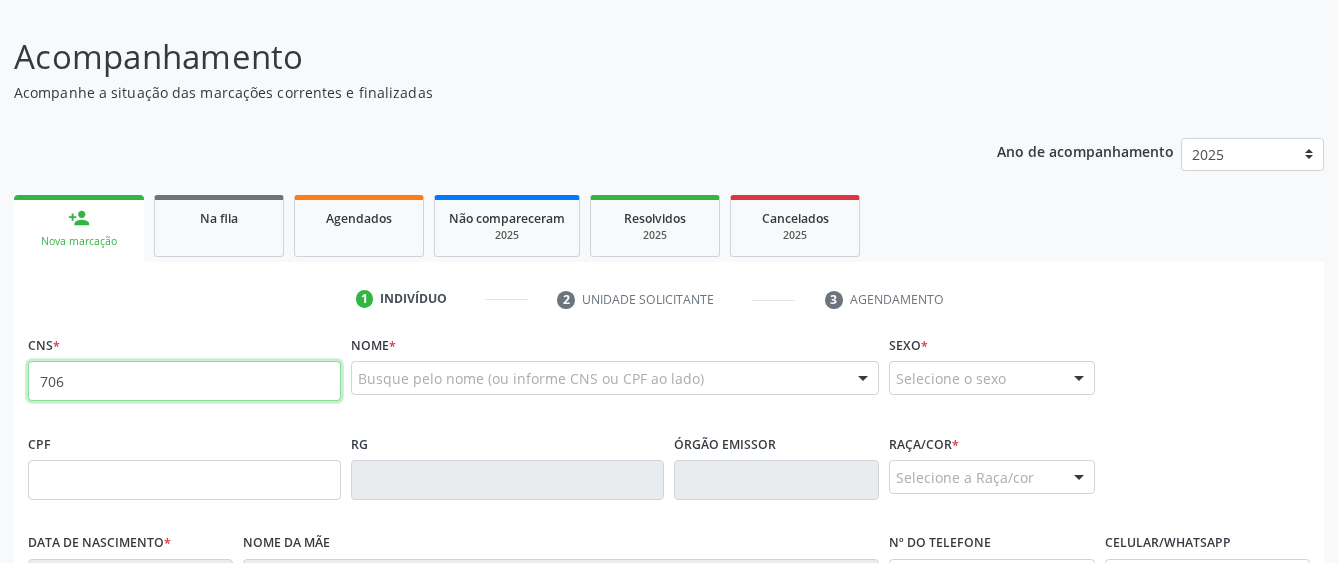 type on "[PHONE]" 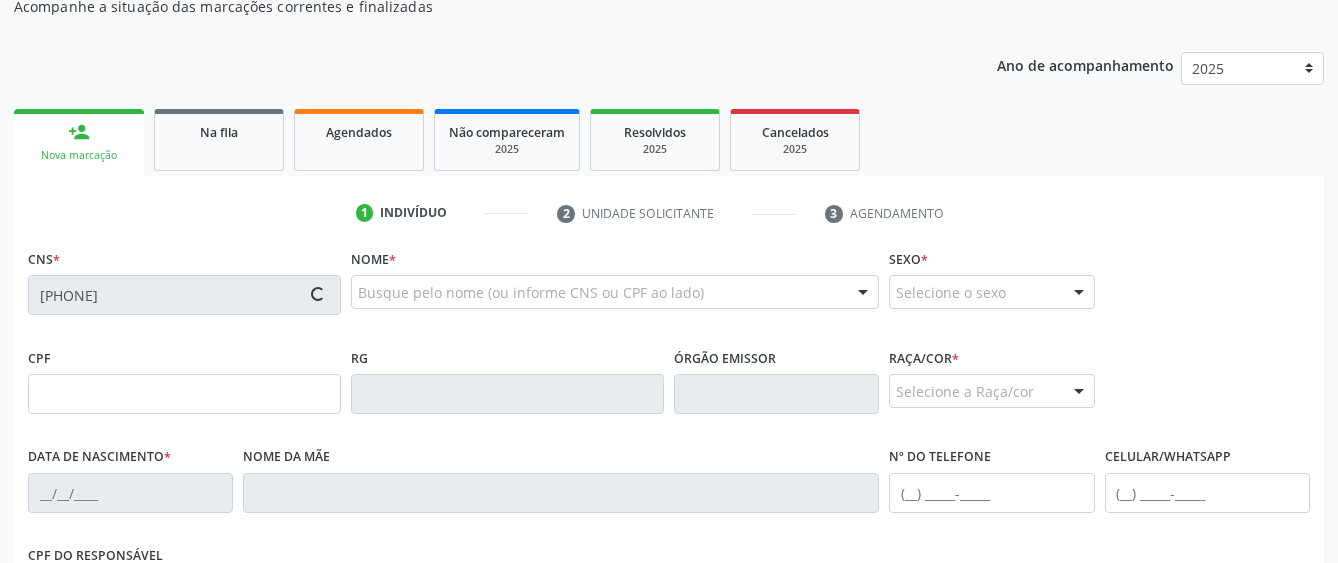 type on "[PHONE]" 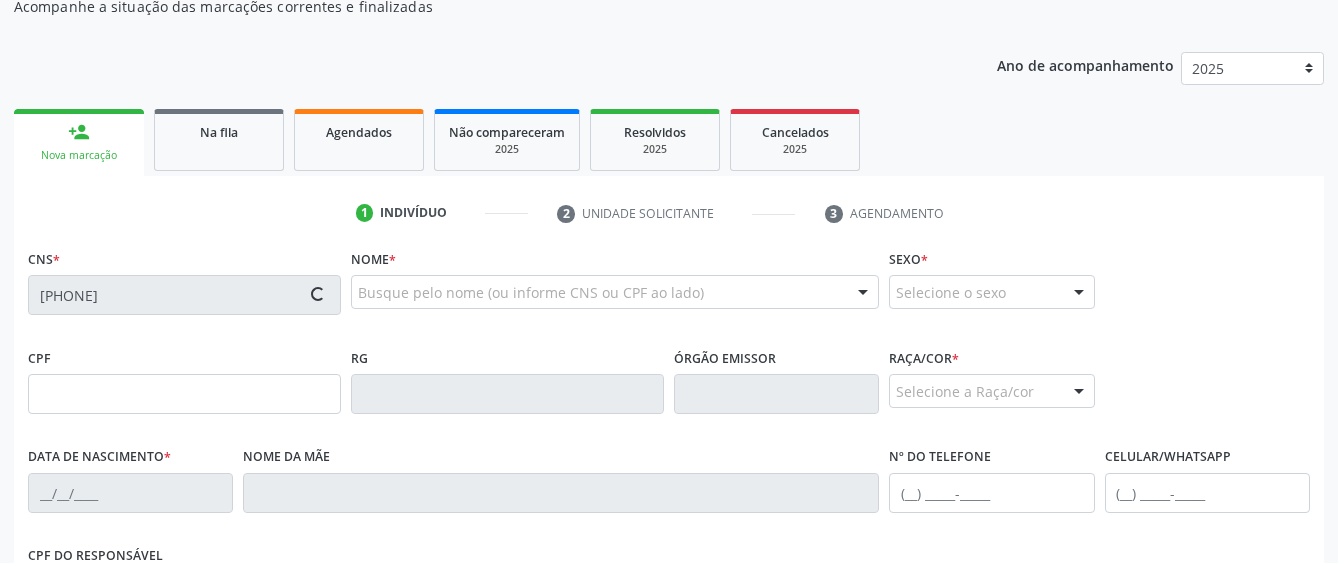 type on "[DATE]" 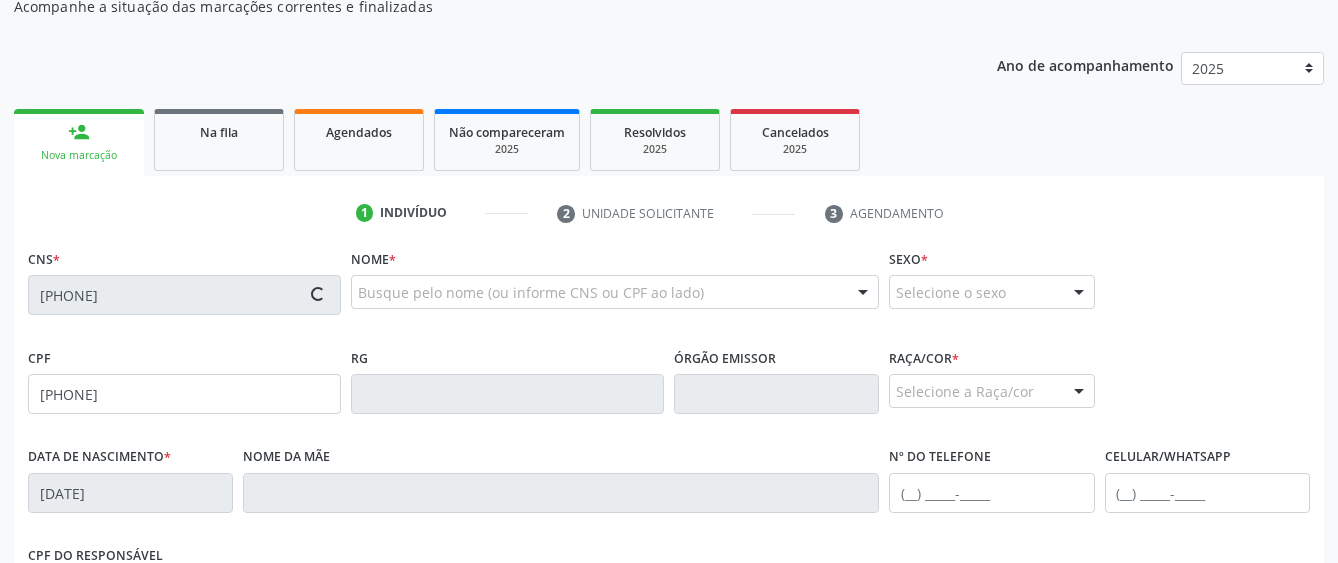 type on "[FIRST] do [LAST] da [LAST]" 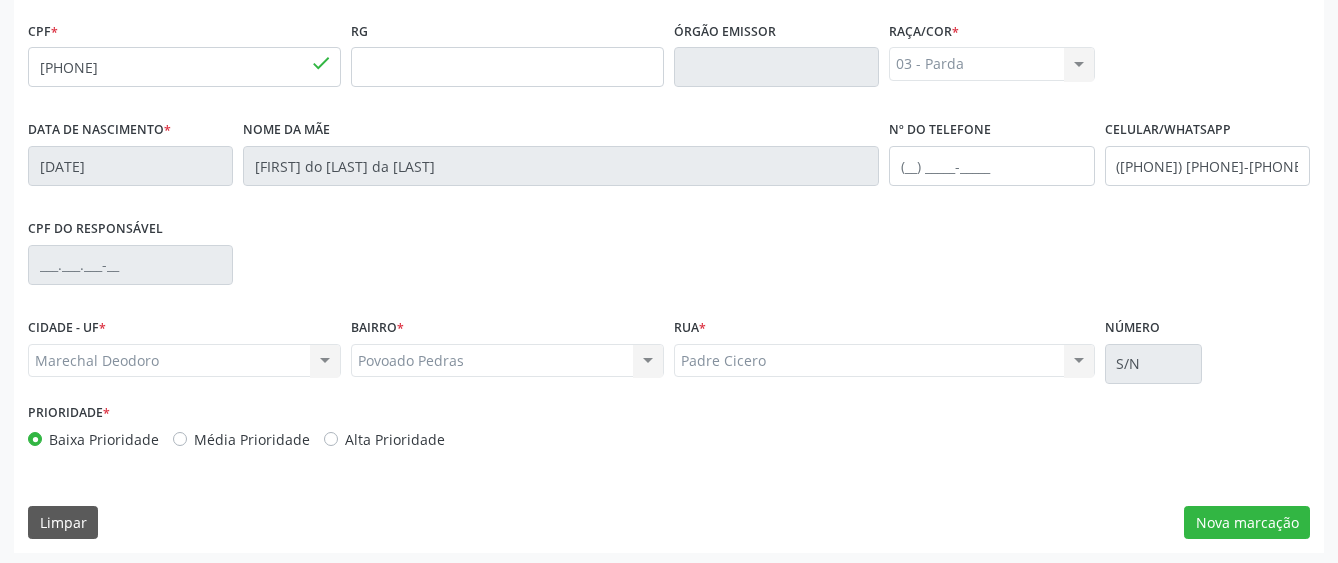 scroll, scrollTop: 549, scrollLeft: 0, axis: vertical 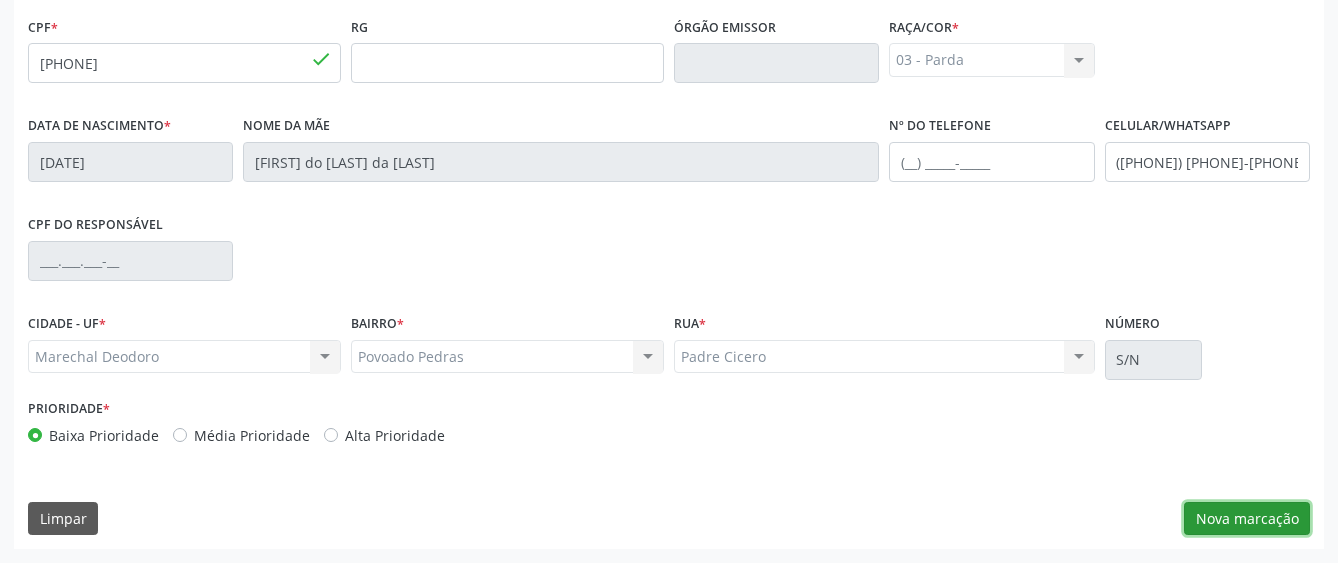 click on "Nova marcação" at bounding box center [1247, 519] 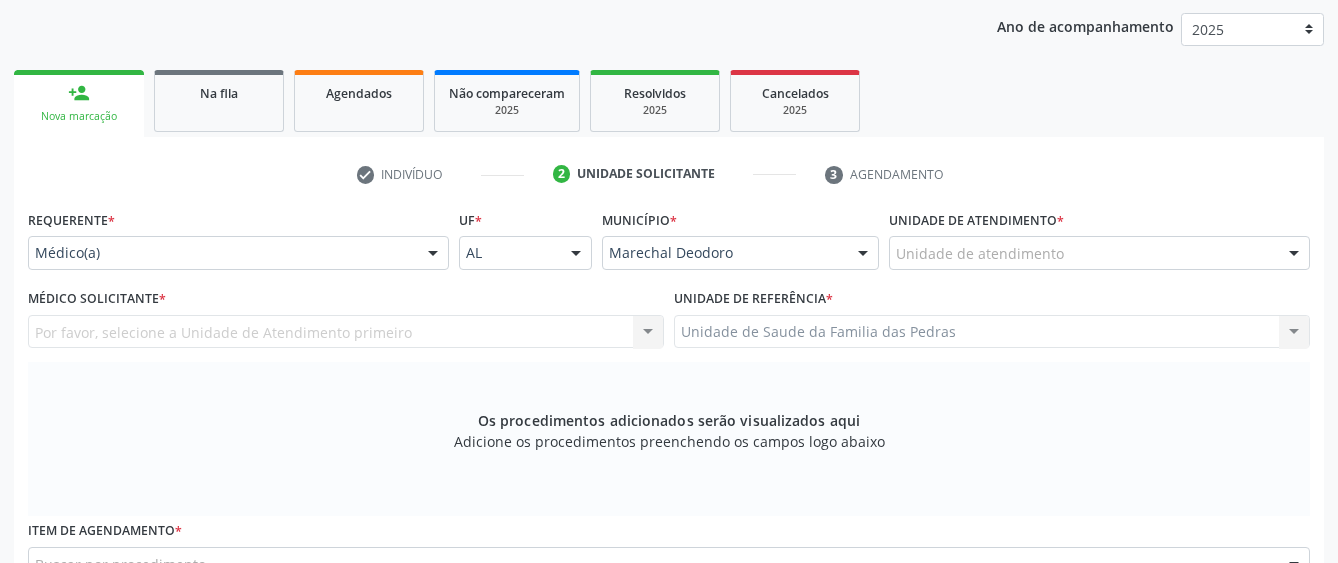 scroll, scrollTop: 249, scrollLeft: 0, axis: vertical 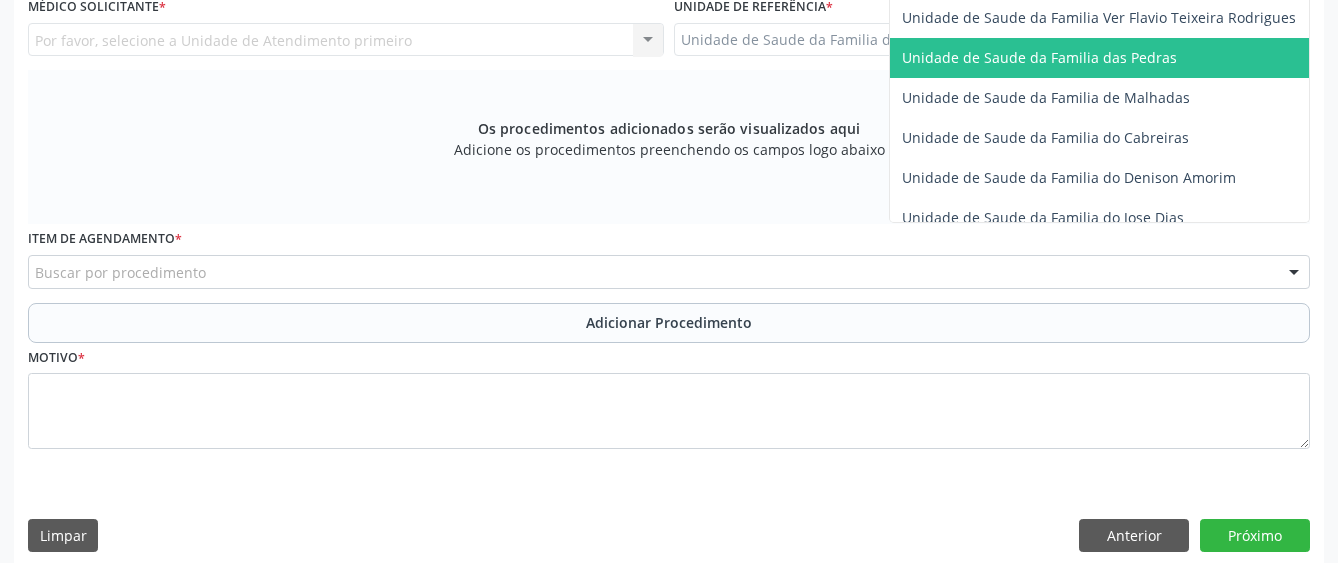 click on "Unidade de Saude da Familia das Pedras" at bounding box center (1039, 57) 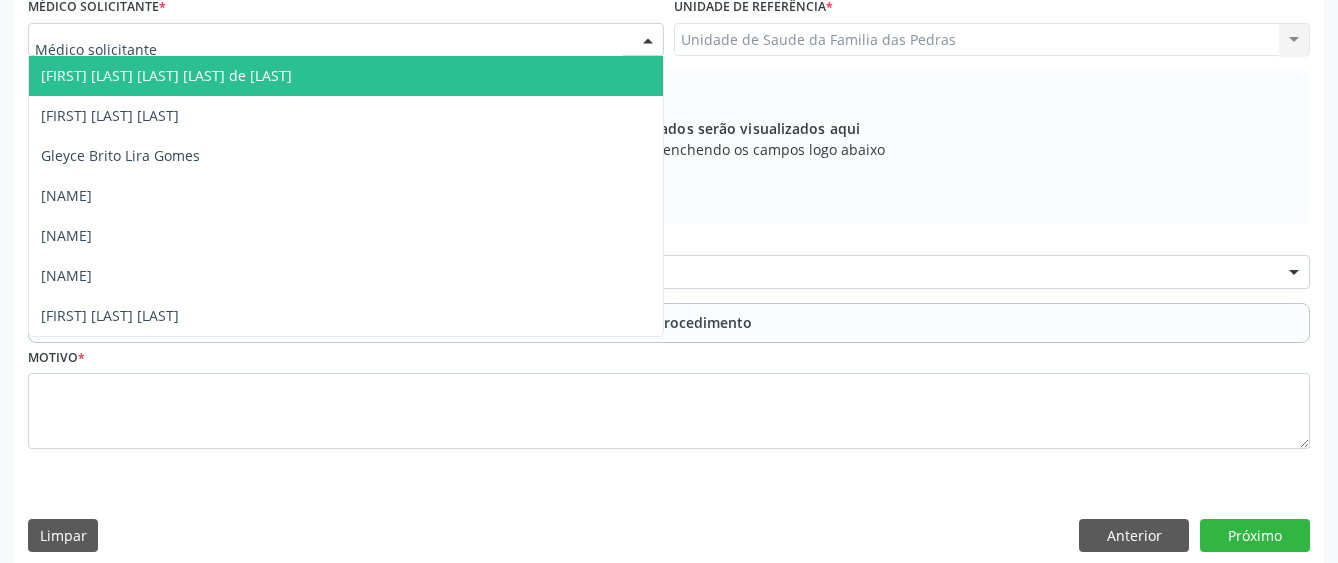 click at bounding box center [346, 40] 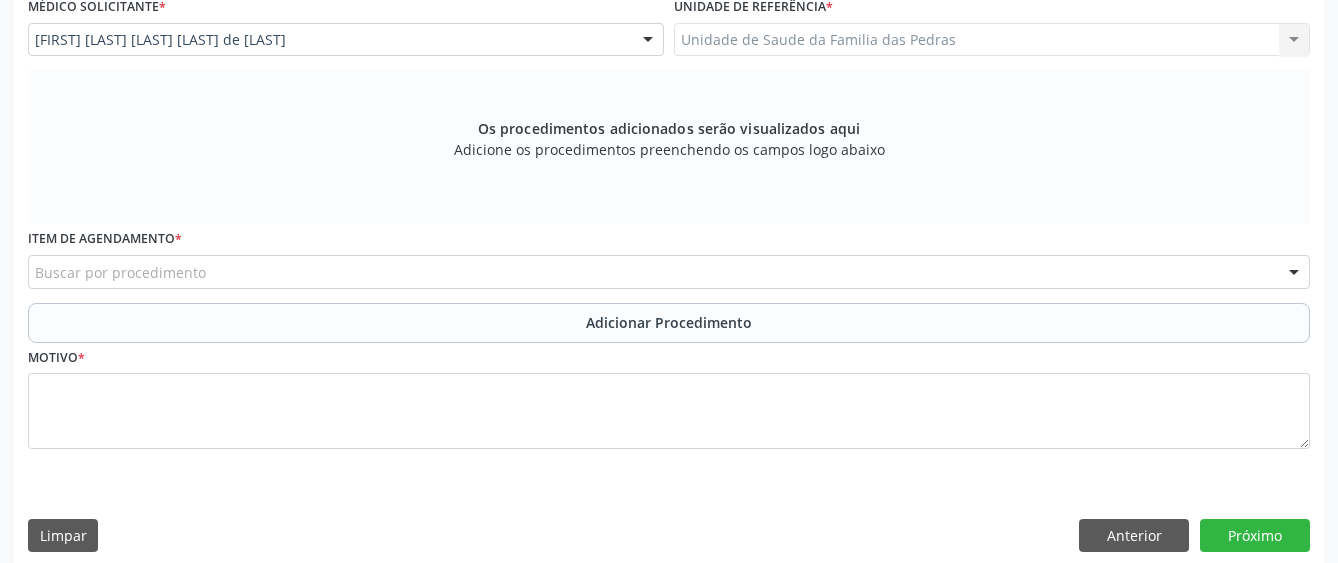 click on "Buscar por procedimento" at bounding box center [669, 272] 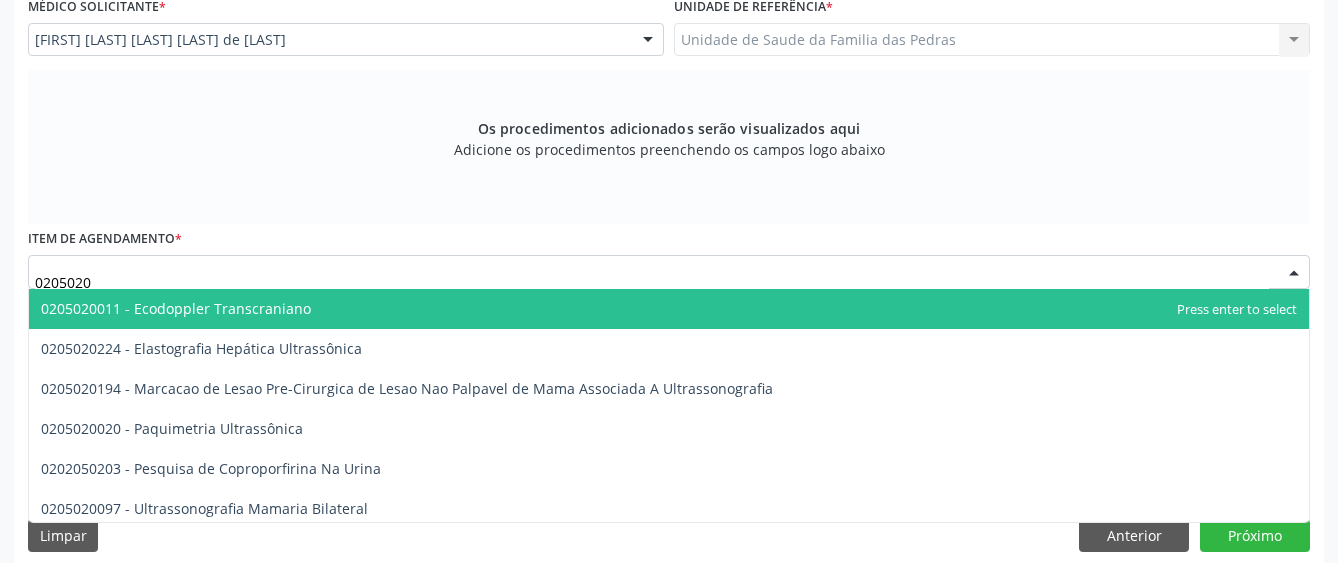 type on "02050201" 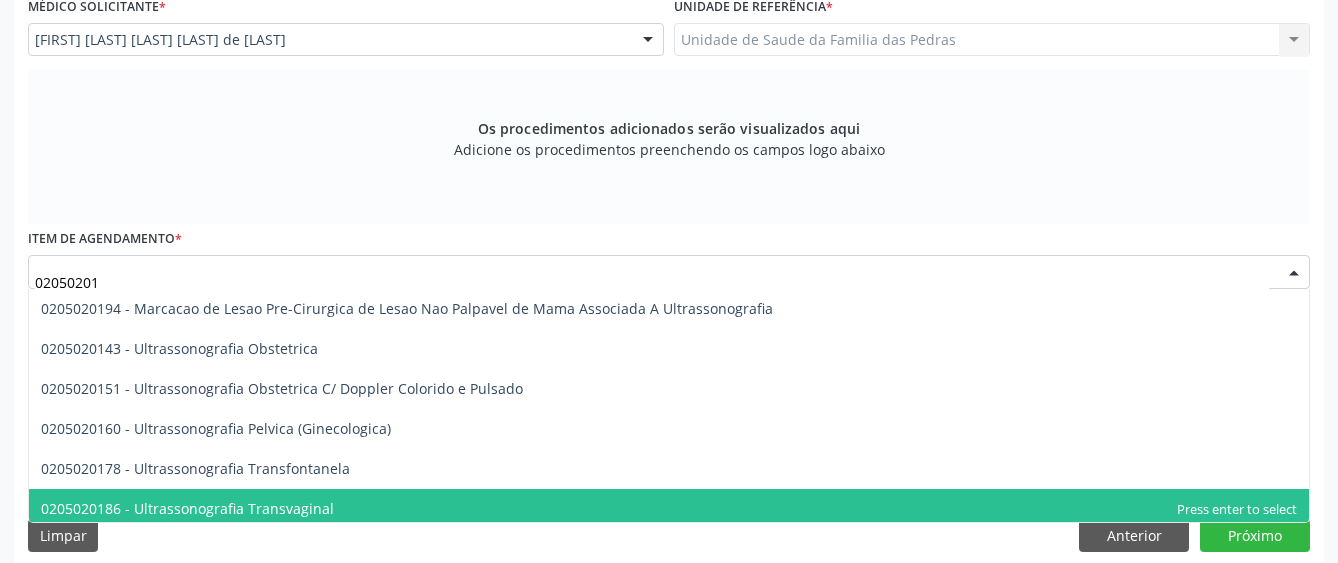 click on "0205020186 - Ultrassonografia Transvaginal" at bounding box center [669, 509] 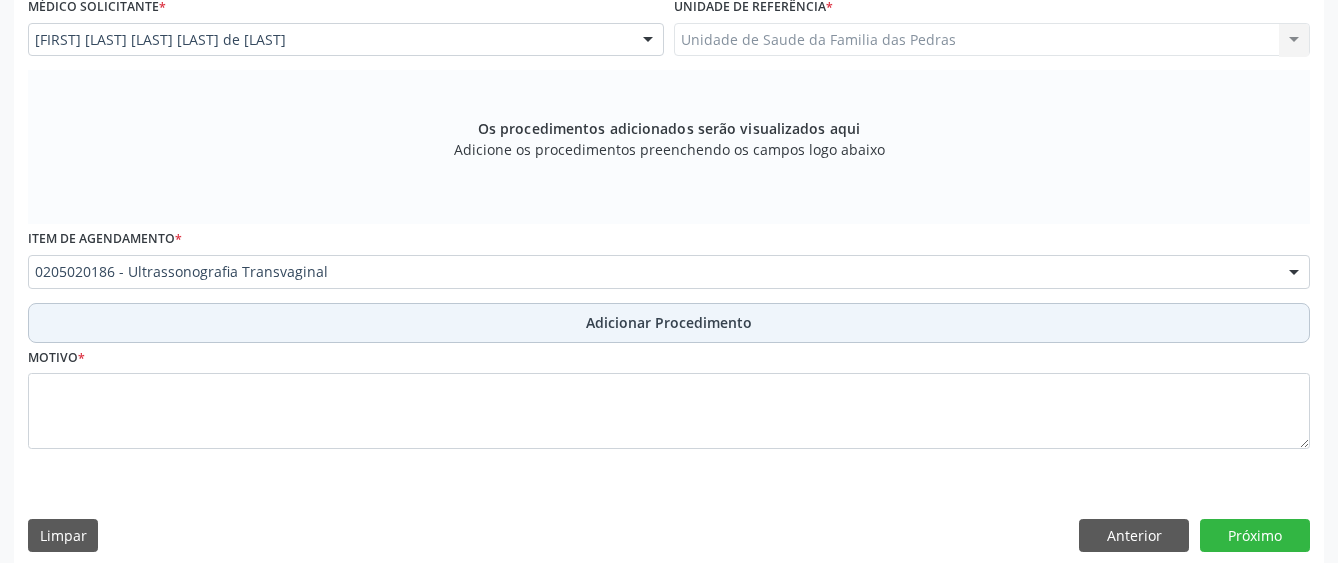 click on "Adicionar Procedimento" at bounding box center (669, 323) 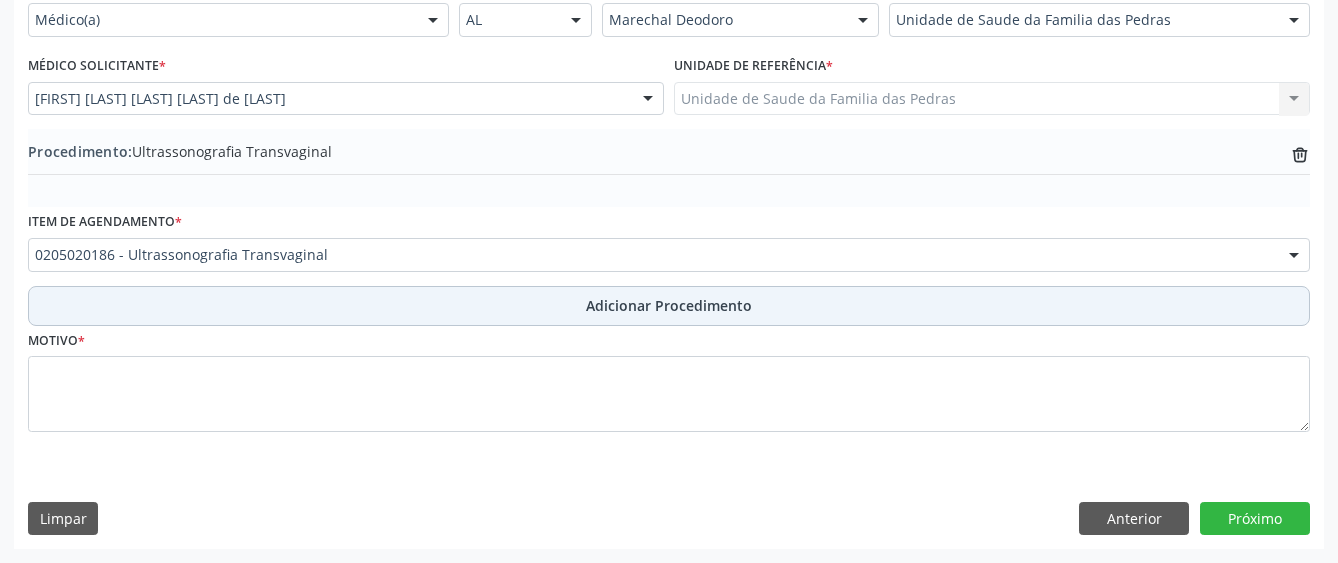 scroll, scrollTop: 490, scrollLeft: 0, axis: vertical 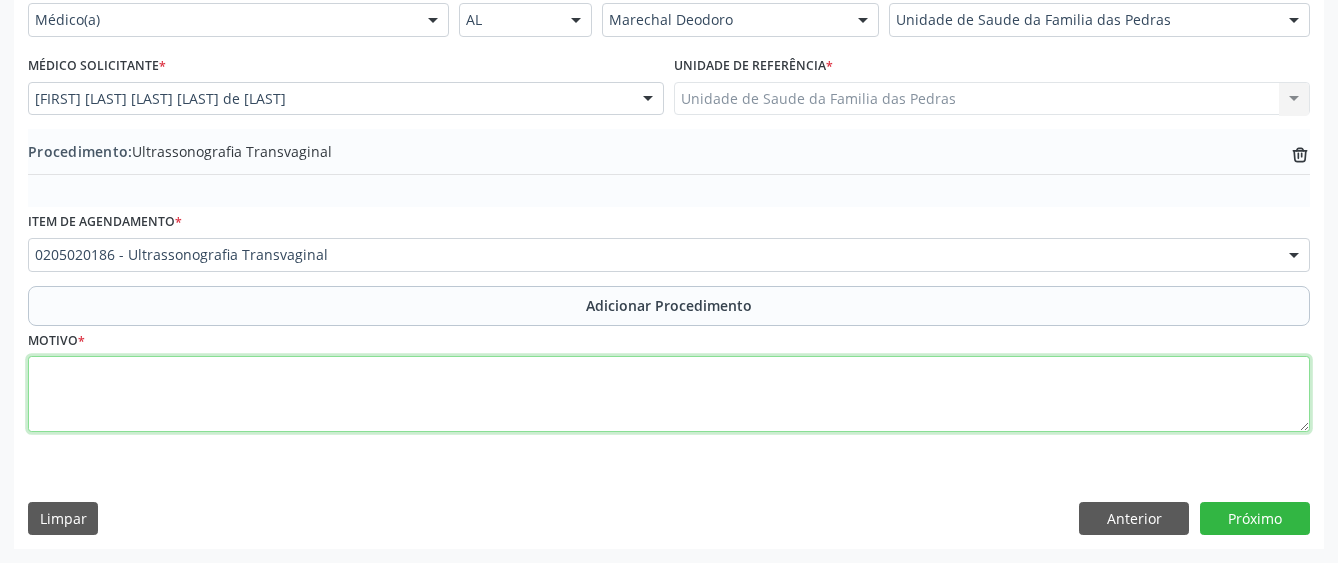 click at bounding box center [669, 394] 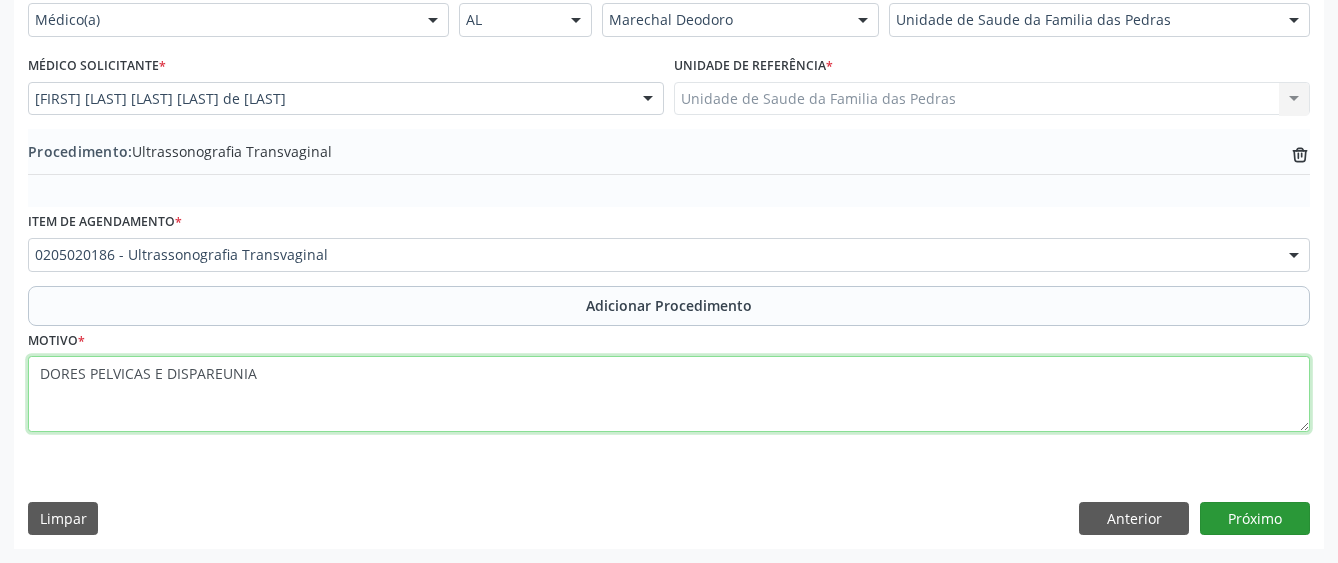type on "DORES PELVICAS E DISPAREUNIA" 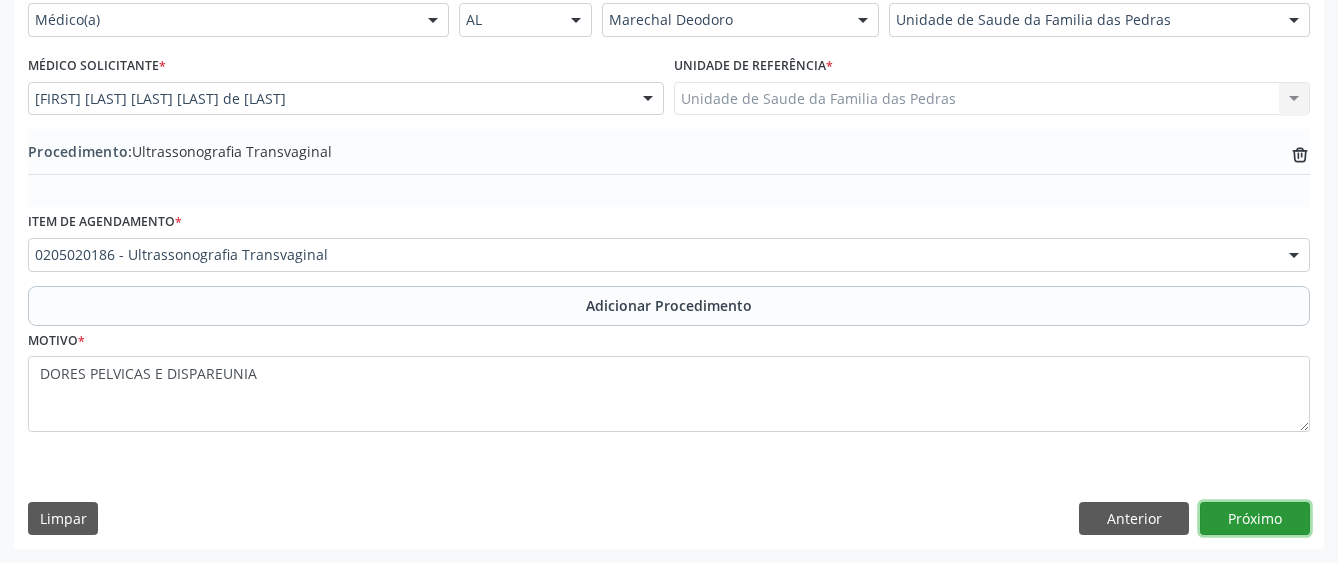 click on "Próximo" at bounding box center (1255, 519) 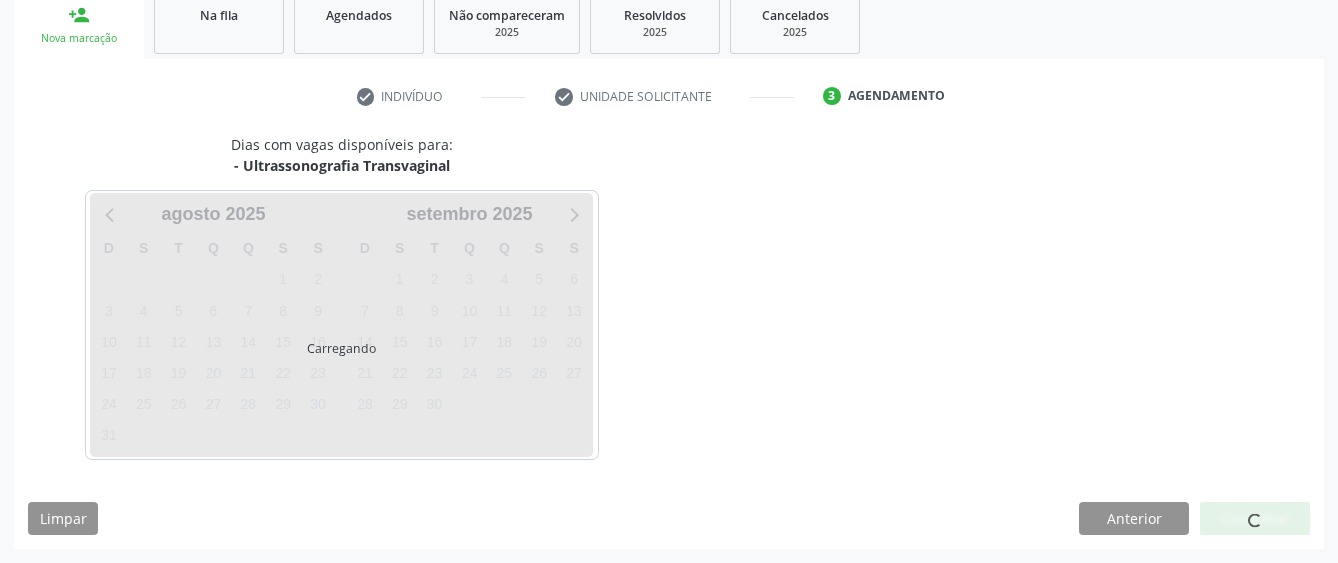 scroll, scrollTop: 394, scrollLeft: 0, axis: vertical 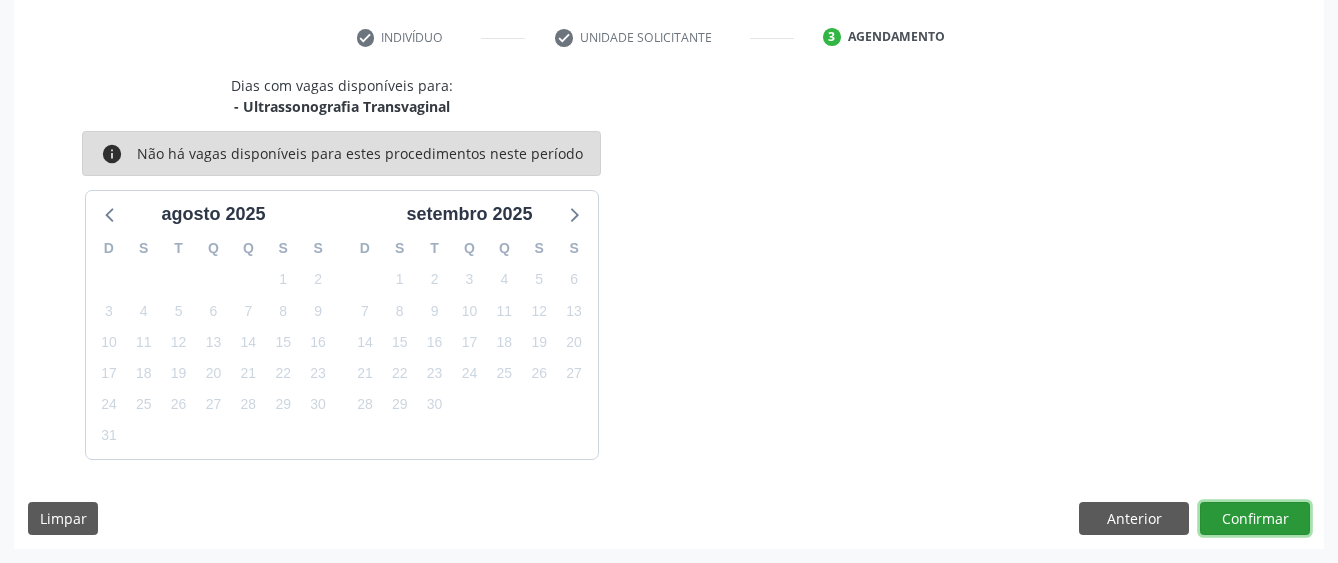 click on "Confirmar" at bounding box center [1255, 519] 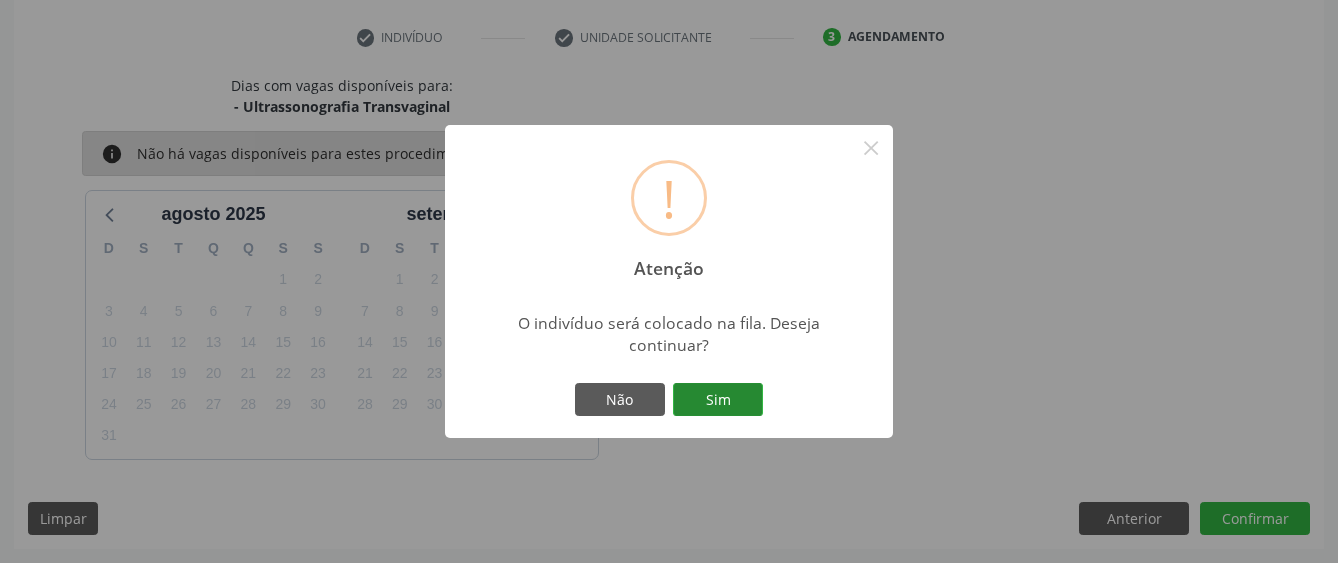 click on "Sim" at bounding box center (718, 400) 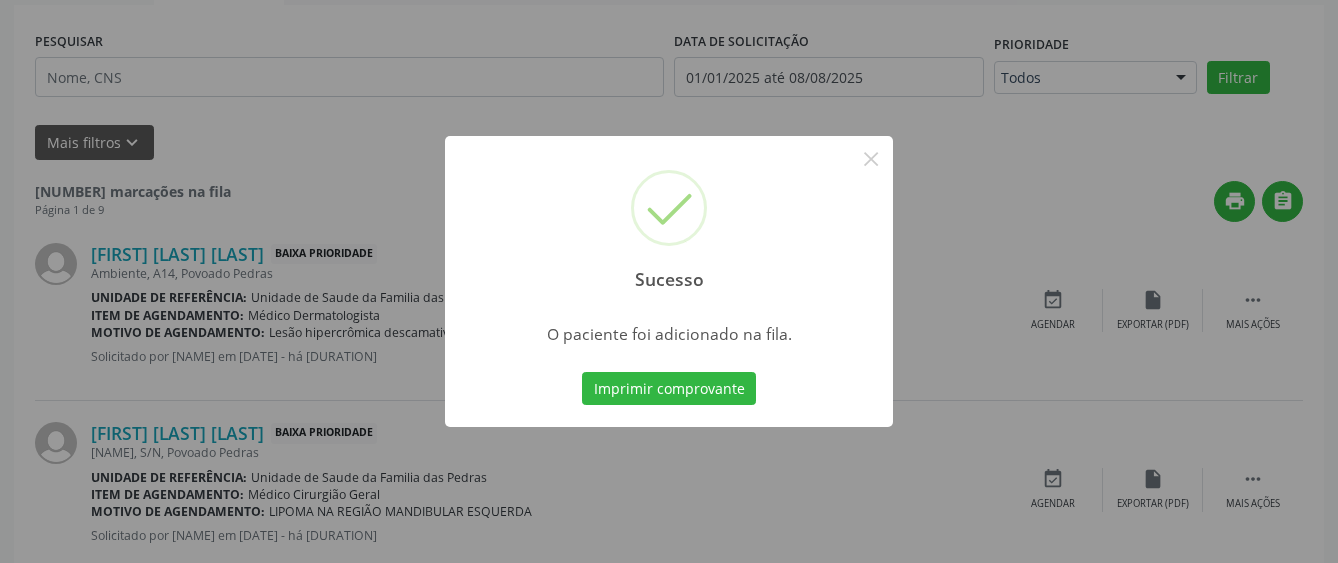 scroll, scrollTop: 132, scrollLeft: 0, axis: vertical 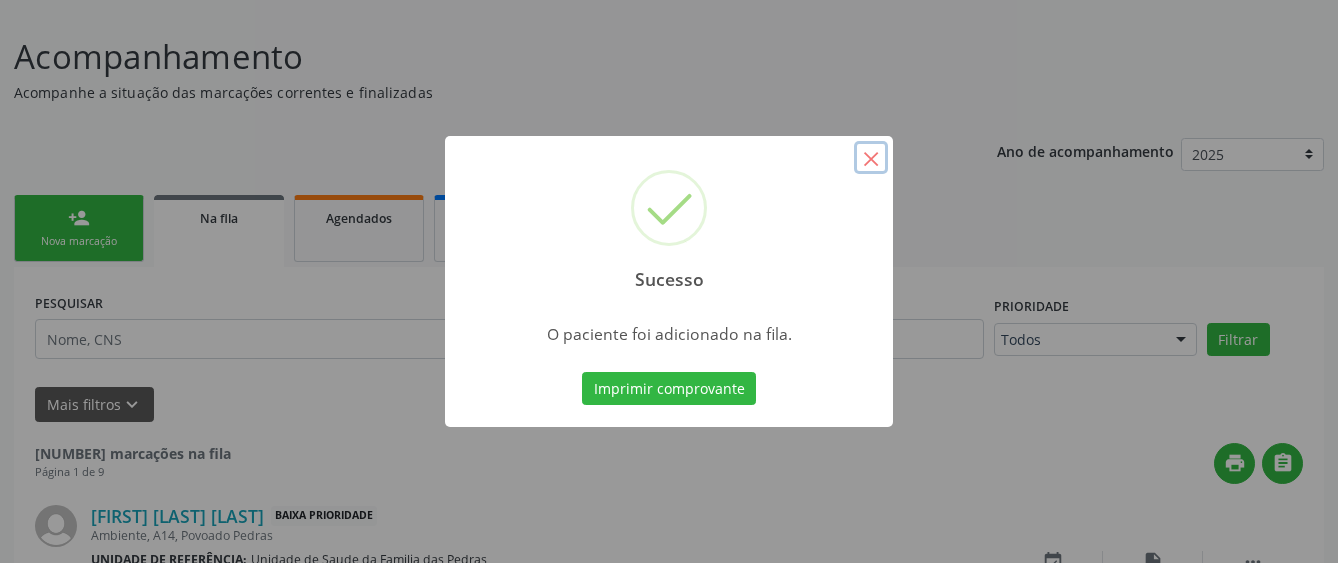 click on "×" at bounding box center [871, 158] 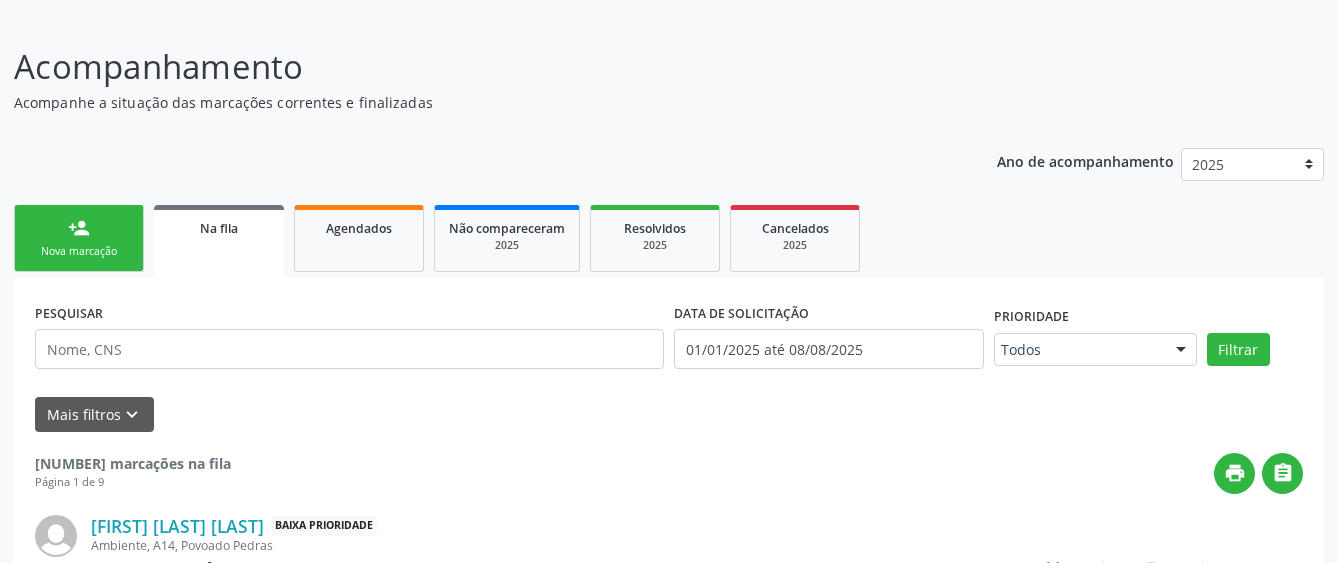 scroll, scrollTop: 121, scrollLeft: 0, axis: vertical 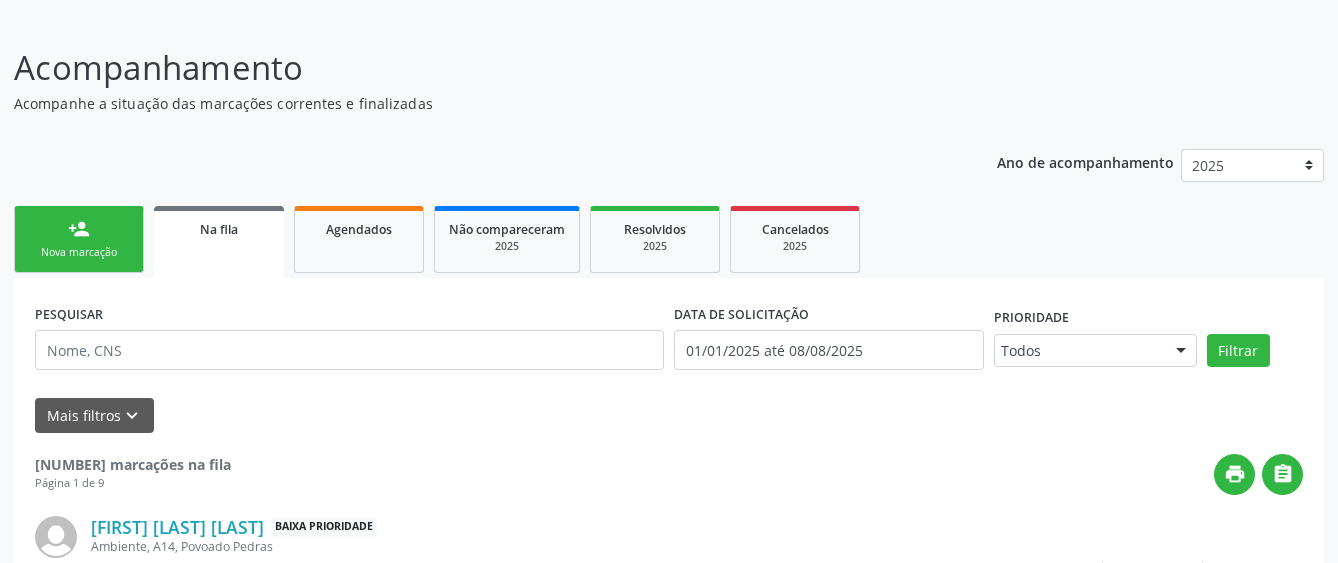 click on "Nova marcação" at bounding box center [79, 252] 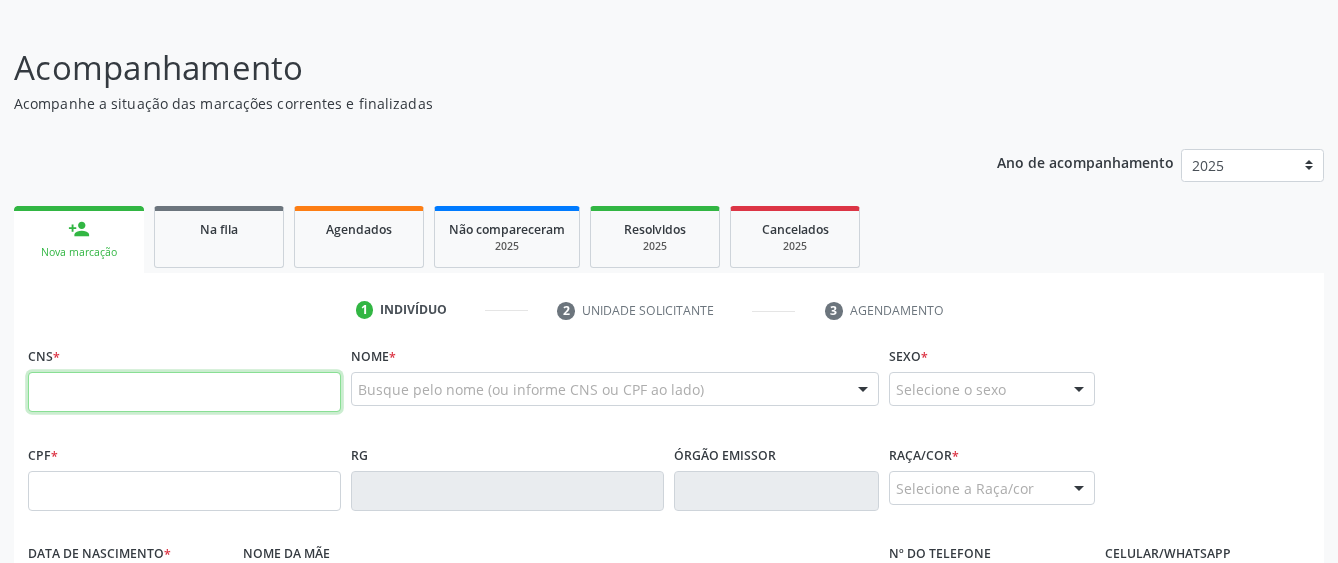 click at bounding box center (184, 392) 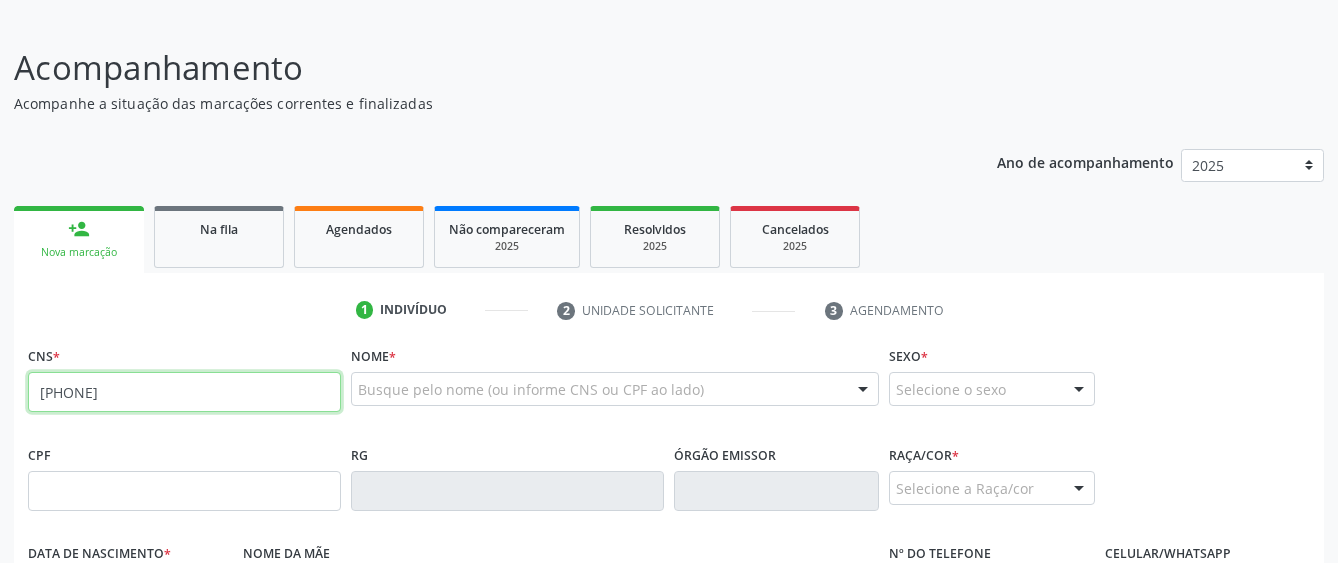 type on "[PHONE]" 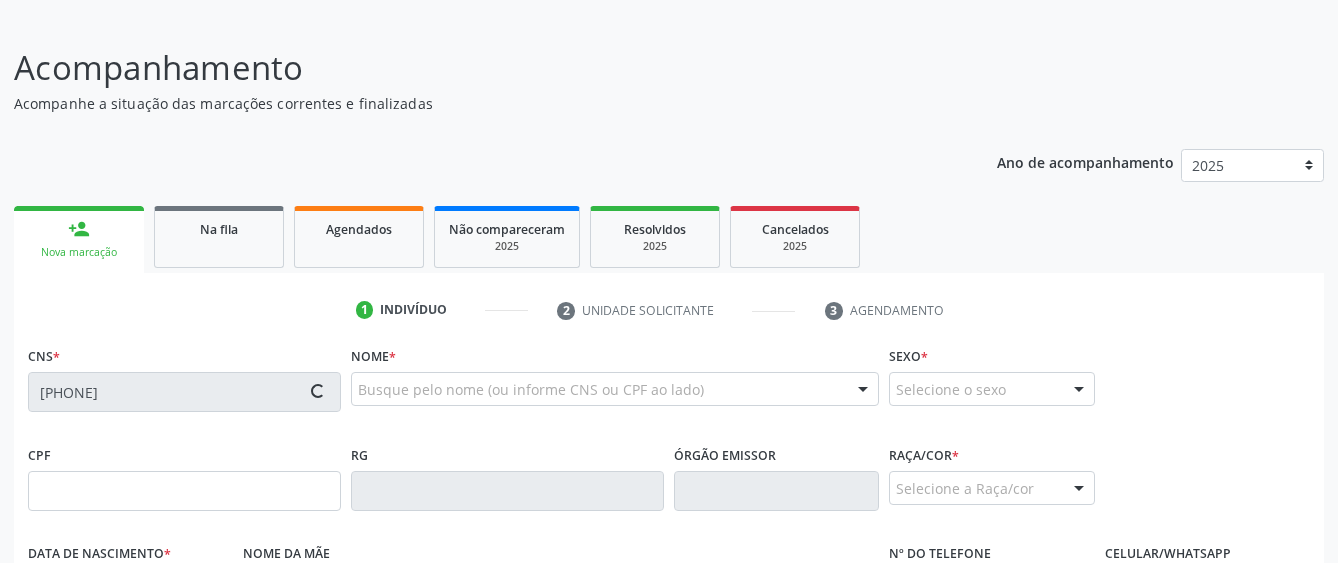 type on "[CPF]" 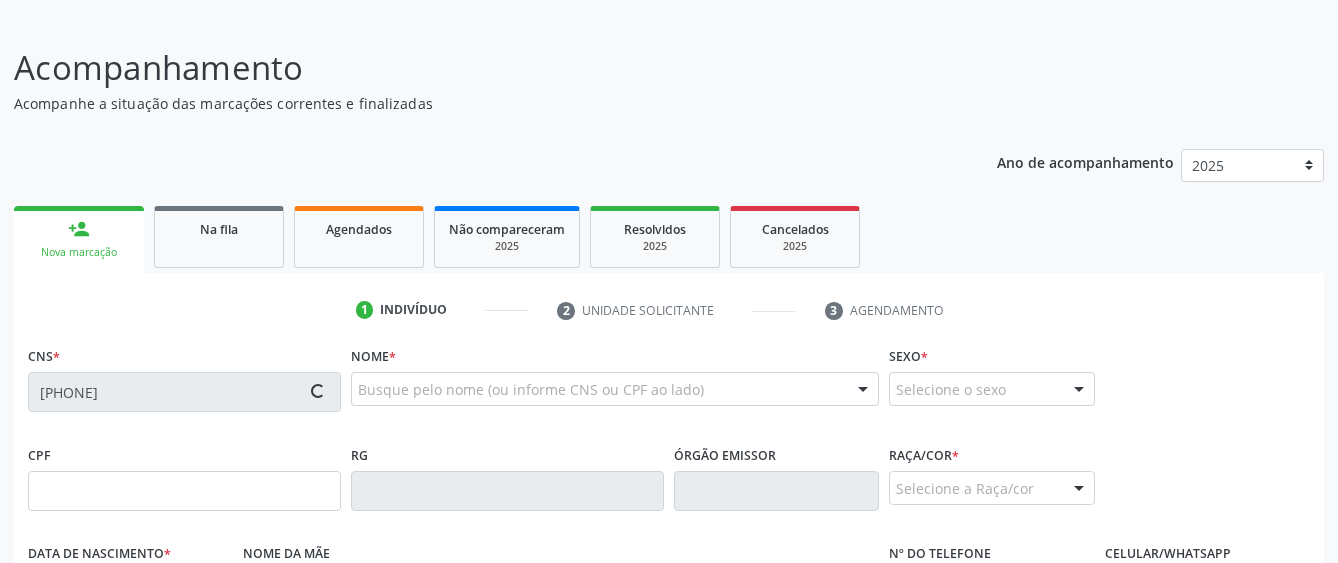 type on "[DATE]" 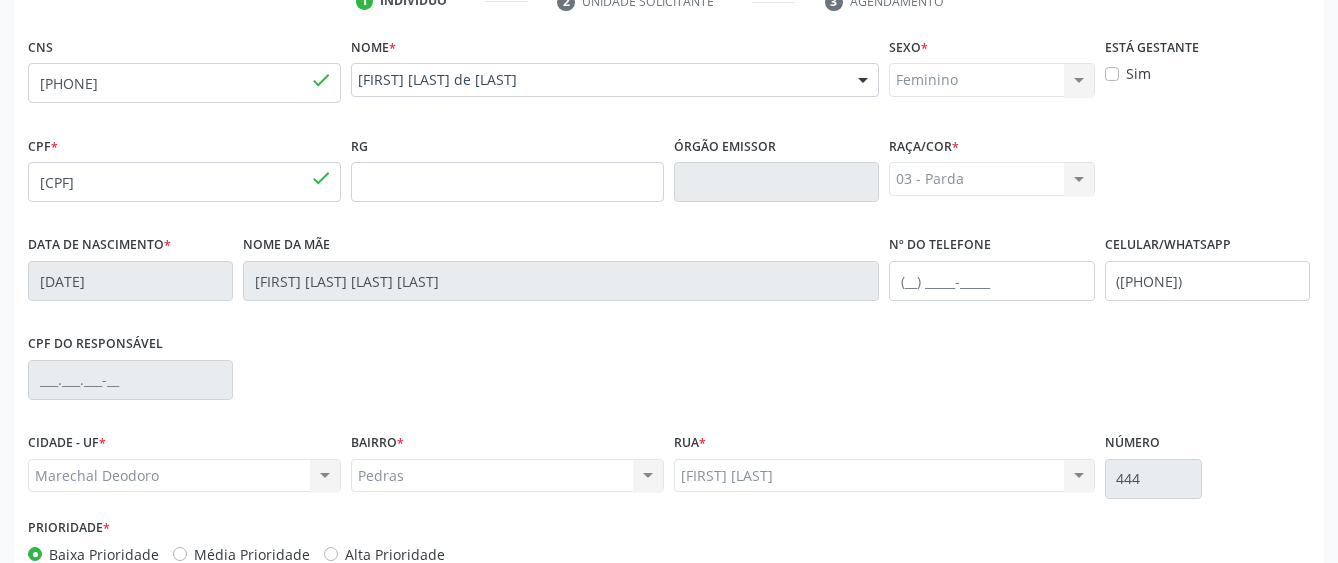 scroll, scrollTop: 521, scrollLeft: 0, axis: vertical 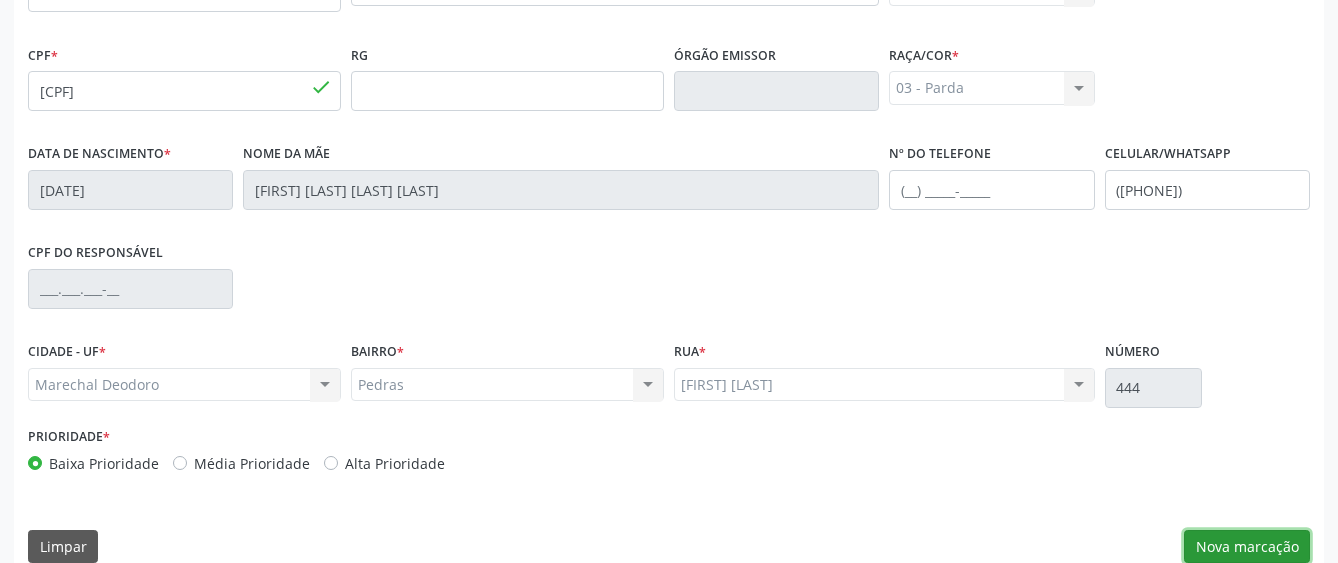click on "Nova marcação" at bounding box center (1247, 547) 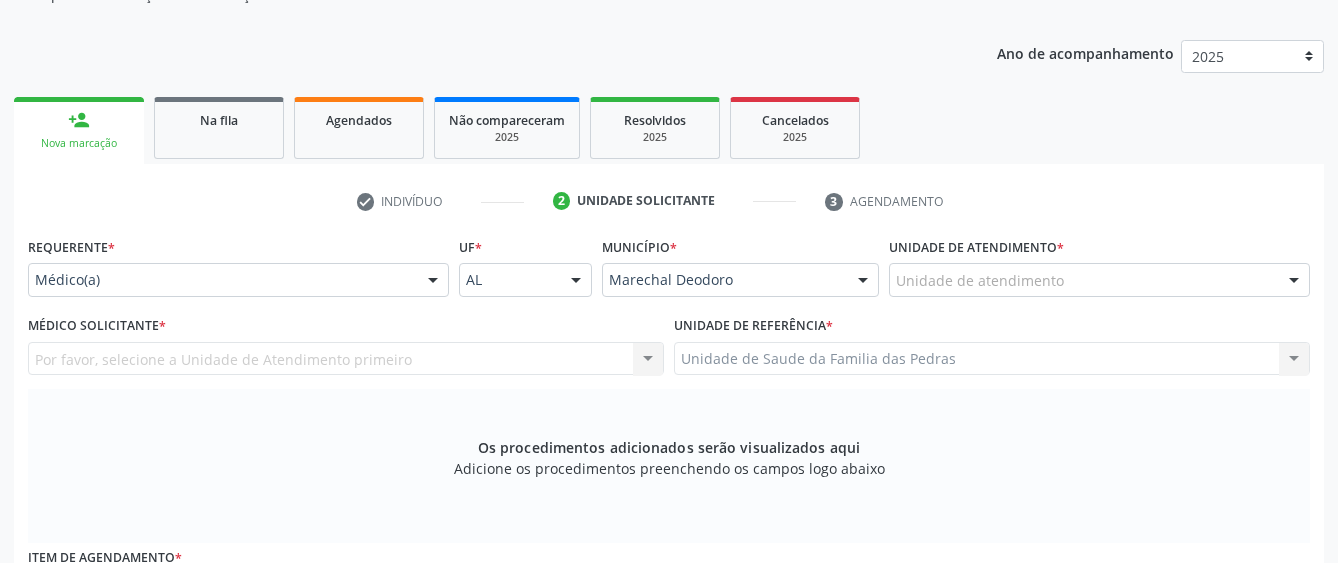 scroll, scrollTop: 221, scrollLeft: 0, axis: vertical 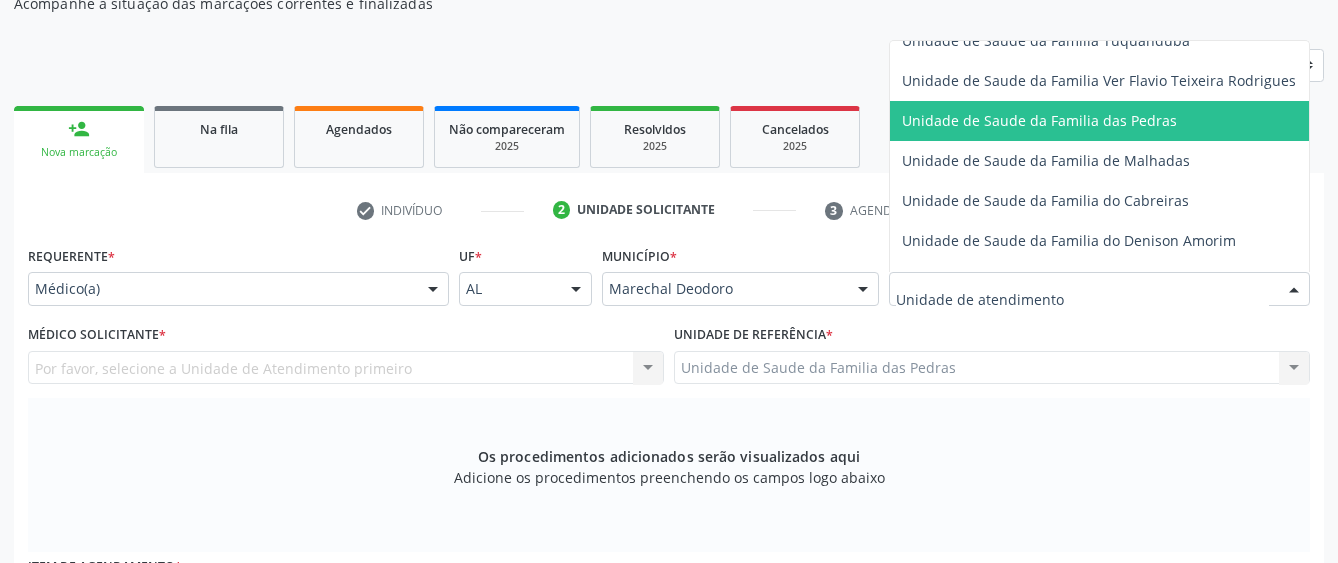click on "Unidade de Saude da Familia das Pedras" at bounding box center [1106, 121] 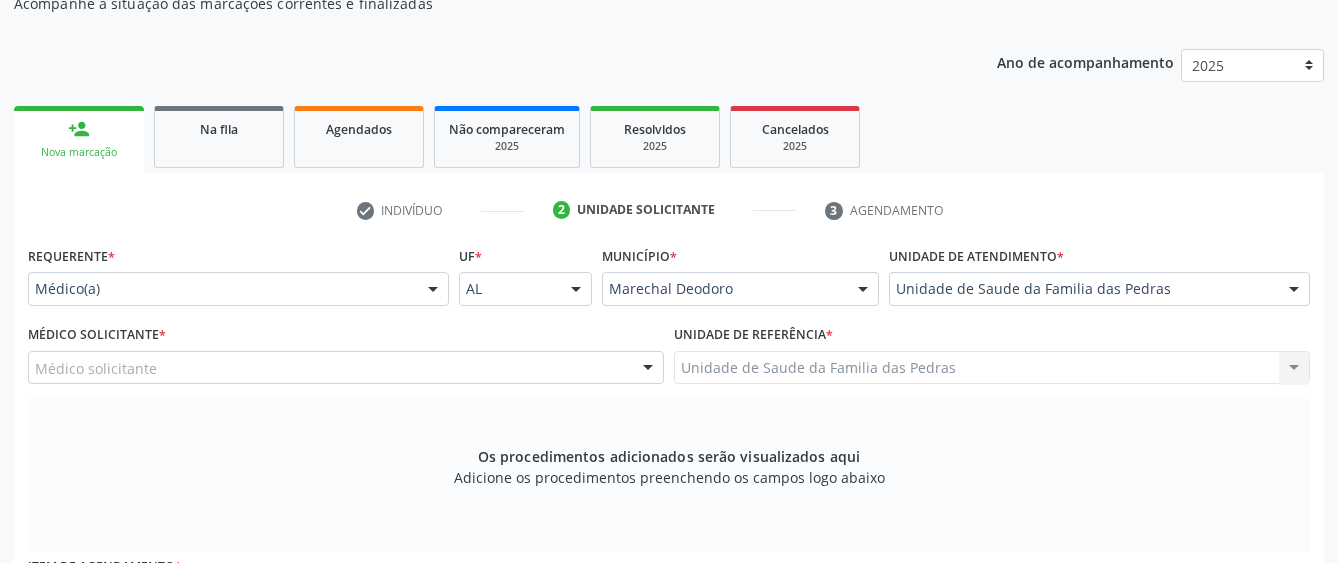 click on "Médico solicitante" at bounding box center [346, 368] 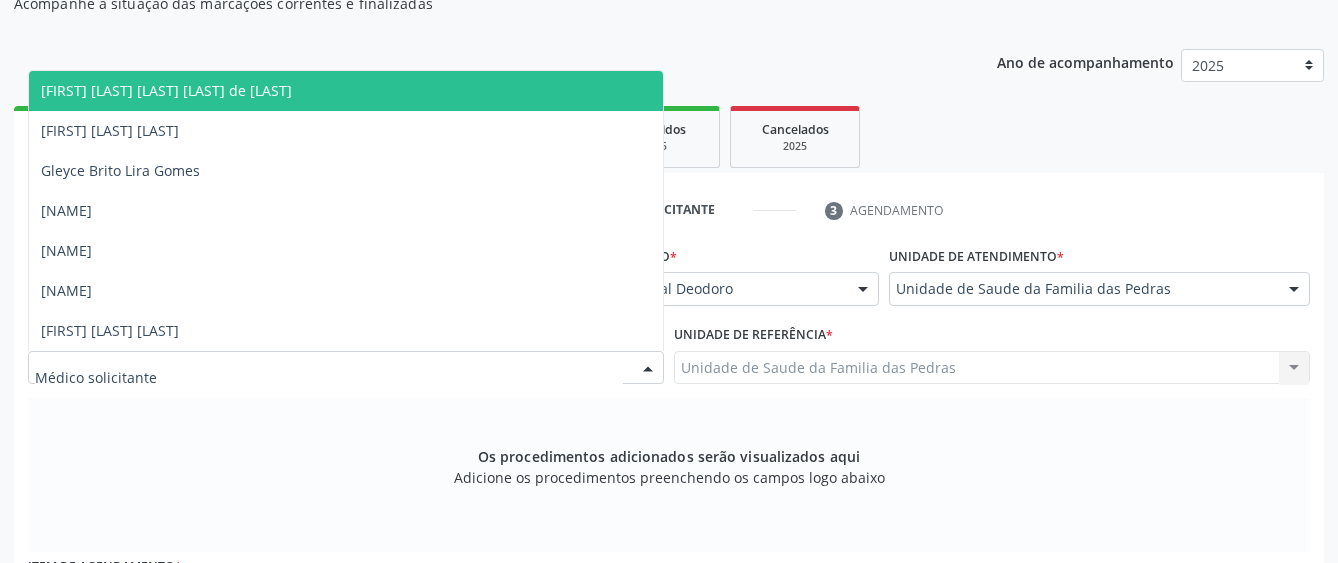 click on "[FIRST] [LAST] [LAST] [LAST] de [LAST]" at bounding box center [346, 91] 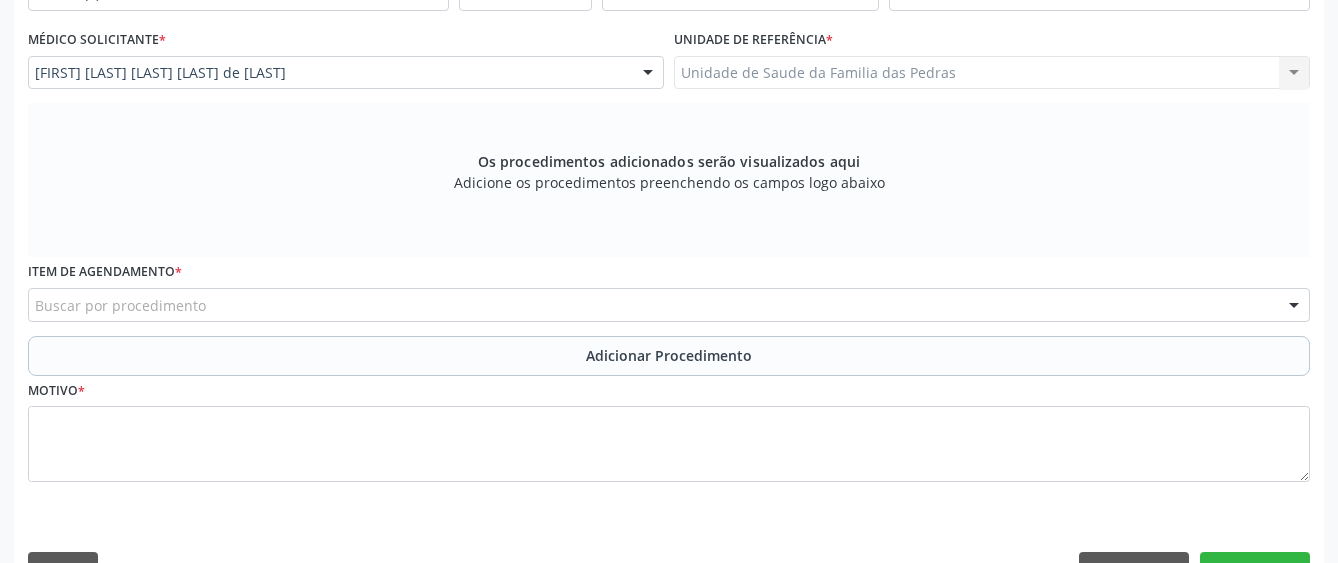 scroll, scrollTop: 566, scrollLeft: 0, axis: vertical 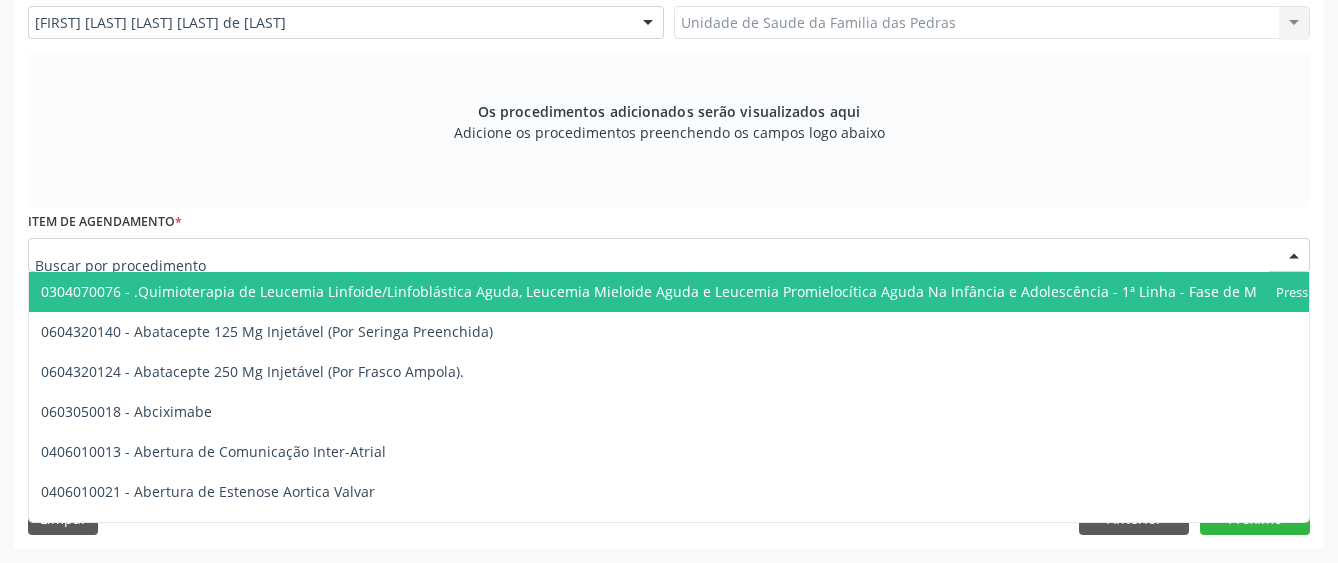 click at bounding box center (669, 255) 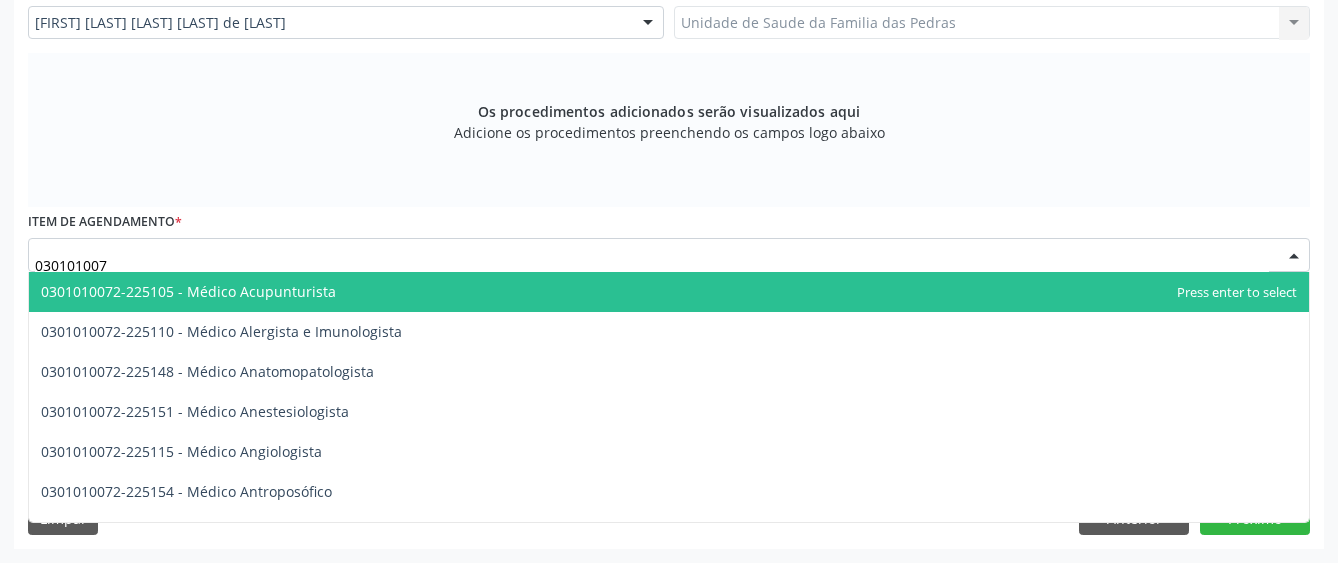 type on "0301010072" 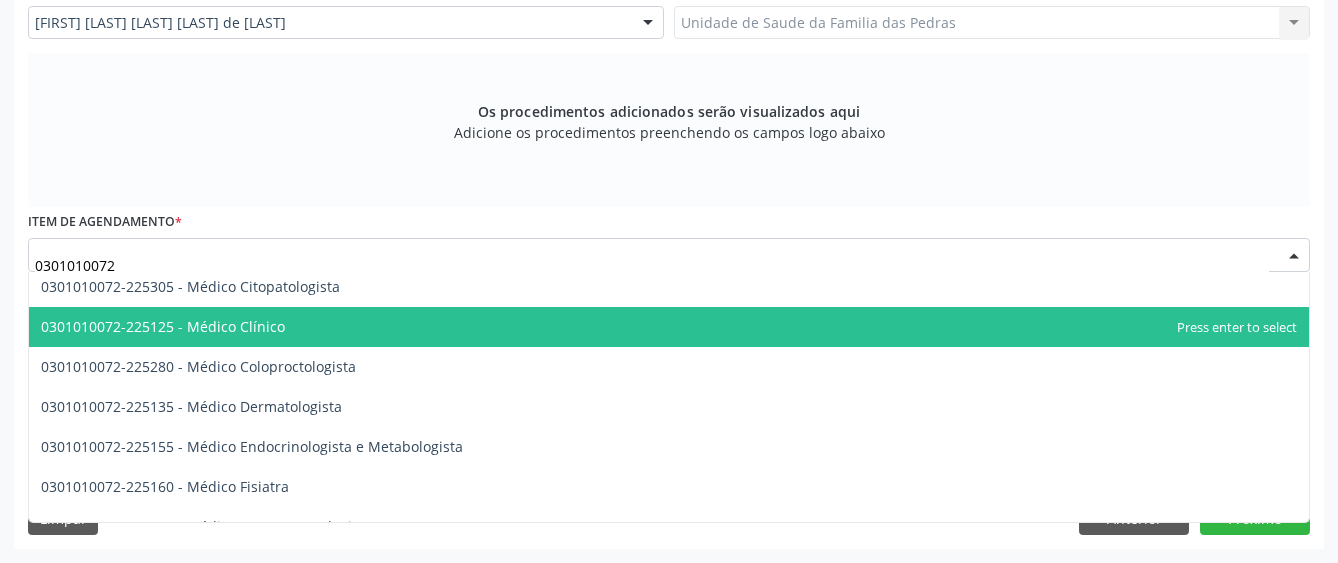 scroll, scrollTop: 800, scrollLeft: 0, axis: vertical 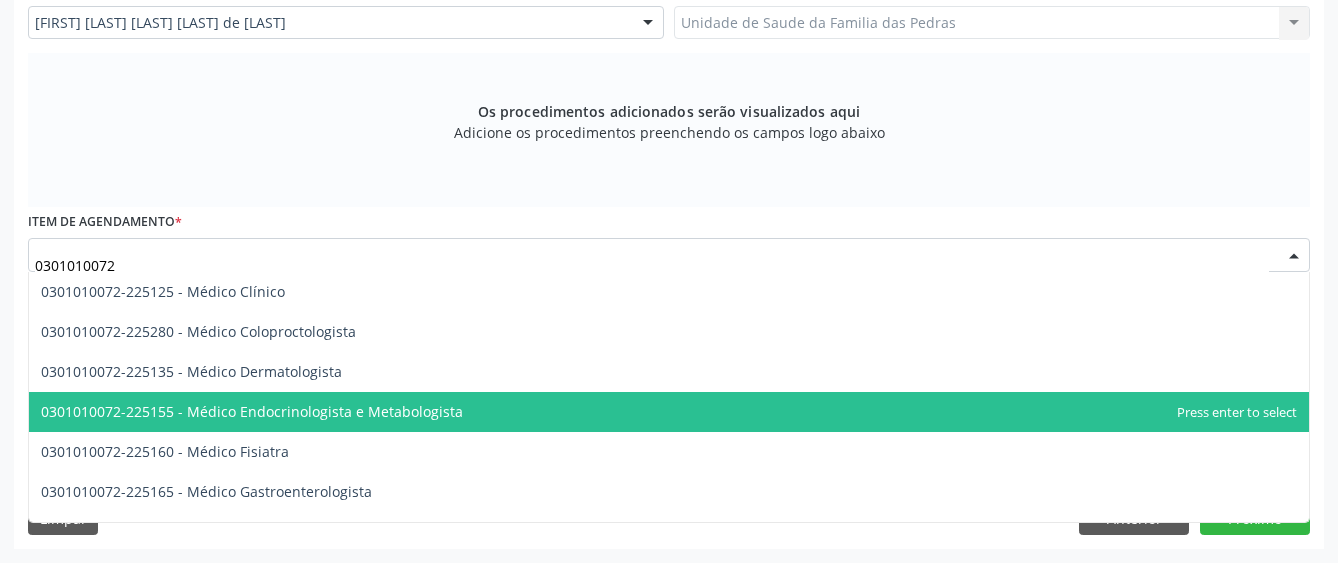 click on "0301010072-225155 - Médico Endocrinologista e Metabologista" at bounding box center (669, 412) 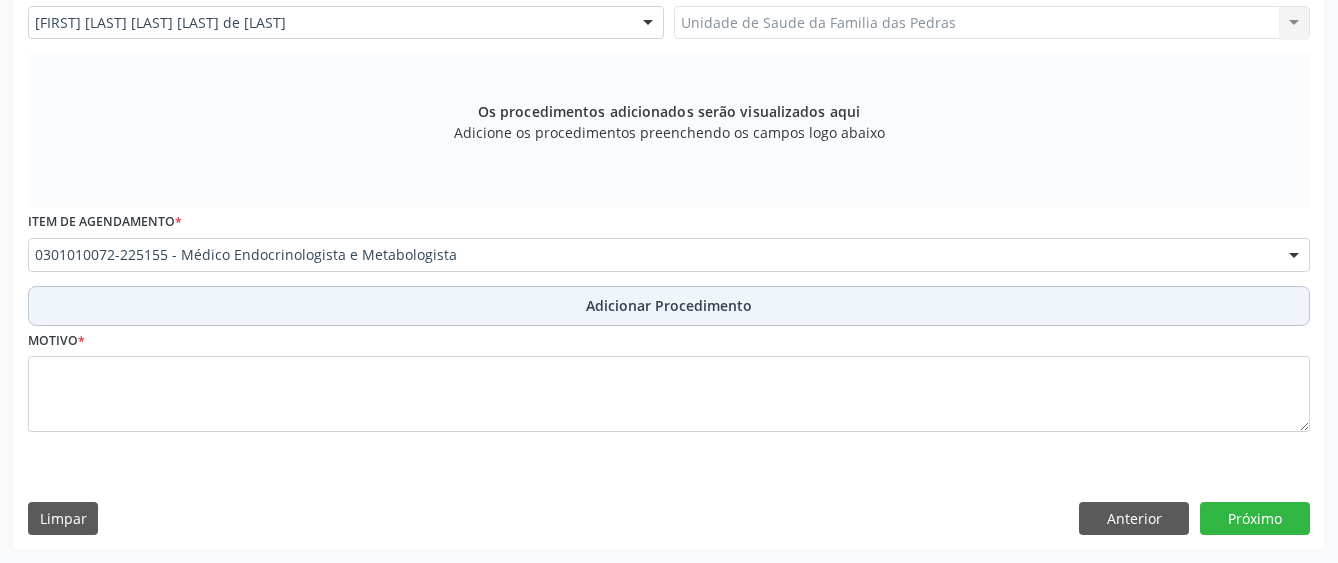 click on "Adicionar Procedimento" at bounding box center (669, 306) 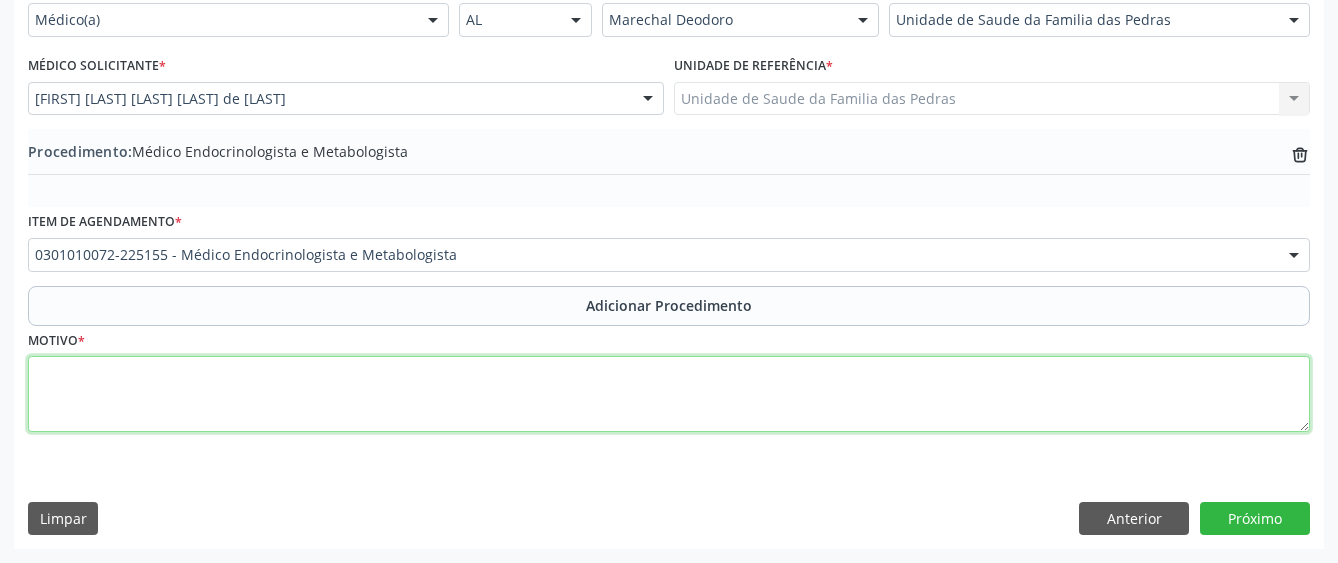 click at bounding box center [669, 394] 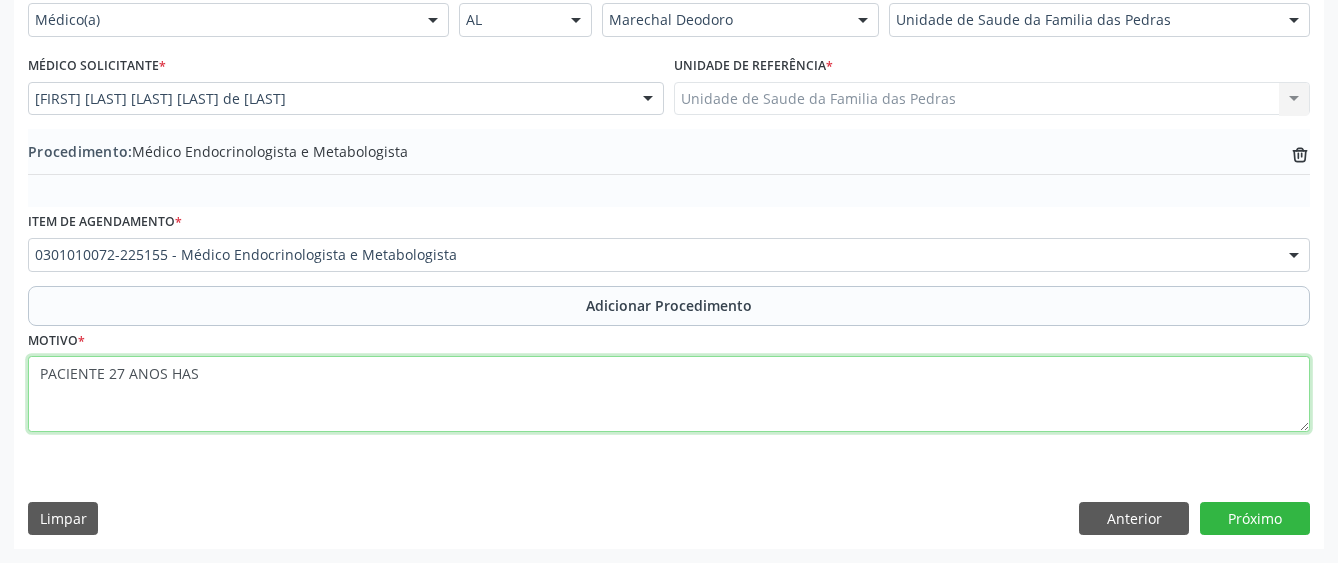 click on "PACIENTE 27 ANOS HAS" at bounding box center [669, 394] 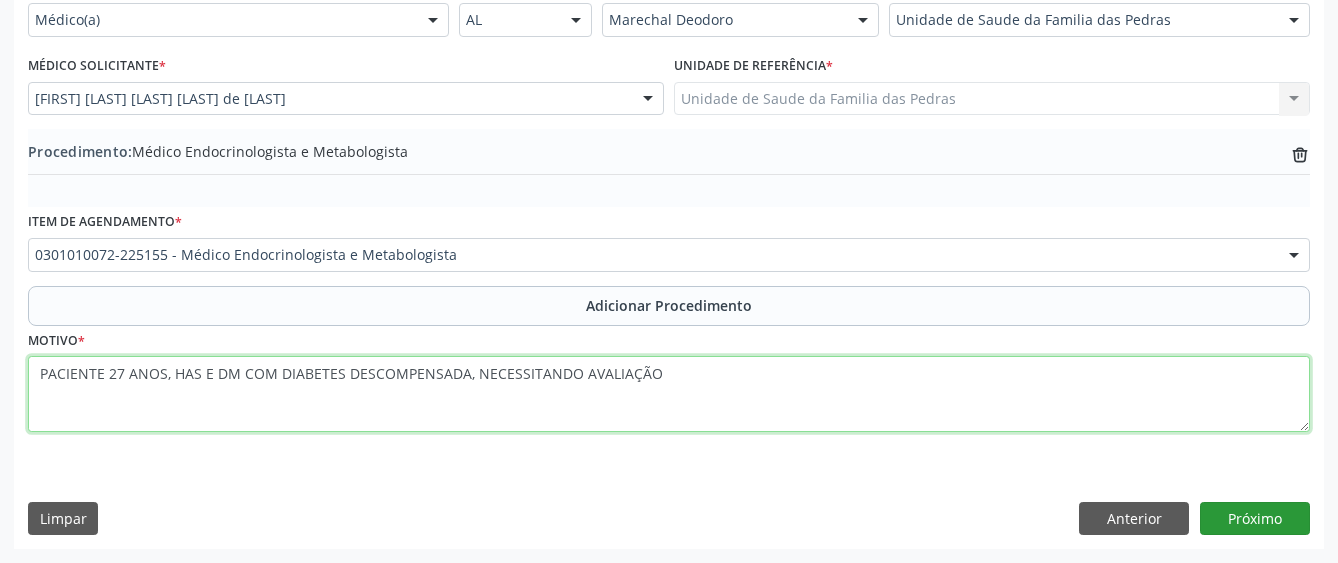 type on "PACIENTE 27 ANOS, HAS E DM COM DIABETES DESCOMPENSADA, NECESSITANDO AVALIAÇÃO" 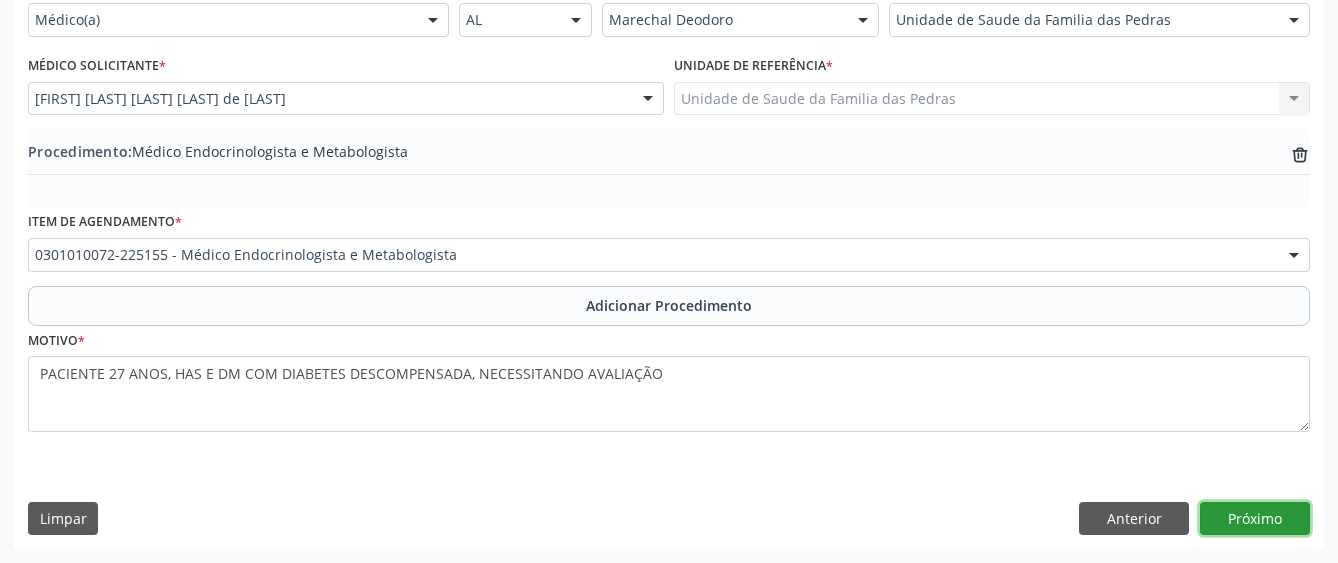 click on "Próximo" at bounding box center (1255, 519) 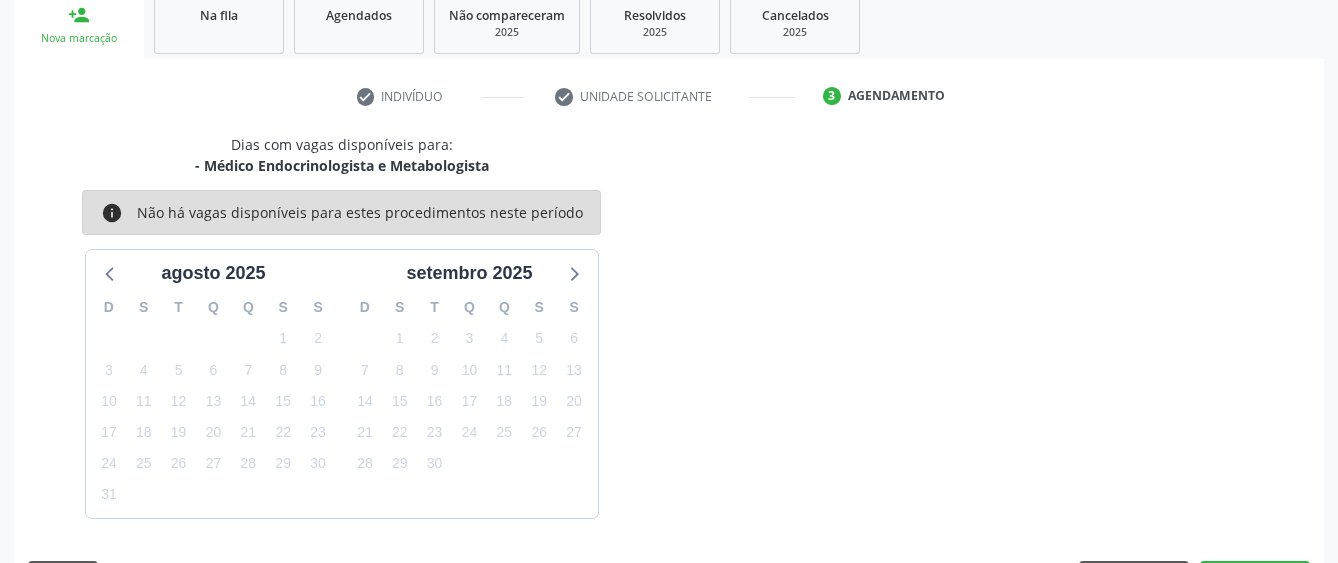 scroll, scrollTop: 394, scrollLeft: 0, axis: vertical 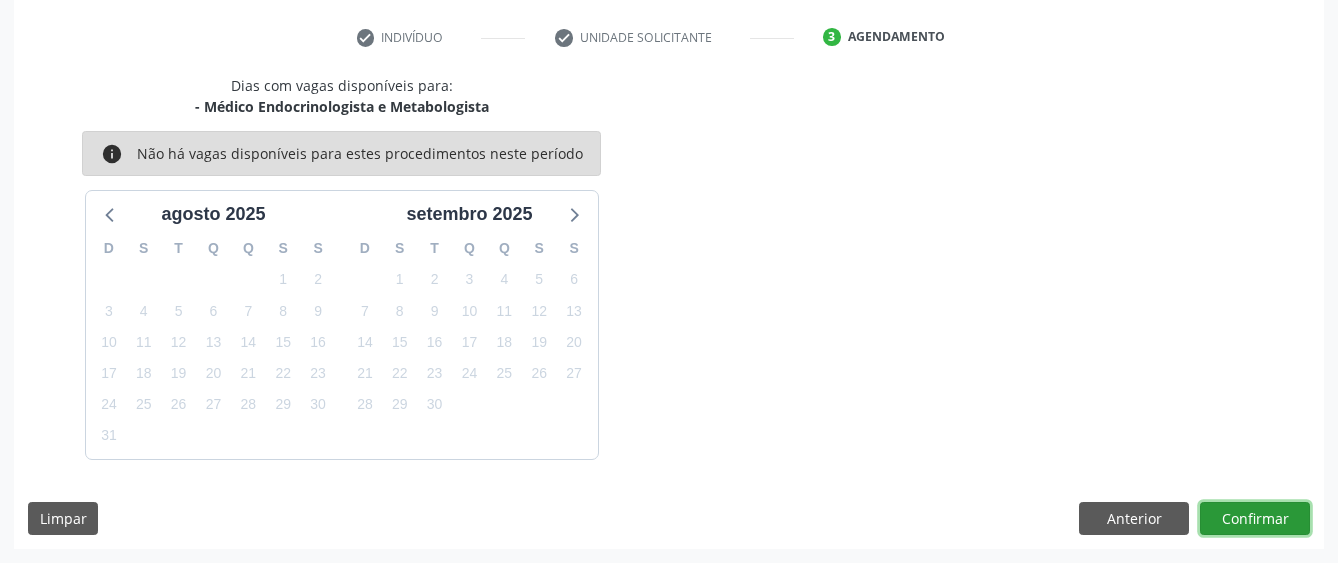 click on "Confirmar" at bounding box center [1255, 519] 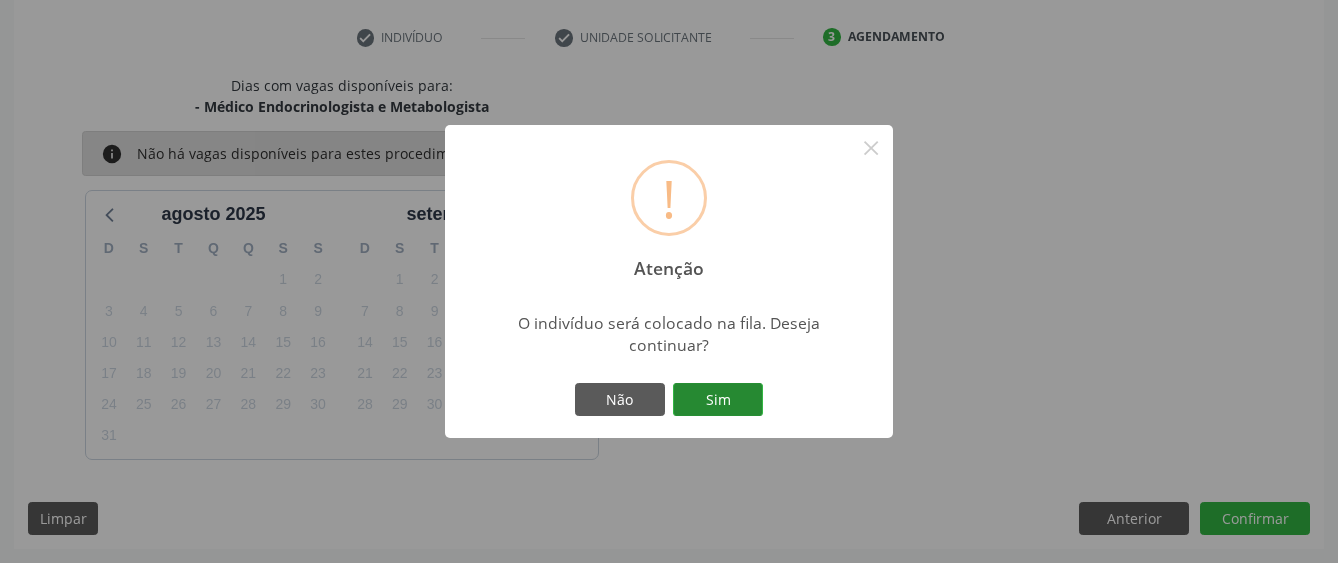 click on "Sim" at bounding box center (718, 400) 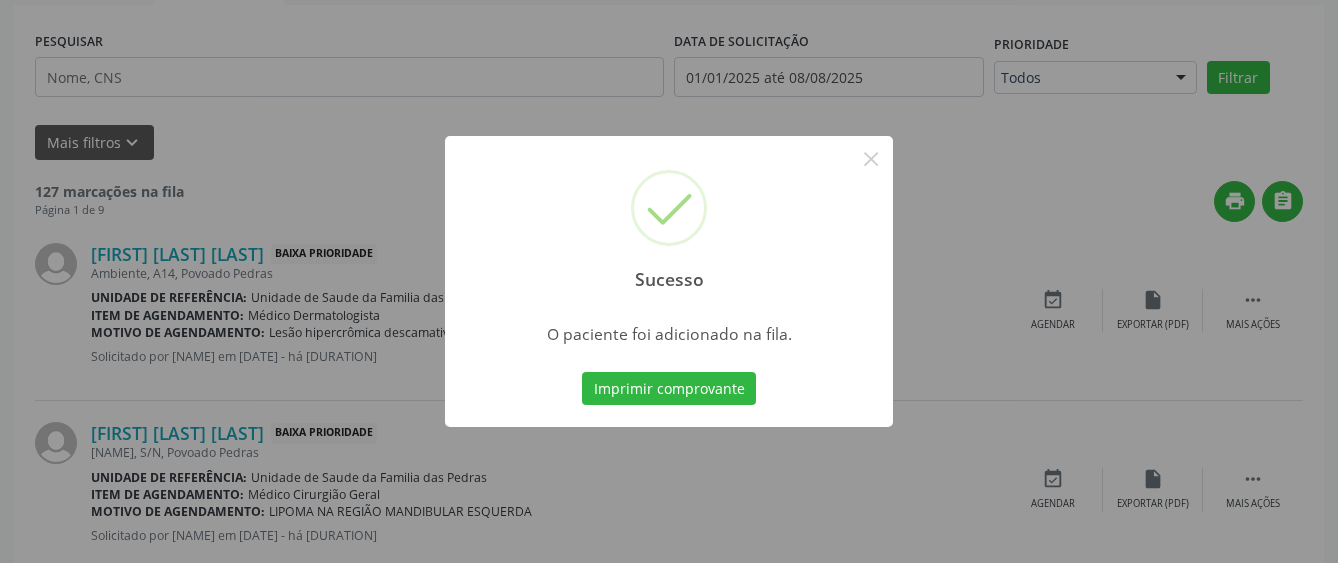 scroll, scrollTop: 132, scrollLeft: 0, axis: vertical 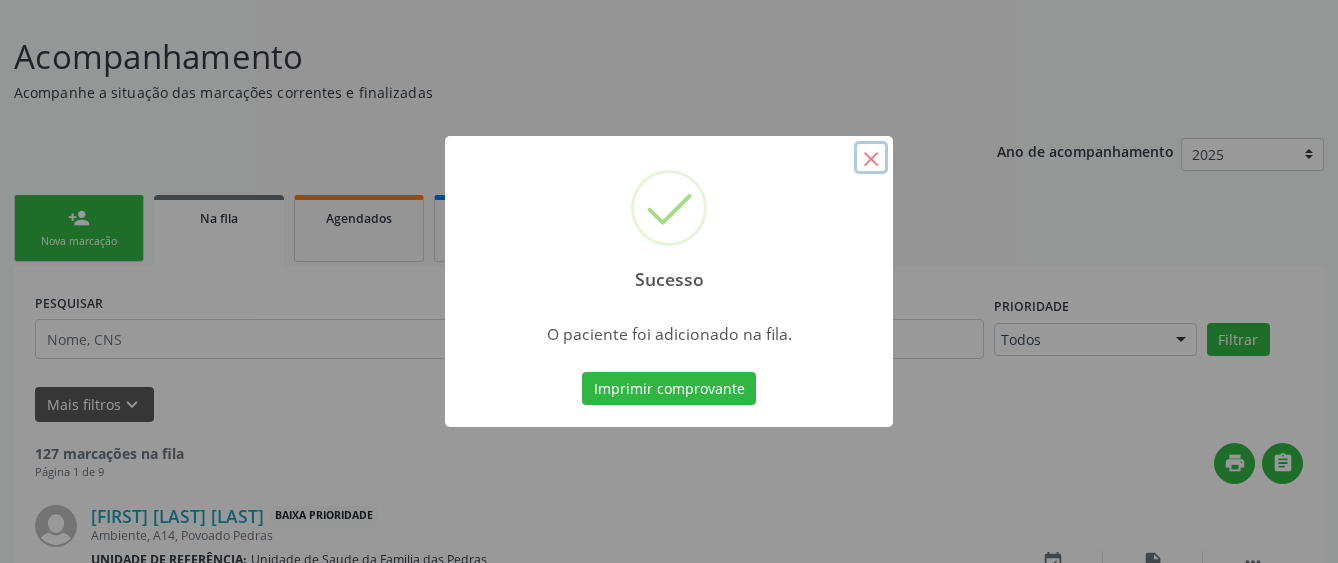 click on "×" at bounding box center [871, 158] 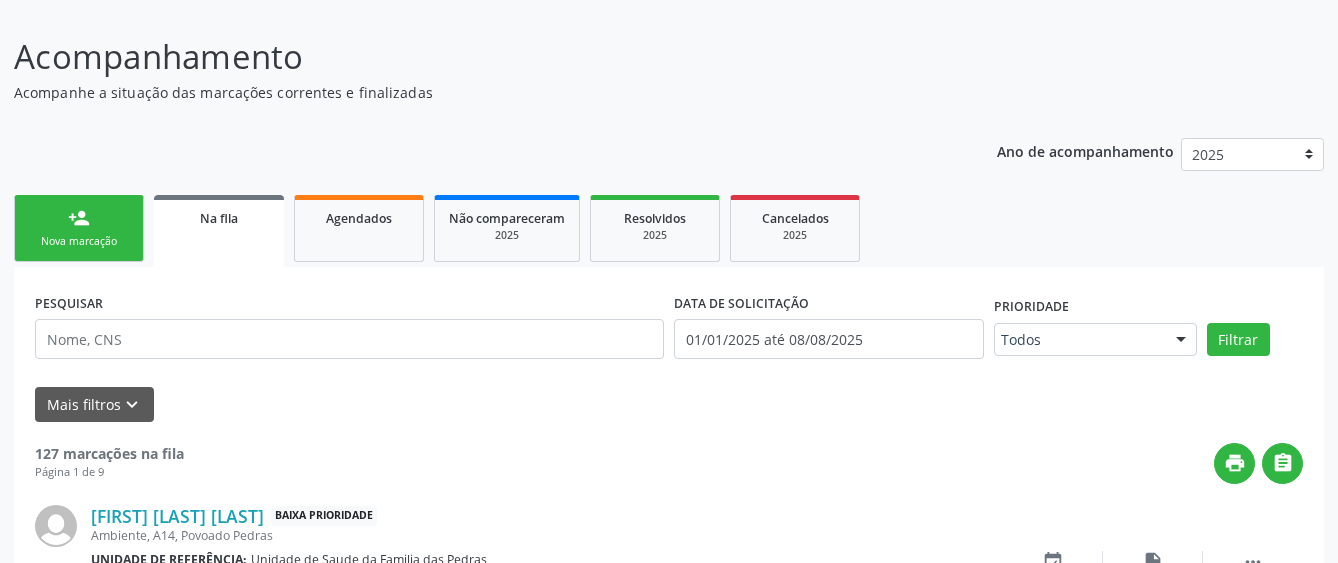 click on "person_add
Nova marcação" at bounding box center (79, 228) 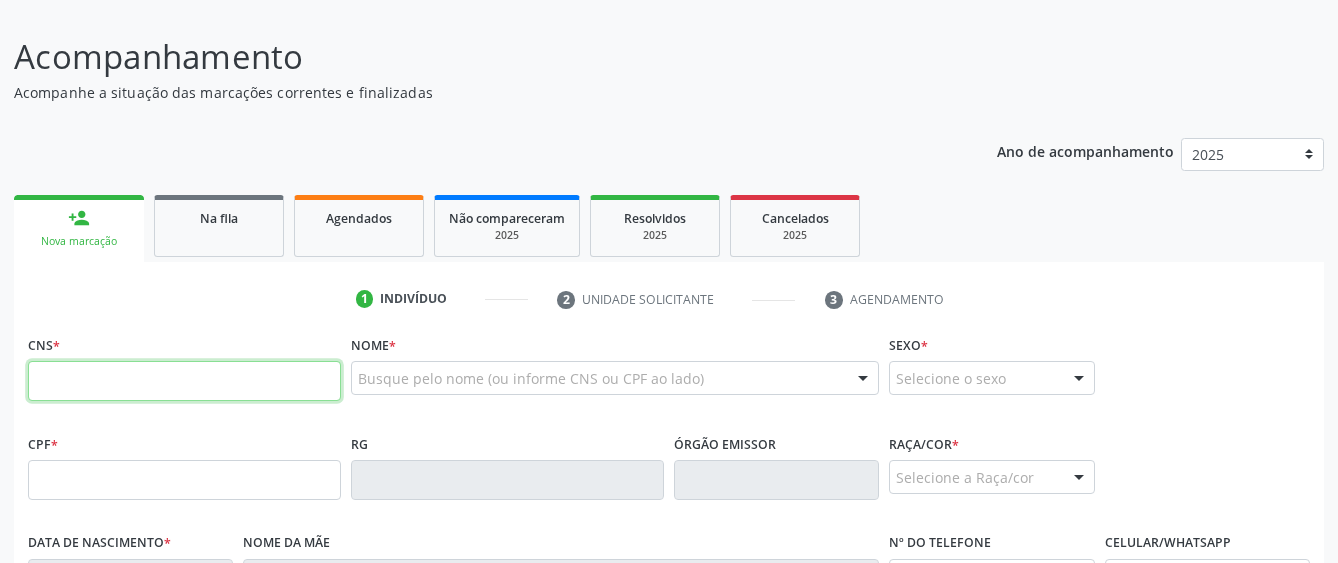 drag, startPoint x: 121, startPoint y: 365, endPoint x: 112, endPoint y: 398, distance: 34.20526 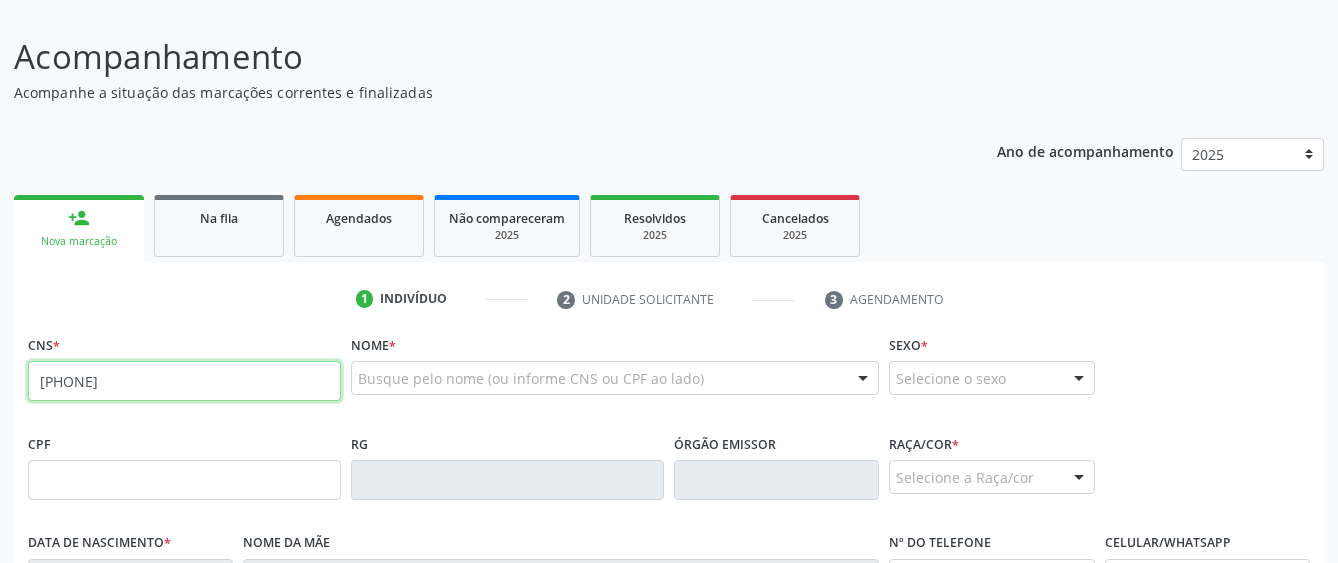 type on "[PHONE]" 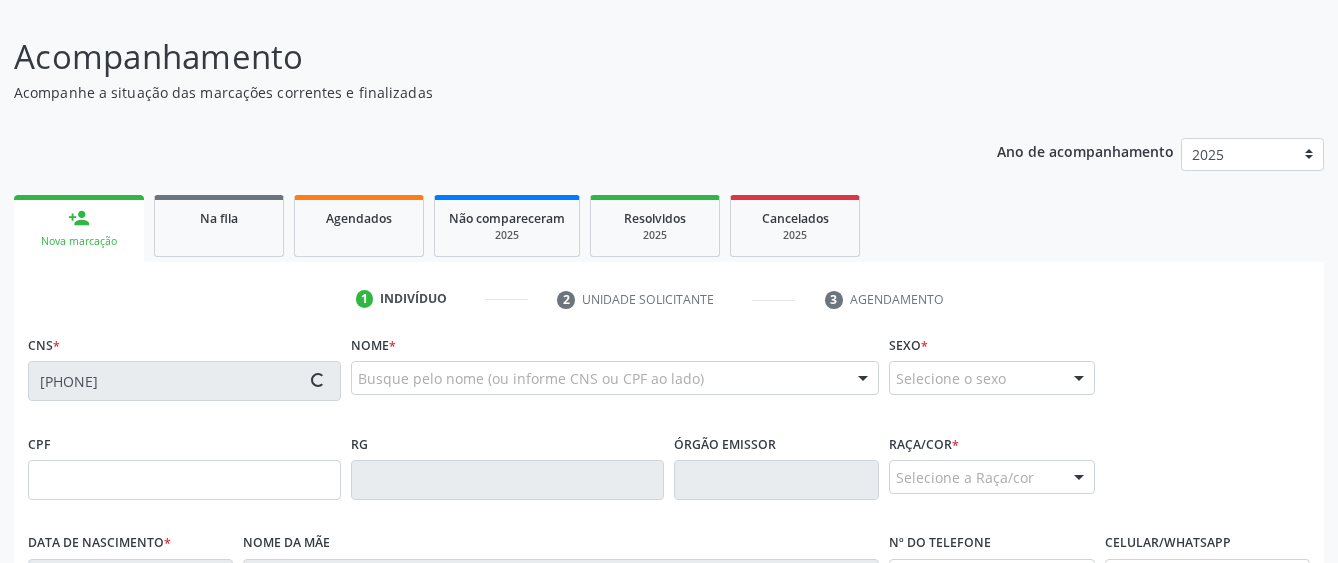 type on "[CPF]" 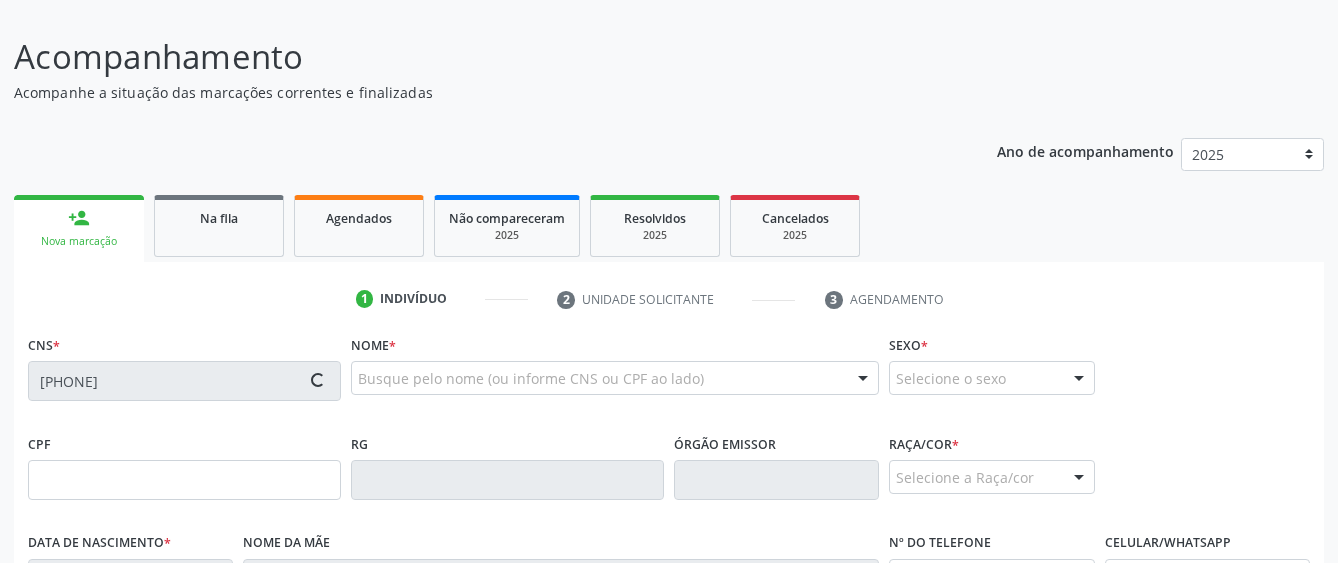 type on "[DATE]" 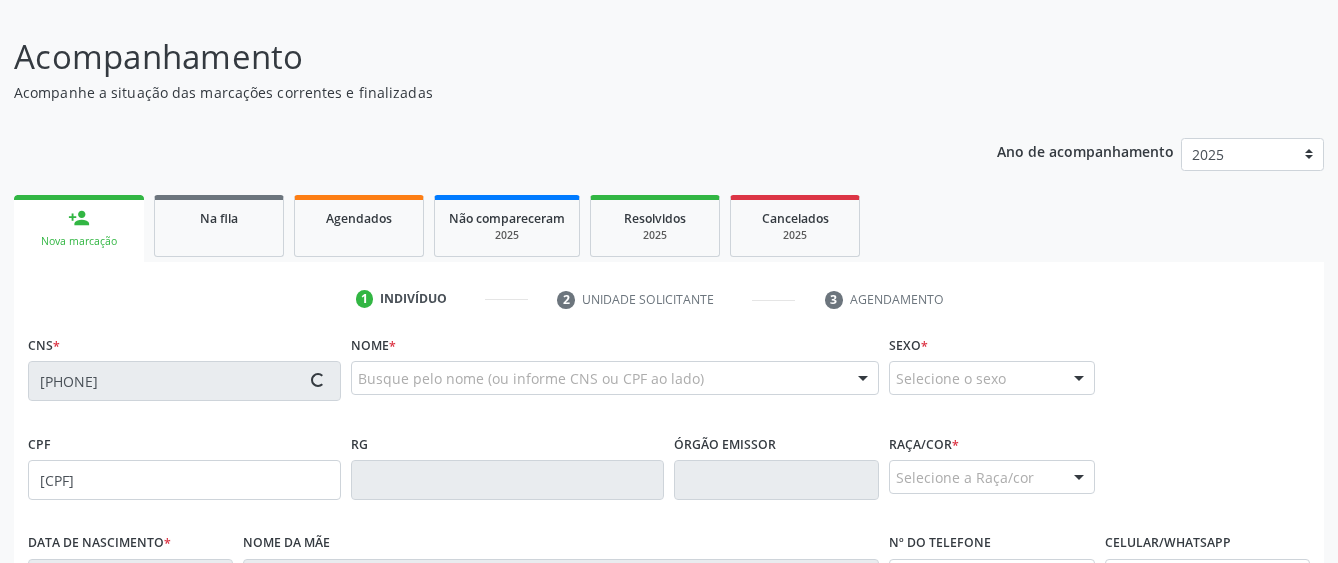 type on "[FIRST] [LAST] dos [LAST]" 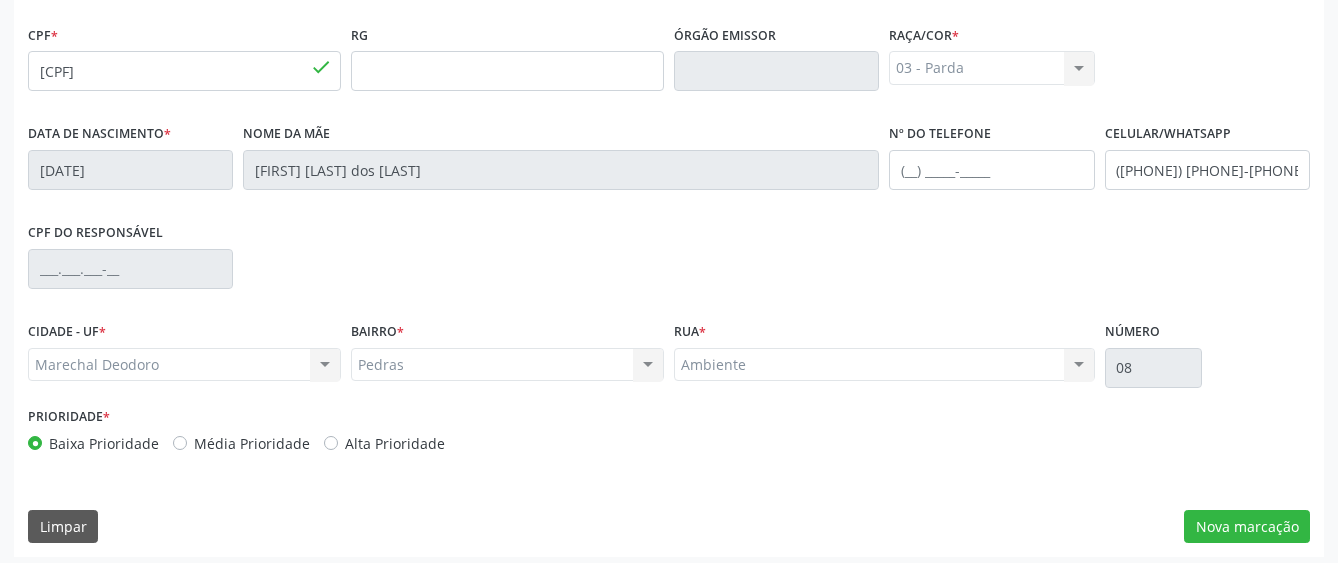 scroll, scrollTop: 549, scrollLeft: 0, axis: vertical 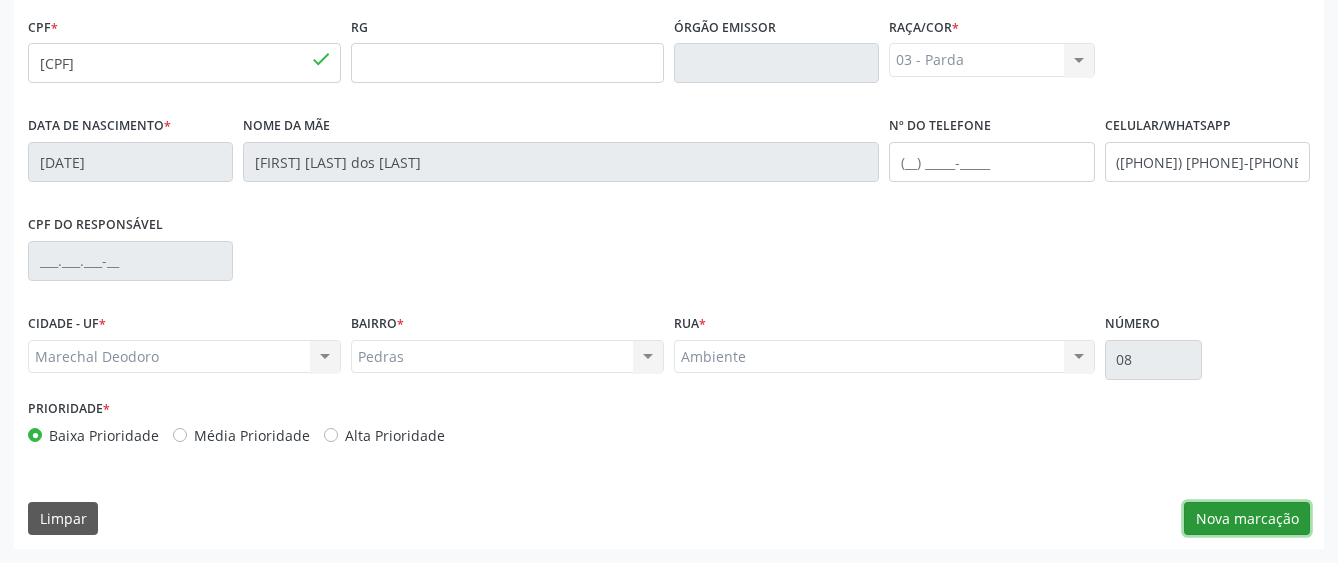 click on "Nova marcação" at bounding box center (1247, 519) 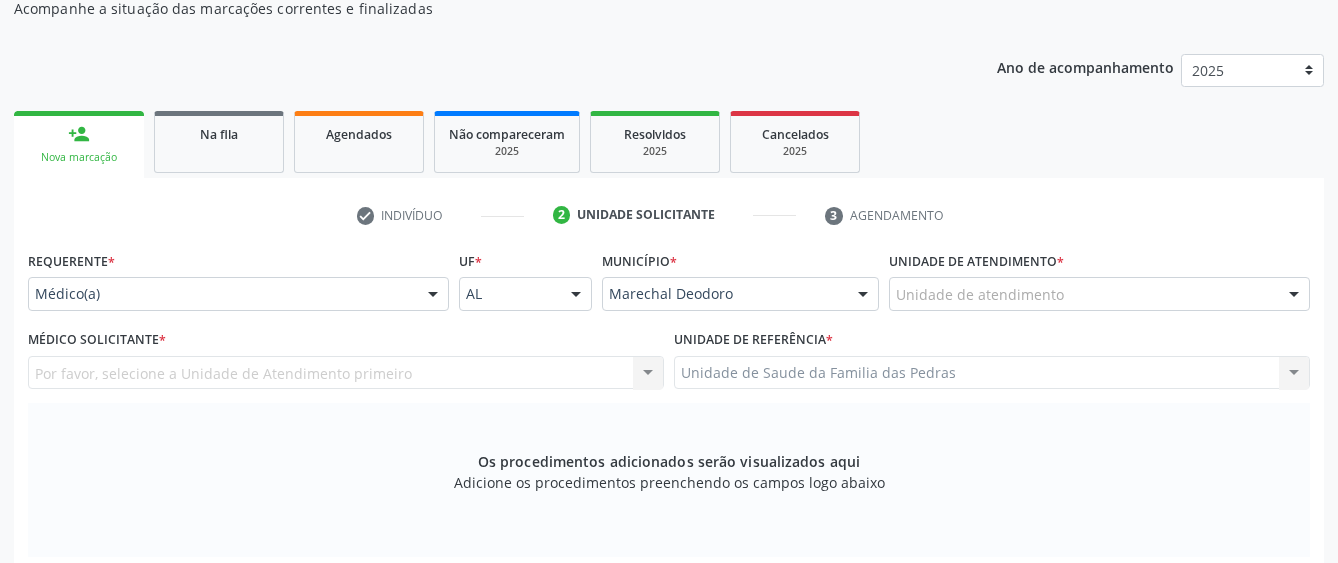 scroll, scrollTop: 149, scrollLeft: 0, axis: vertical 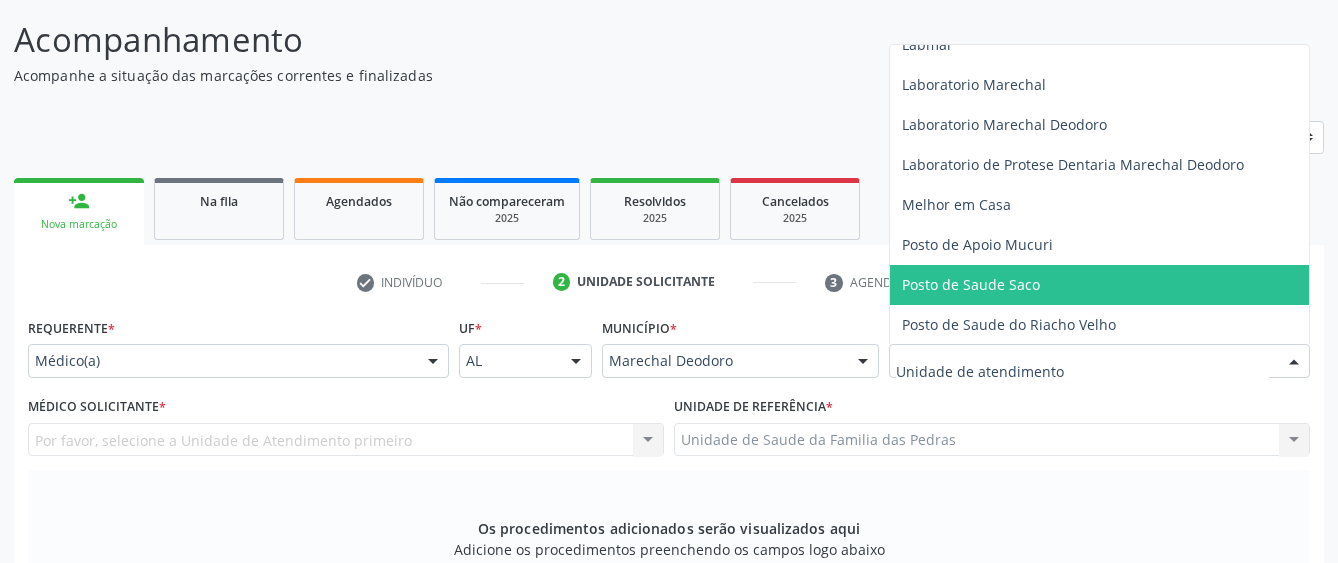 click at bounding box center (433, 362) 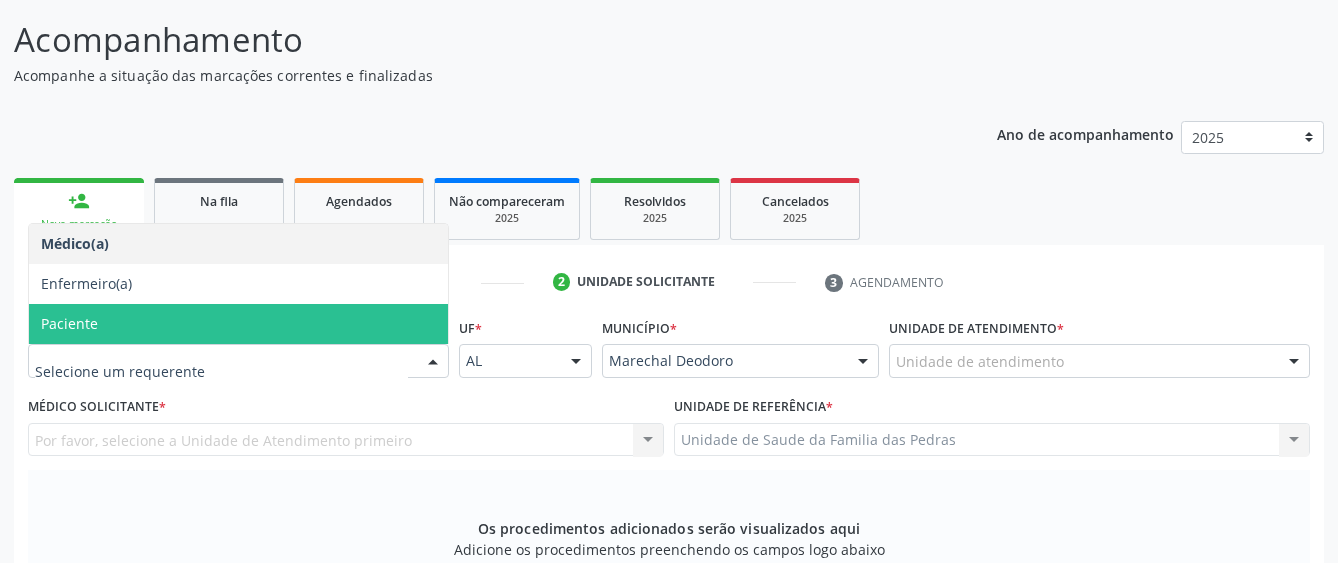 click on "Paciente" at bounding box center (238, 324) 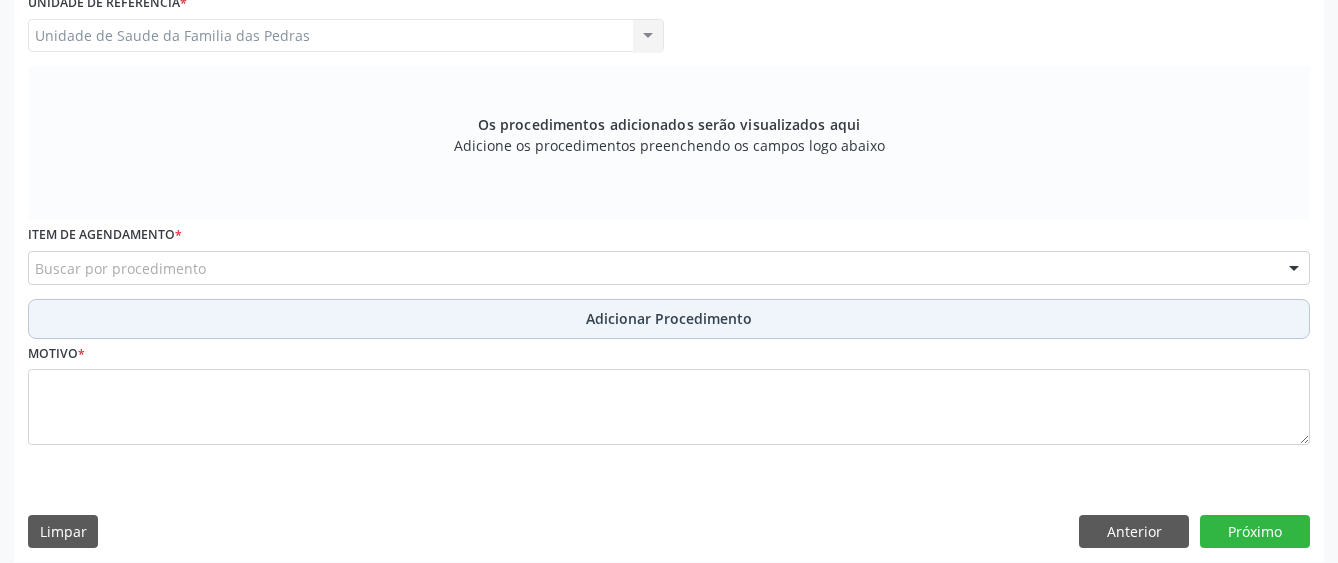 scroll, scrollTop: 566, scrollLeft: 0, axis: vertical 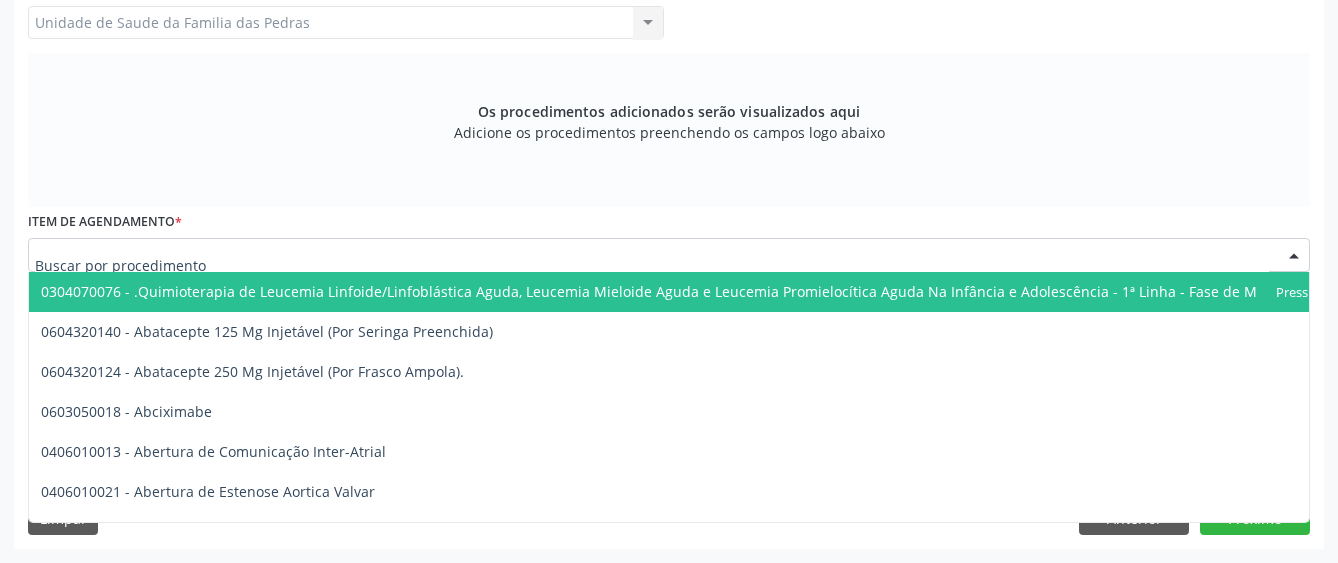click at bounding box center (669, 255) 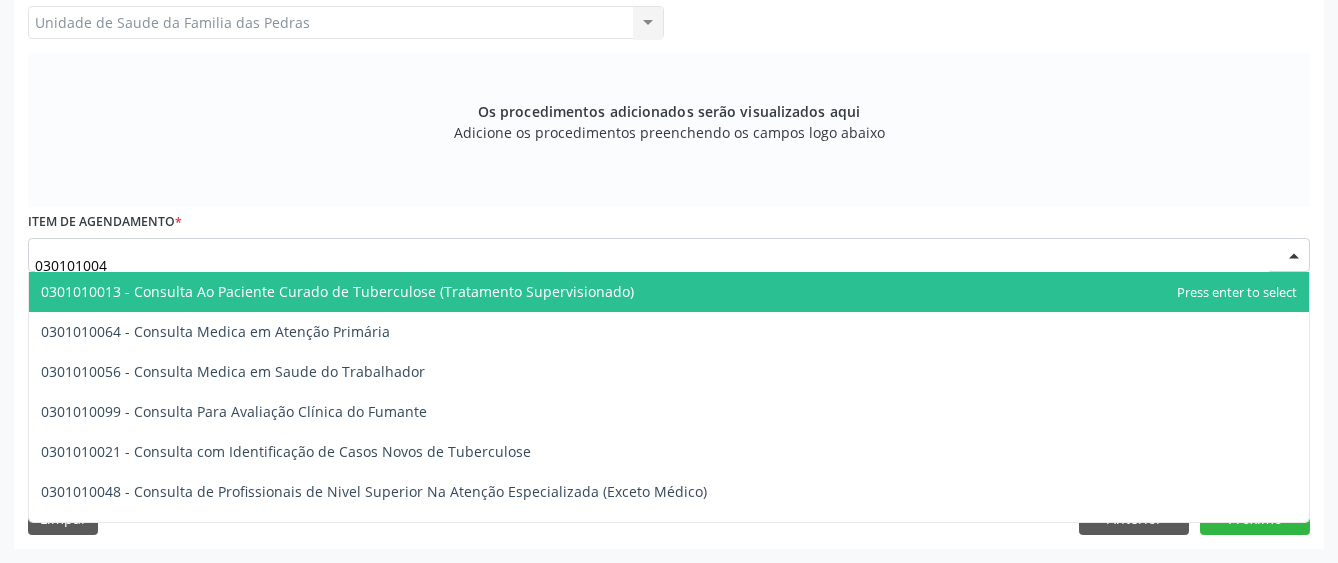 type on "0301010048" 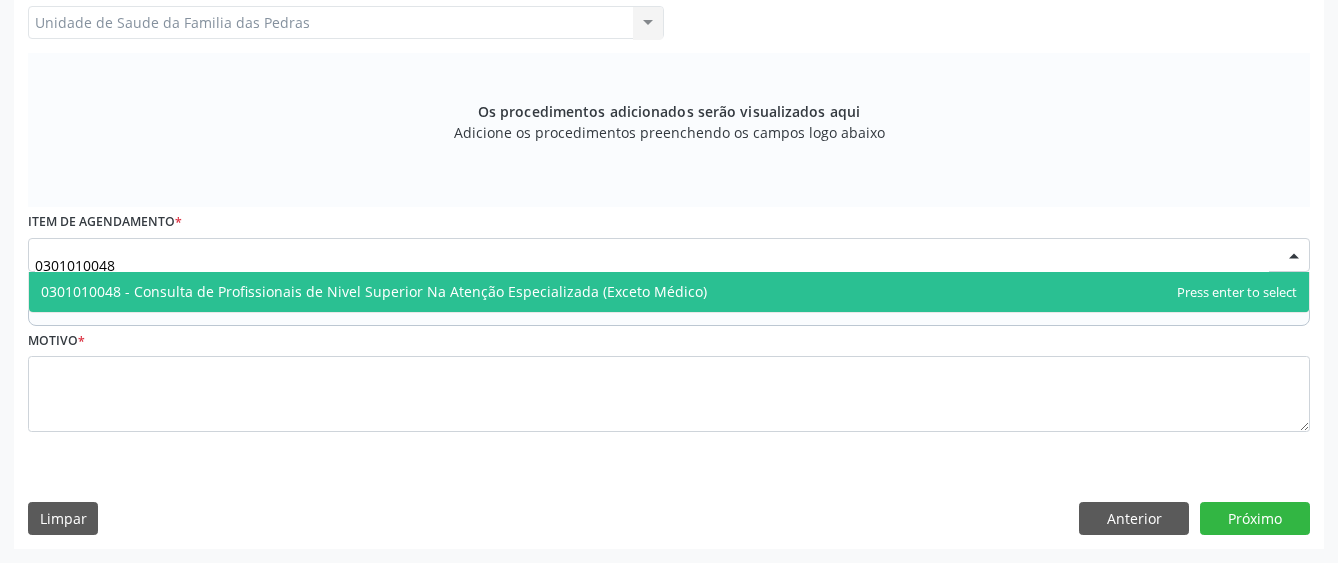 click on "0301010048 - Consulta de Profissionais de Nivel Superior Na Atenção Especializada (Exceto Médico)" at bounding box center [374, 291] 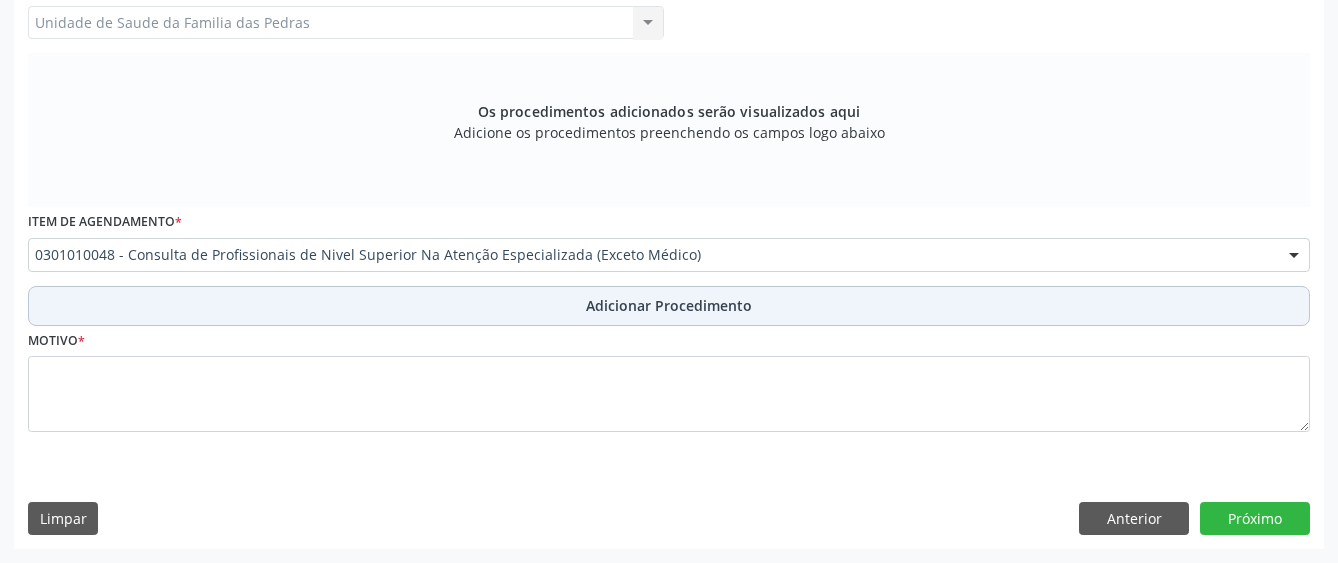 click on "Adicionar Procedimento" at bounding box center [669, 306] 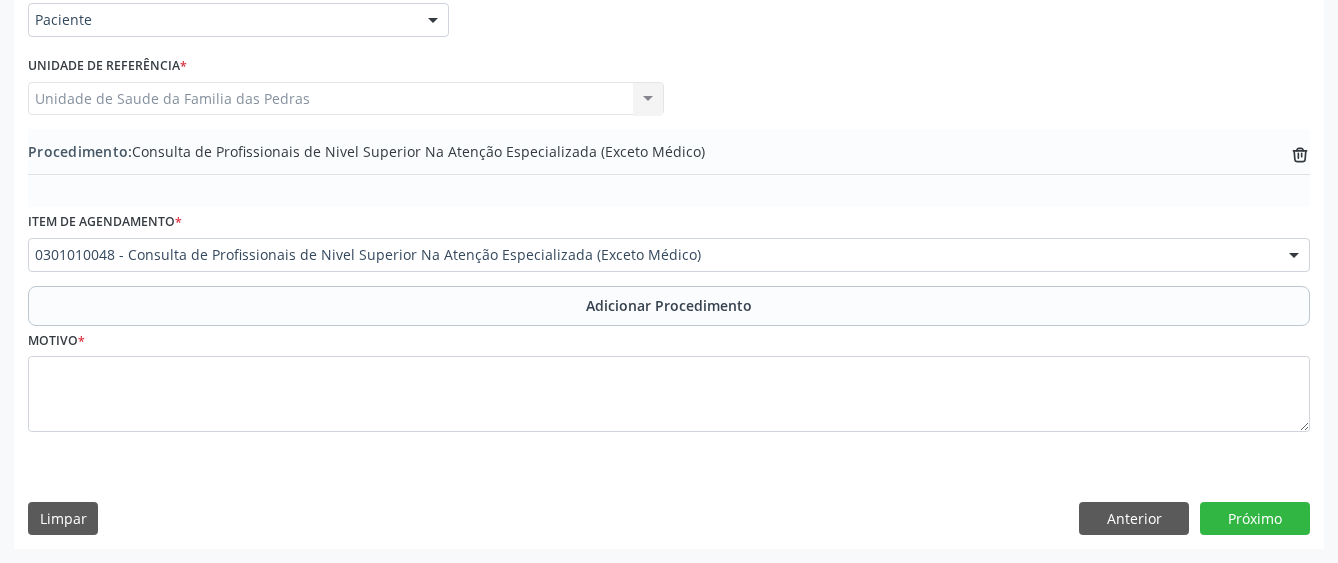scroll, scrollTop: 490, scrollLeft: 0, axis: vertical 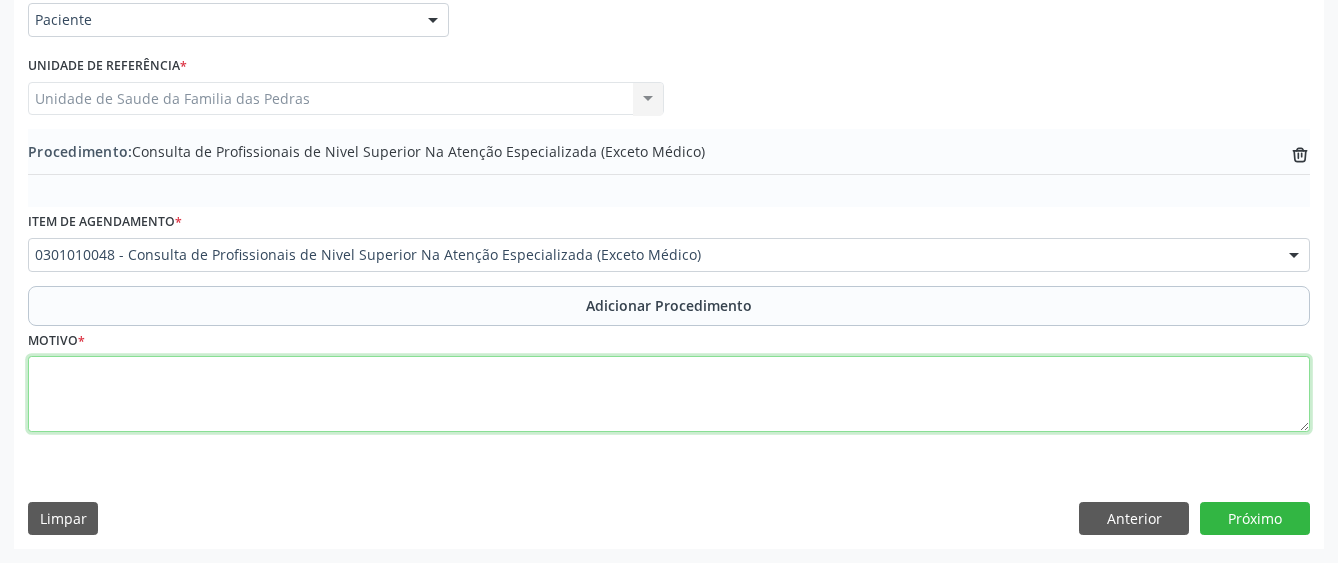 click at bounding box center (669, 394) 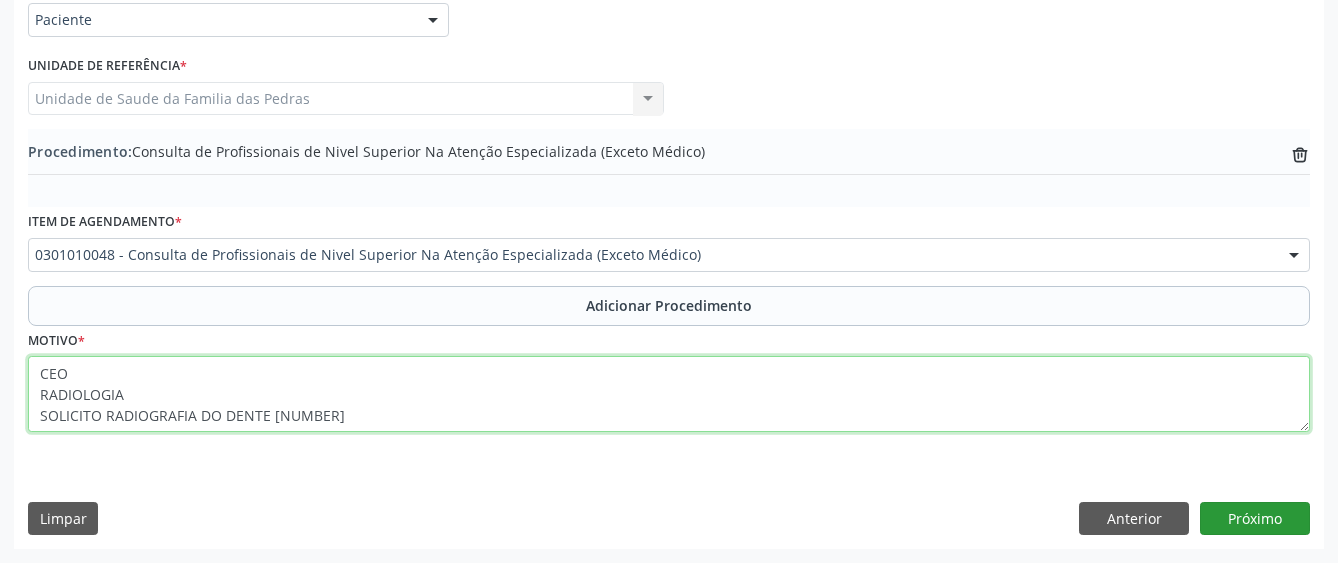 type on "CEO
RADIOLOGIA
SOLICITO RADIOGRAFIA DO DENTE [NUMBER]" 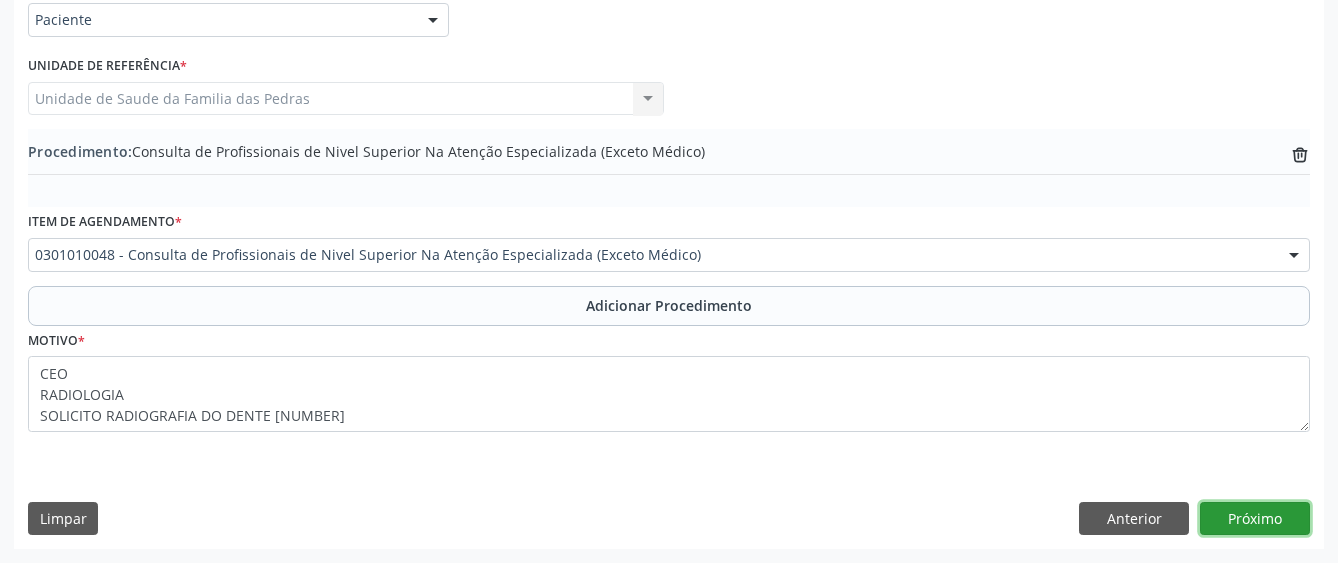click on "Próximo" at bounding box center (1255, 519) 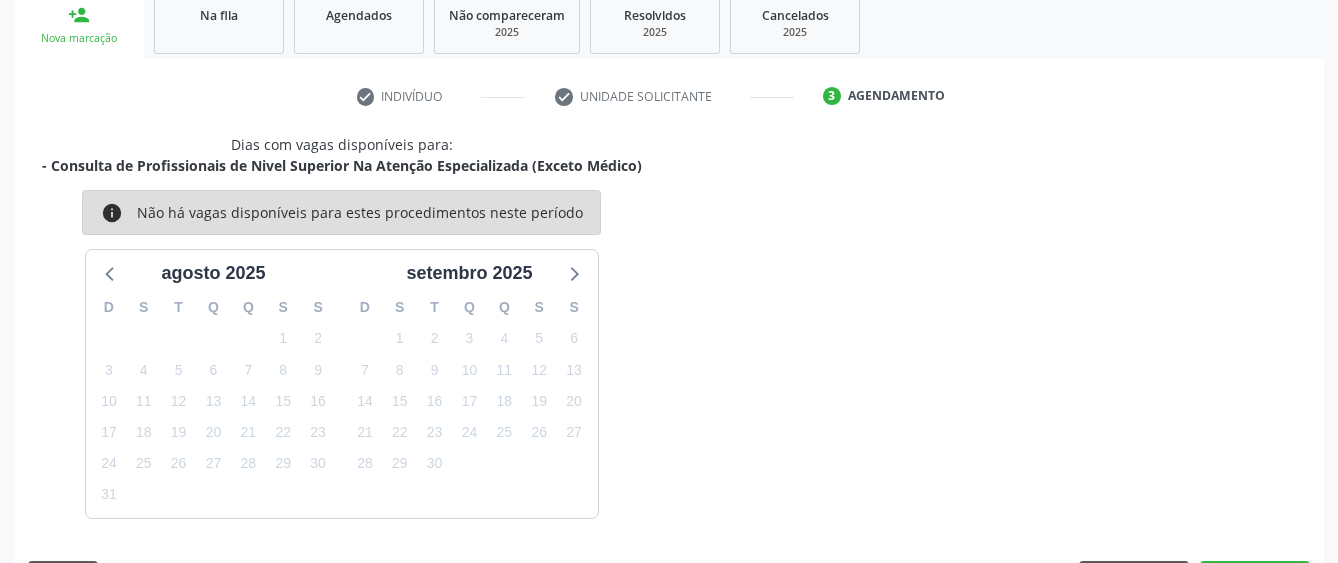 scroll, scrollTop: 394, scrollLeft: 0, axis: vertical 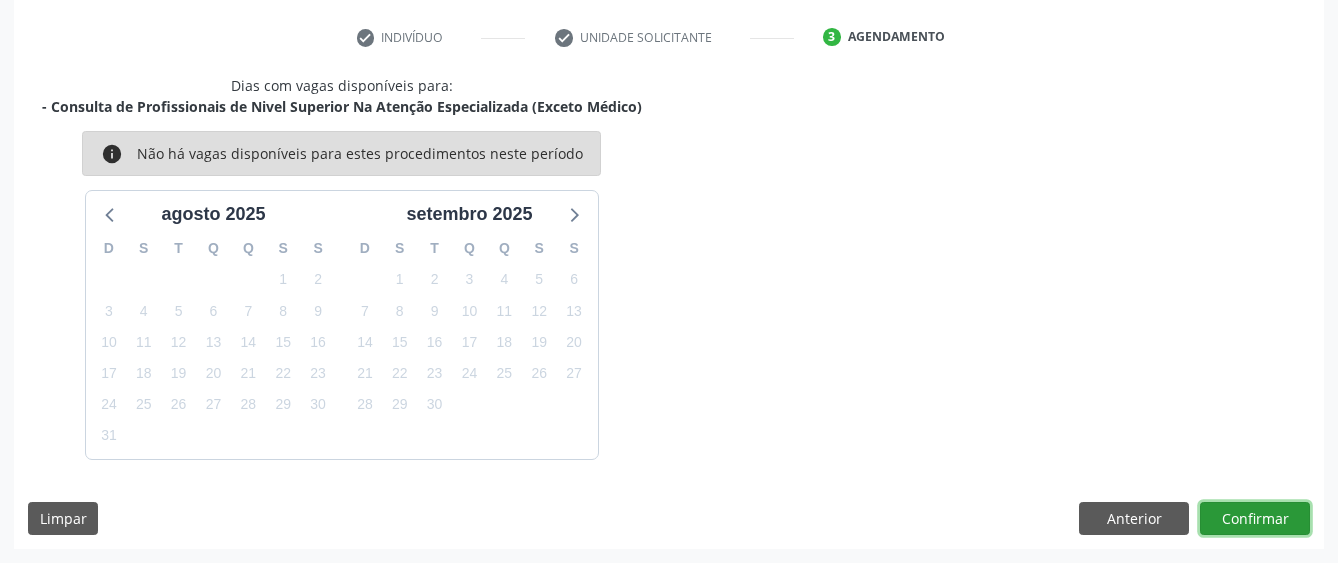 click on "Confirmar" at bounding box center [1255, 519] 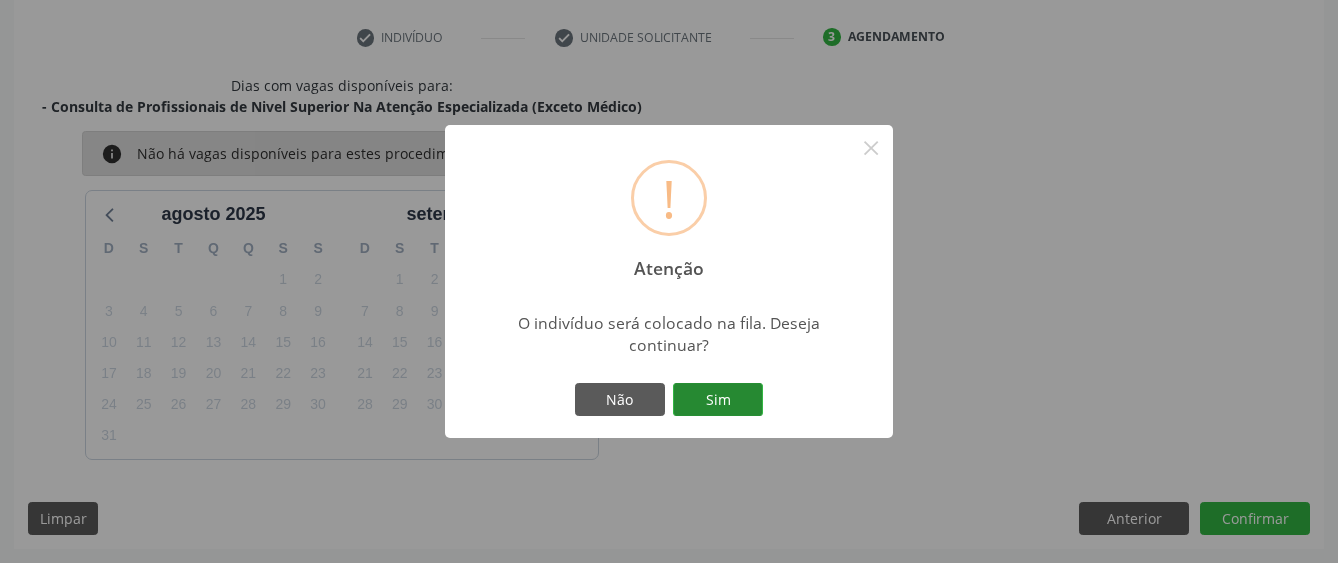 click on "Sim" at bounding box center (718, 400) 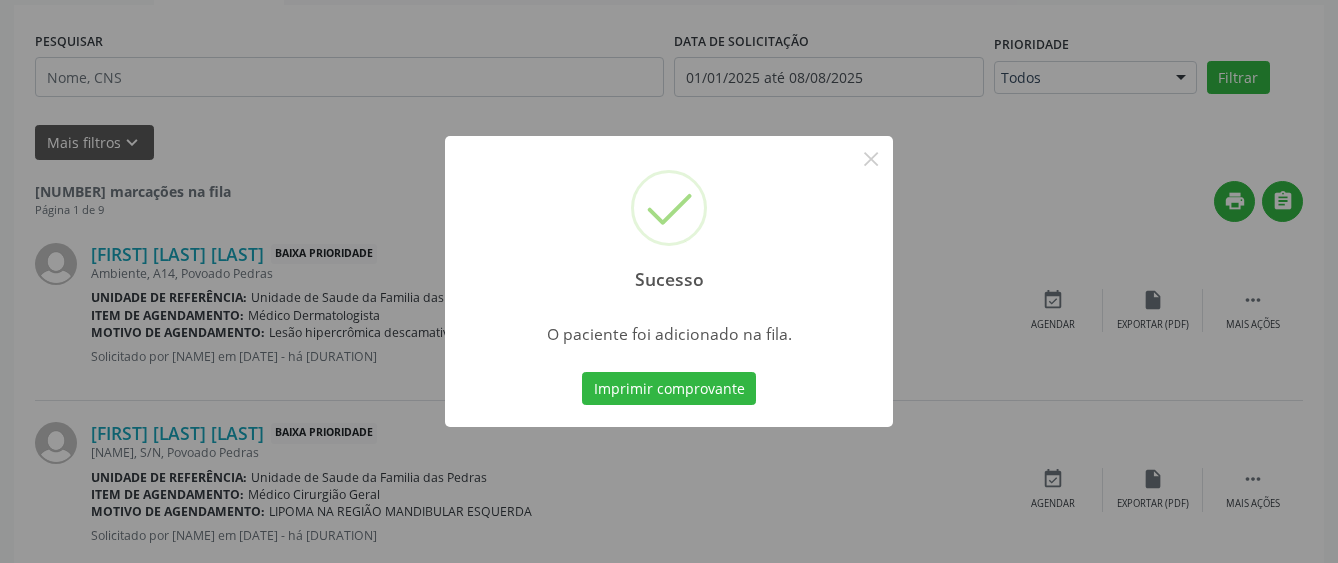 scroll, scrollTop: 132, scrollLeft: 0, axis: vertical 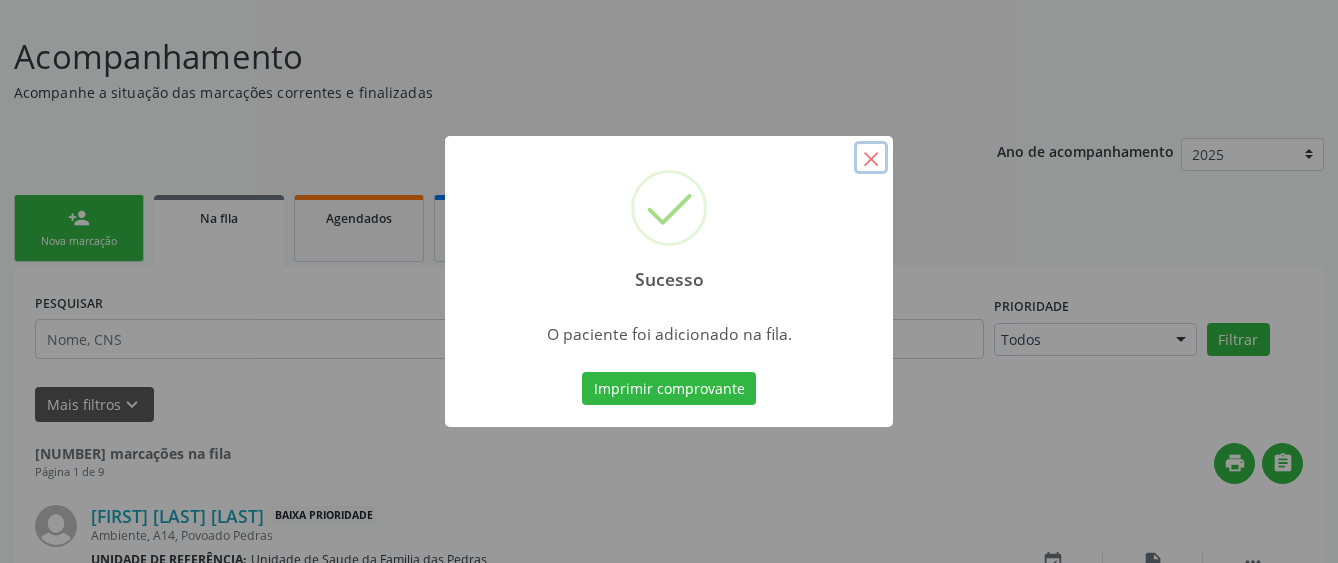 click on "×" at bounding box center (871, 158) 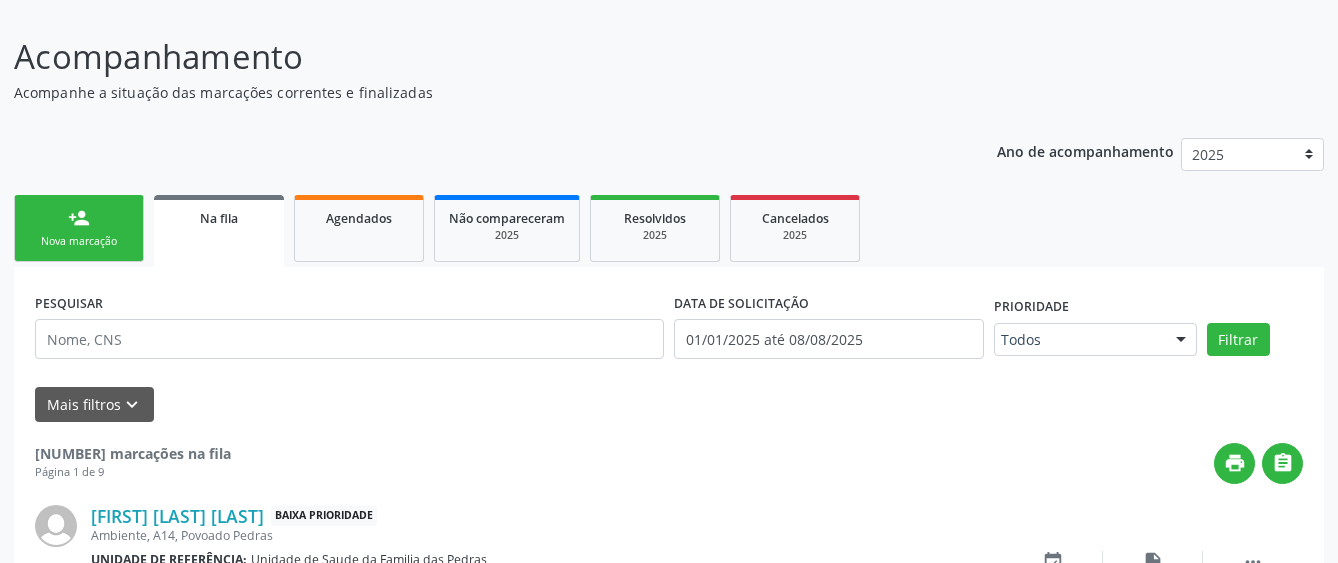 click on "person_add
Nova marcação" at bounding box center (79, 228) 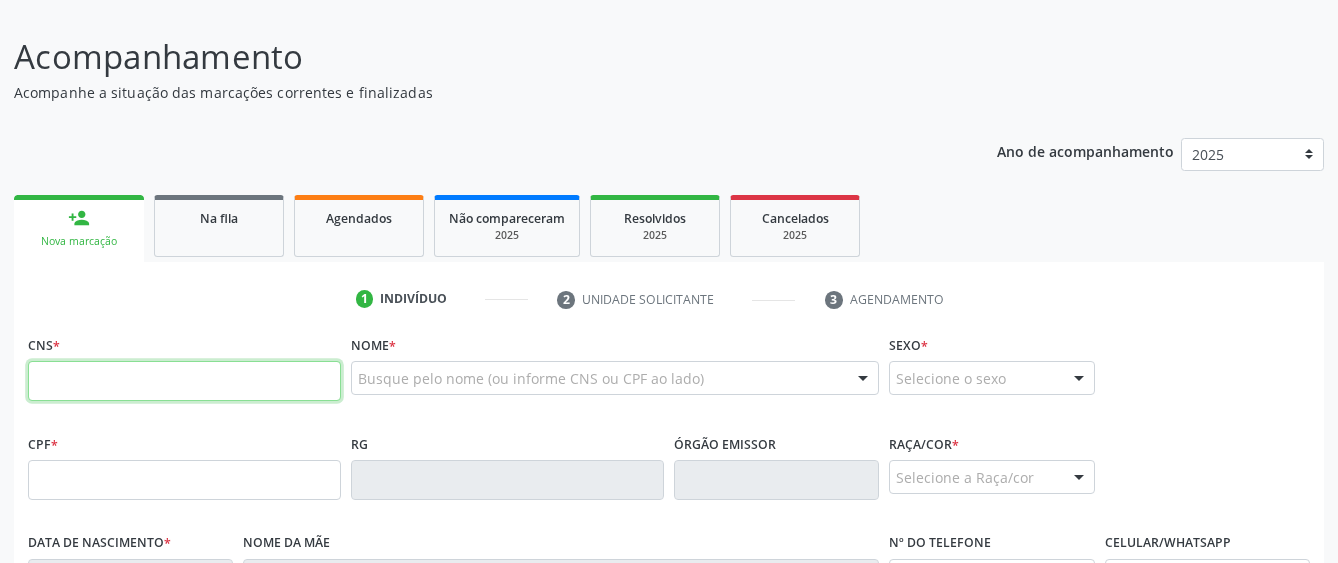 click at bounding box center [184, 381] 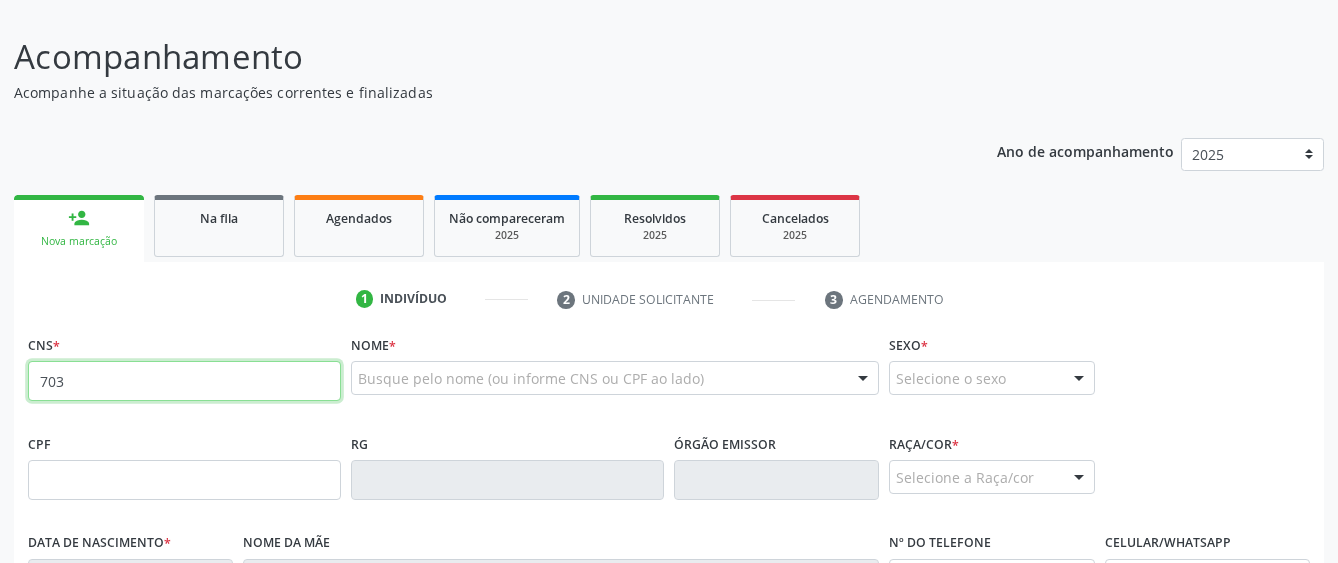 type on "[PHONE]" 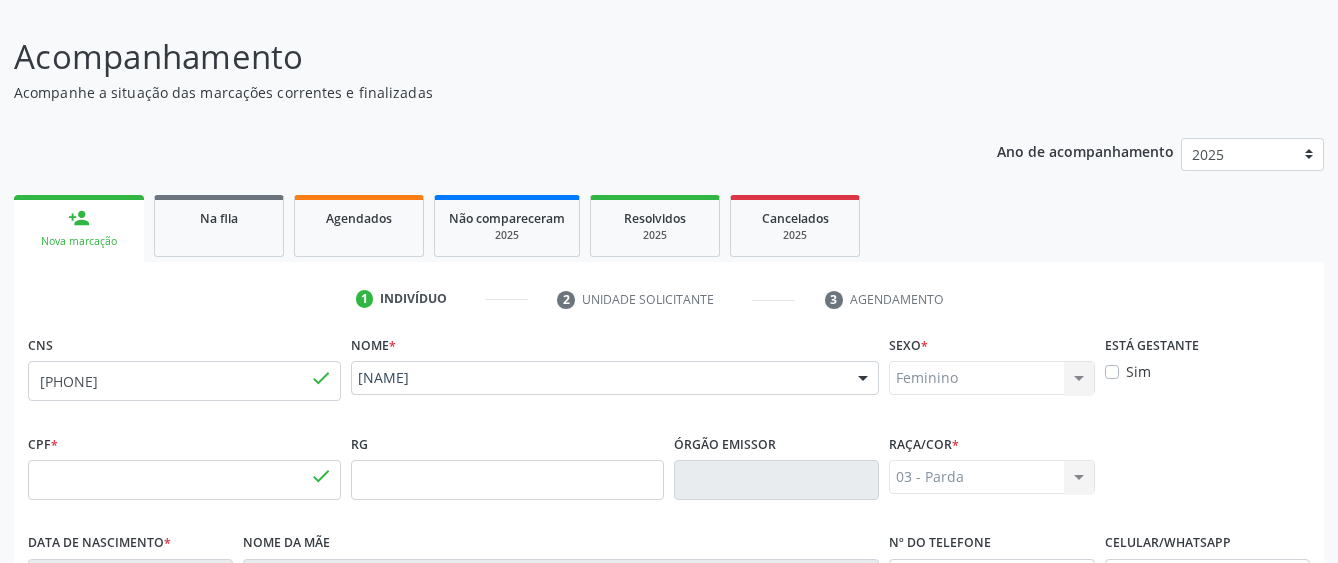 type on "[CPF]" 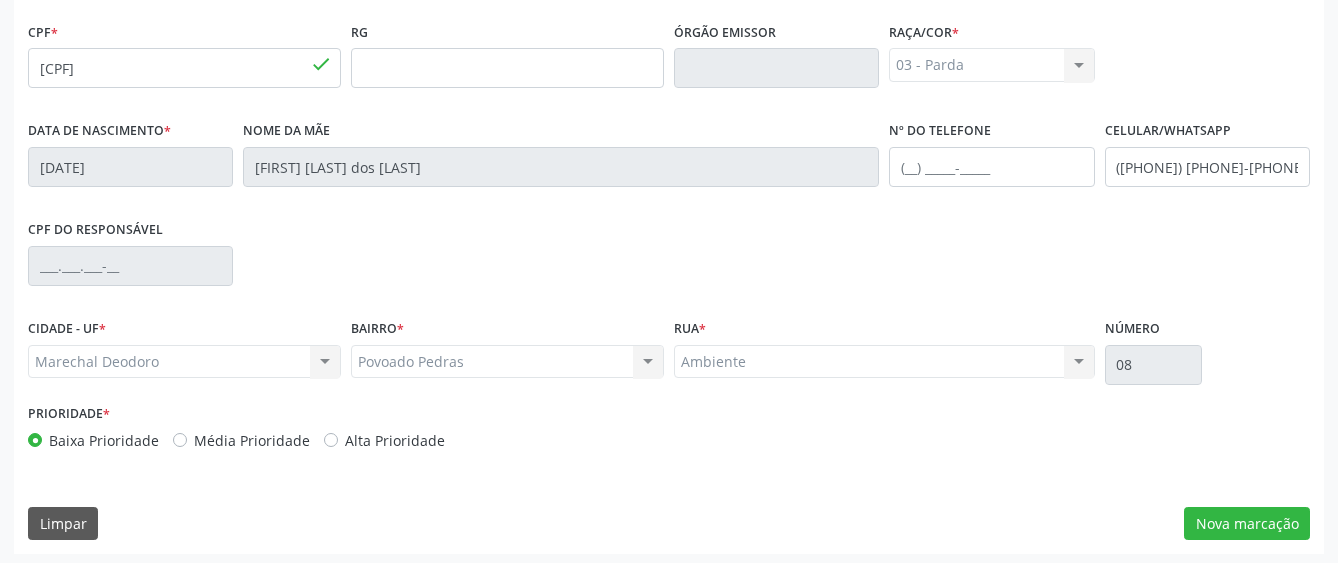 scroll, scrollTop: 549, scrollLeft: 0, axis: vertical 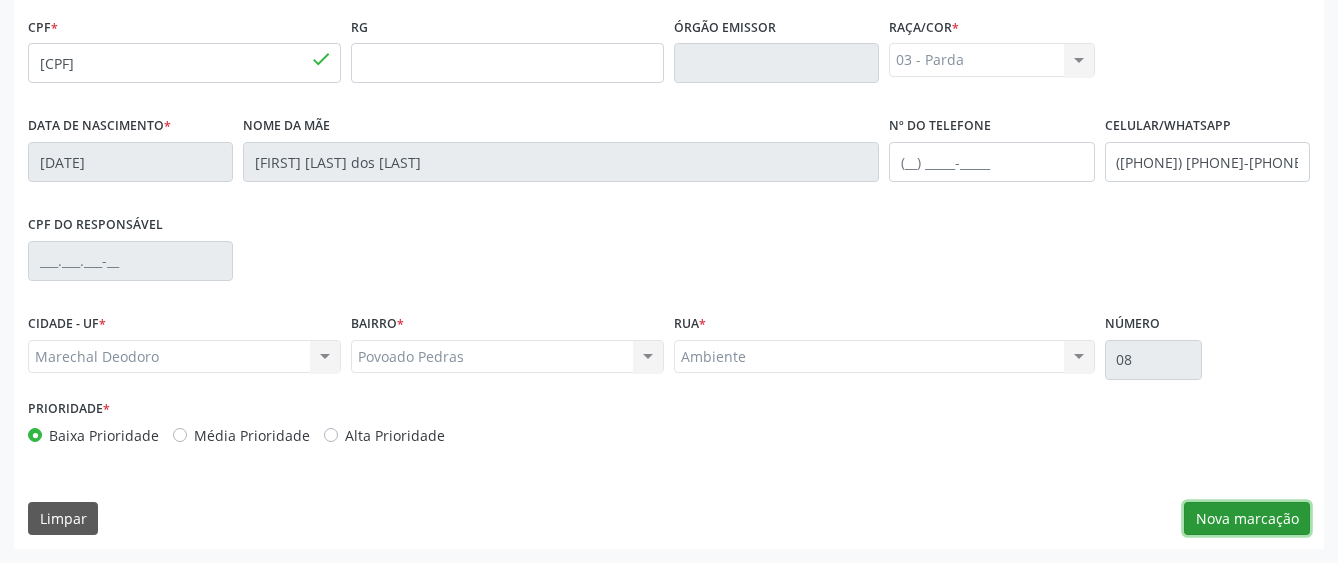 click on "Nova marcação" at bounding box center (1247, 519) 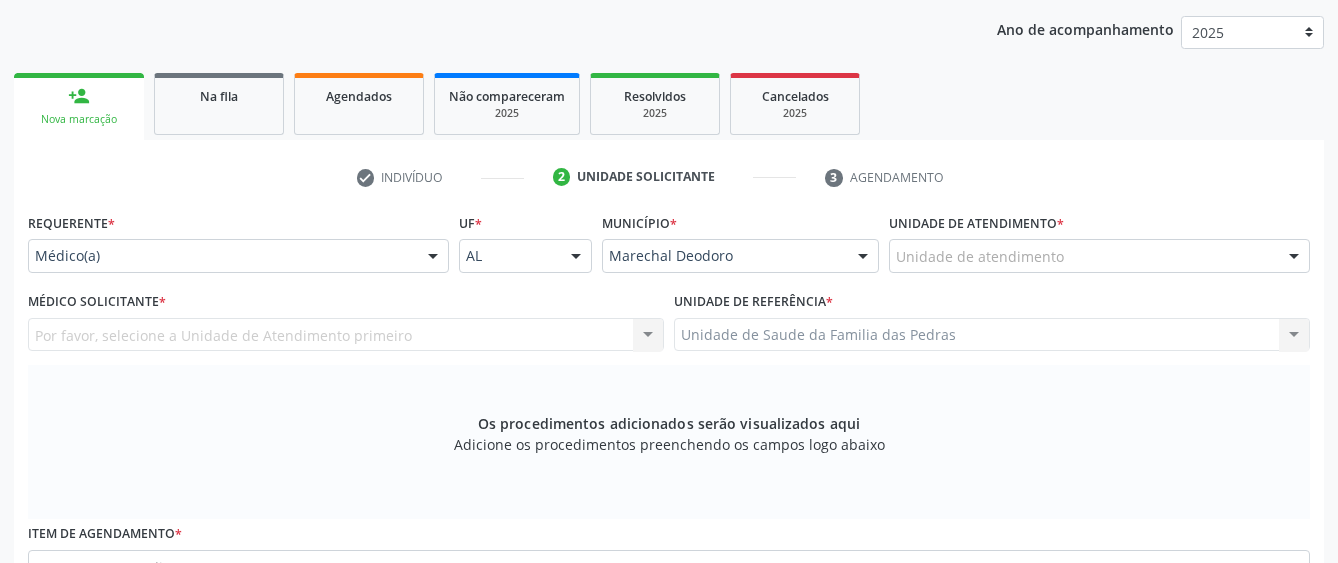 scroll, scrollTop: 249, scrollLeft: 0, axis: vertical 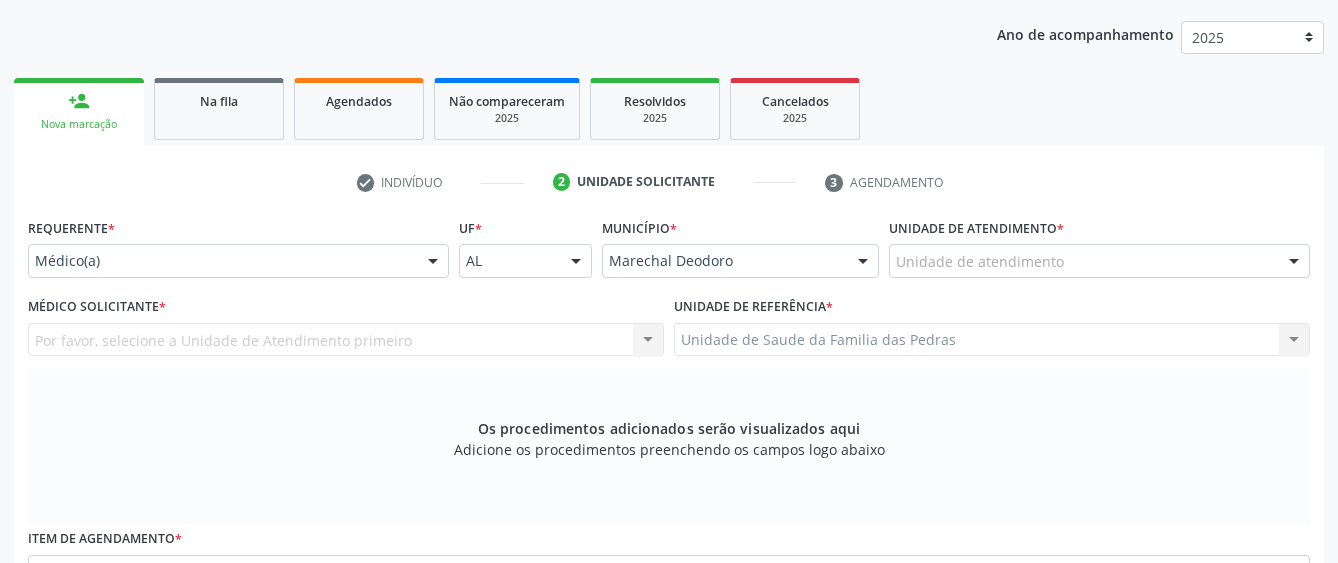 click at bounding box center [433, 262] 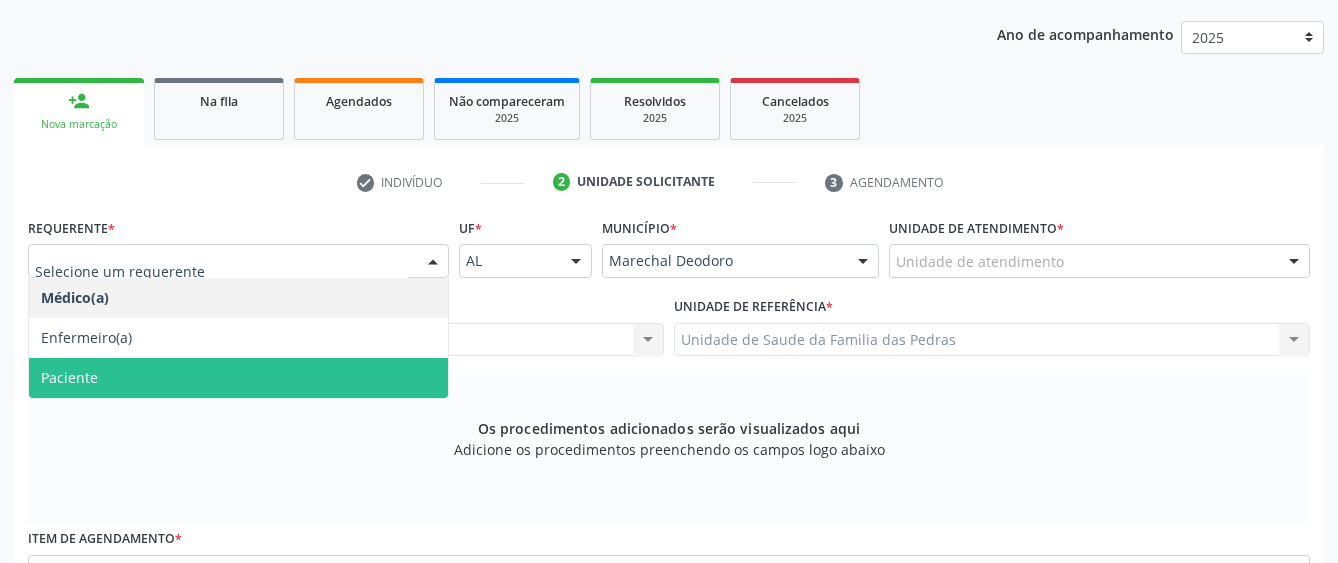 click on "Paciente" at bounding box center [238, 378] 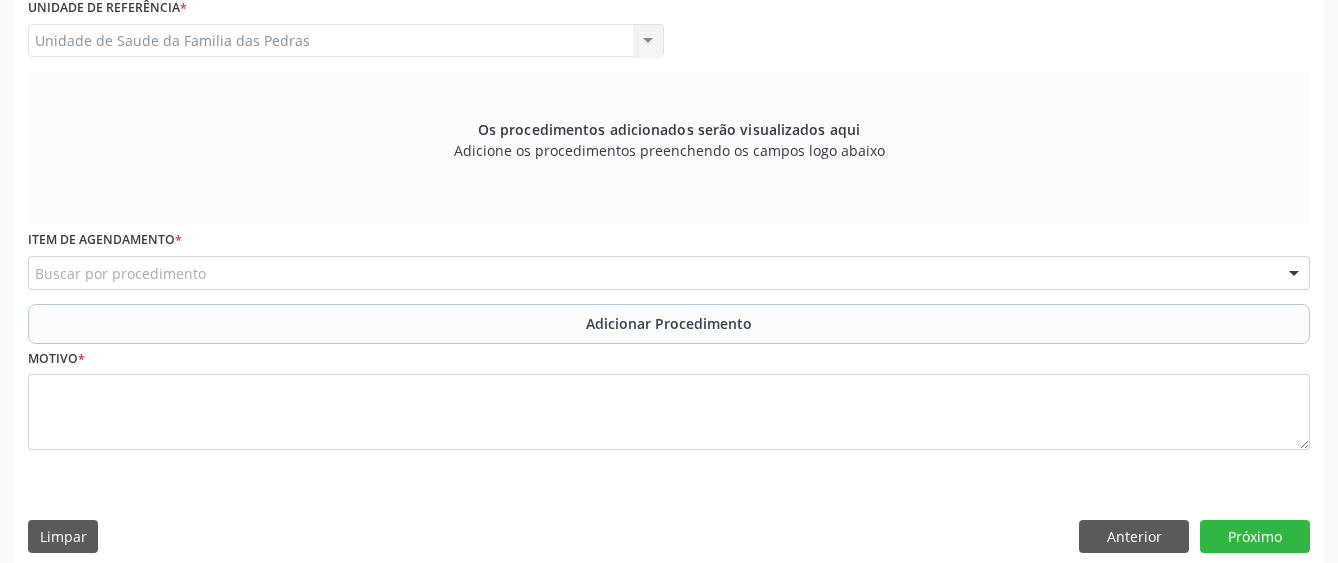scroll, scrollTop: 549, scrollLeft: 0, axis: vertical 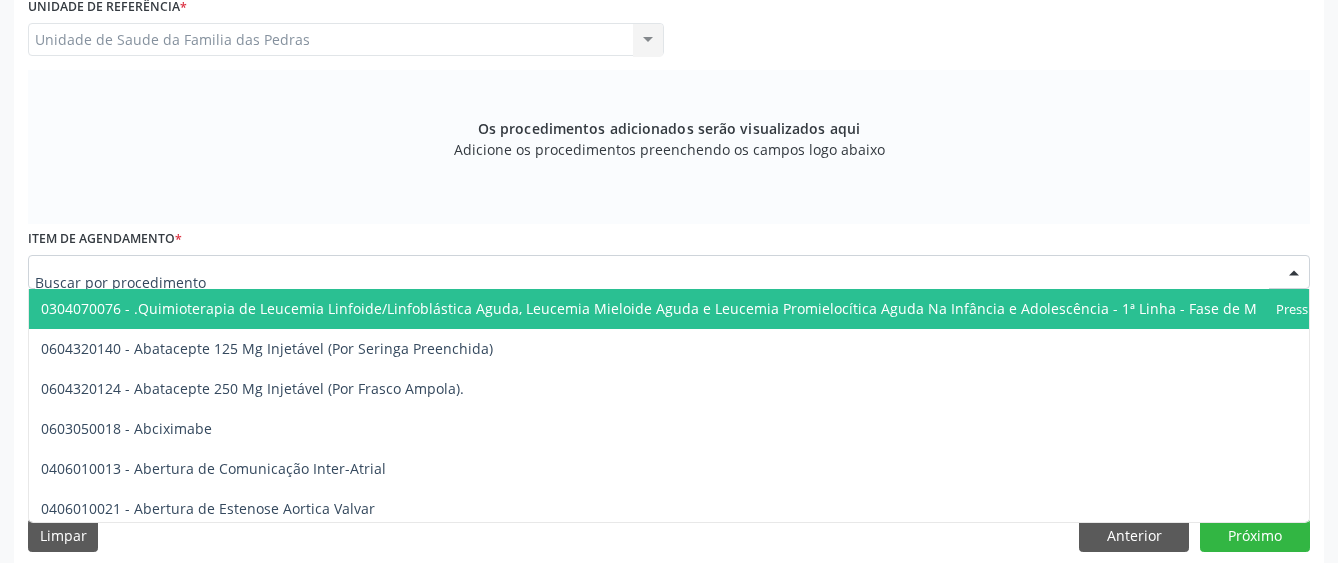 click at bounding box center (669, 272) 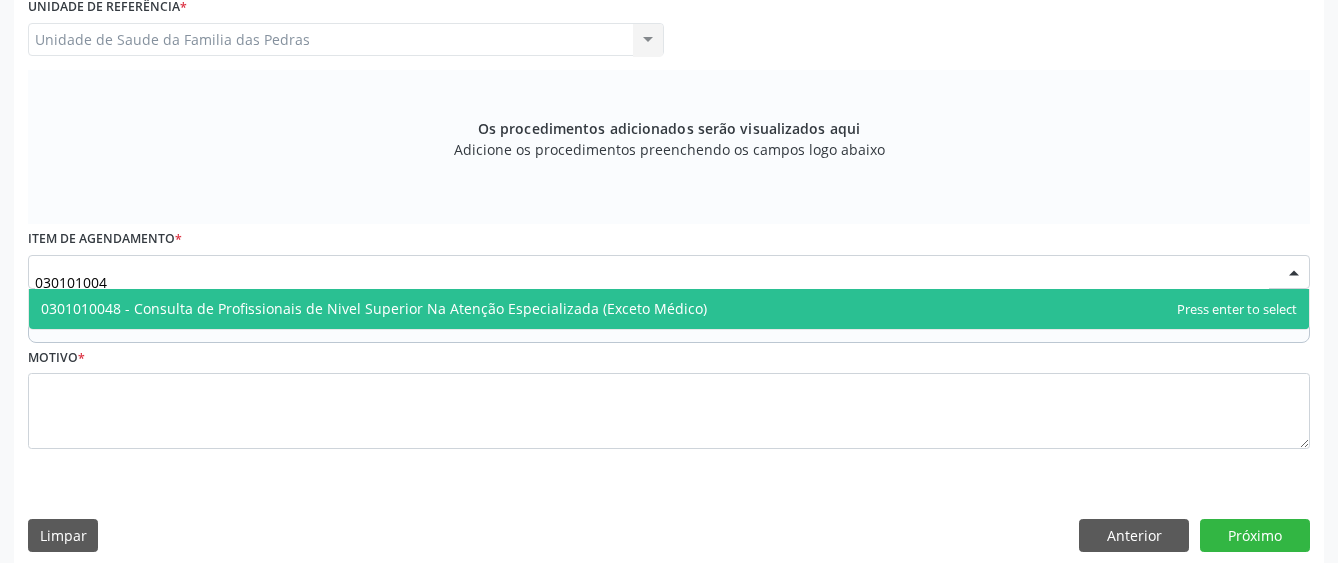 type on "0301010048" 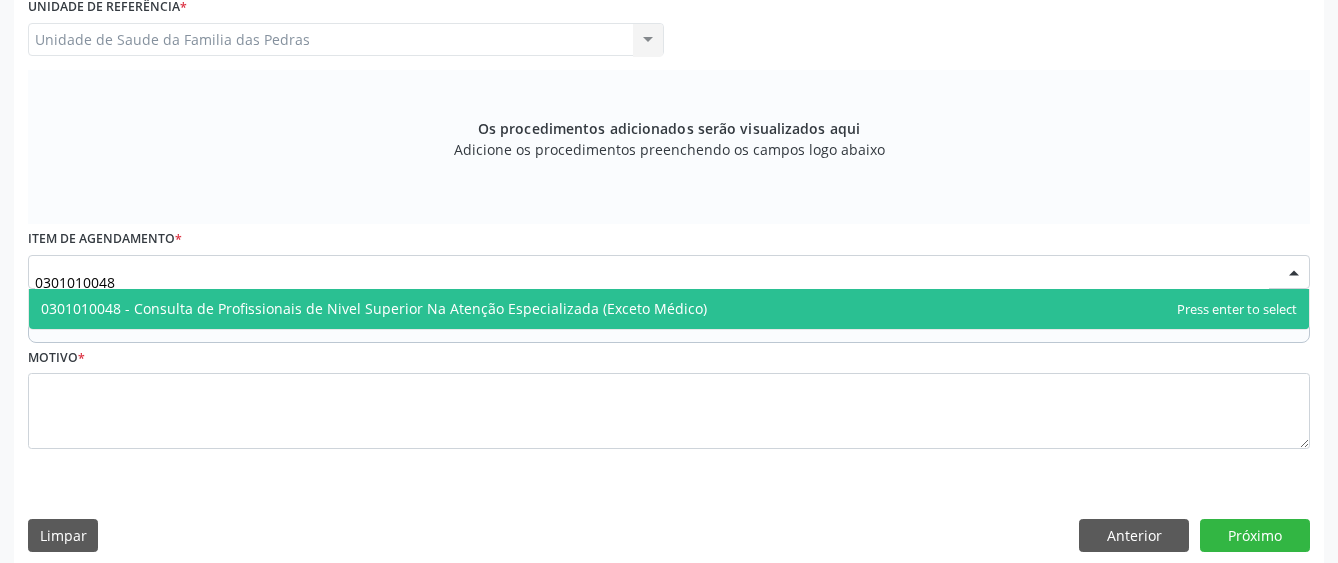 click on "0301010048 - Consulta de Profissionais de Nivel Superior Na Atenção Especializada (Exceto Médico)" at bounding box center (374, 308) 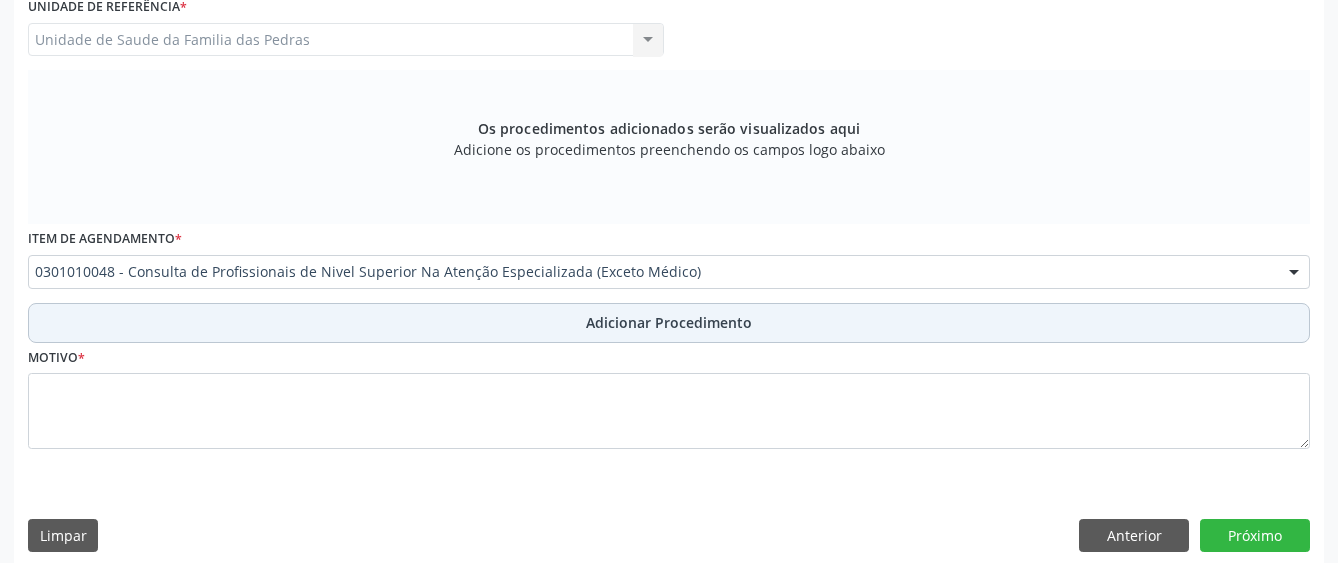 click on "Adicionar Procedimento" at bounding box center [669, 323] 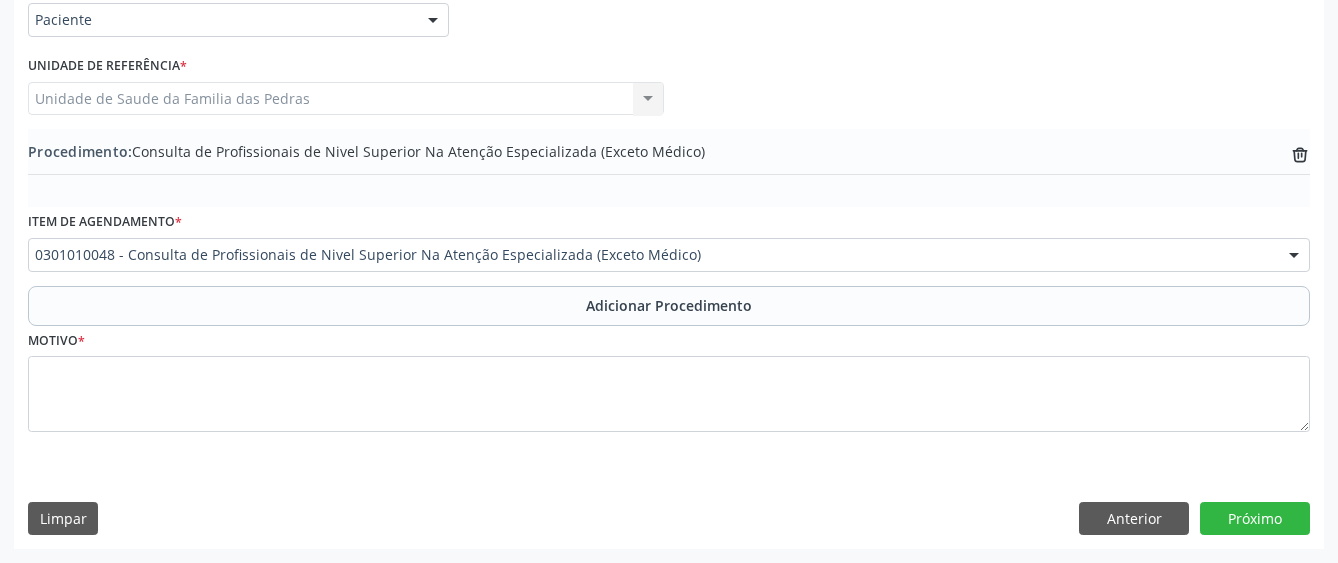 scroll, scrollTop: 490, scrollLeft: 0, axis: vertical 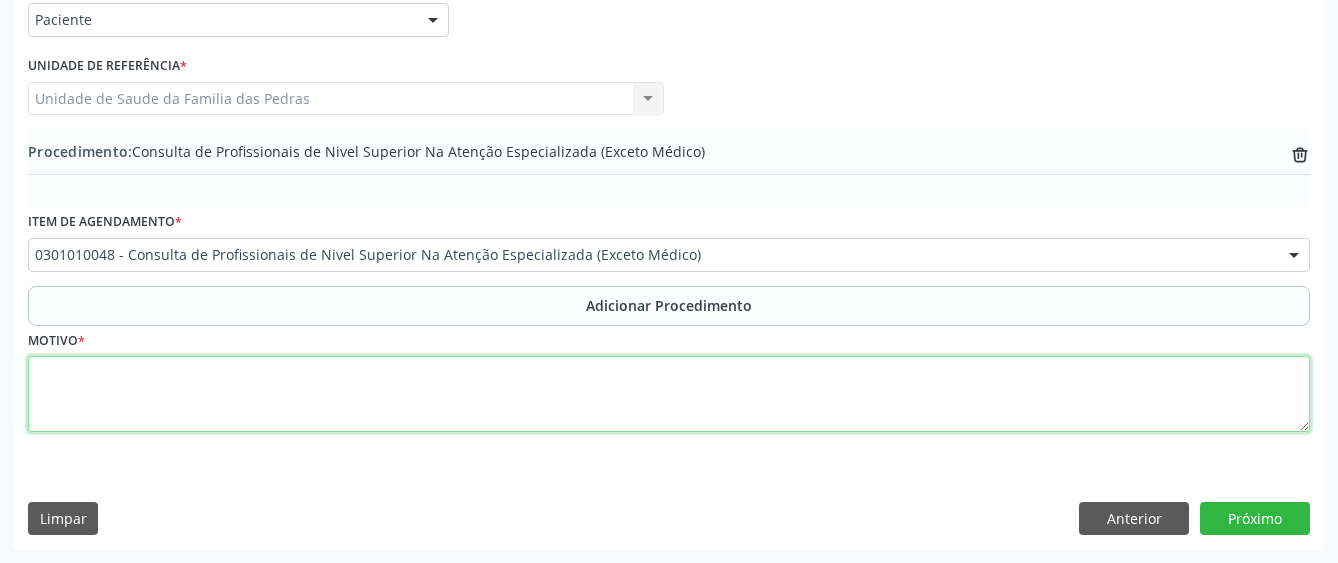 click at bounding box center (669, 394) 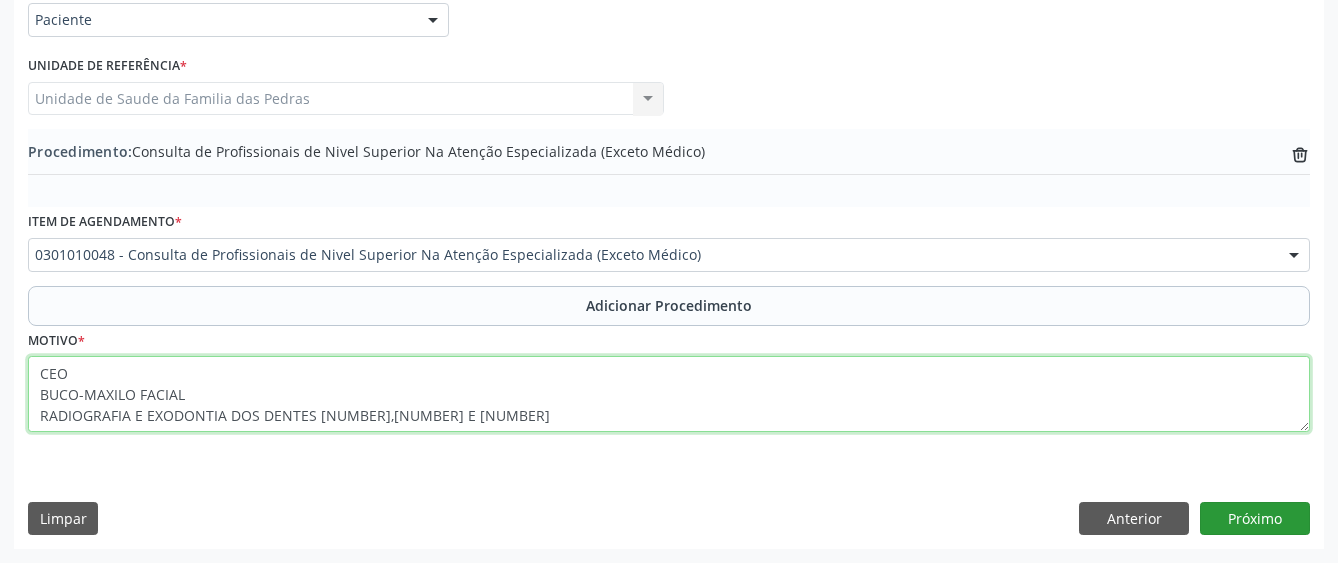 type on "CEO
BUCO-MAXILO FACIAL
RADIOGRAFIA E EXODONTIA DOS DENTES [NUMBER],[NUMBER] E [NUMBER]" 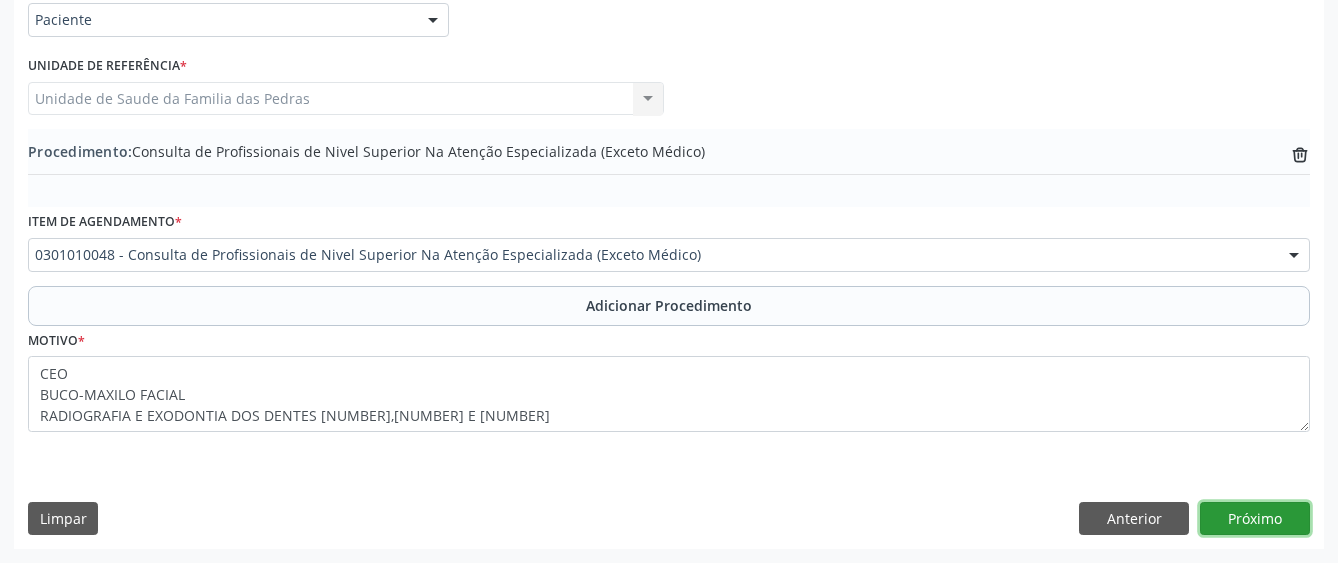 click on "Próximo" at bounding box center (1255, 519) 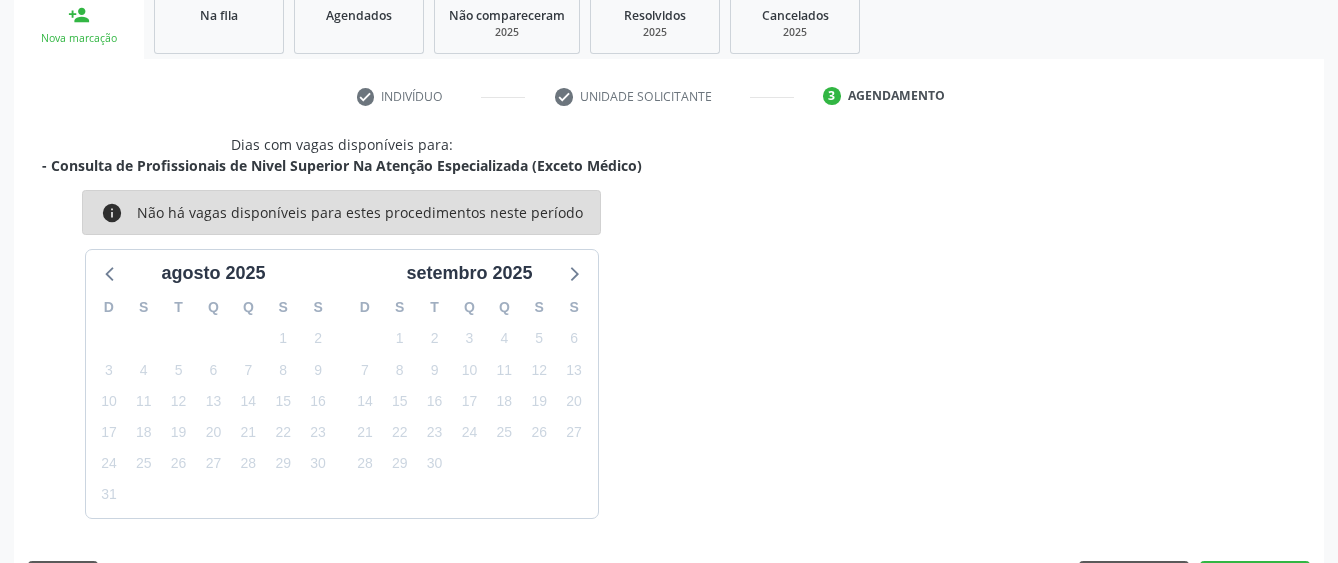 scroll, scrollTop: 394, scrollLeft: 0, axis: vertical 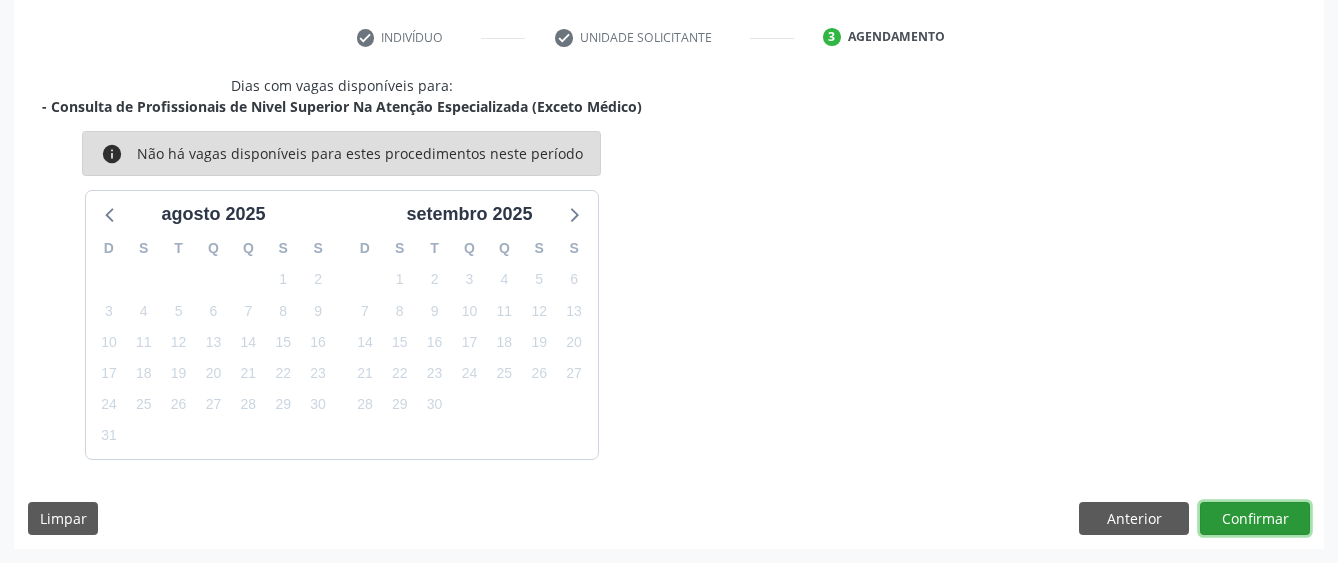 click on "Confirmar" at bounding box center [1255, 519] 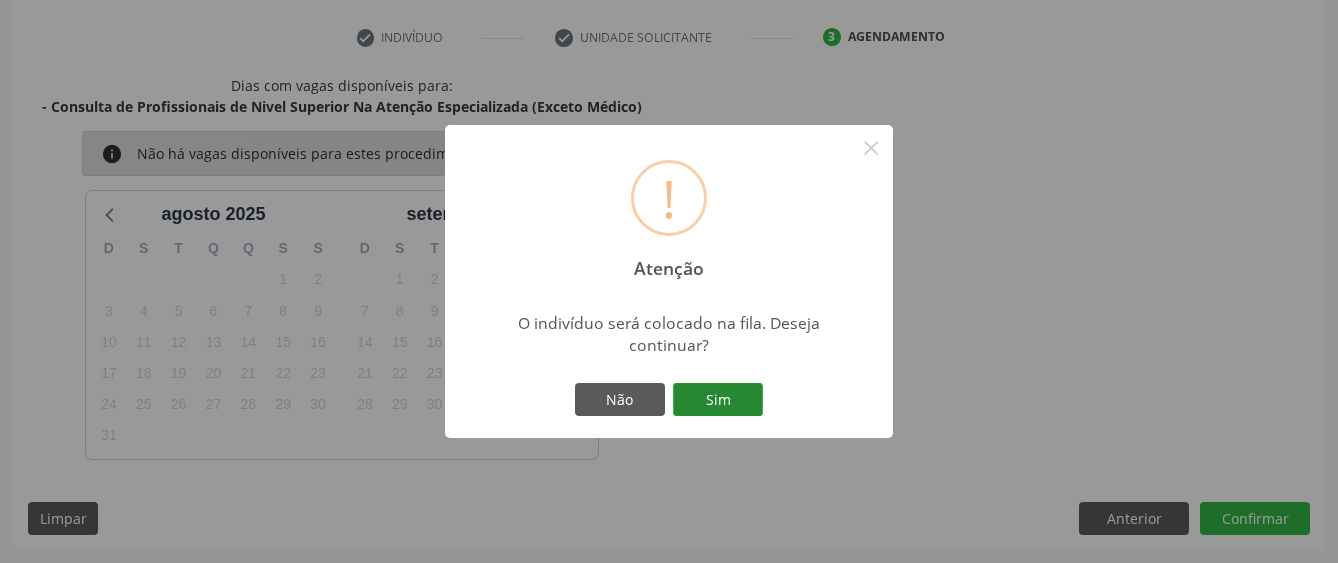 click on "Sim" at bounding box center (718, 400) 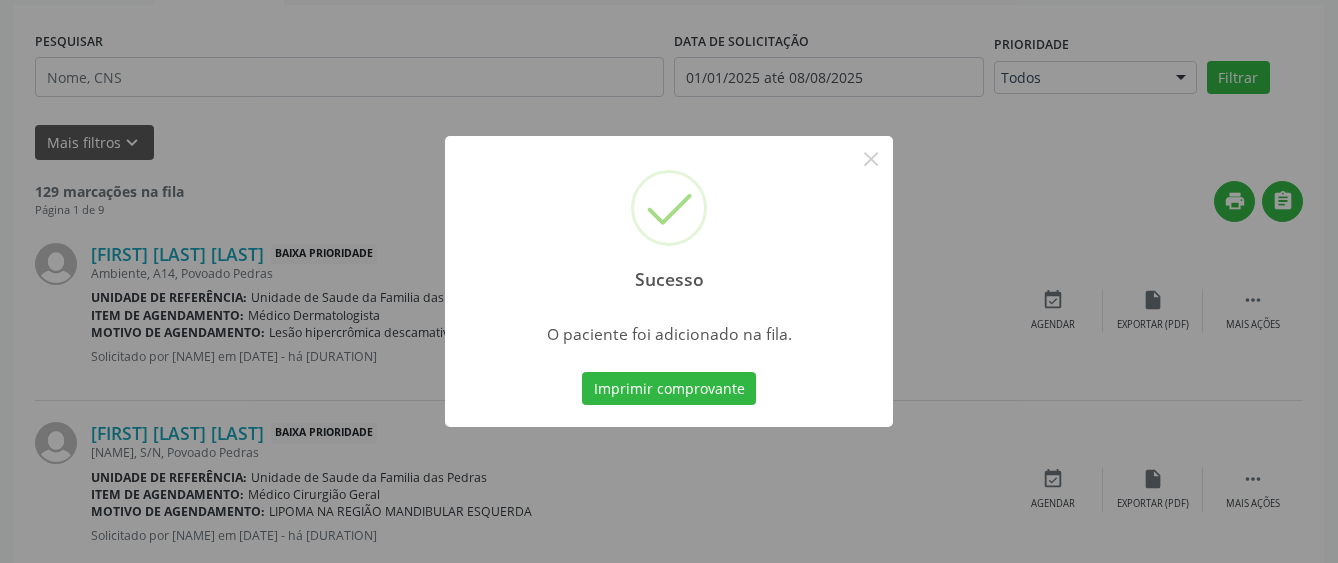 scroll, scrollTop: 132, scrollLeft: 0, axis: vertical 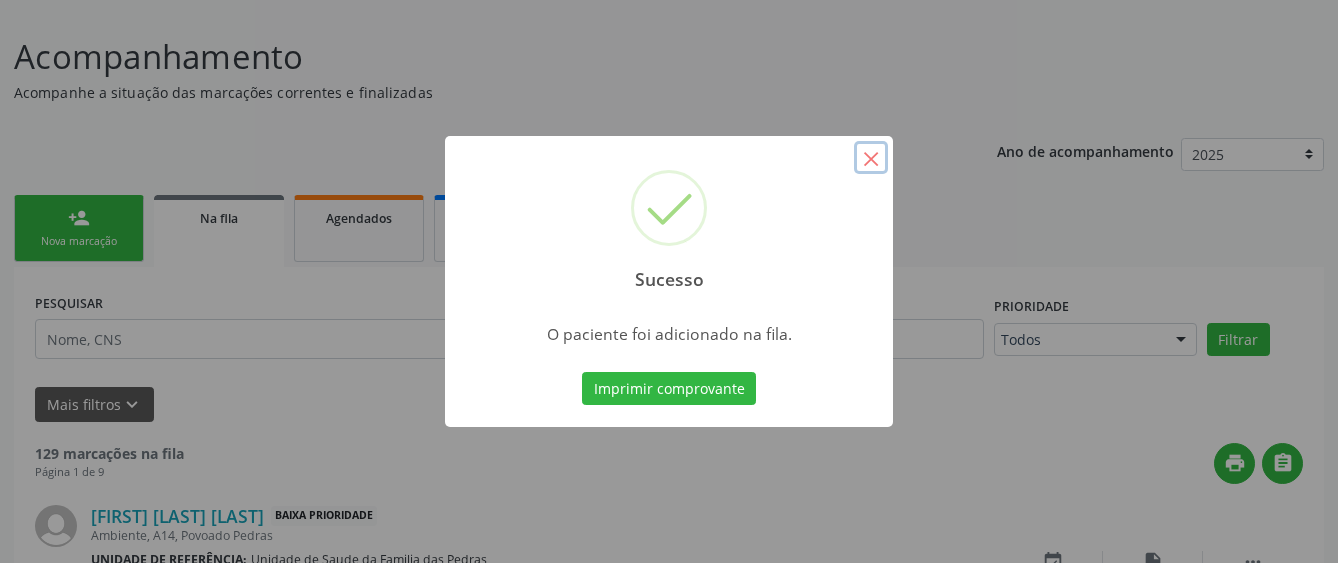 click on "×" at bounding box center [871, 158] 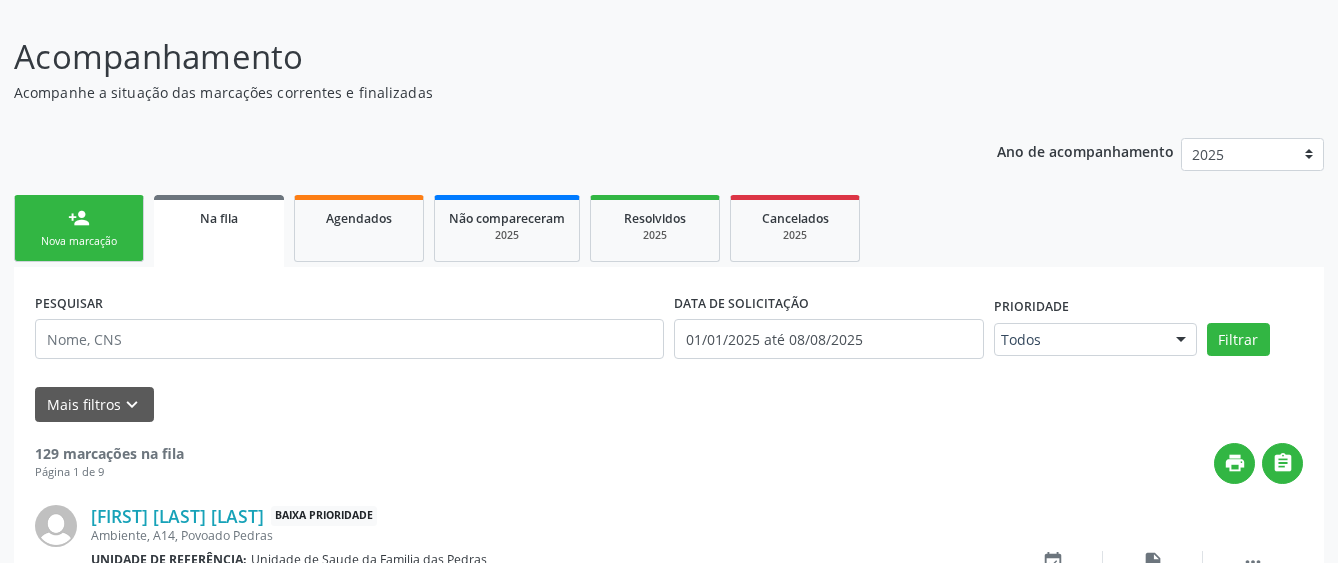 click on "person_add" at bounding box center (79, 218) 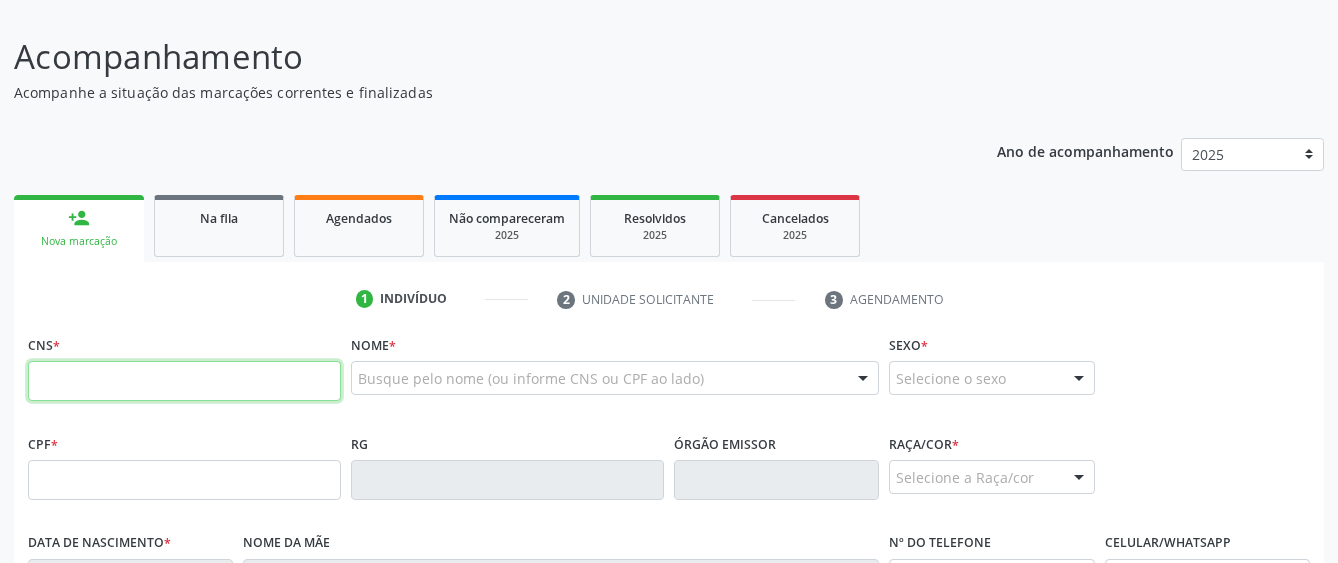 click at bounding box center (184, 381) 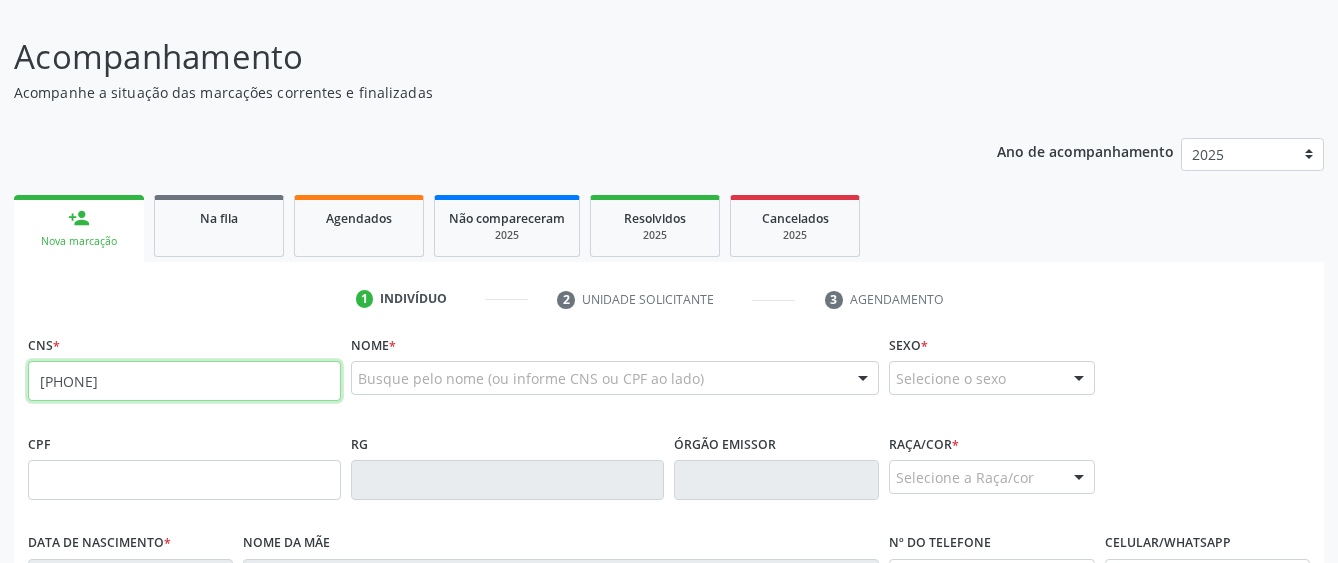 type on "[PHONE]" 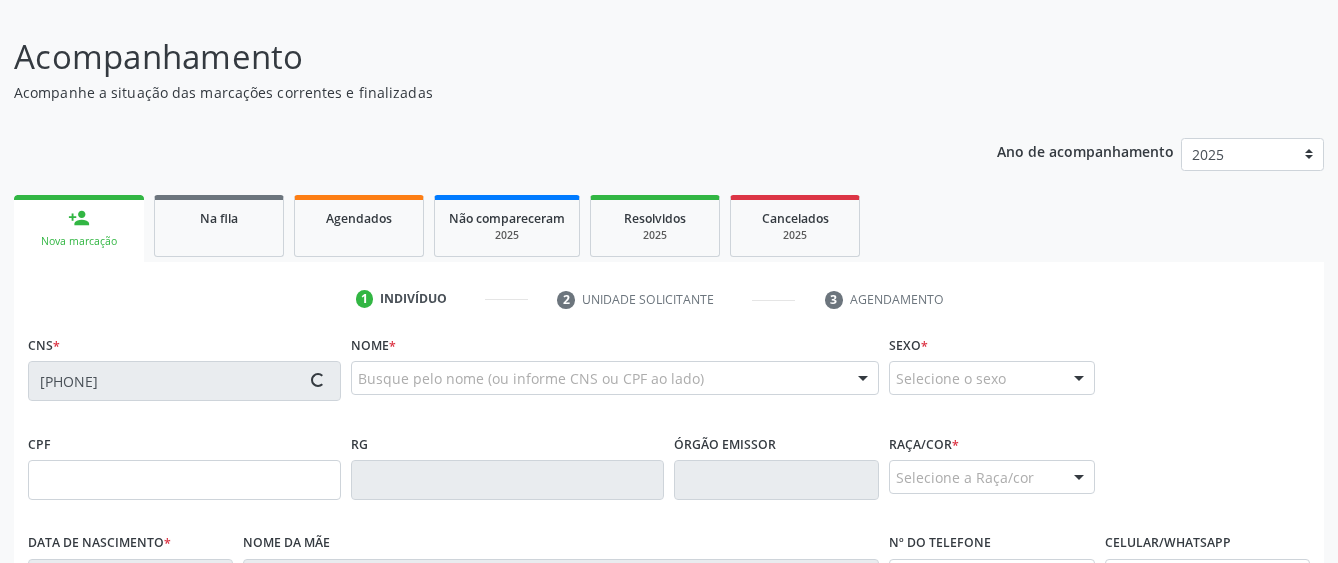 type on "[PHONE]" 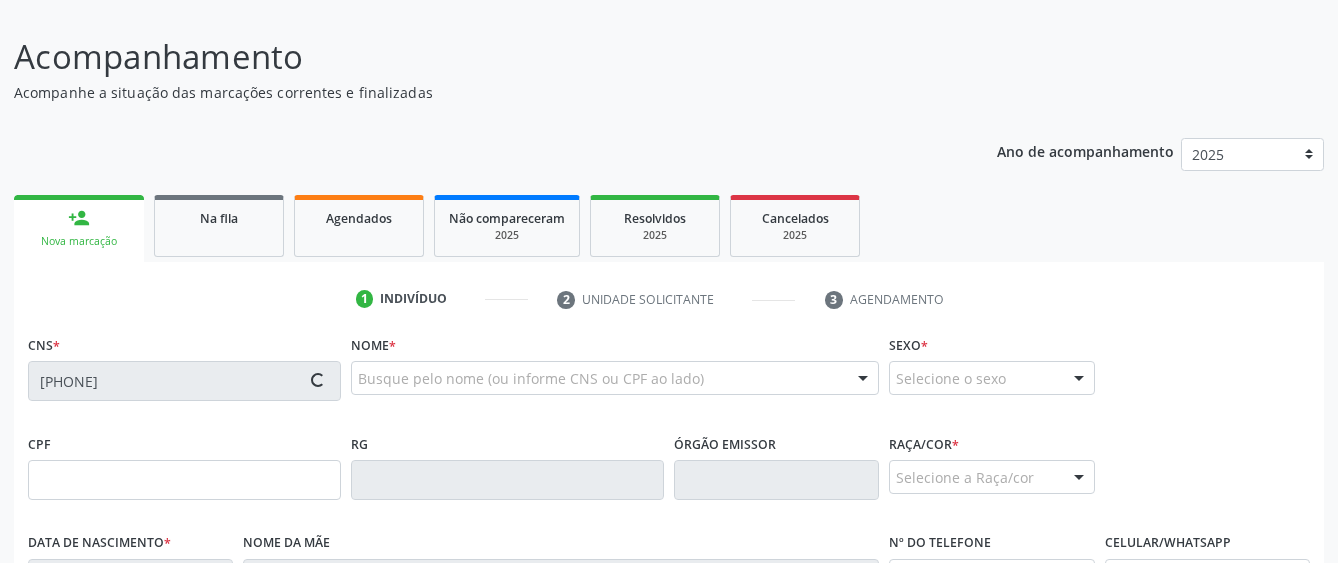 type on "[DATE]" 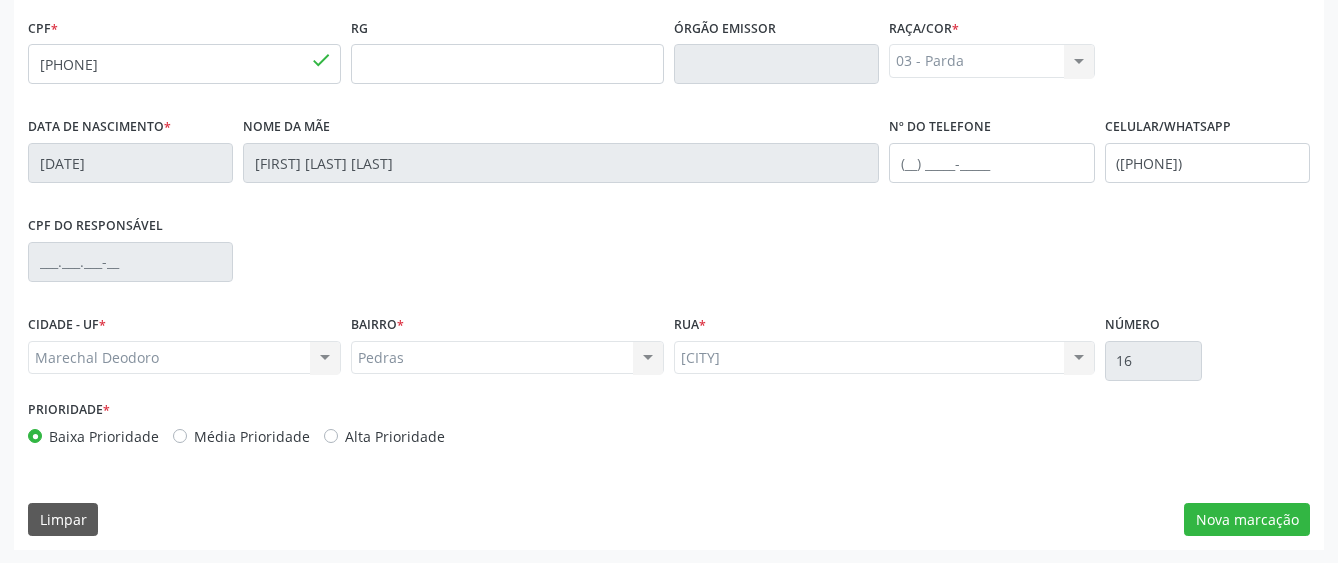scroll, scrollTop: 549, scrollLeft: 0, axis: vertical 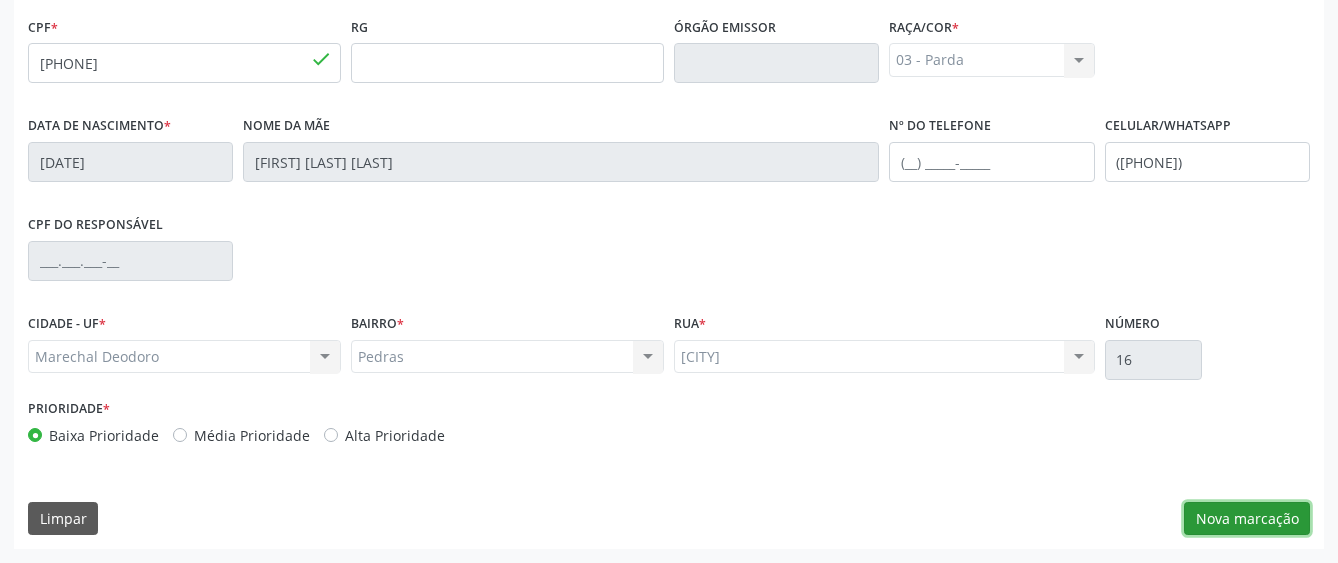 click on "Nova marcação" at bounding box center (1247, 519) 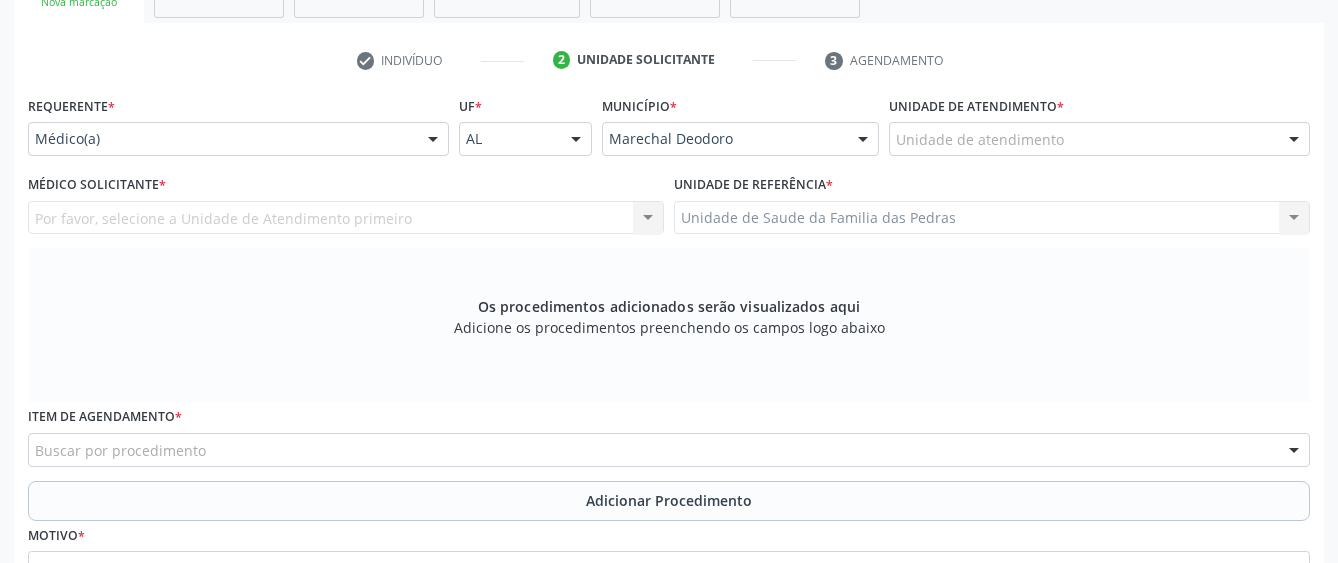 scroll, scrollTop: 349, scrollLeft: 0, axis: vertical 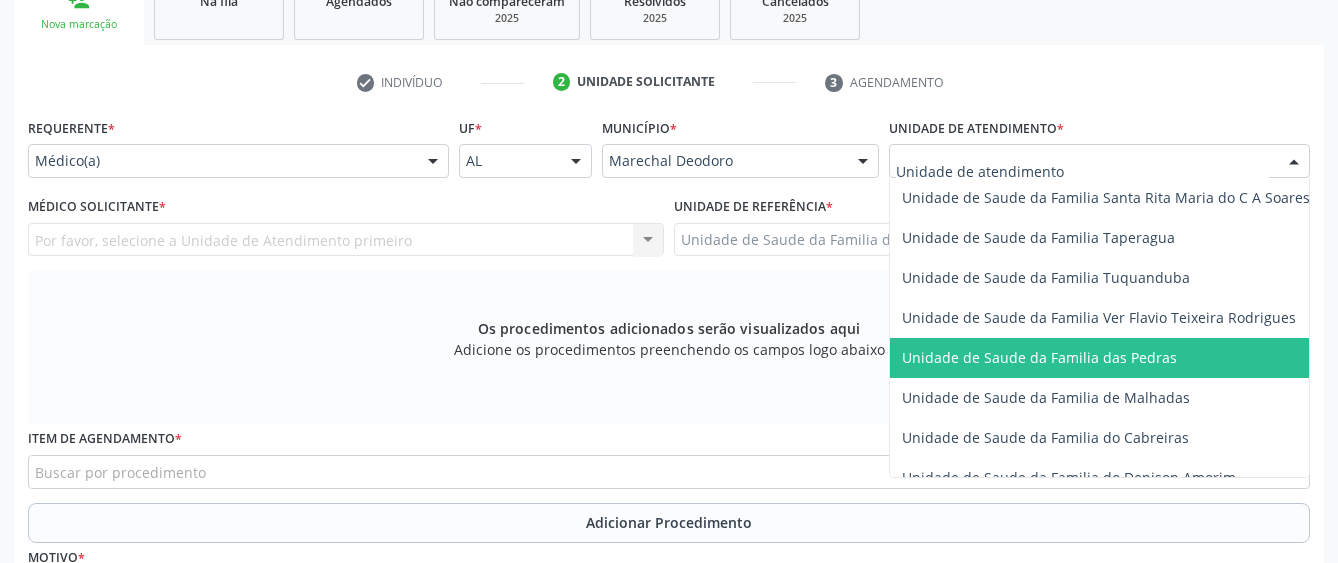 click on "Unidade de Saude da Familia das Pedras" at bounding box center (1106, 358) 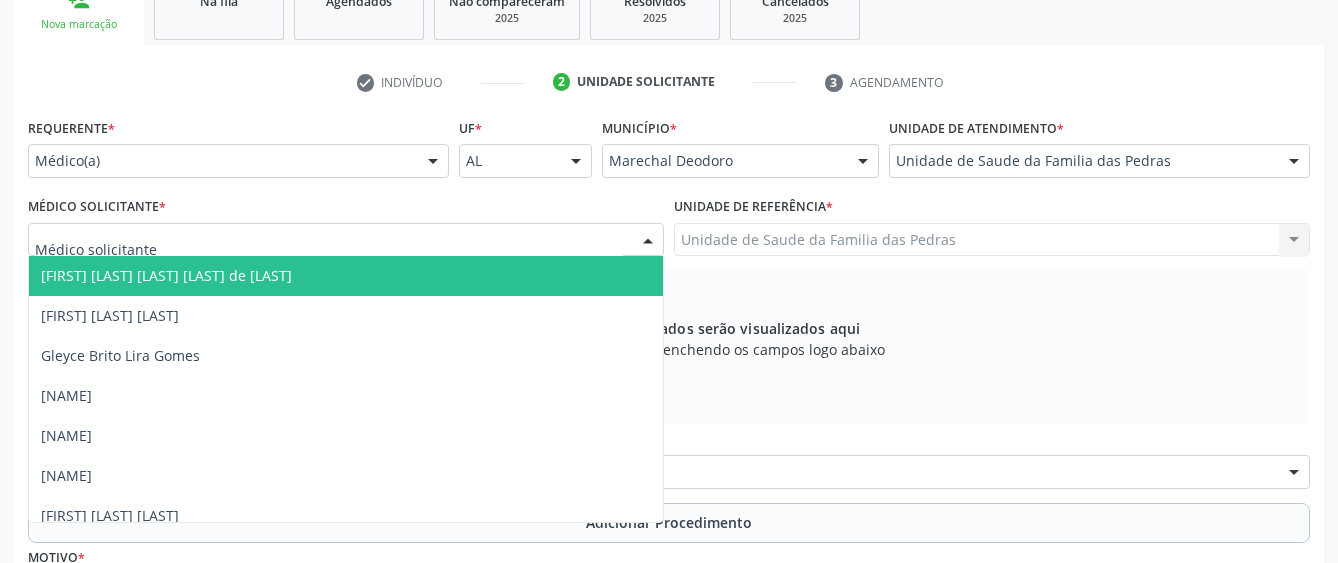 click at bounding box center [346, 240] 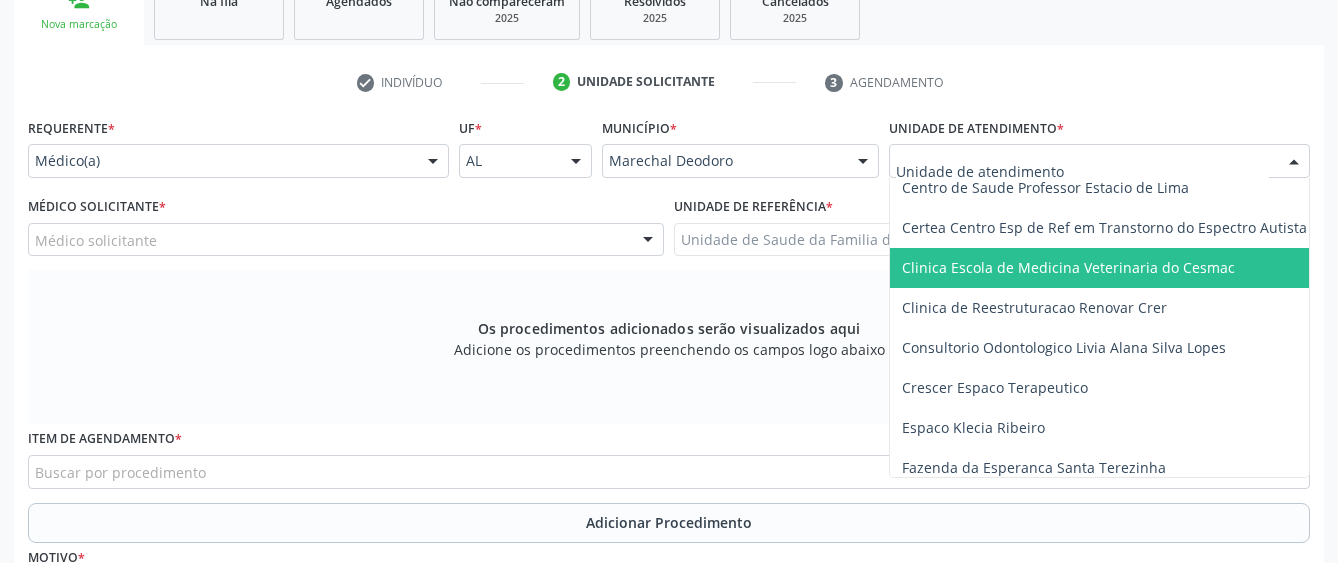 scroll, scrollTop: 300, scrollLeft: 0, axis: vertical 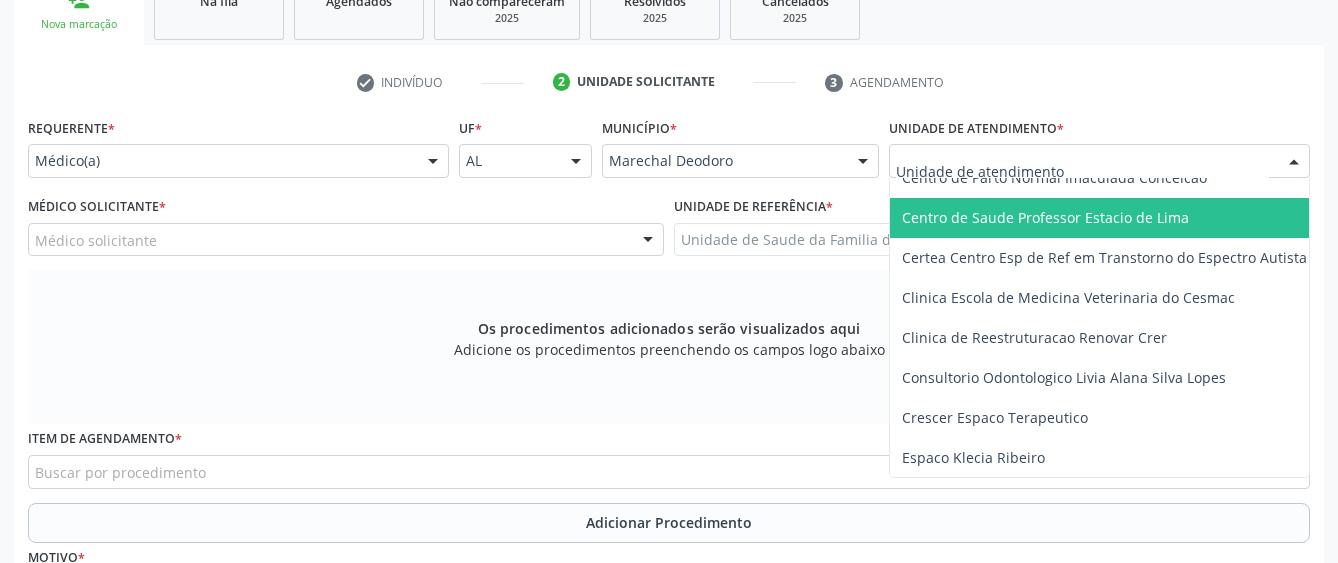 click on "Centro de Saude Professor Estacio de Lima" at bounding box center [1106, 218] 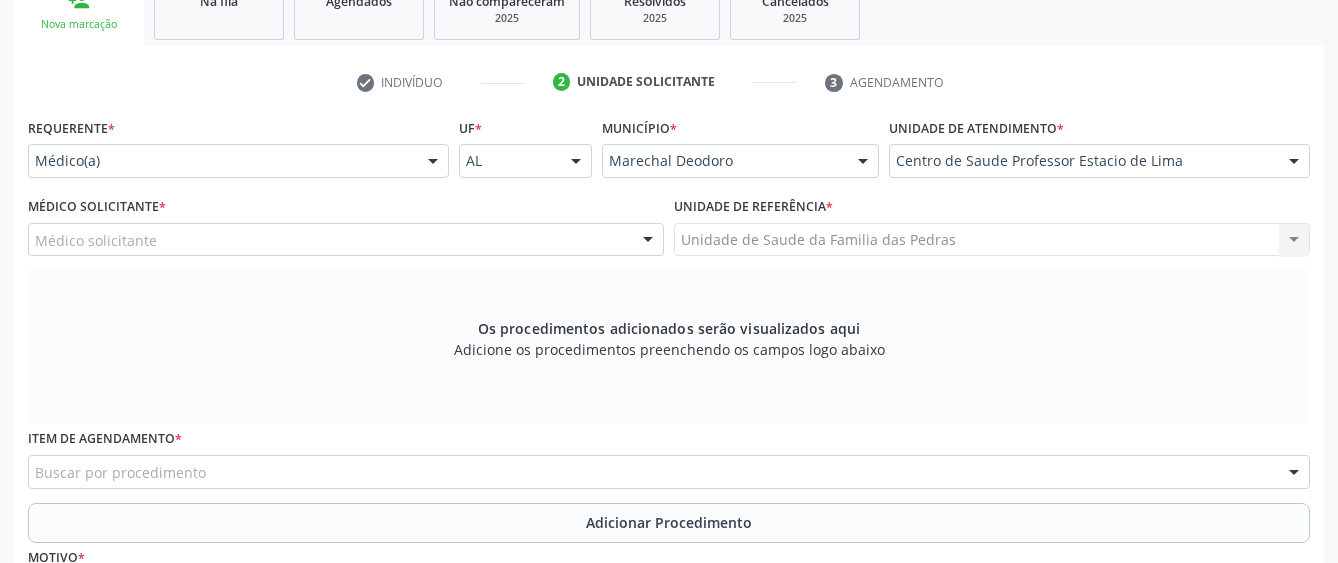 click on "Médico solicitante" at bounding box center (346, 240) 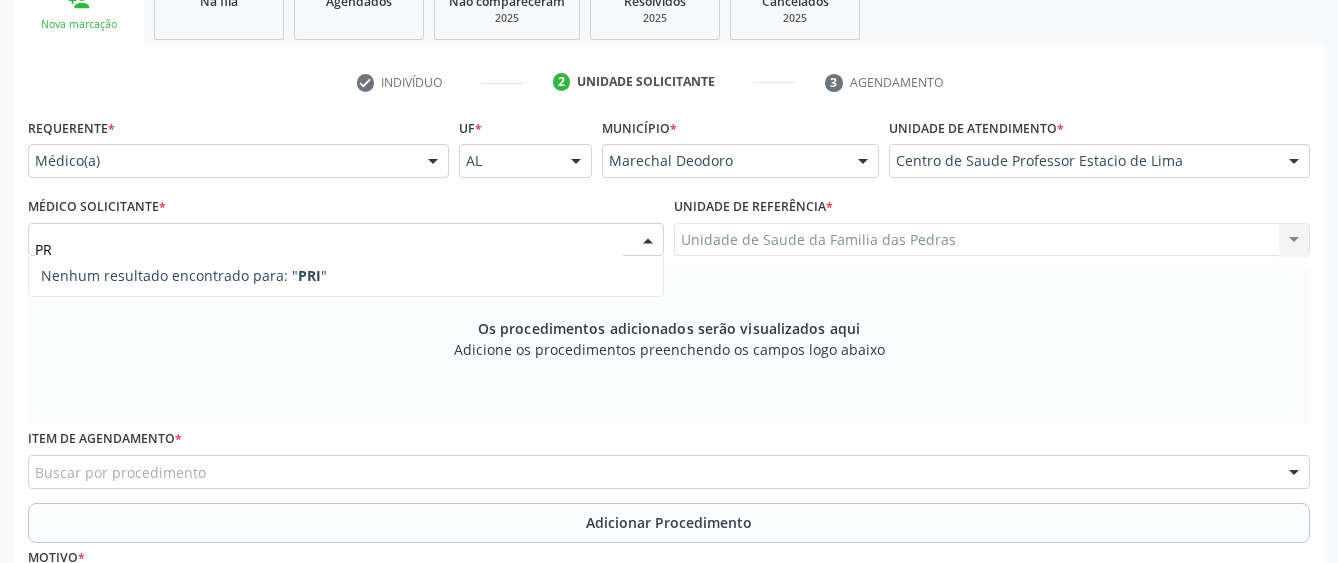 type on "P" 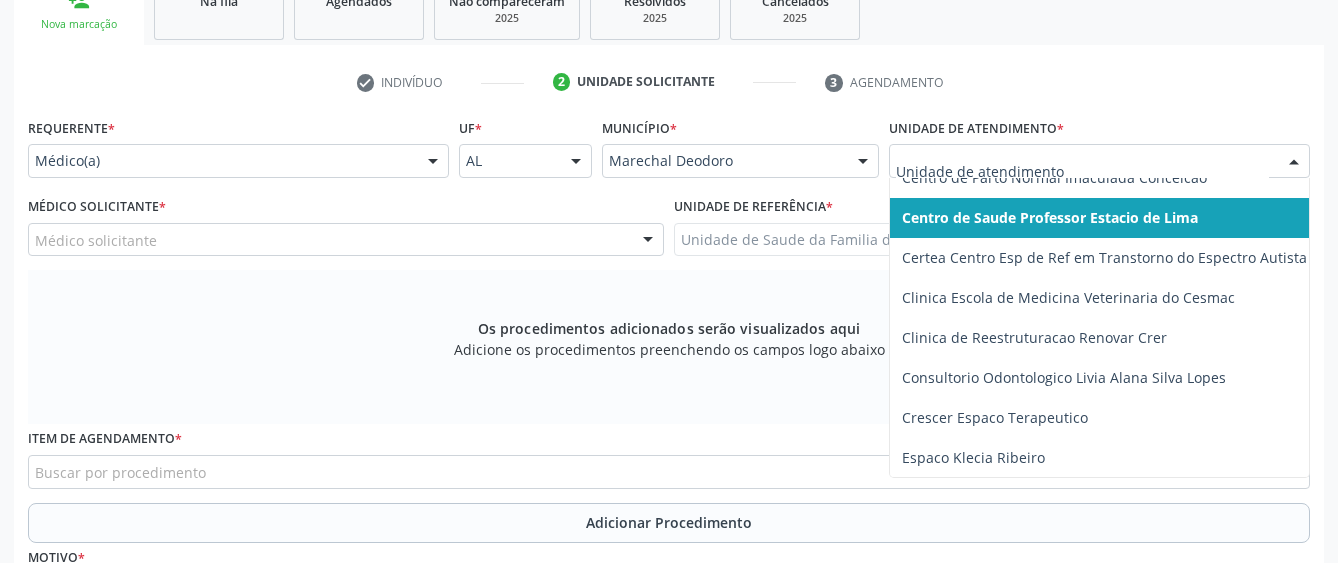 click at bounding box center (1099, 161) 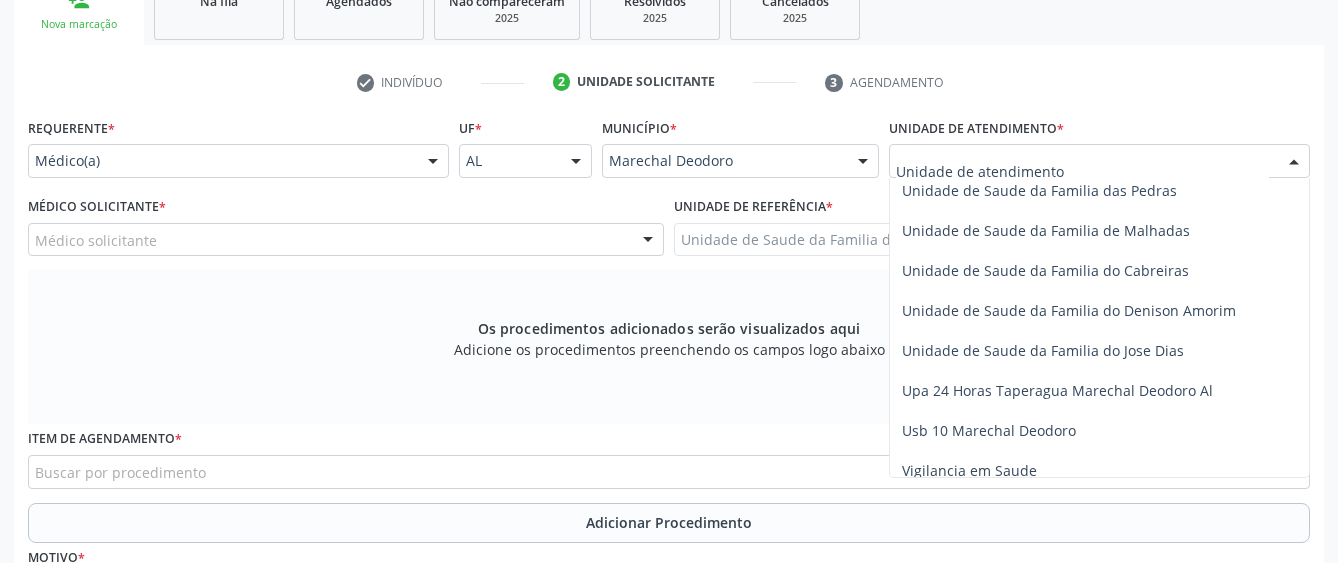 scroll, scrollTop: 1596, scrollLeft: 0, axis: vertical 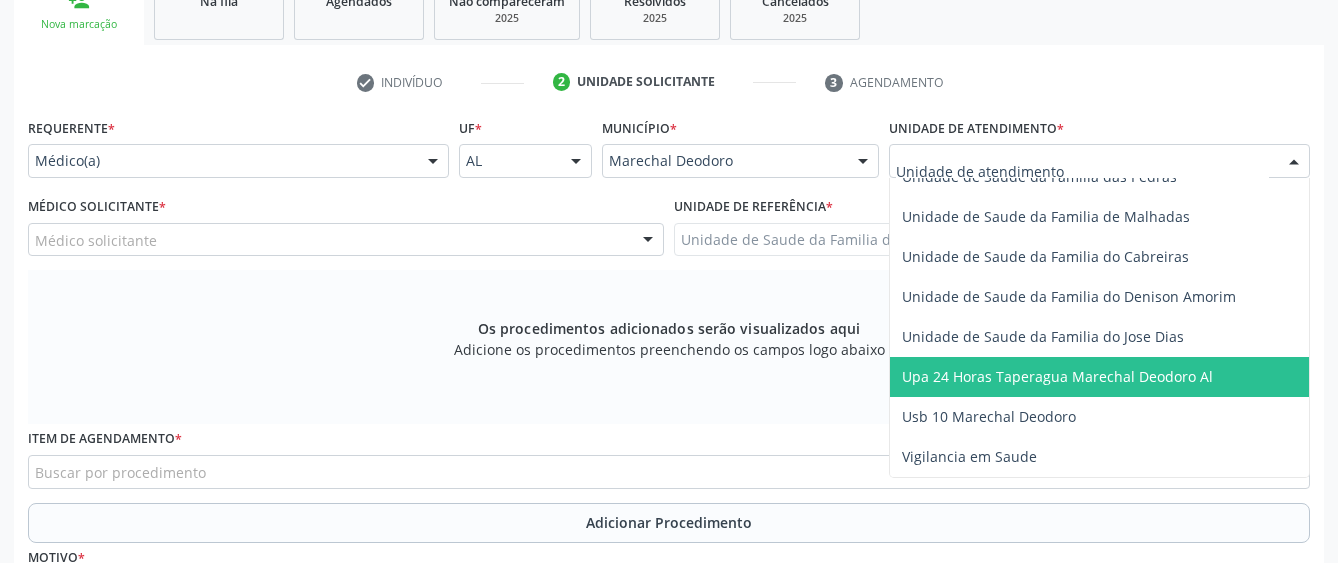 click on "Upa 24 Horas Taperagua Marechal Deodoro Al" at bounding box center [1057, 376] 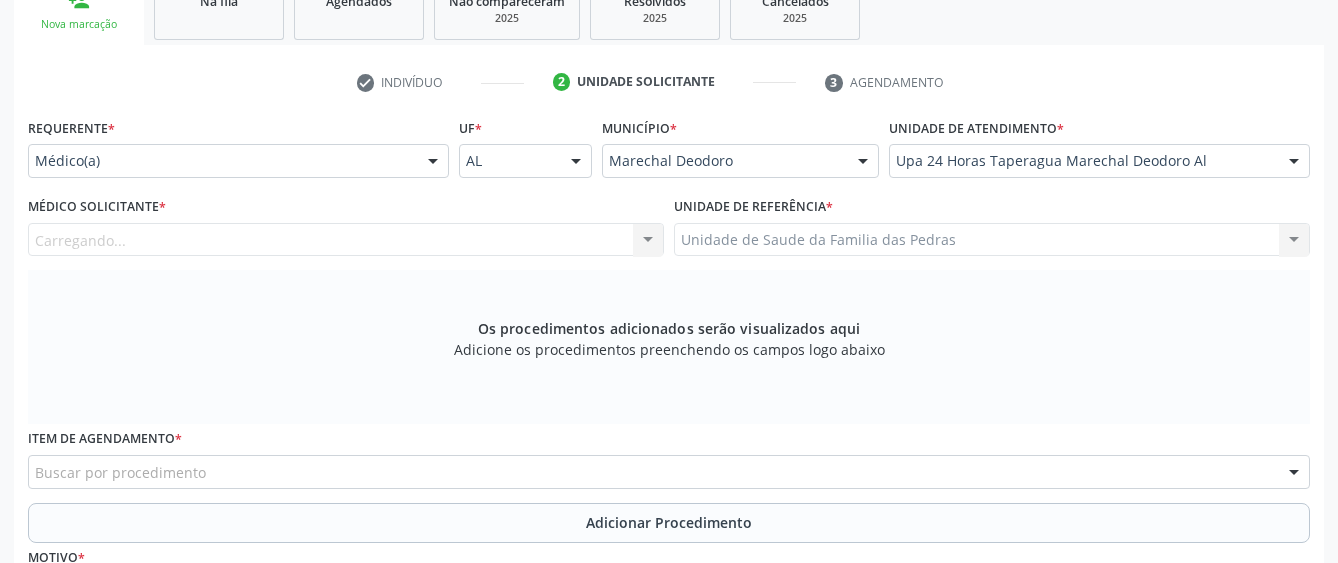 click on "Carregando...
[FIRST] [LAST]   [FIRST] [LAST] [LAST]   [FIRST] [LAST] [LAST]   [FIRST] [LAST] [LAST]   [FIRST] [LAST] [LAST]   [FIRST] [LAST] [LAST]   [FIRST] [LAST] [LAST]   [FIRST] [LAST] [LAST]   [FIRST] [LAST] [LAST]   [FIRST] [LAST] [LAST]   [FIRST] [LAST] [LAST] [LAST]   [FIRST] [LAST] [LAST]   [FIRST] [LAST] [LAST]   [FIRST] [LAST] [LAST]   [FIRST] [LAST] [LAST]   [FIRST] [LAST] [LAST]   [FIRST] [LAST] [LAST] [LAST]   [FIRST] [LAST] [LAST] [LAST]   [FIRST] [LAST] [LAST]   [FIRST] [LAST] [LAST] [LAST]   [FIRST] [LAST] [LAST] [LAST]   [FIRST] [LAST] [LAST] [LAST]   [FIRST] [LAST] [LAST] [LAST]   [FIRST] [LAST] [LAST]   [FIRST] [LAST] [LAST] [LAST]   [FIRST] [LAST] [LAST]   [FIRST] [LAST] [LAST]   [FIRST] [LAST] [LAST]   [FIRST] [LAST] [LAST]   [FIRST] [LAST] [LAST] [LAST]   [FIRST] [LAST] [LAST]   [FIRST] [LAST] [LAST] [LAST]   [FIRST] [LAST] [LAST] [LAST]" at bounding box center [346, 240] 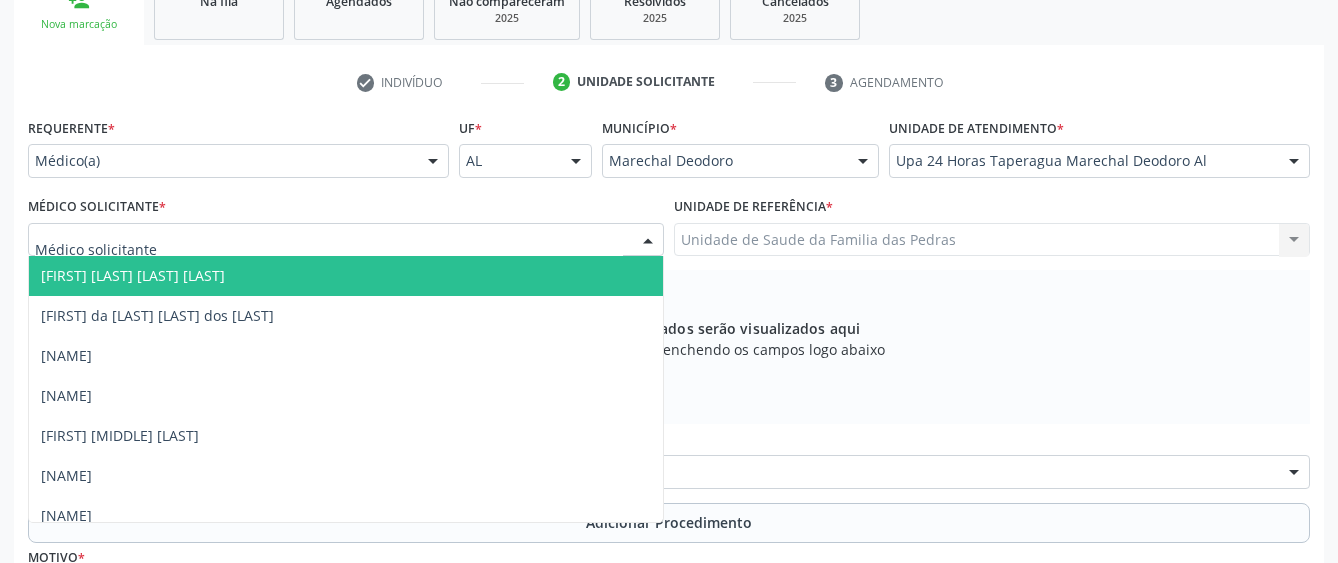 click at bounding box center (346, 240) 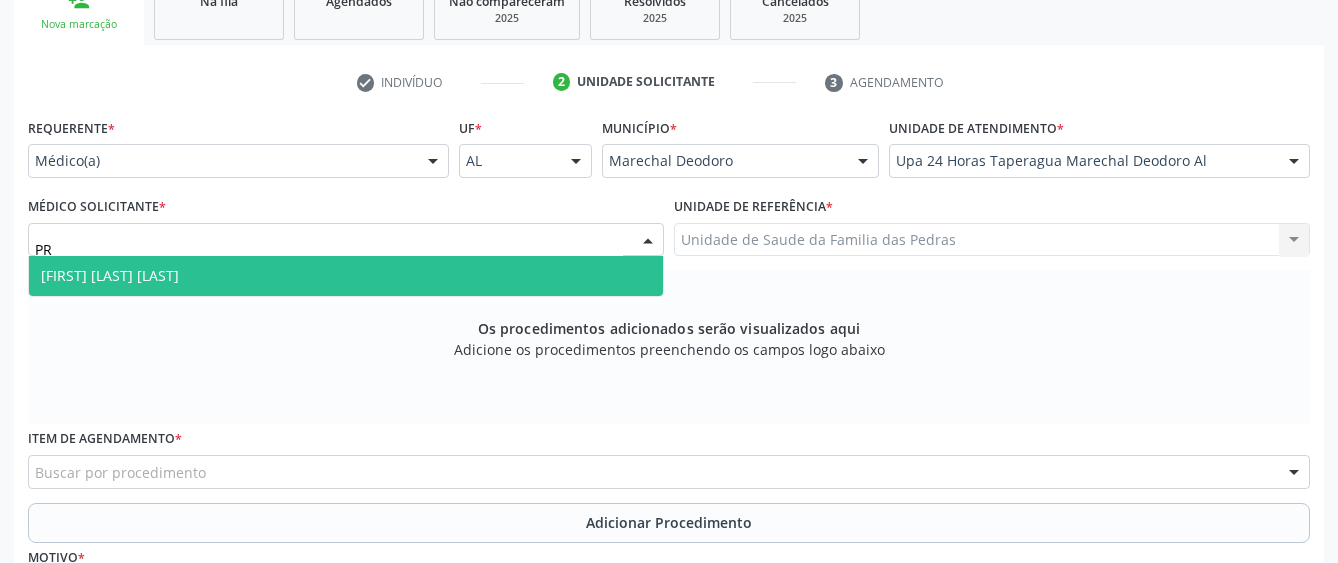 type on "PRI" 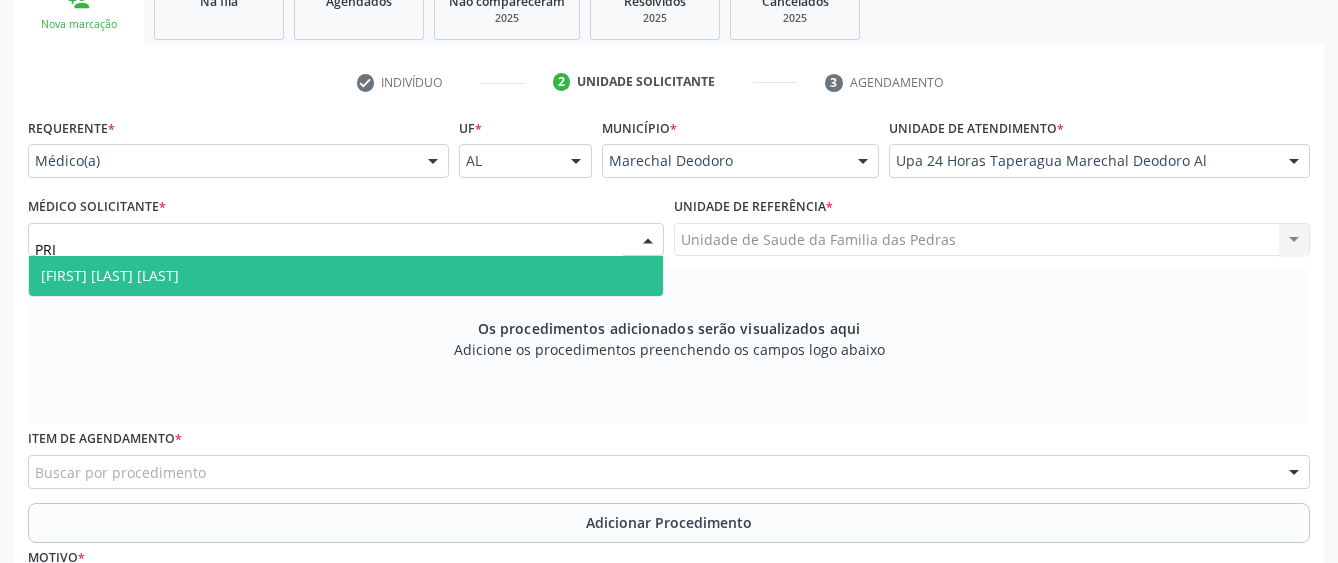 click on "[FIRST] [LAST] [LAST]" at bounding box center (346, 276) 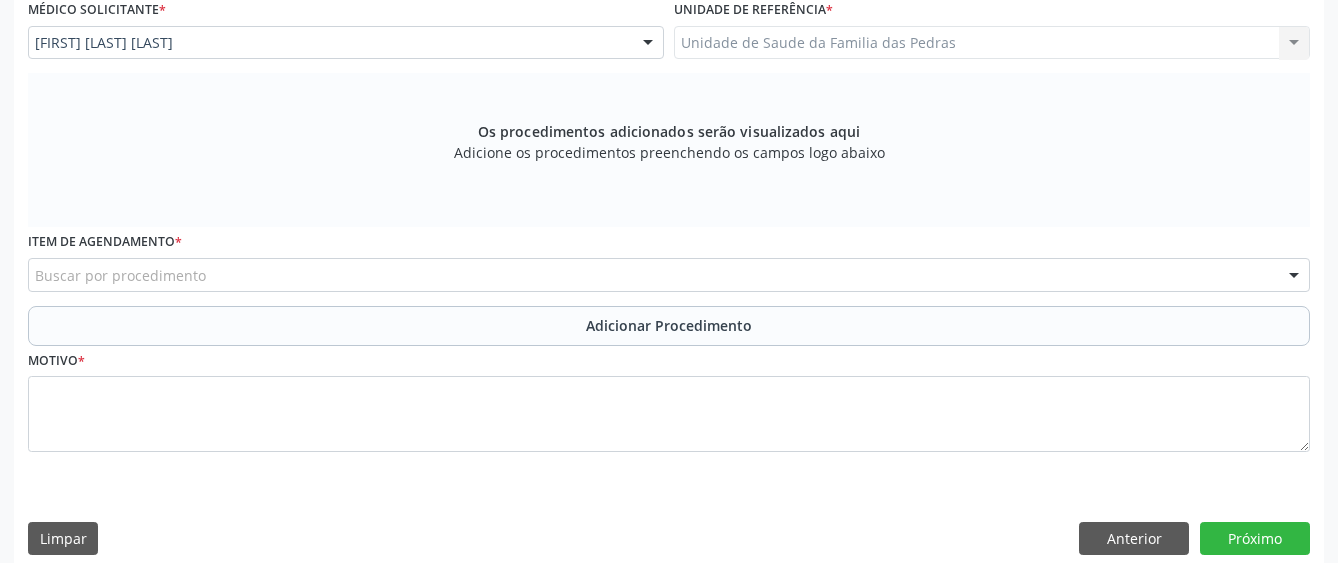 scroll, scrollTop: 549, scrollLeft: 0, axis: vertical 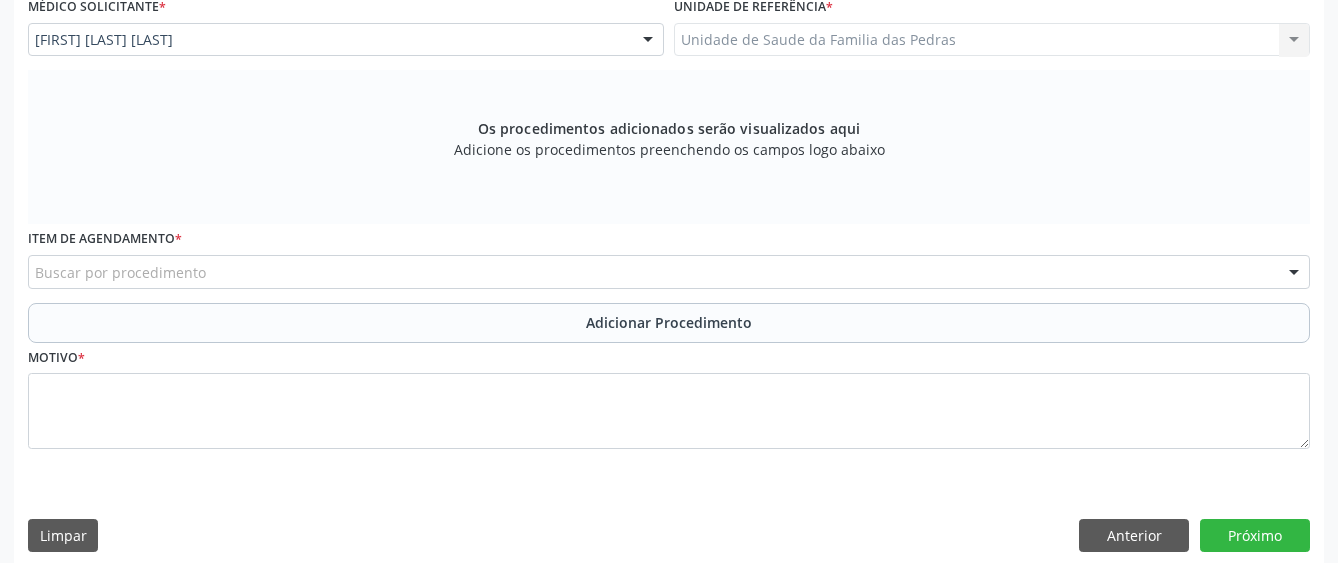 click on "Buscar por procedimento" at bounding box center (669, 272) 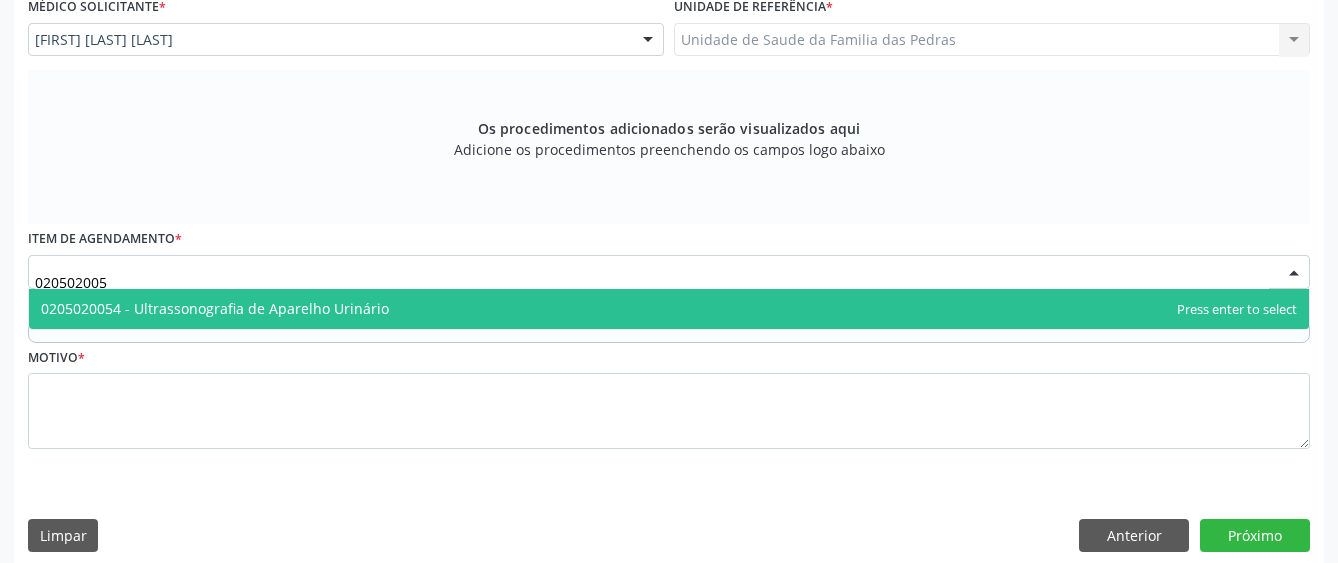 type on "0205020054" 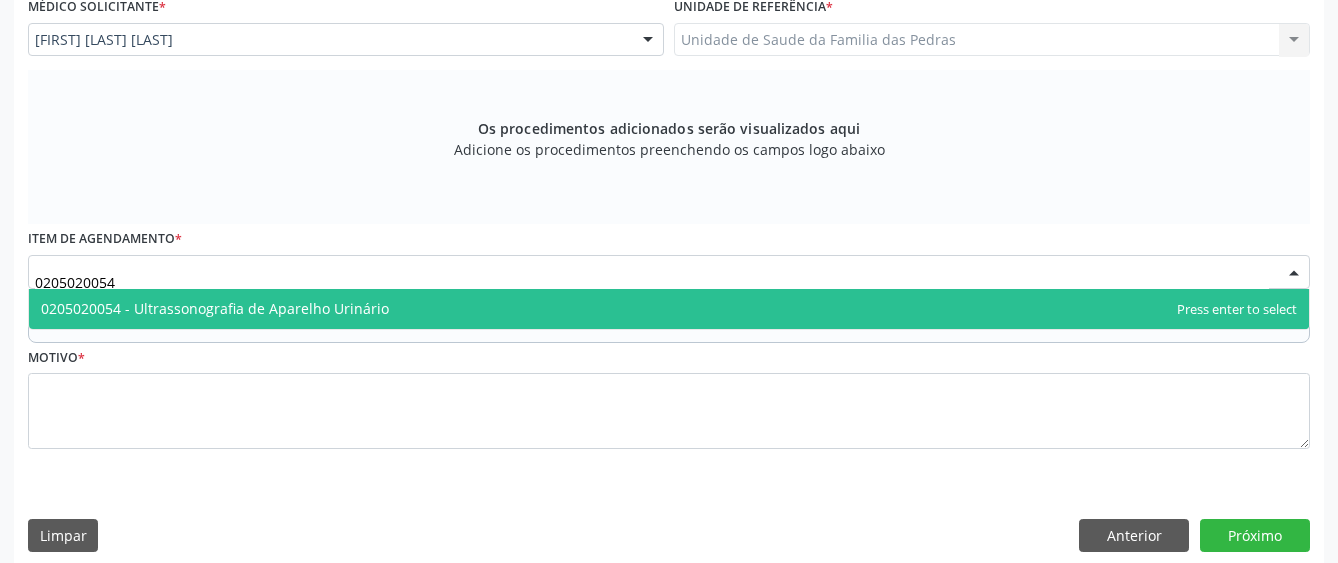 click on "0205020054 - Ultrassonografia de Aparelho Urinário" at bounding box center (215, 308) 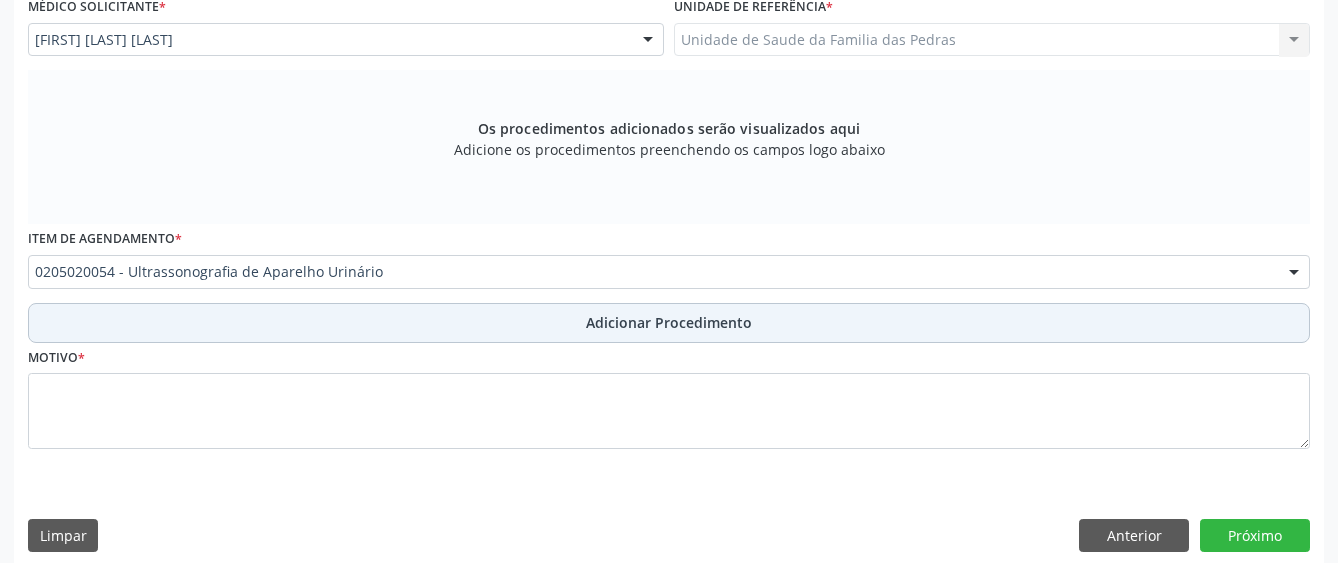click on "Adicionar Procedimento" at bounding box center (669, 323) 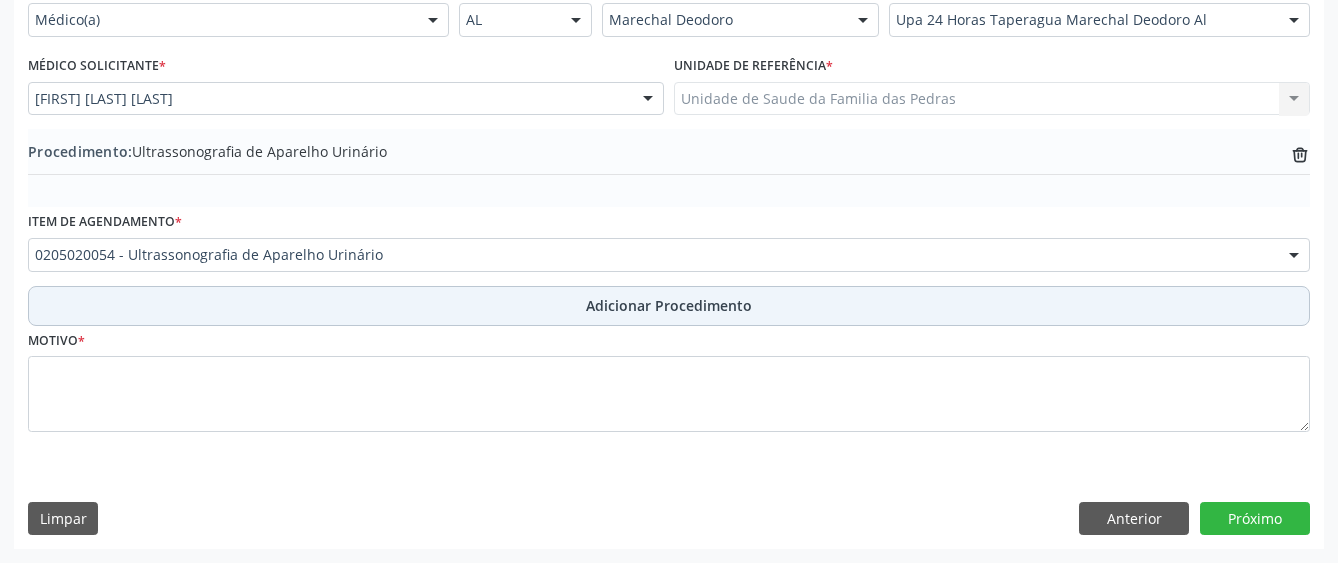 scroll, scrollTop: 490, scrollLeft: 0, axis: vertical 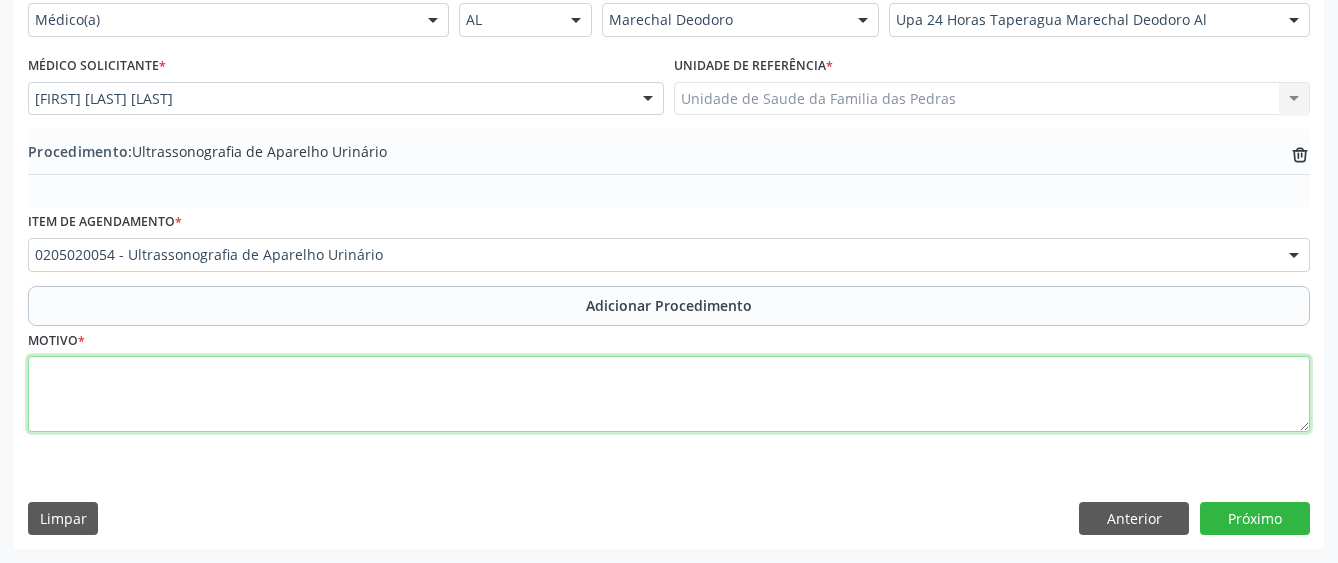 click at bounding box center (669, 394) 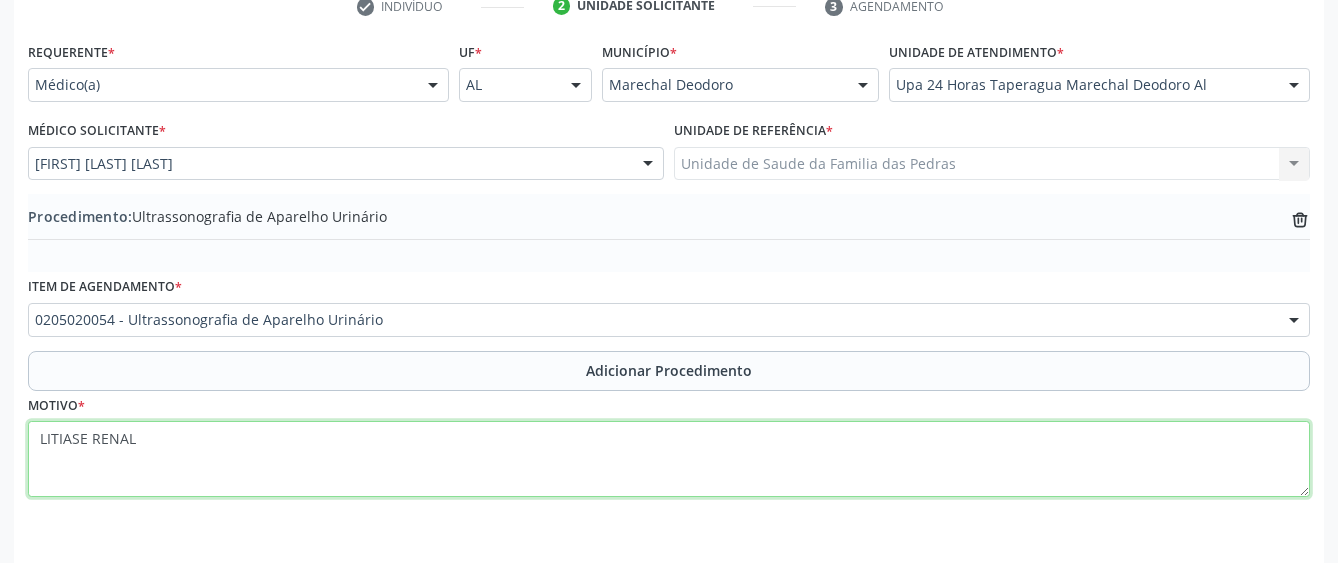 scroll, scrollTop: 390, scrollLeft: 0, axis: vertical 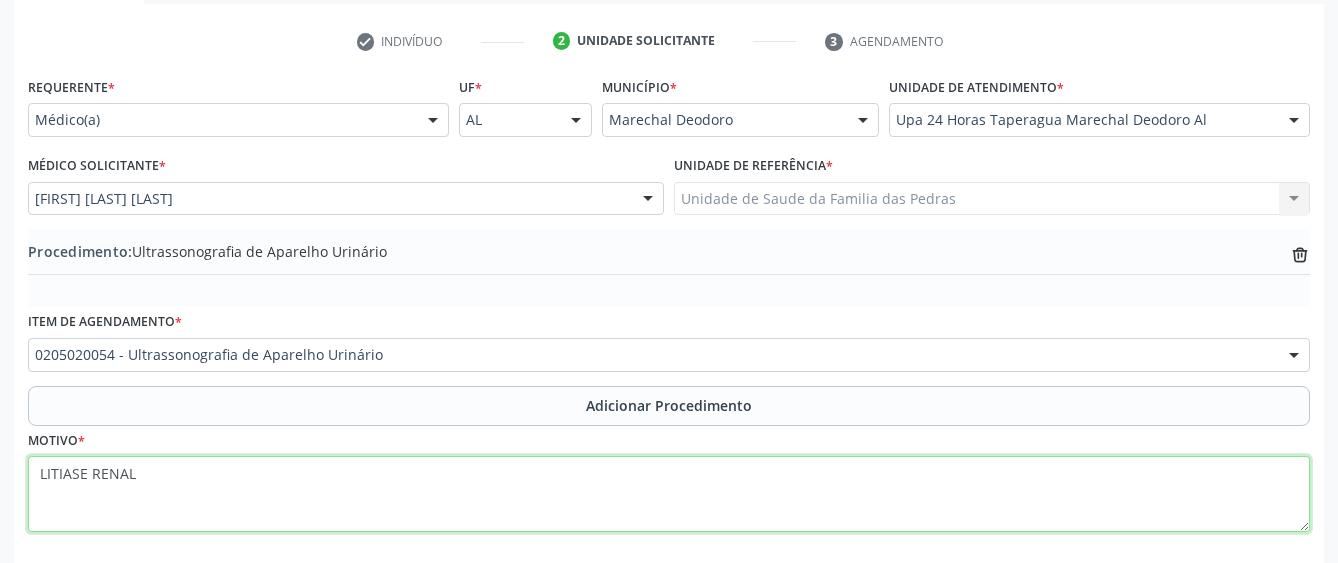 click on "LITIASE RENAL" at bounding box center (669, 494) 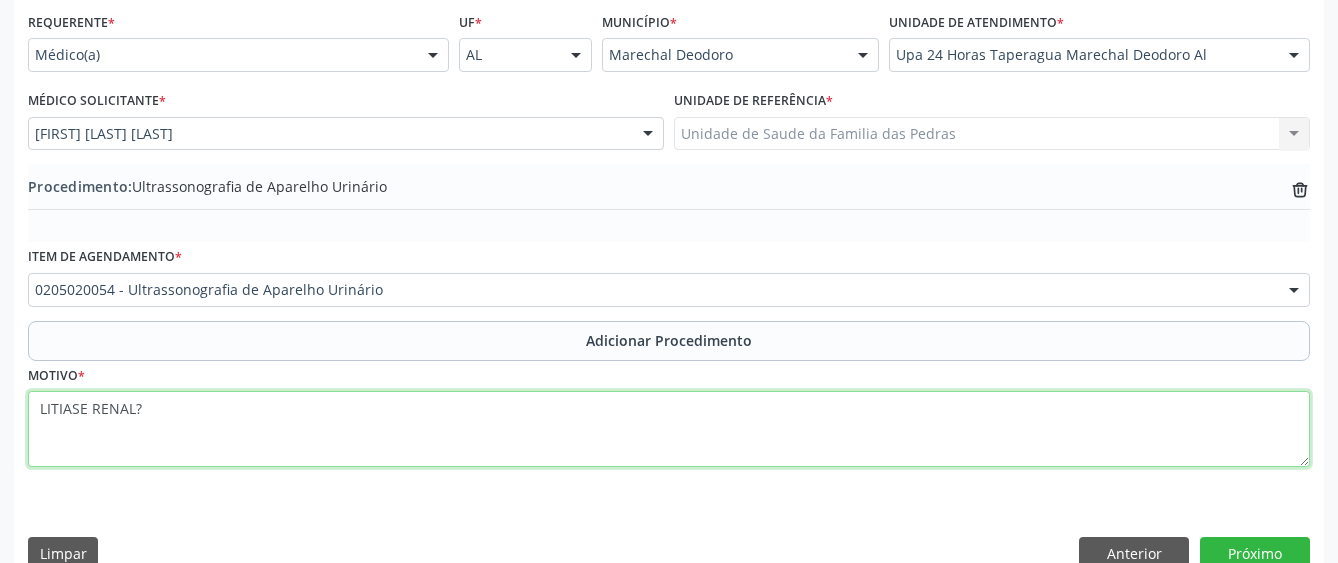 scroll, scrollTop: 490, scrollLeft: 0, axis: vertical 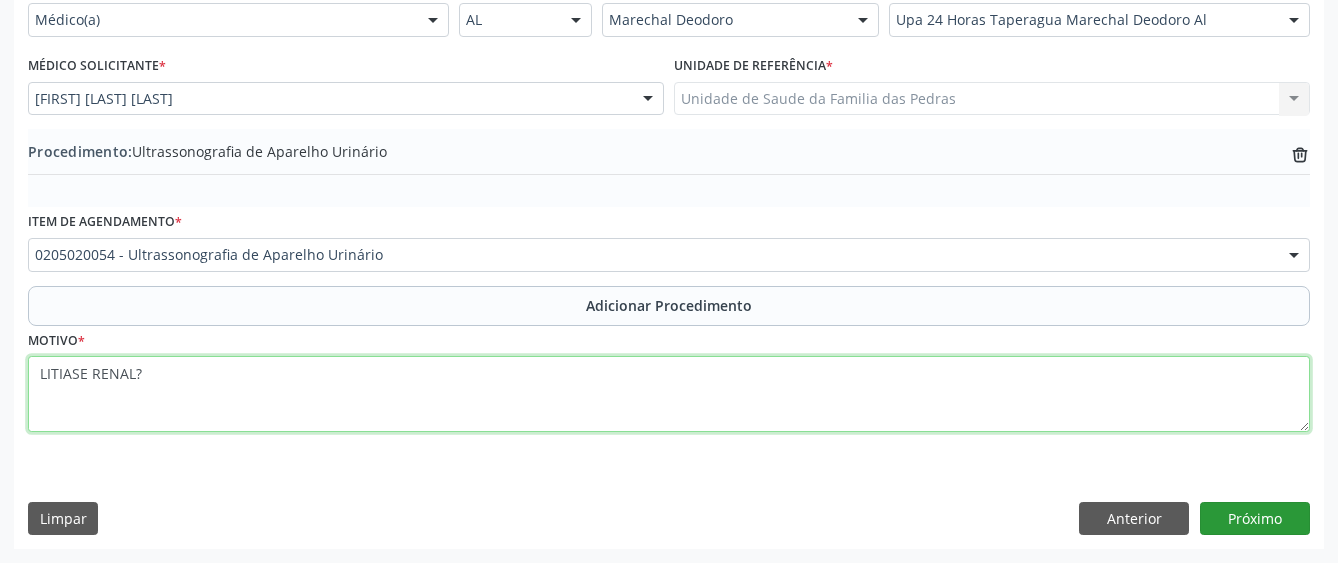 type on "LITIASE RENAL?" 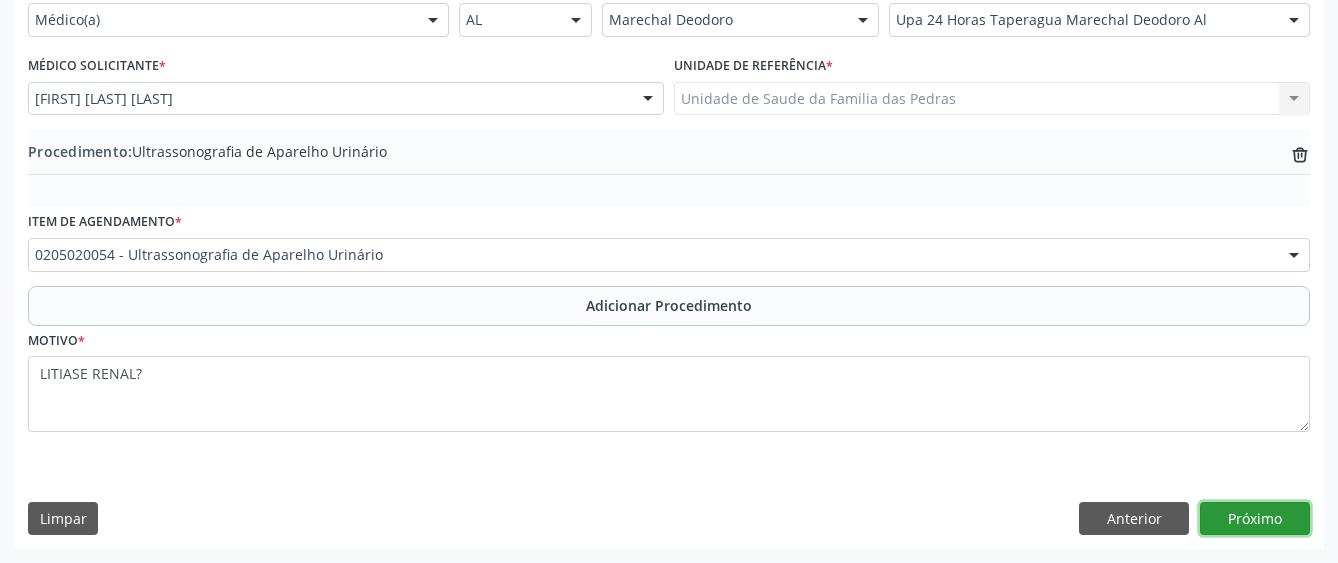click on "Próximo" at bounding box center [1255, 519] 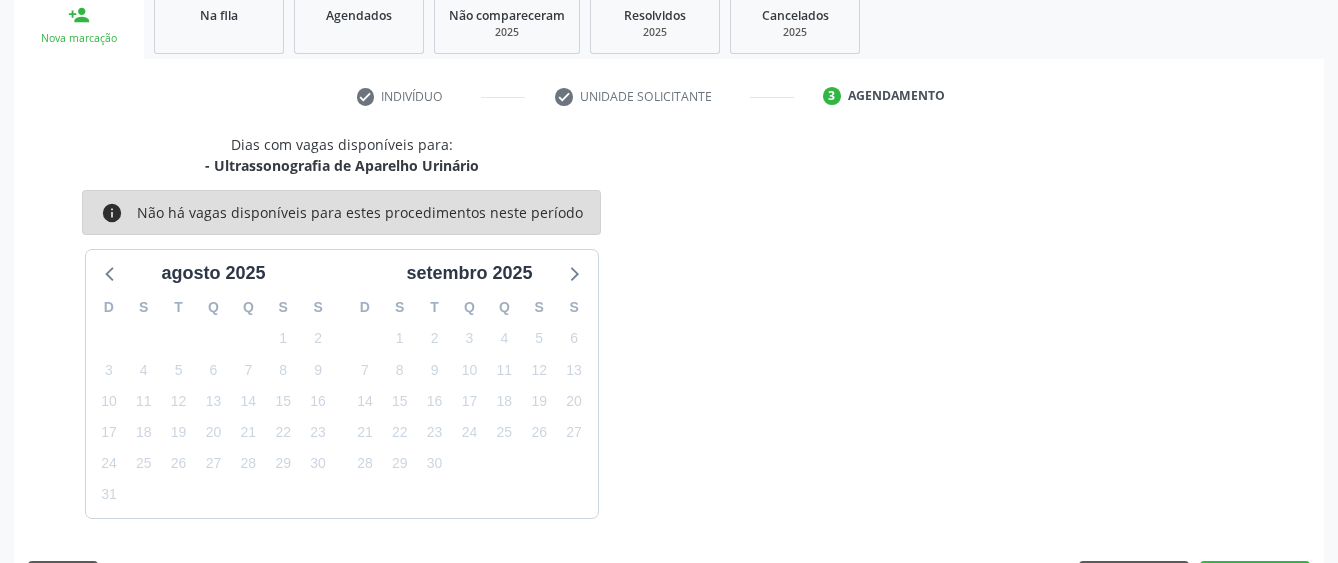 scroll, scrollTop: 394, scrollLeft: 0, axis: vertical 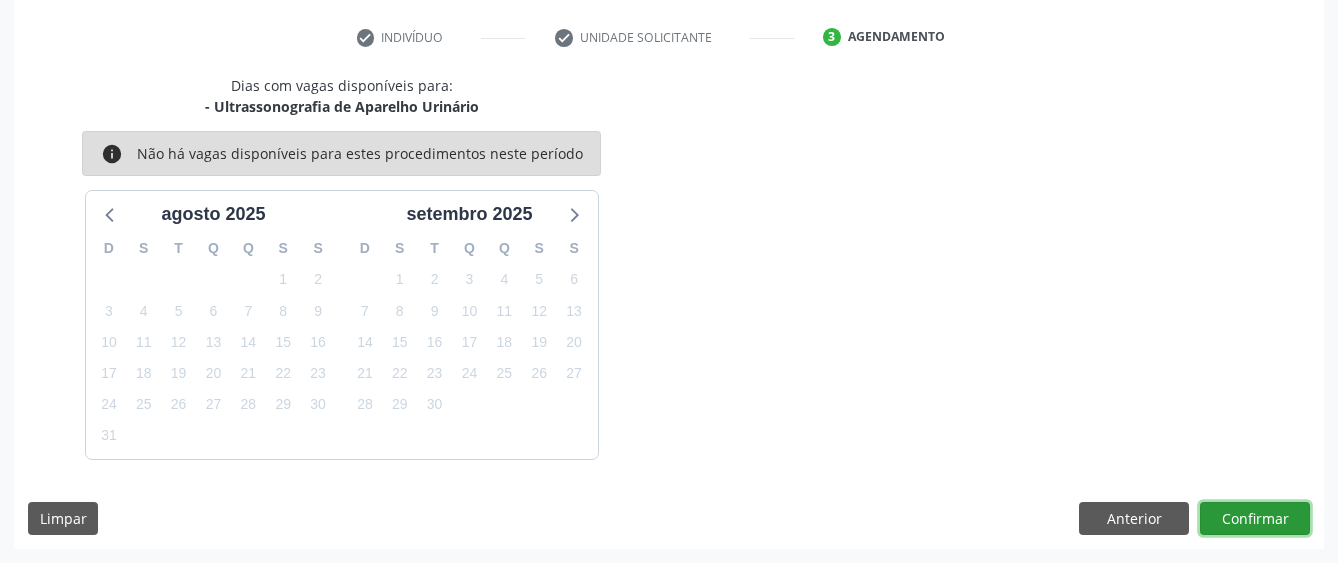 click on "Confirmar" at bounding box center [1255, 519] 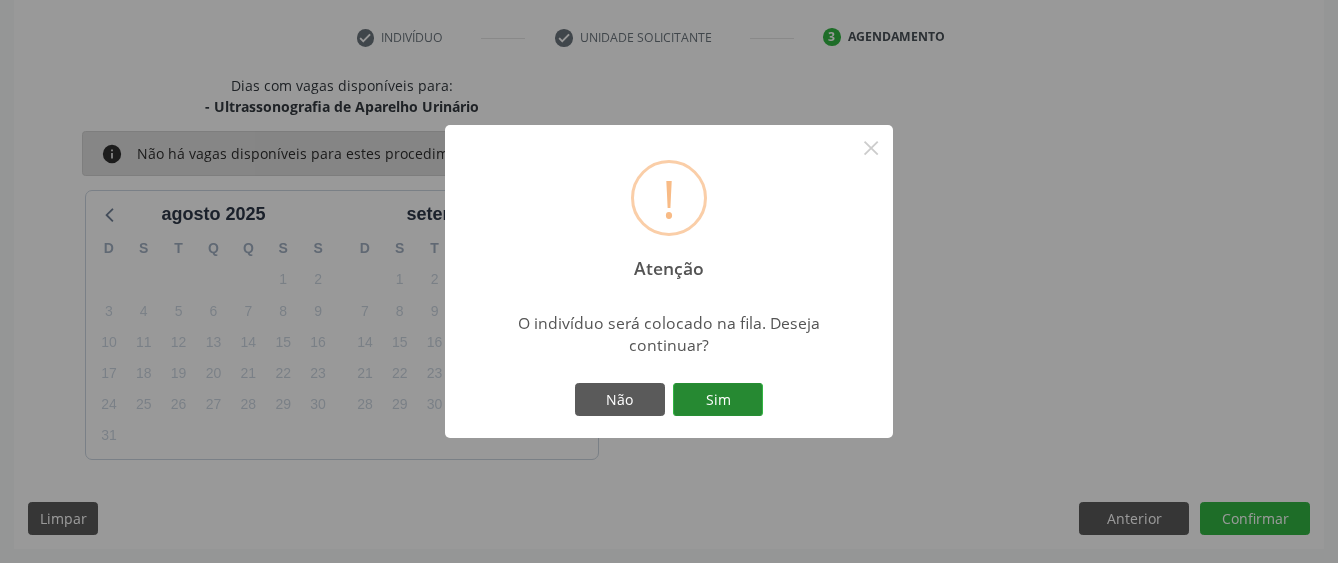 click on "Sim" at bounding box center (718, 400) 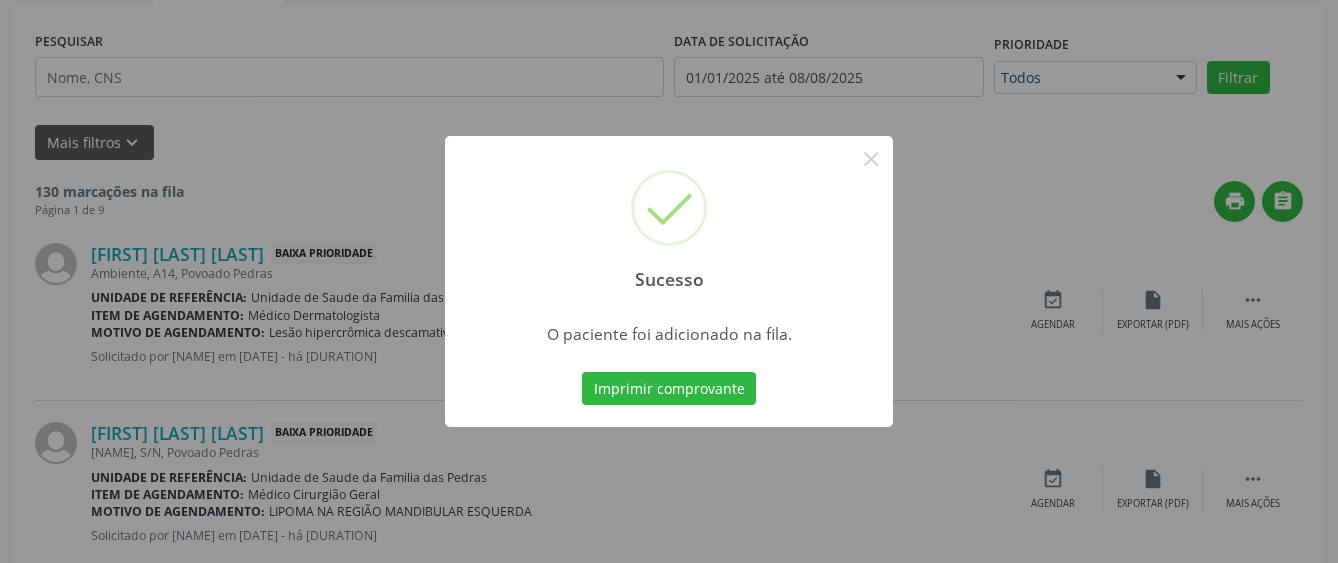 scroll, scrollTop: 132, scrollLeft: 0, axis: vertical 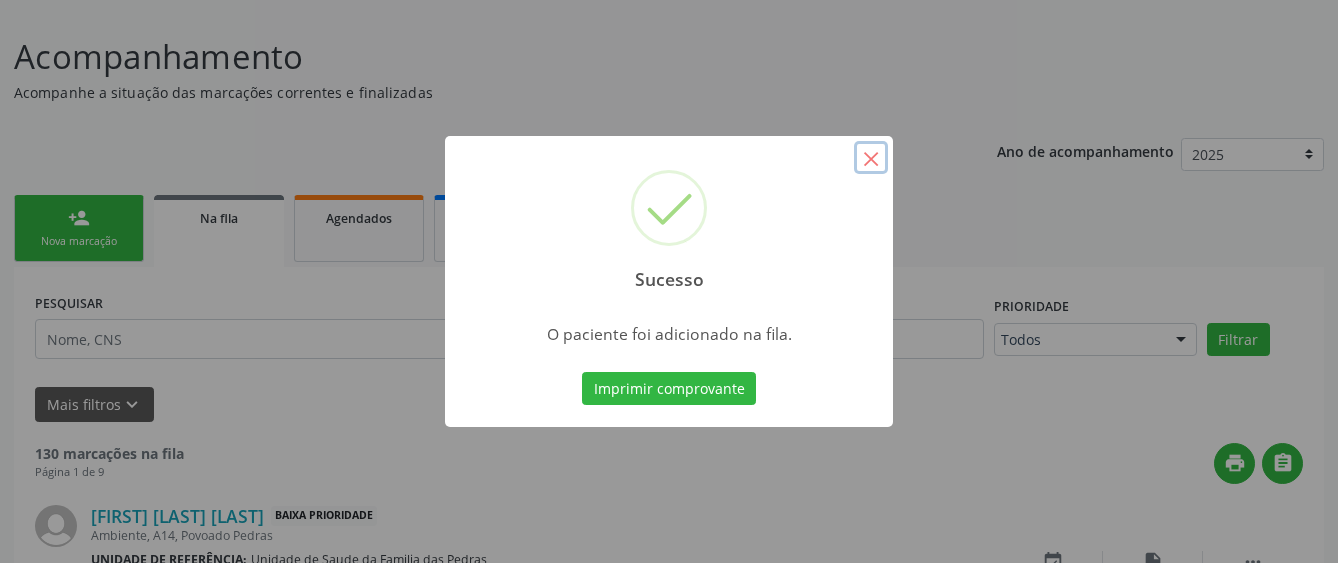 click on "×" at bounding box center (871, 158) 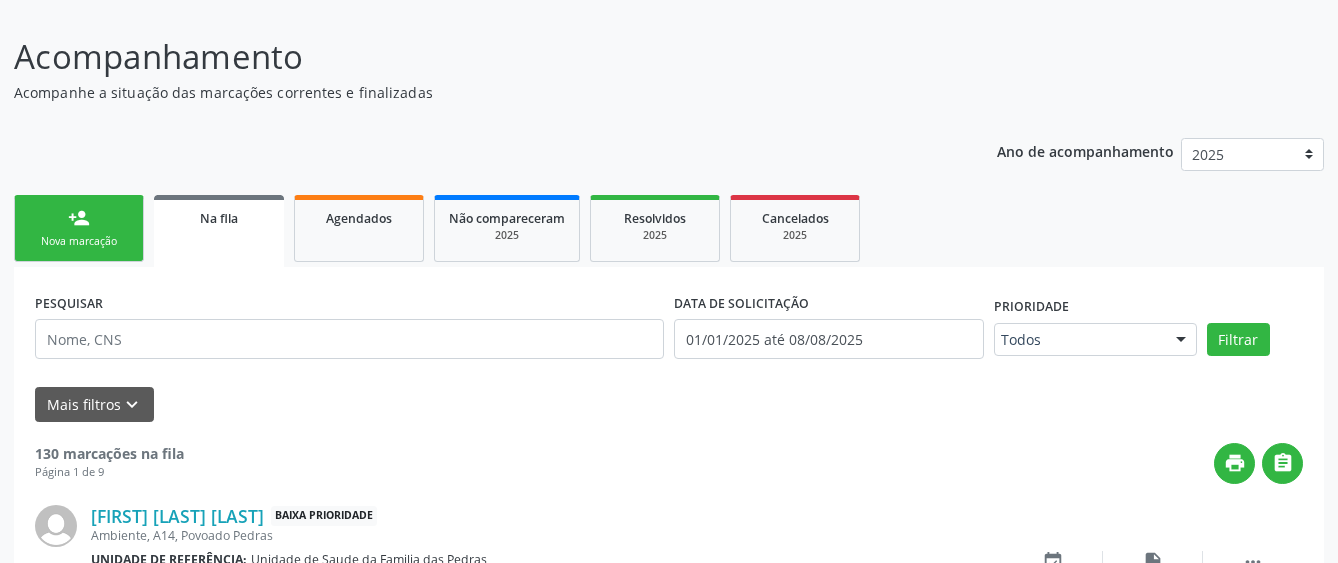 click on "Nova marcação" at bounding box center (79, 241) 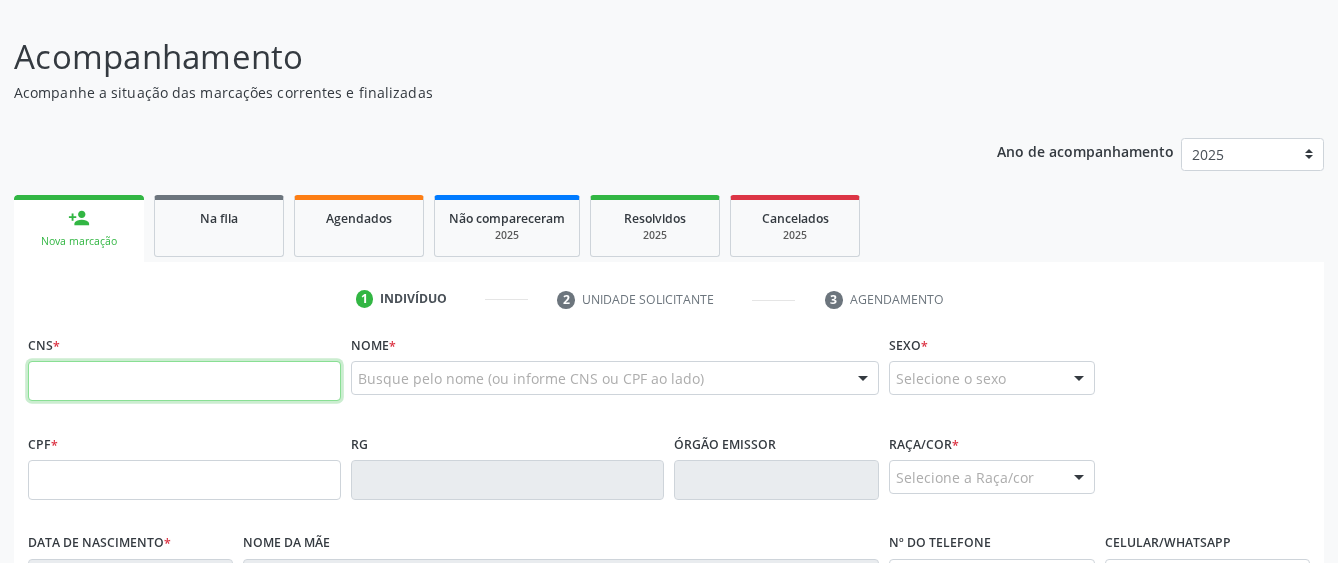 click at bounding box center [184, 381] 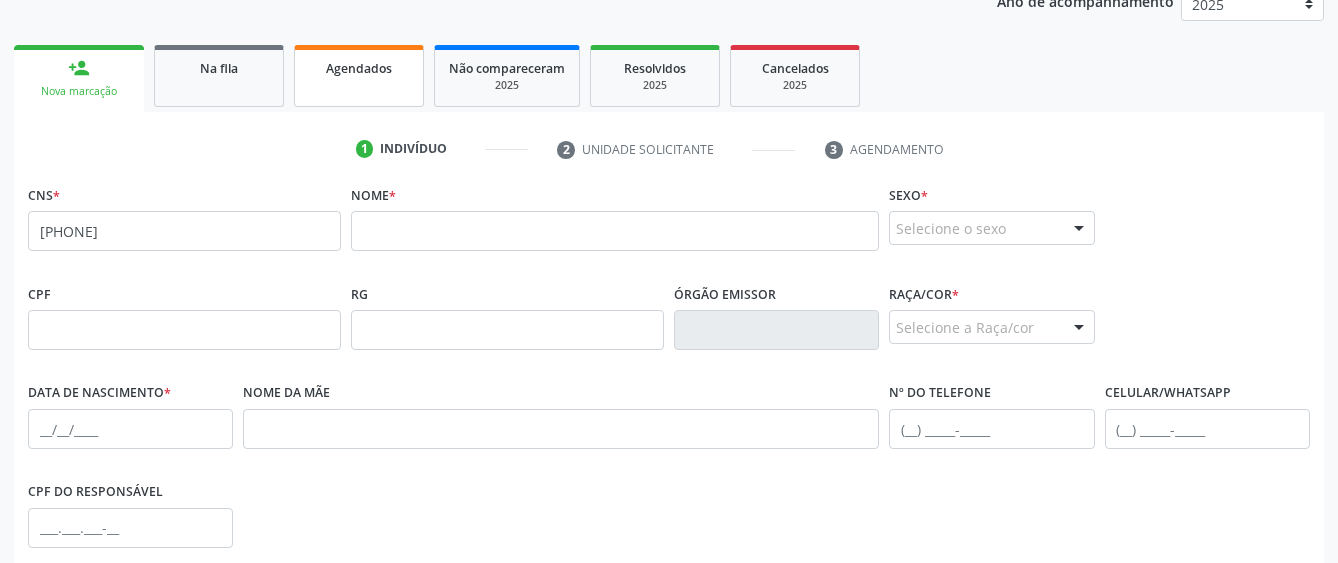 scroll, scrollTop: 332, scrollLeft: 0, axis: vertical 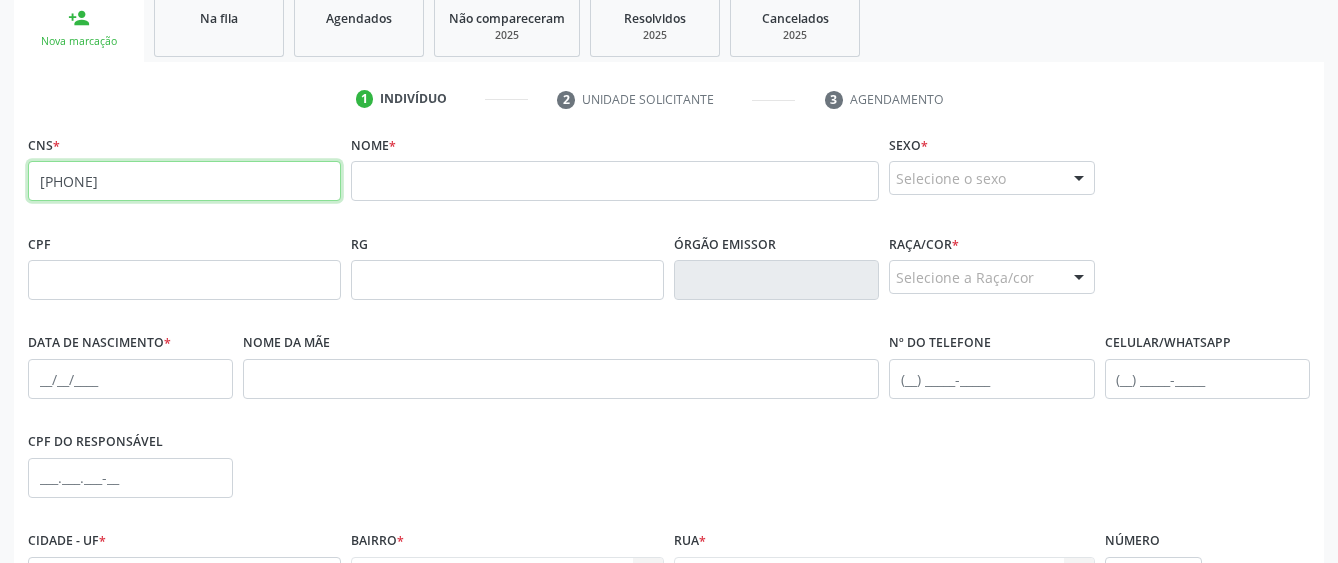 click on "[PHONE]" at bounding box center (184, 181) 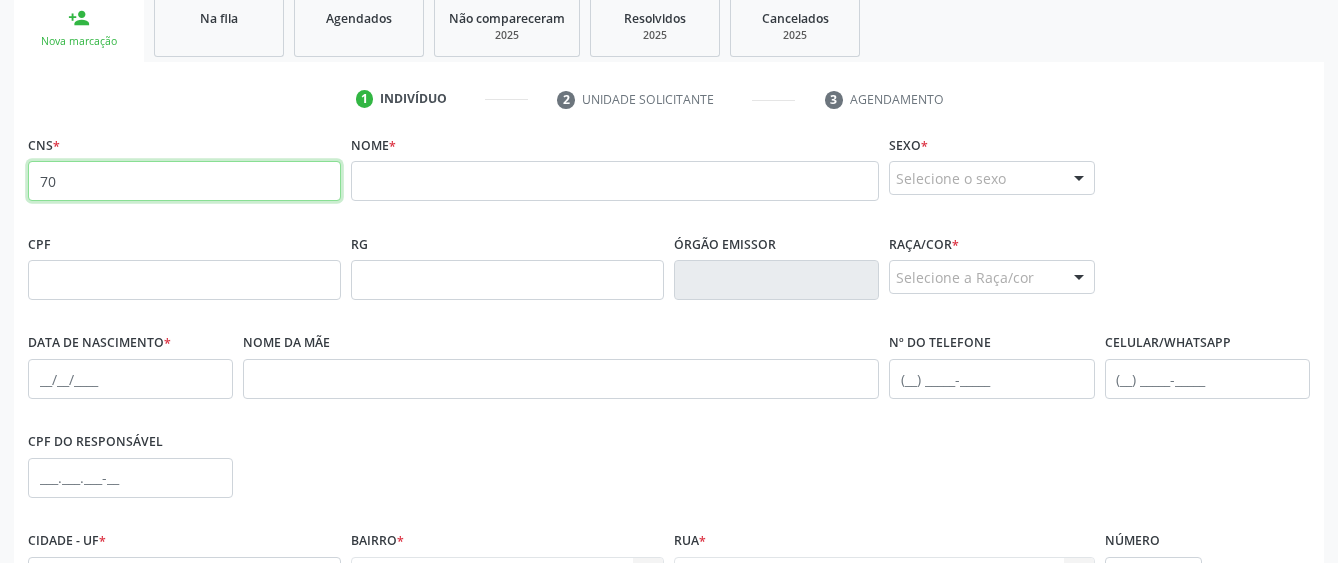 type on "7" 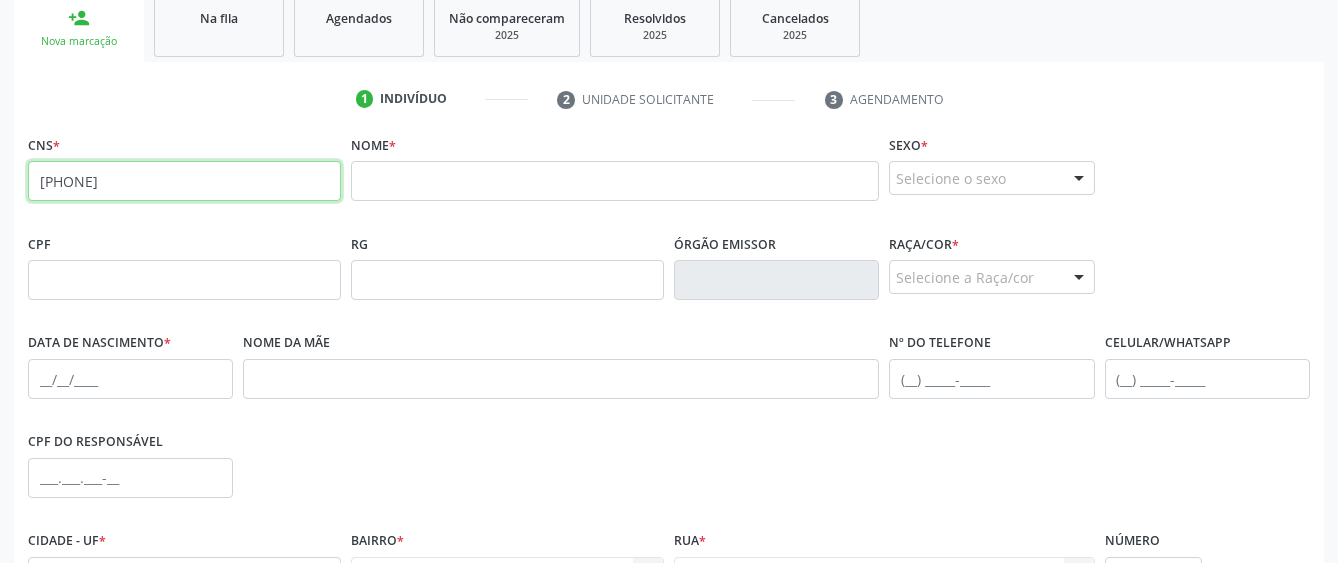 type on "[PHONE]" 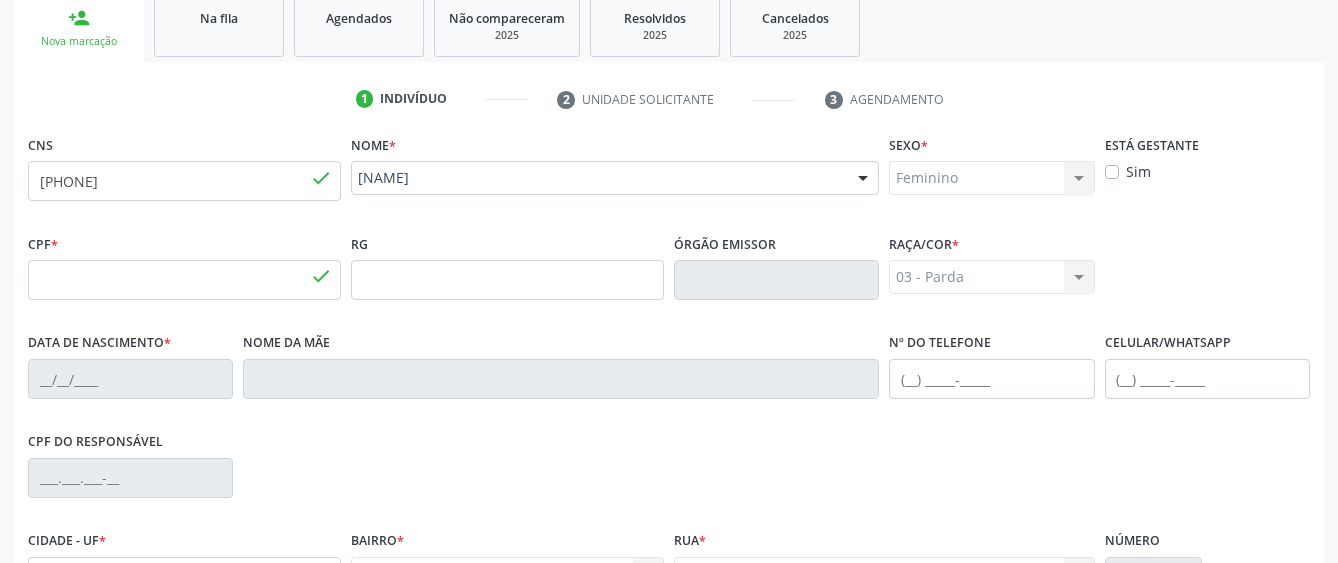 type on "[CPF]" 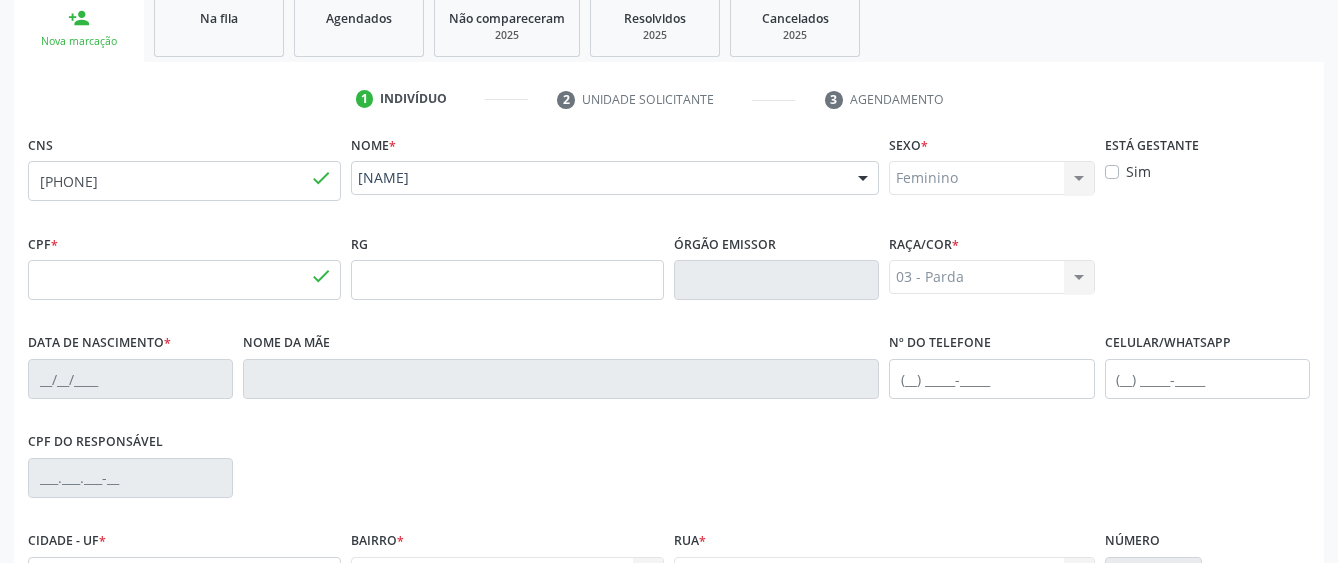 type on "[DATE]" 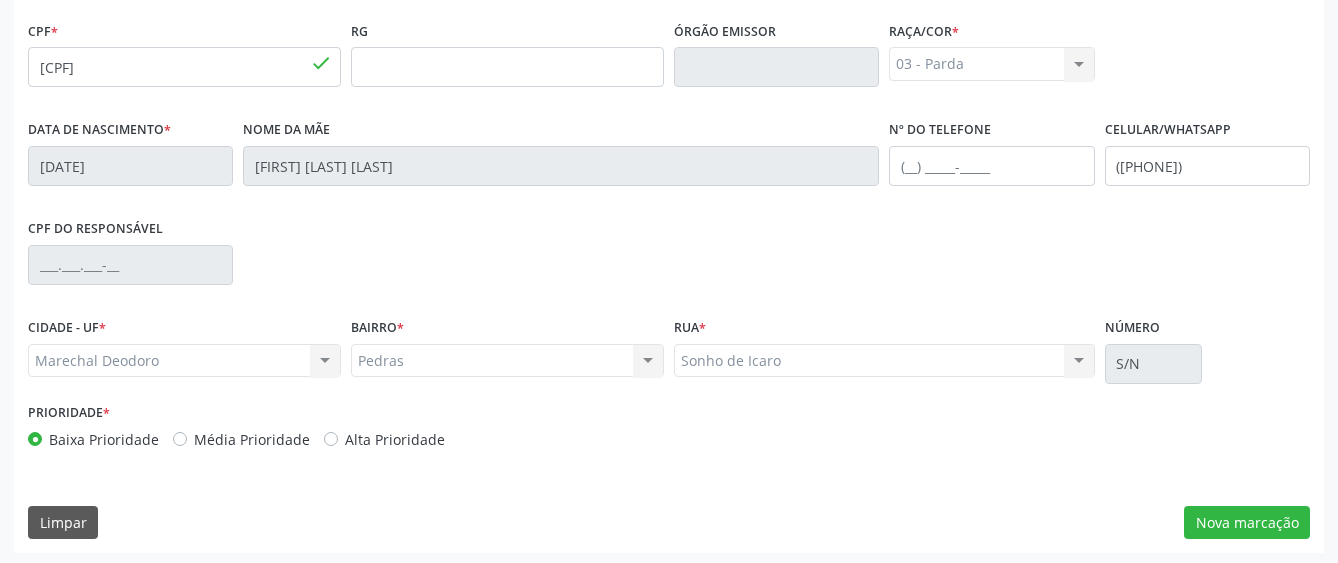 scroll, scrollTop: 549, scrollLeft: 0, axis: vertical 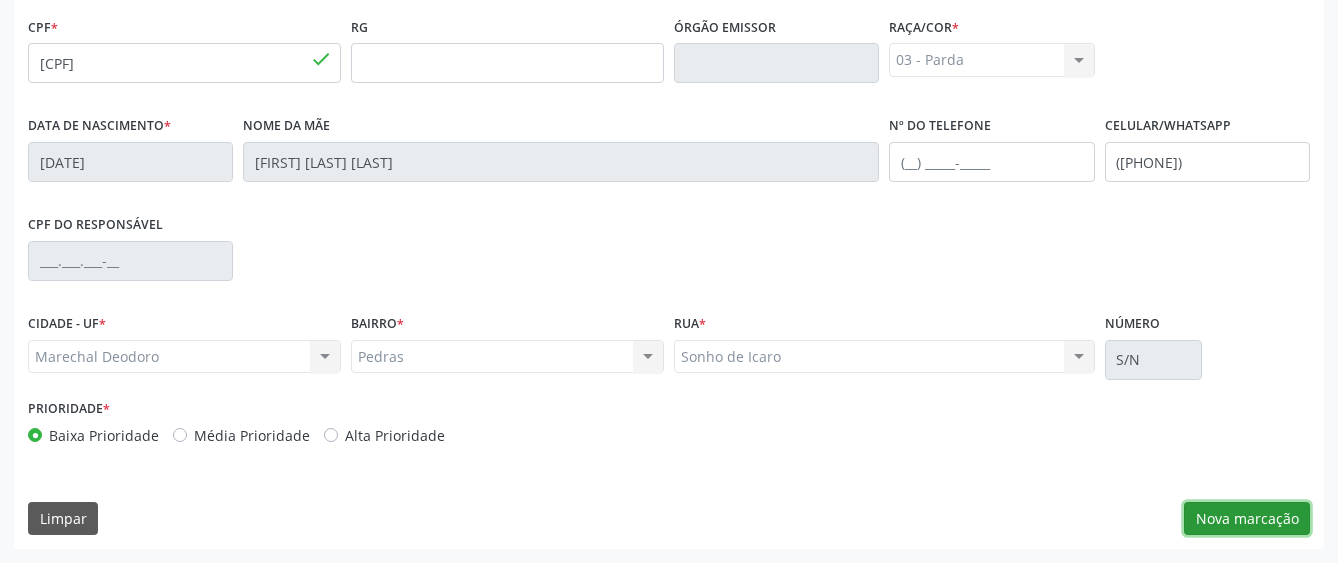 click on "Nova marcação" at bounding box center (1247, 519) 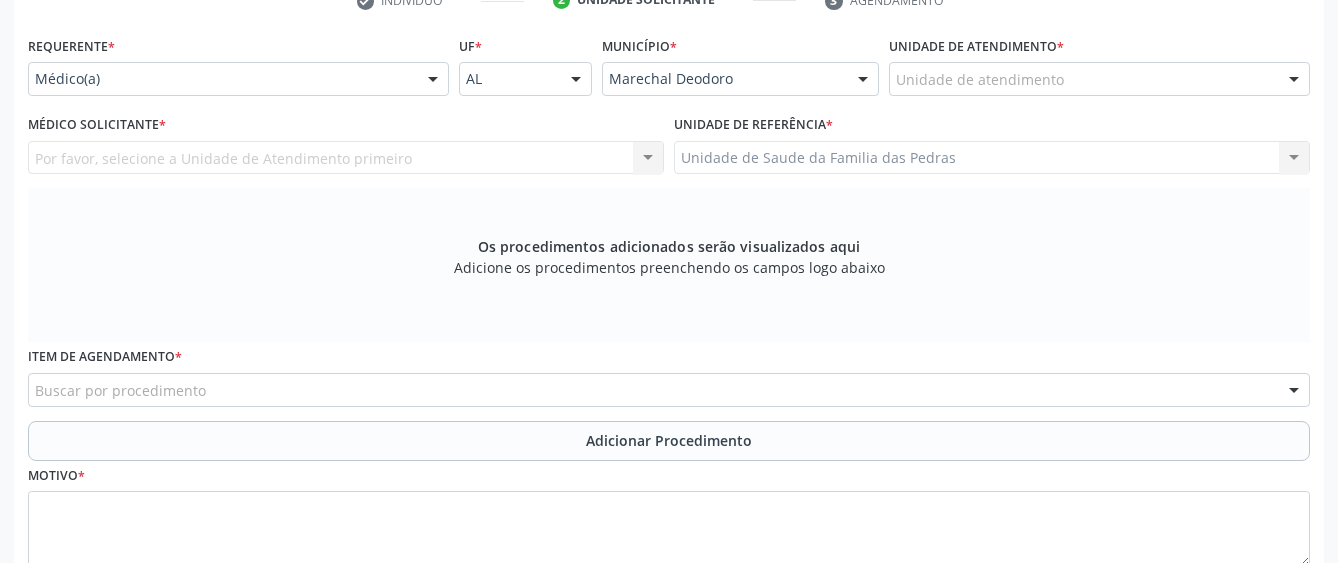 scroll, scrollTop: 249, scrollLeft: 0, axis: vertical 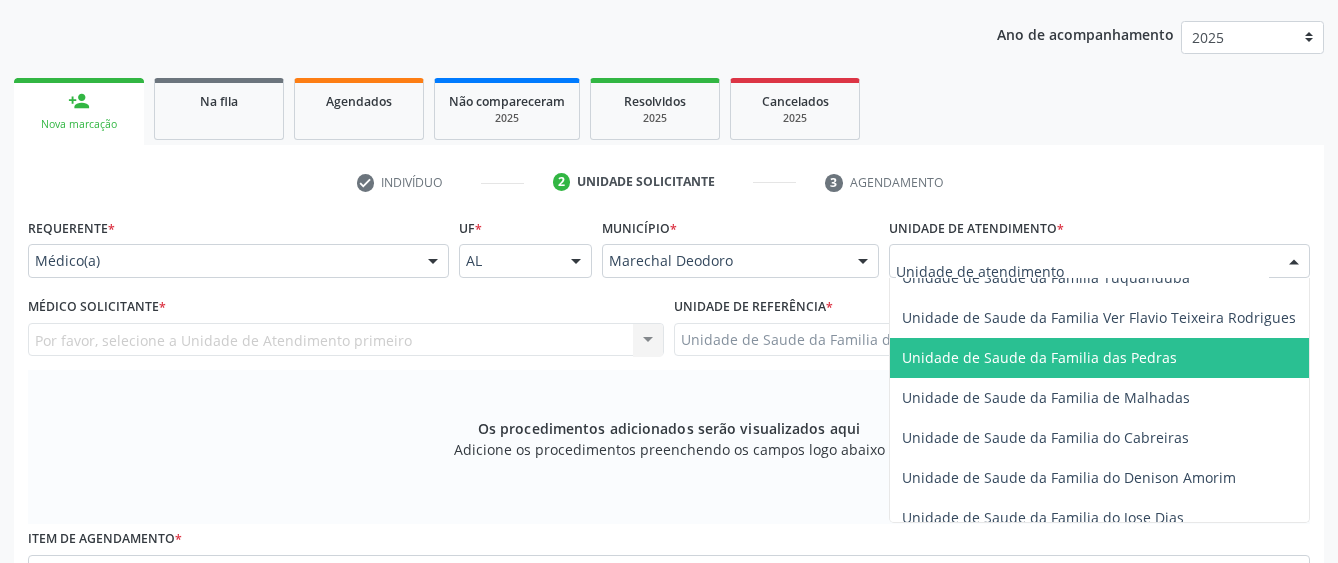 click on "Unidade de Saude da Familia das Pedras" at bounding box center (1039, 357) 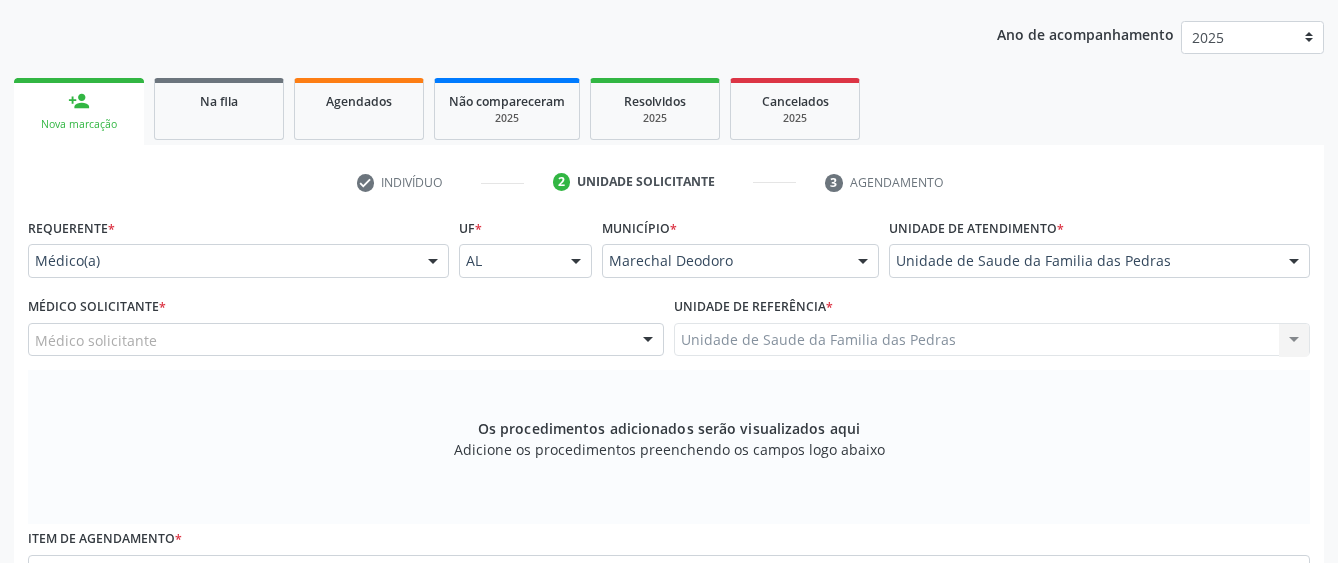 click on "Médico solicitante" at bounding box center (346, 340) 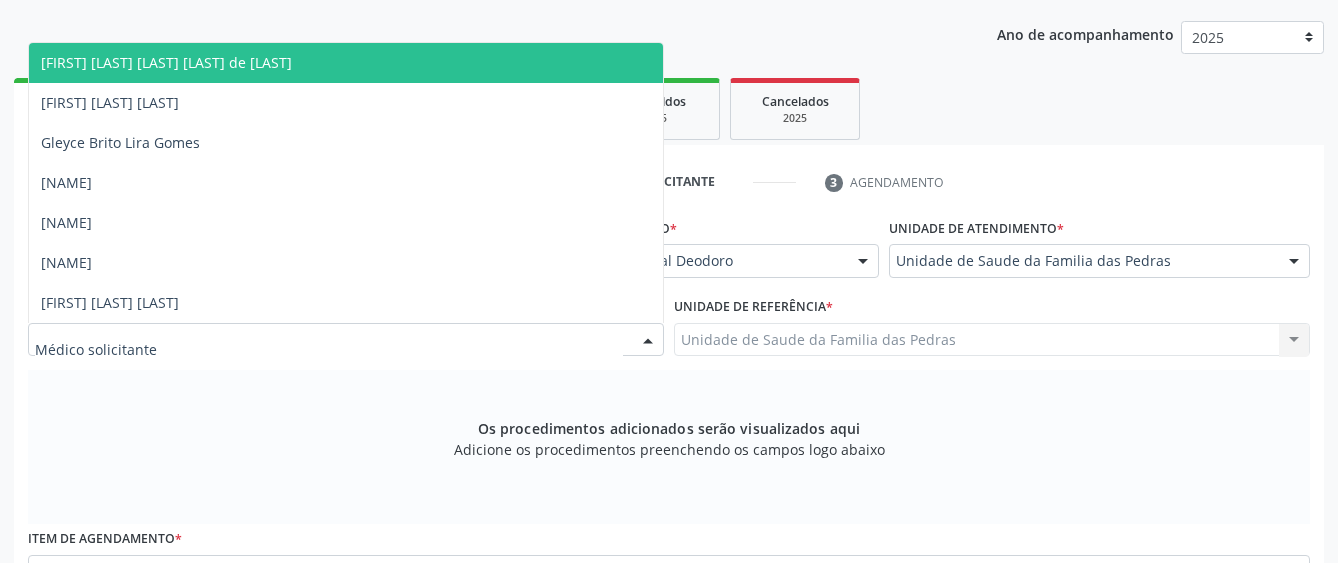 click on "[FIRST] [LAST] [LAST] [LAST] de [LAST]" at bounding box center (346, 63) 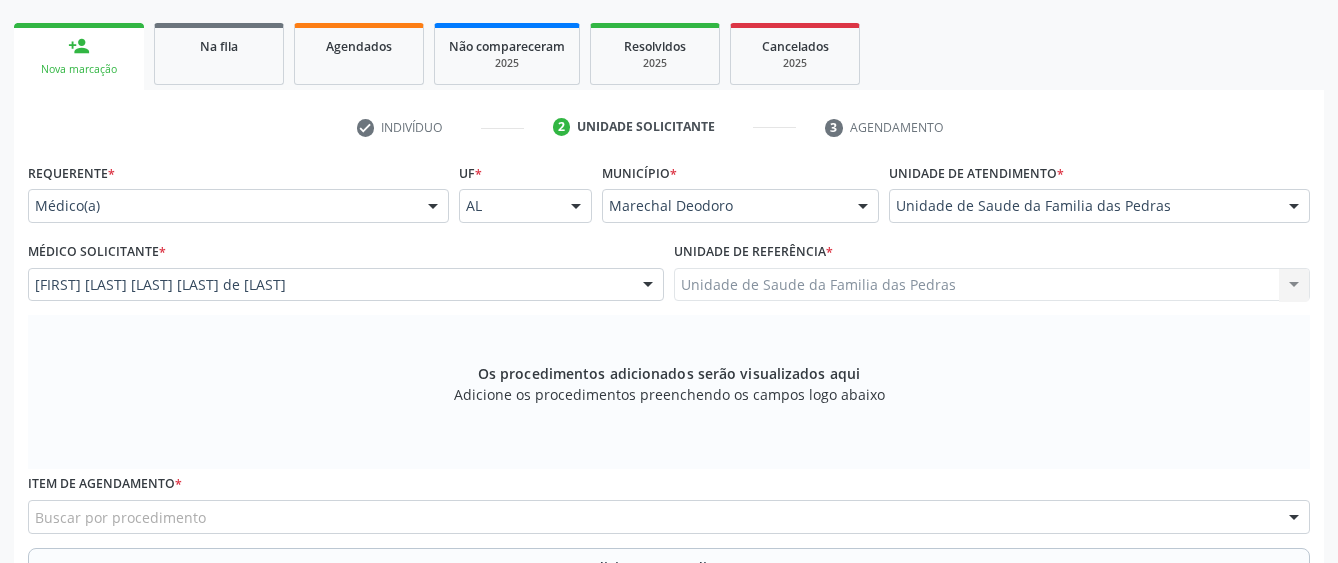 scroll, scrollTop: 349, scrollLeft: 0, axis: vertical 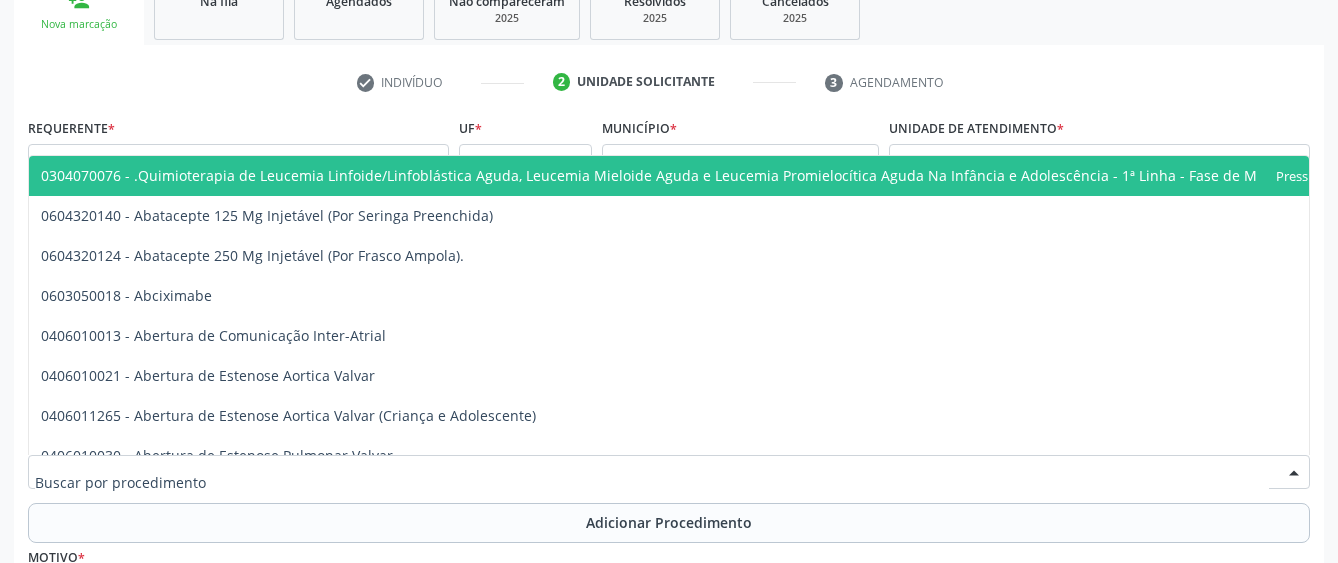 click at bounding box center (669, 472) 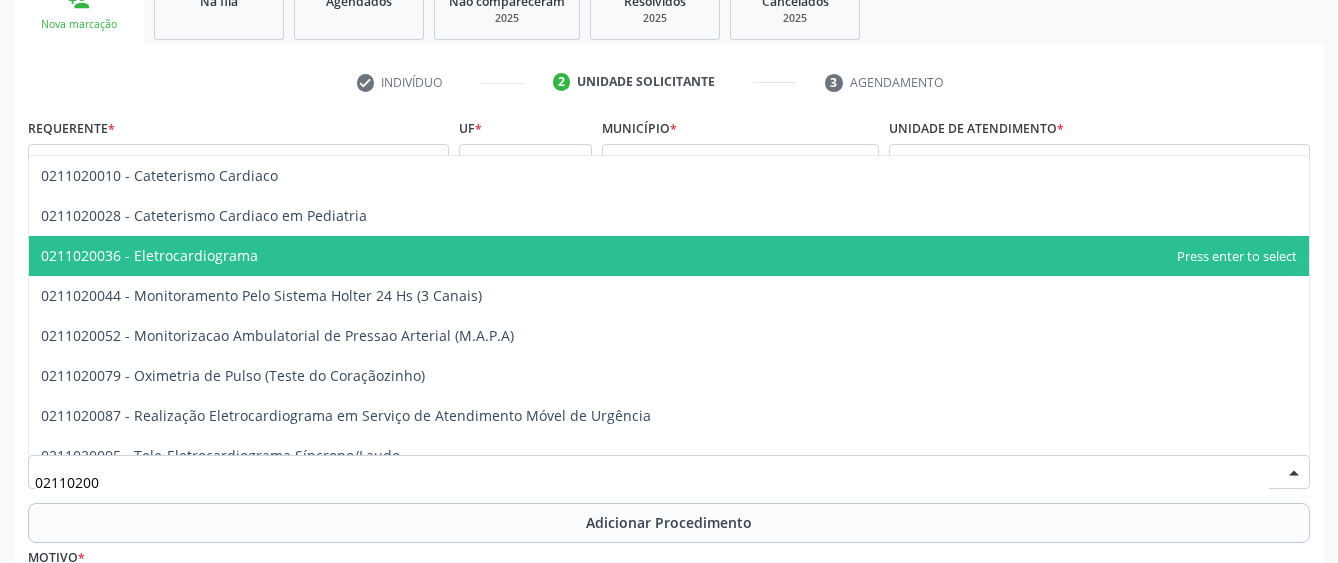 type on "021102003" 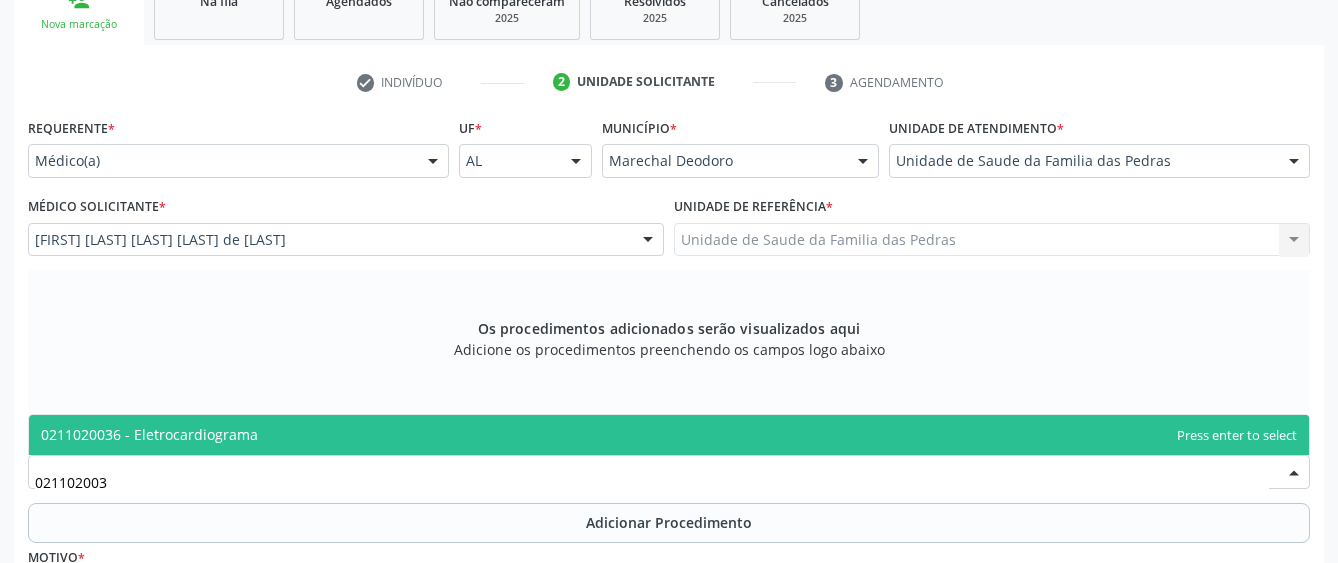 click on "0211020036 - Eletrocardiograma" at bounding box center (669, 435) 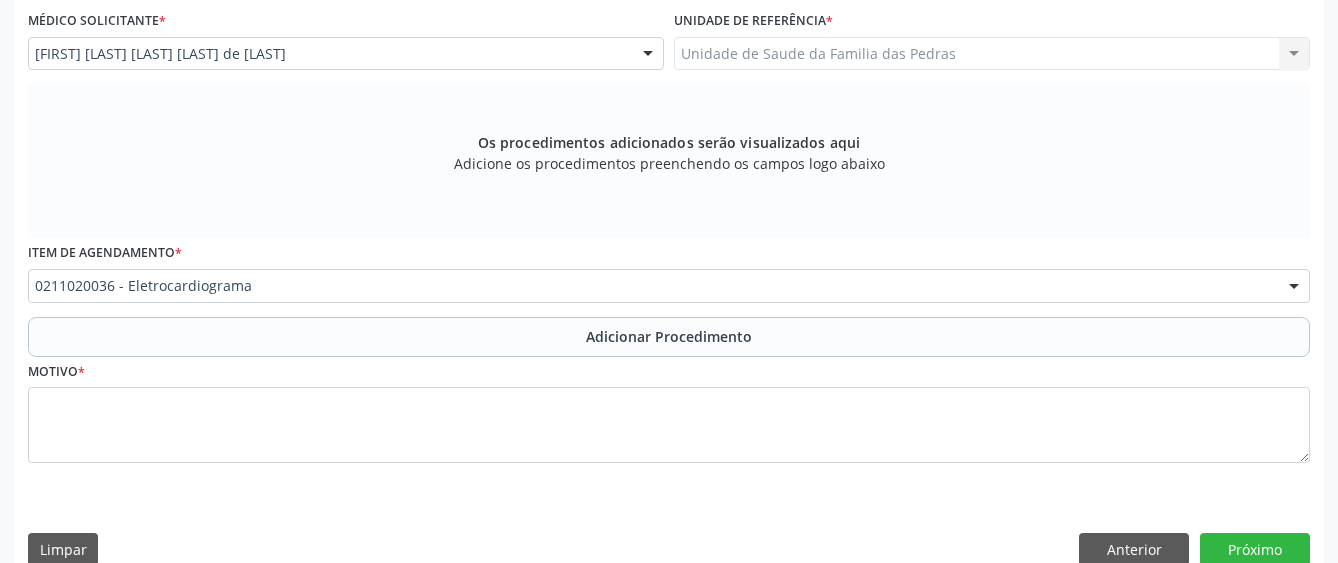scroll, scrollTop: 549, scrollLeft: 0, axis: vertical 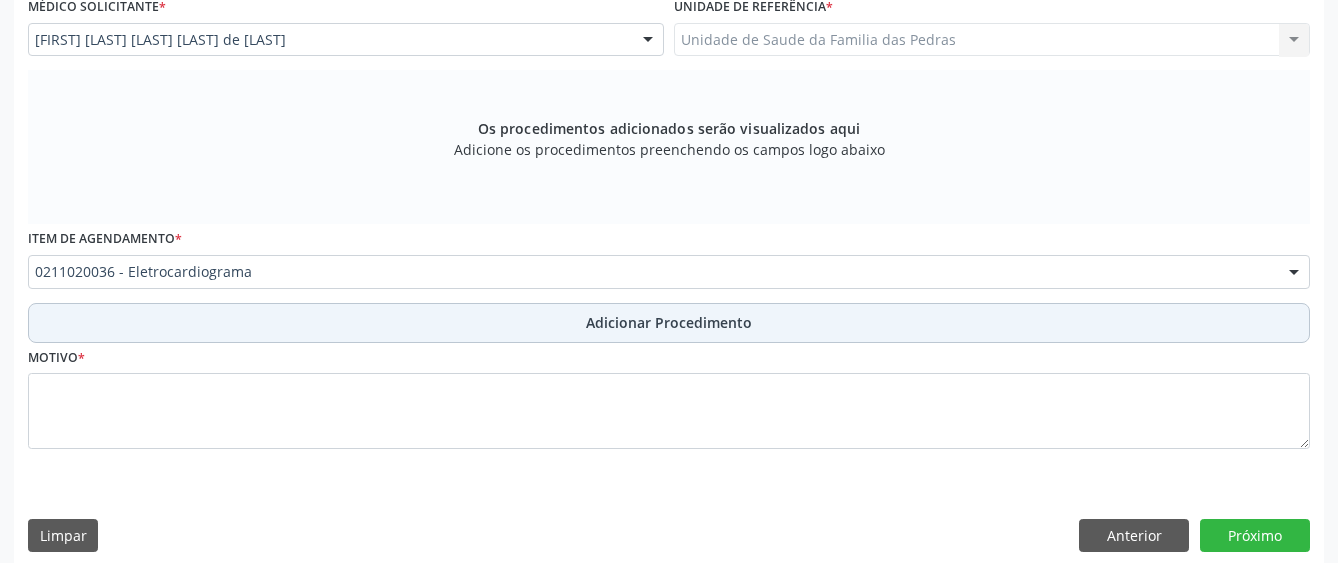 click on "Adicionar Procedimento" at bounding box center (669, 323) 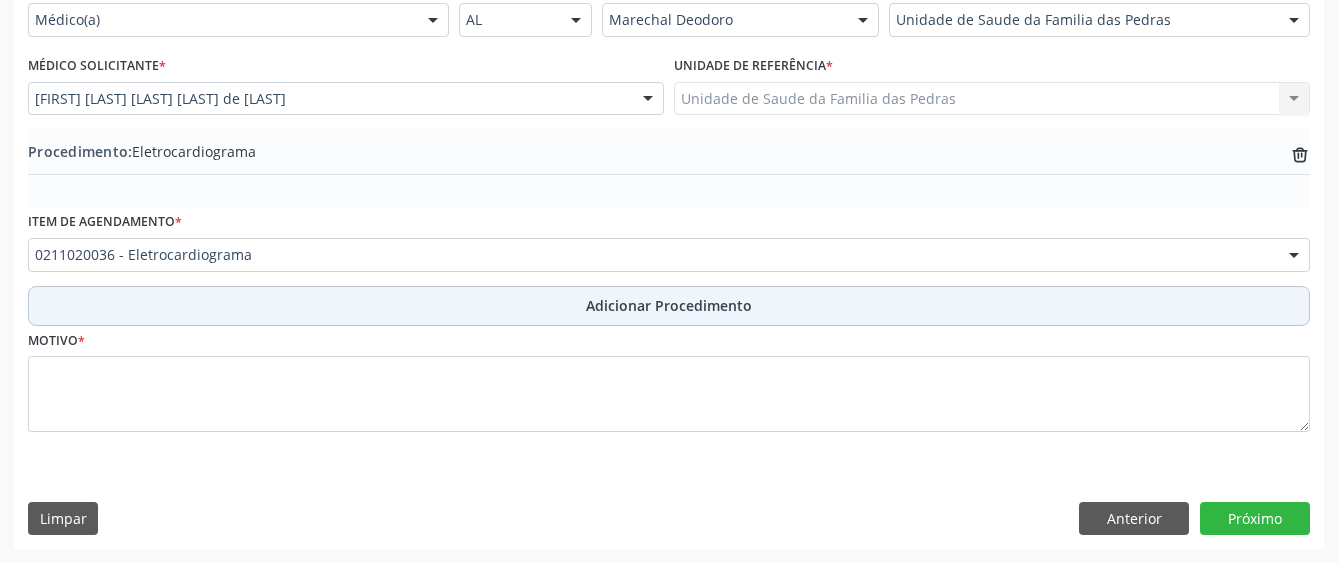 scroll, scrollTop: 490, scrollLeft: 0, axis: vertical 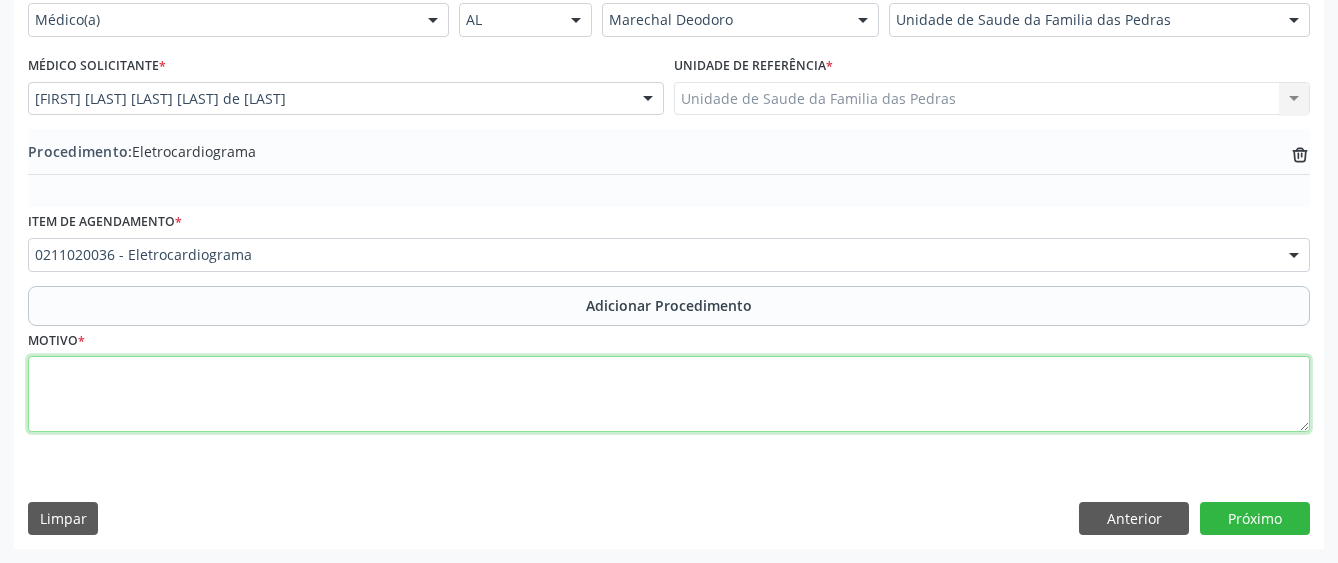 click at bounding box center [669, 394] 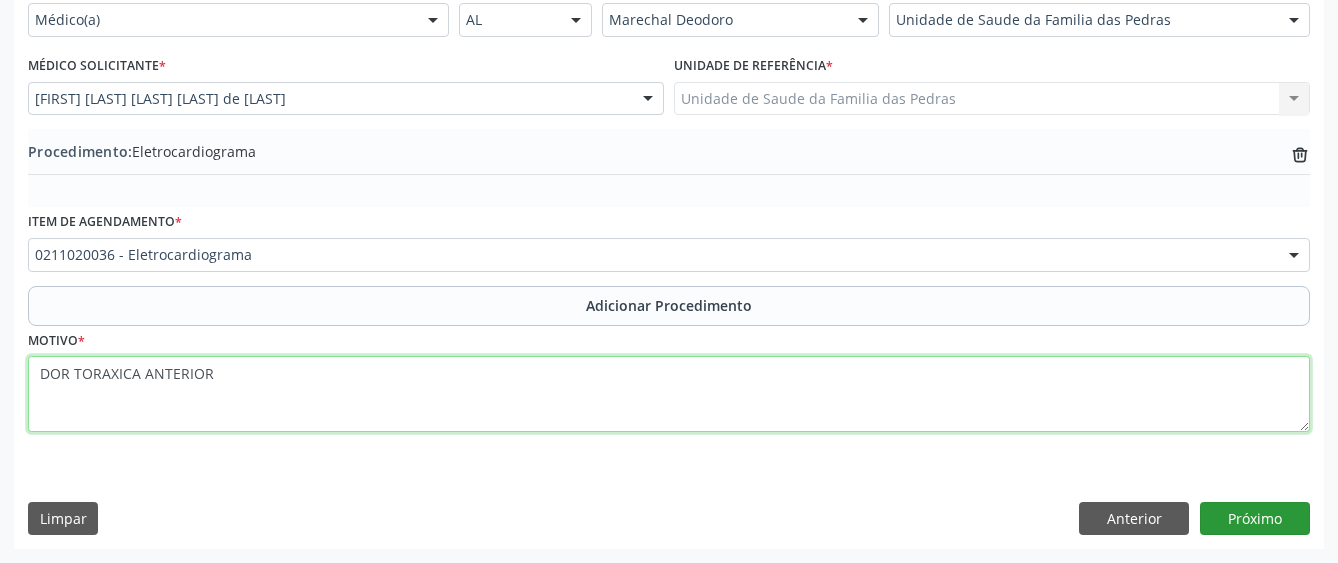 type on "DOR TORAXICA ANTERIOR" 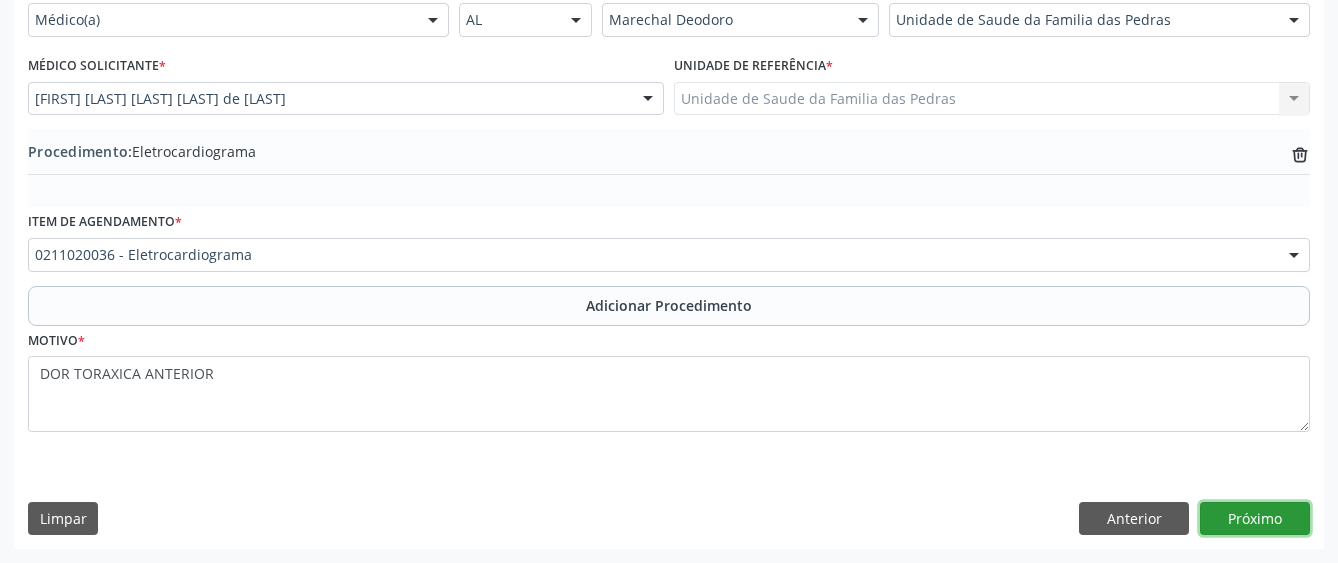 click on "Próximo" at bounding box center (1255, 519) 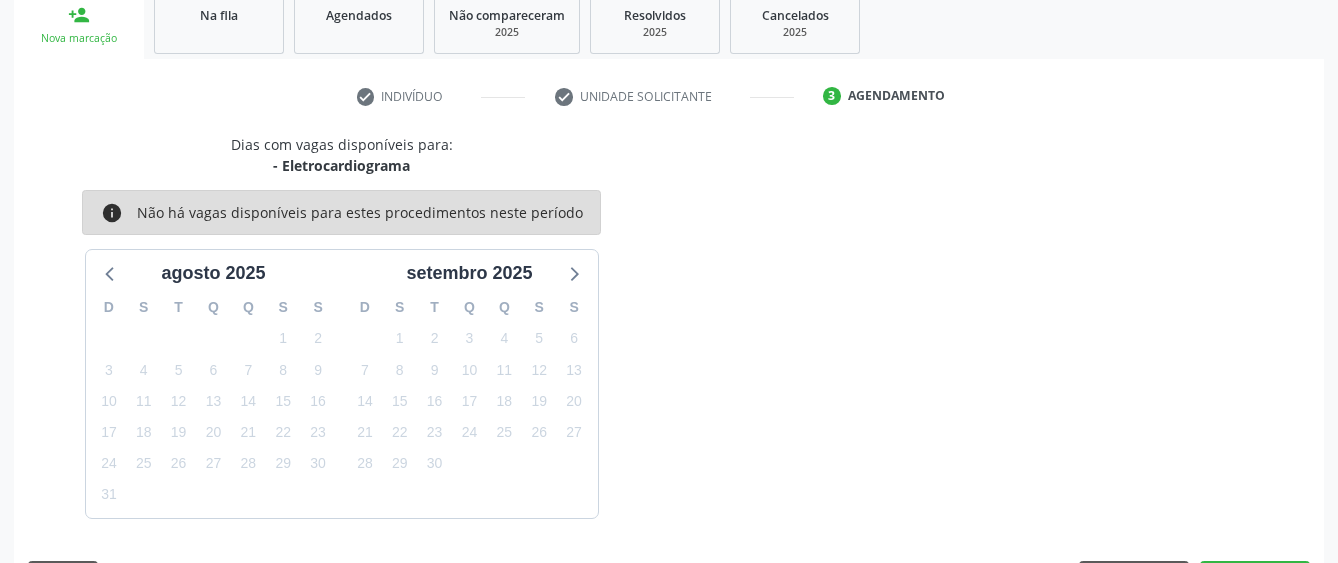 scroll, scrollTop: 394, scrollLeft: 0, axis: vertical 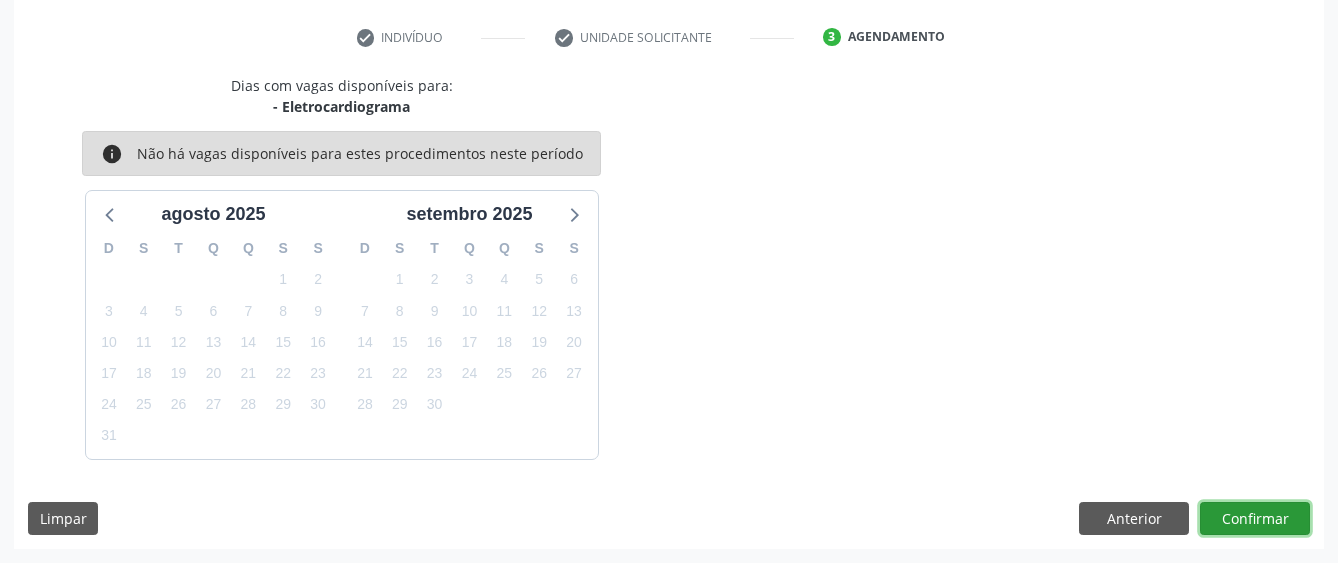 click on "Confirmar" at bounding box center [1255, 519] 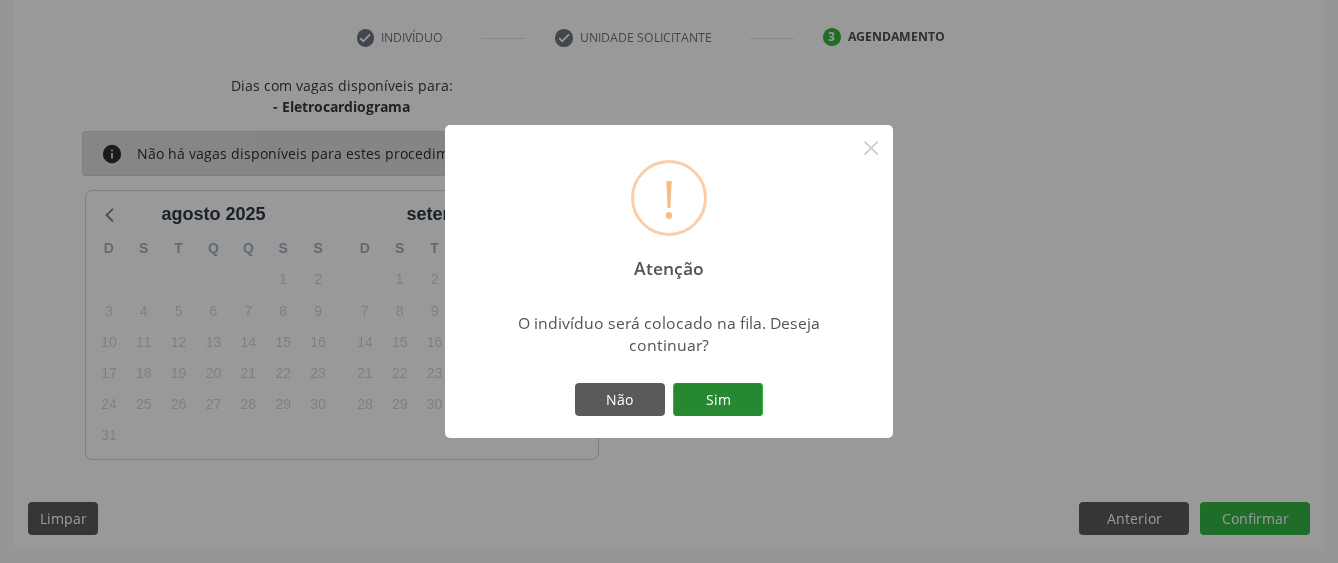 click on "Sim" at bounding box center [718, 400] 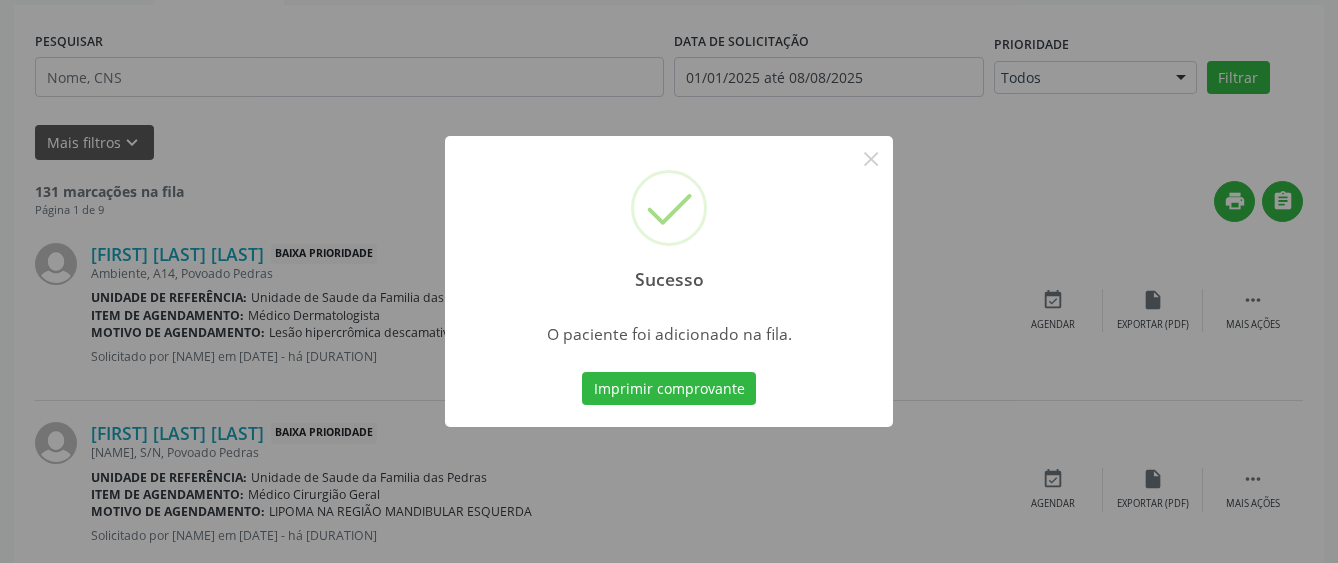 scroll, scrollTop: 132, scrollLeft: 0, axis: vertical 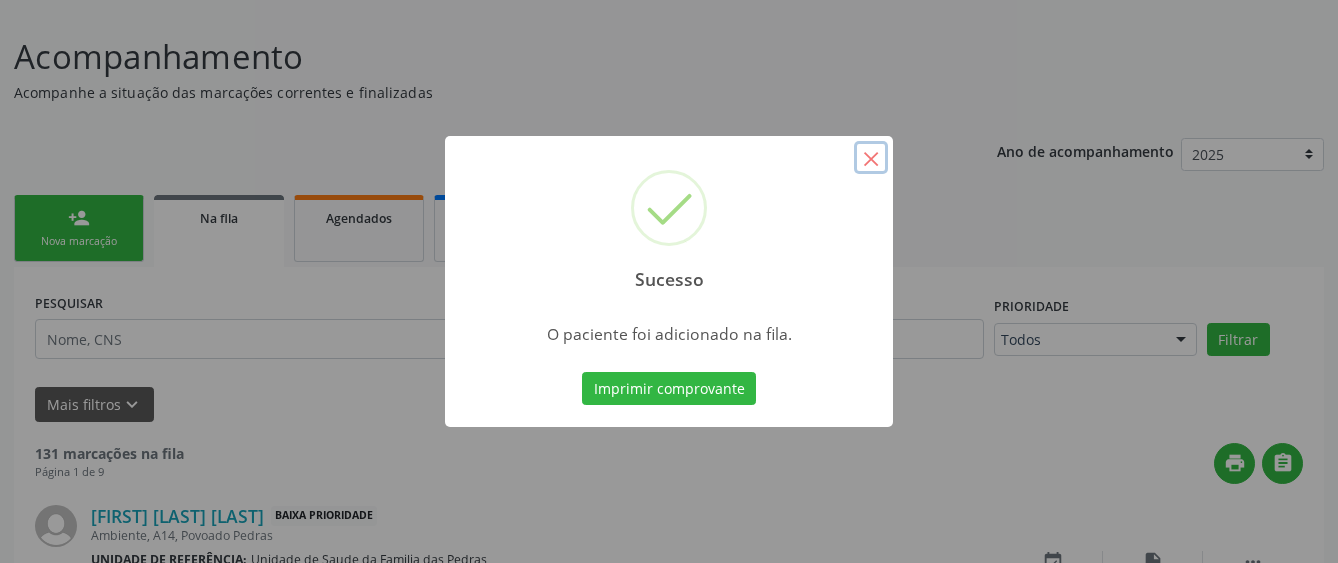 click on "×" at bounding box center [871, 158] 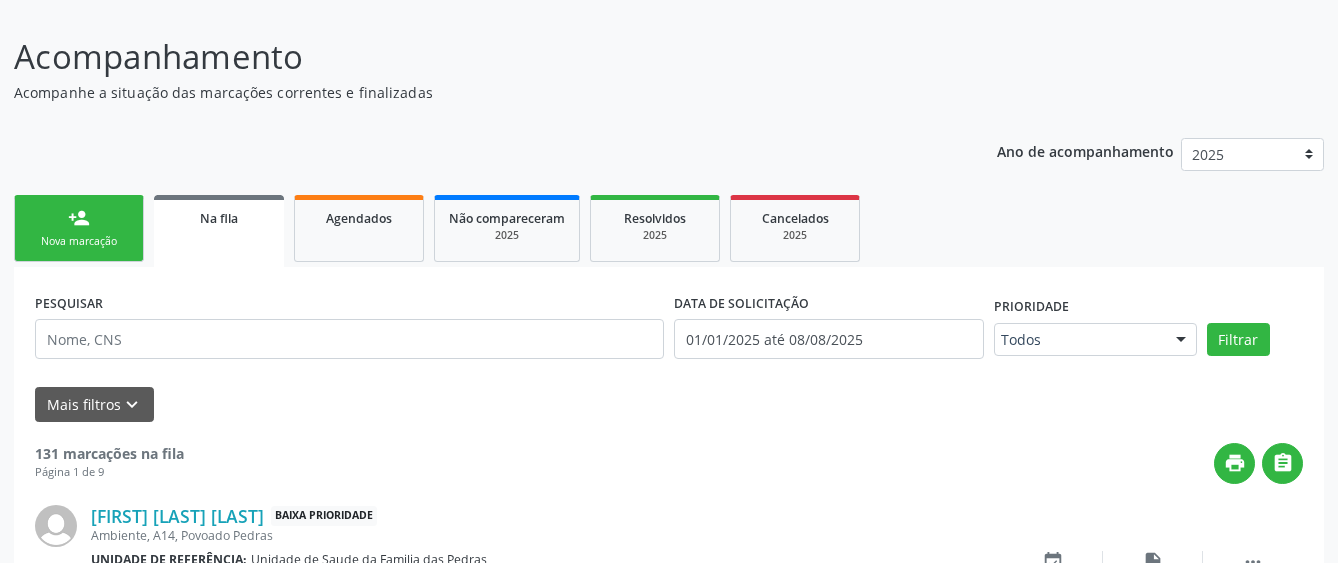 click on "person_add
Nova marcação" at bounding box center [79, 228] 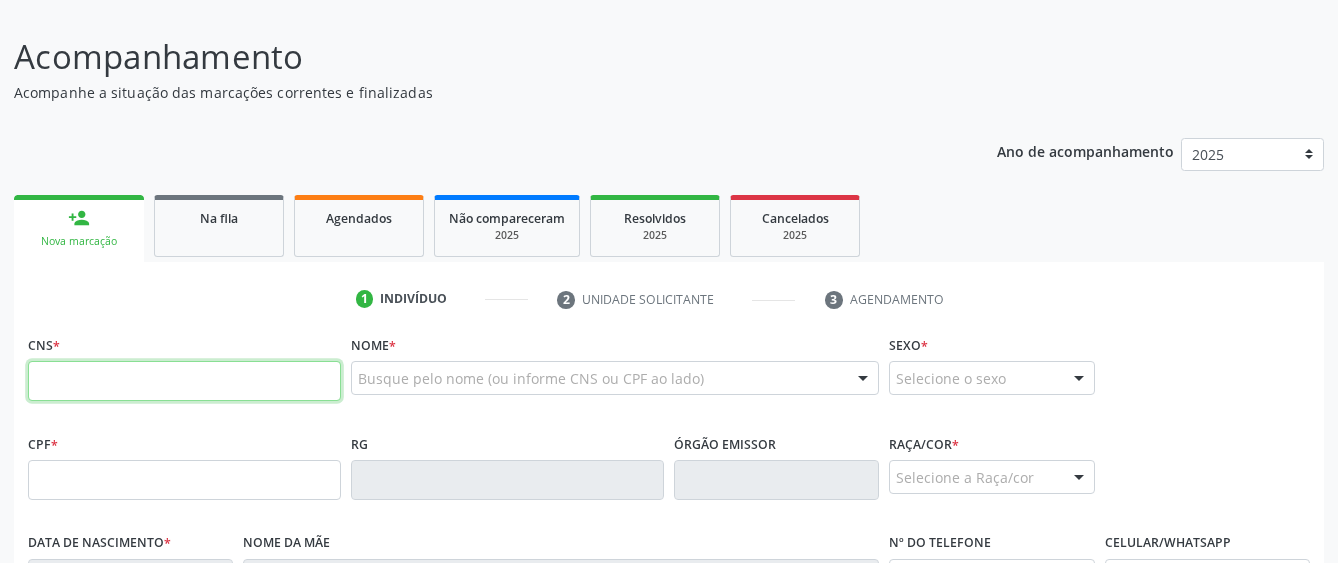 click at bounding box center (184, 381) 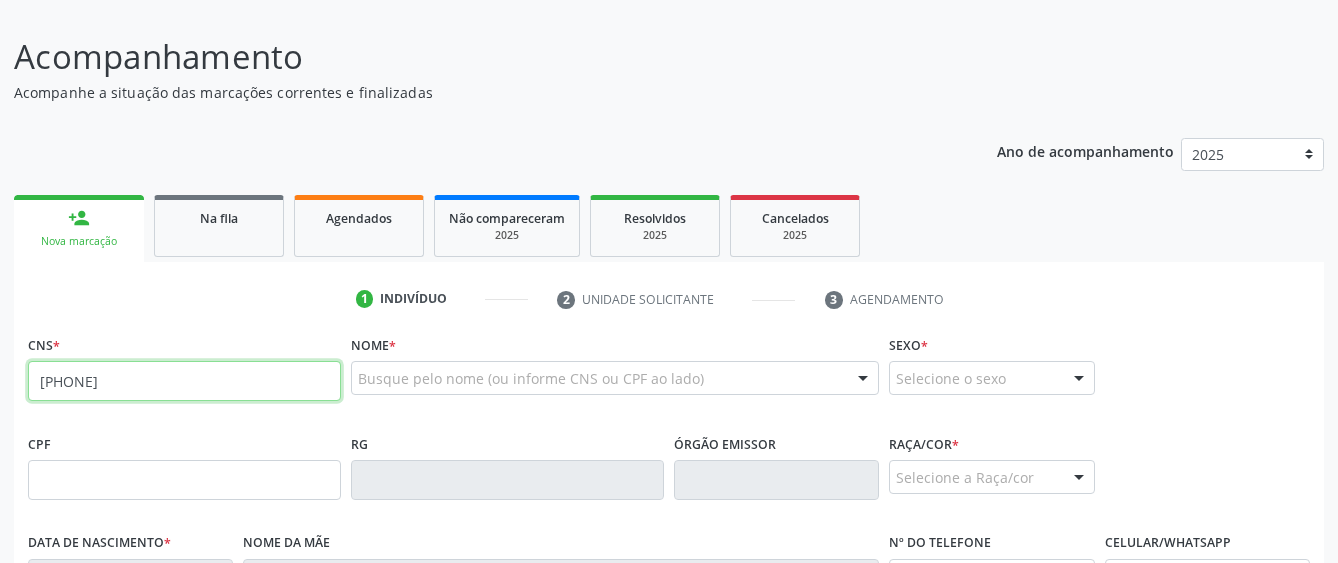 type on "[PHONE]" 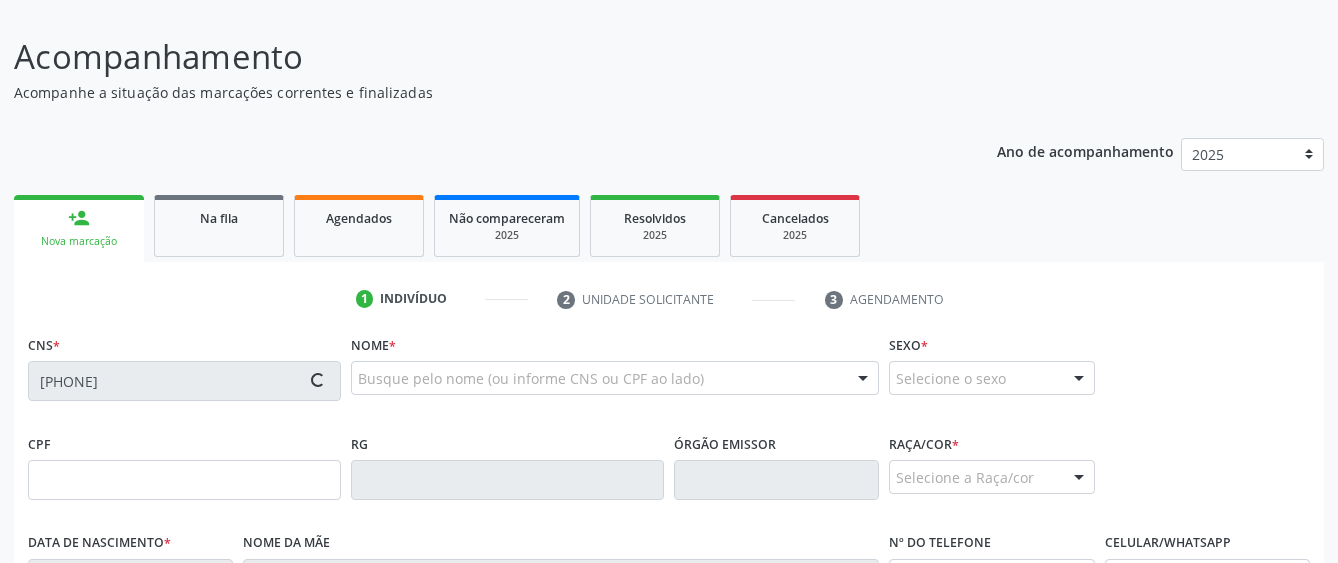 type on "[CPF]" 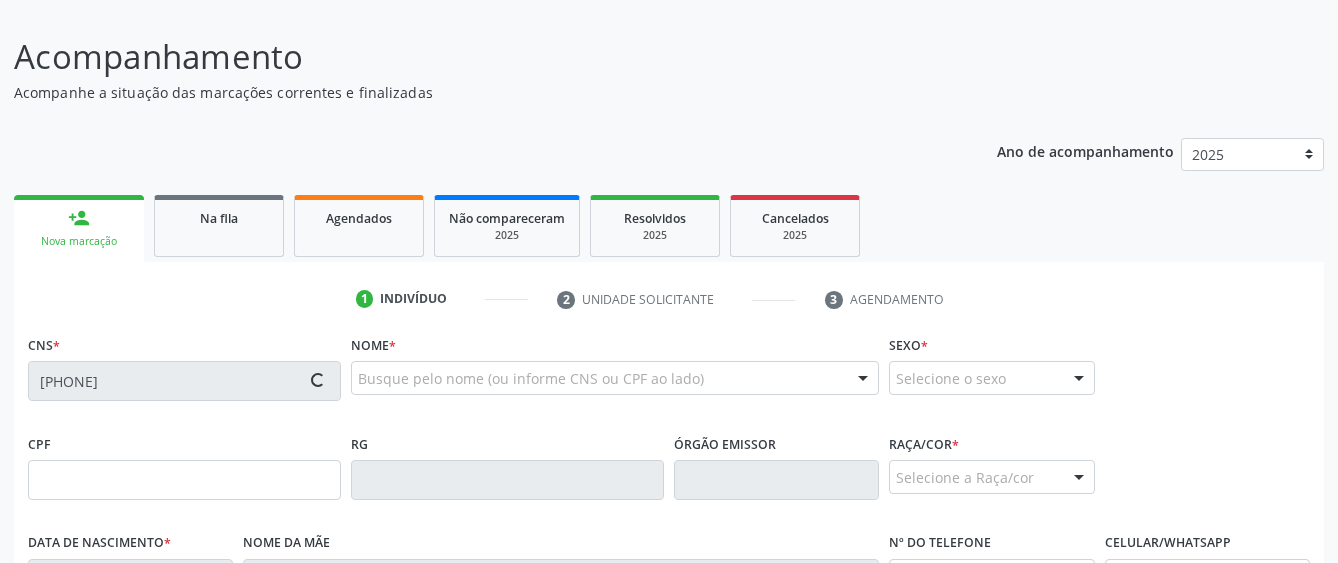 type on "[DATE]" 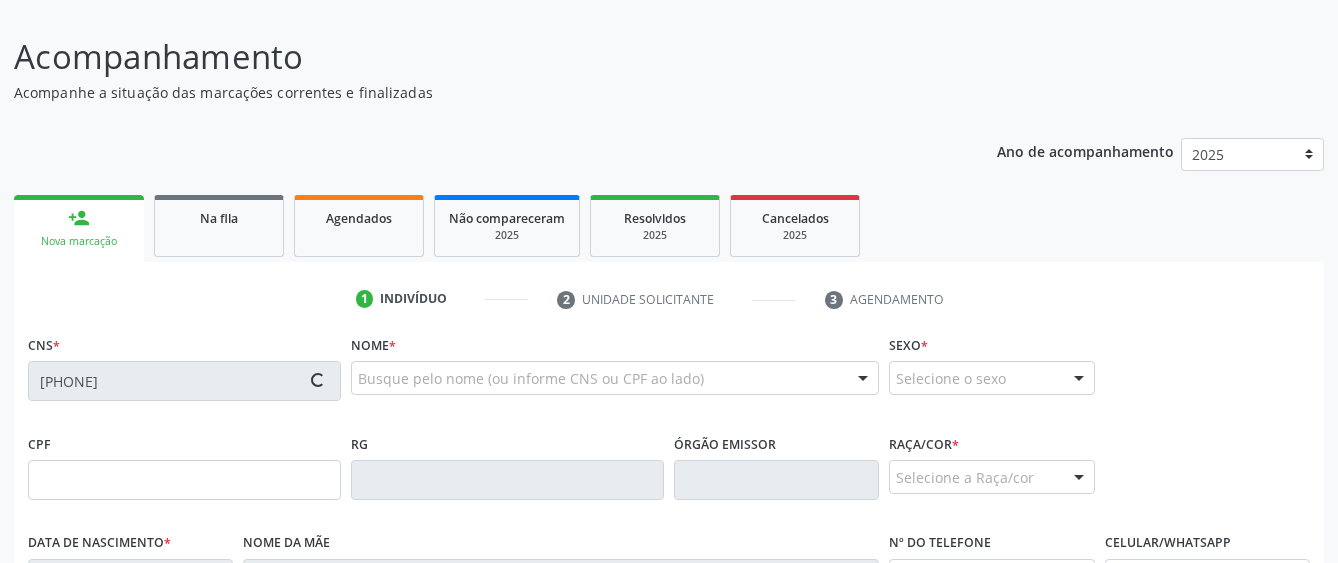 type on "[FIRST] [LAST] [LAST] [LAST]" 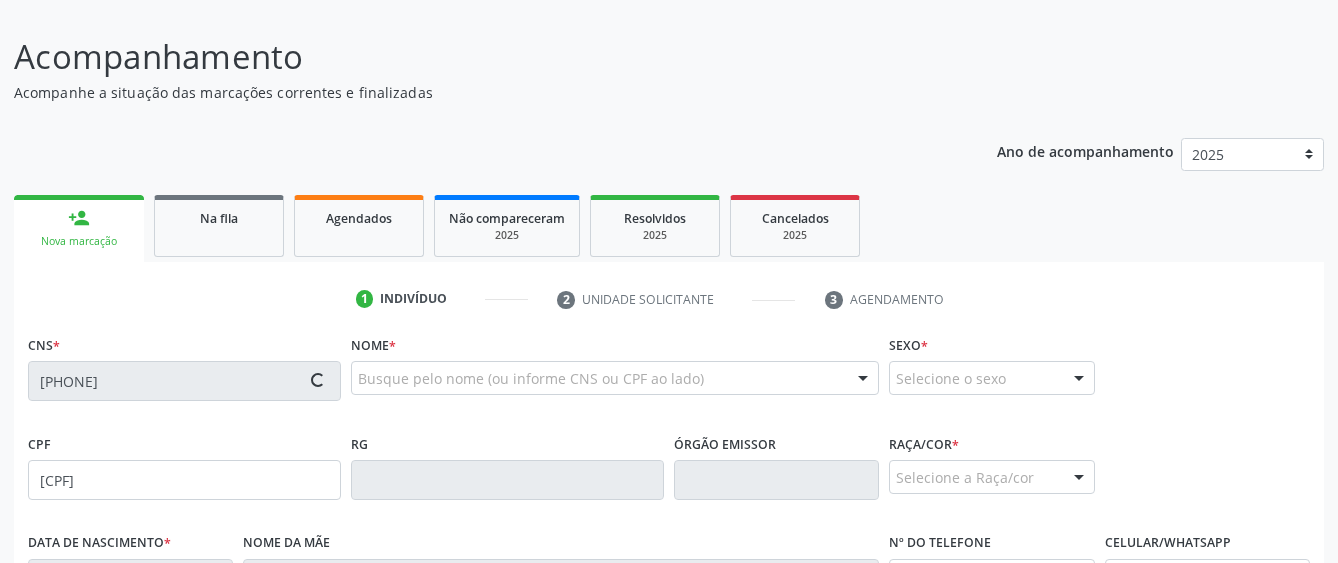 type on "([PHONE]) [PHONE]-[PHONE]" 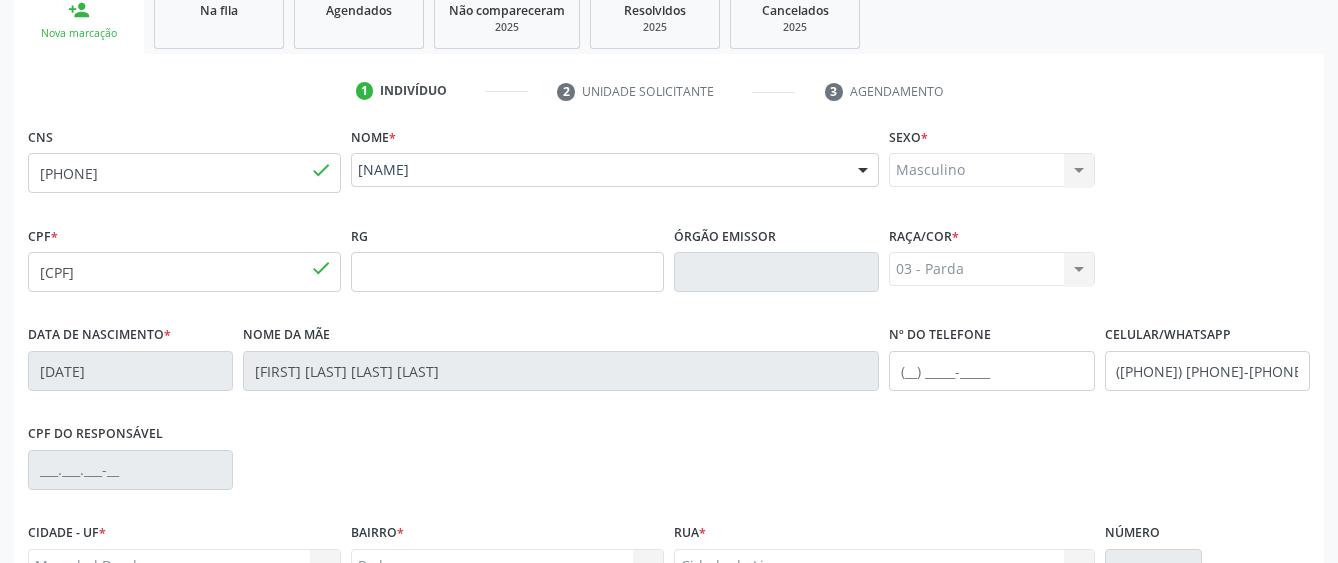 scroll, scrollTop: 532, scrollLeft: 0, axis: vertical 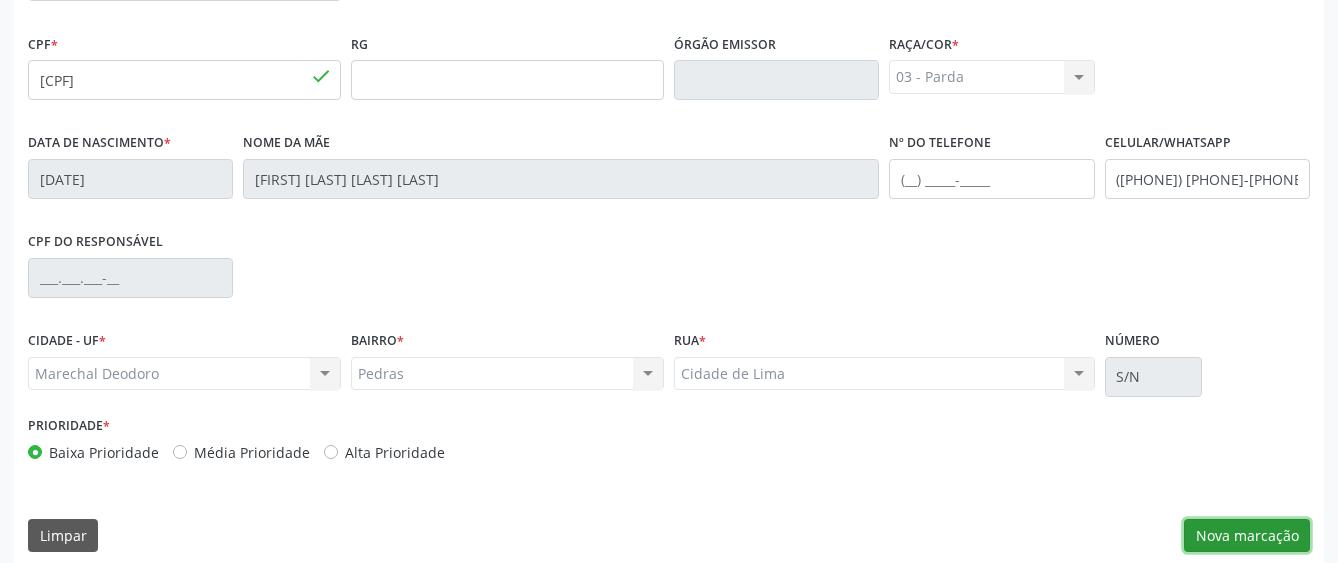 click on "Nova marcação" at bounding box center [1247, 536] 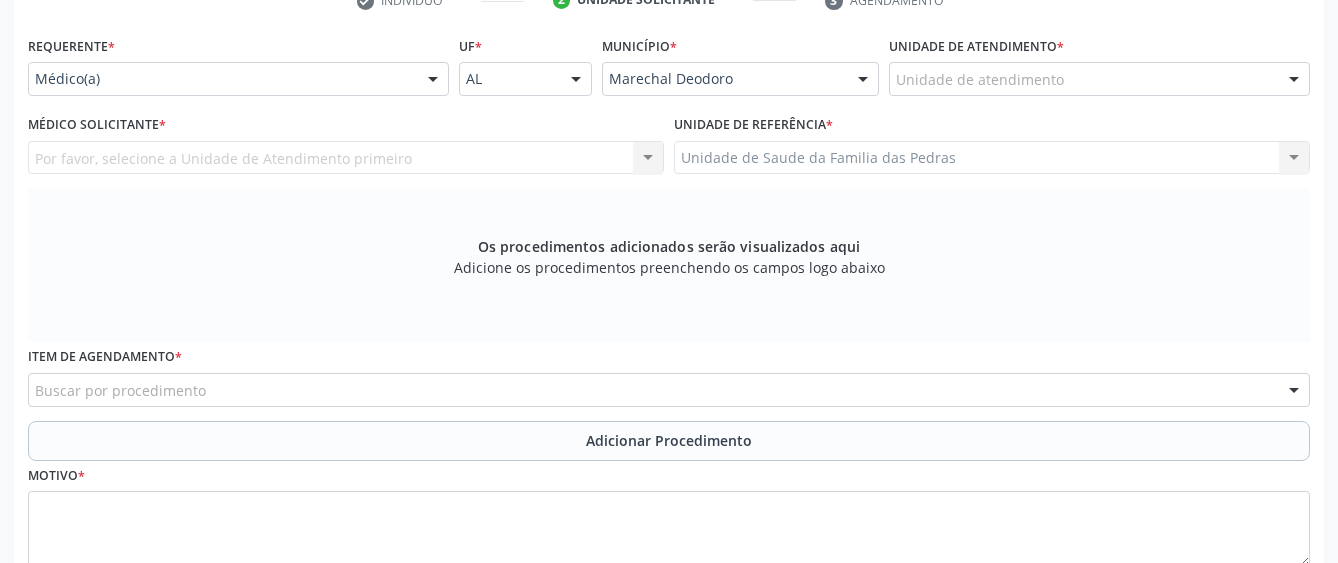 scroll, scrollTop: 232, scrollLeft: 0, axis: vertical 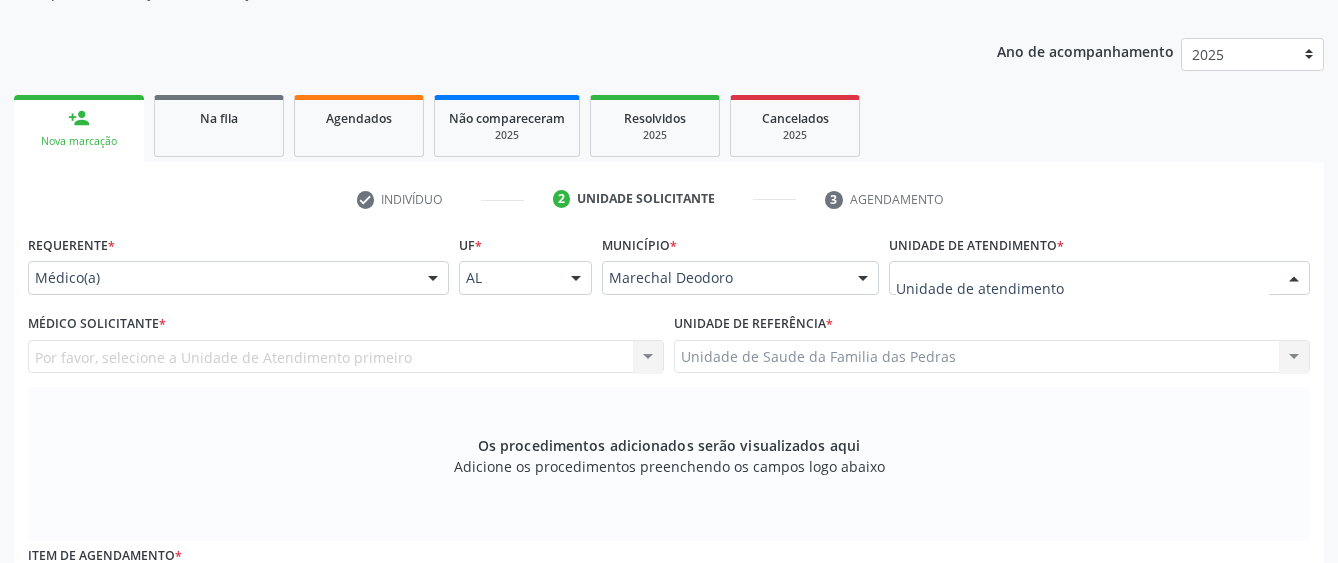 click at bounding box center [1099, 278] 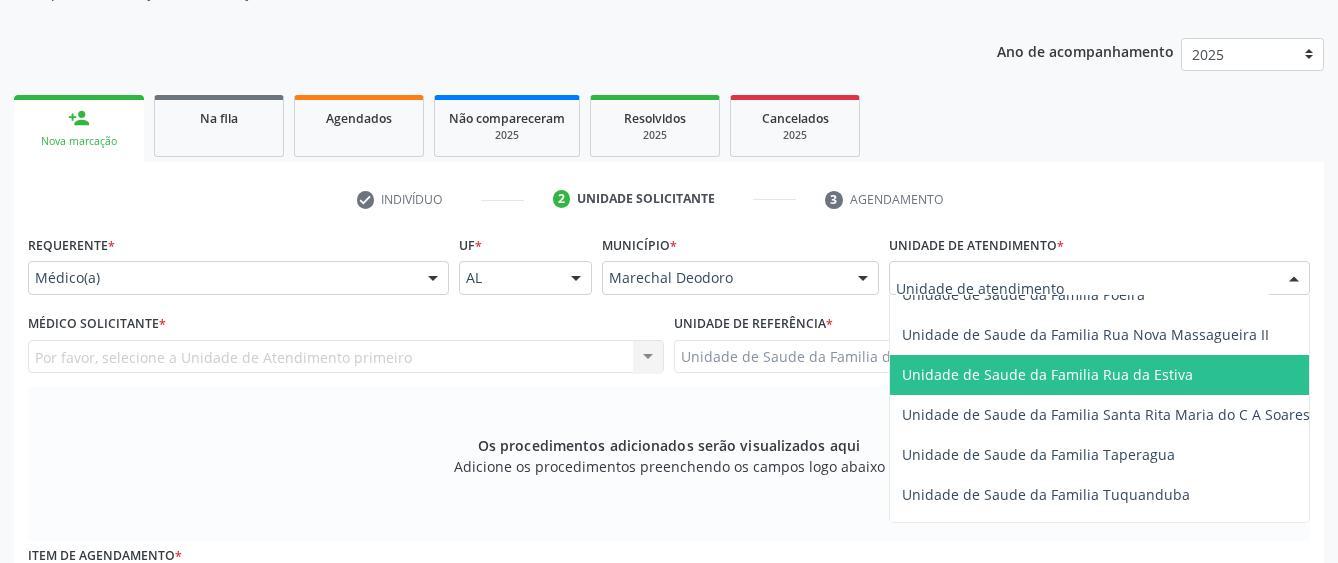 scroll, scrollTop: 1400, scrollLeft: 0, axis: vertical 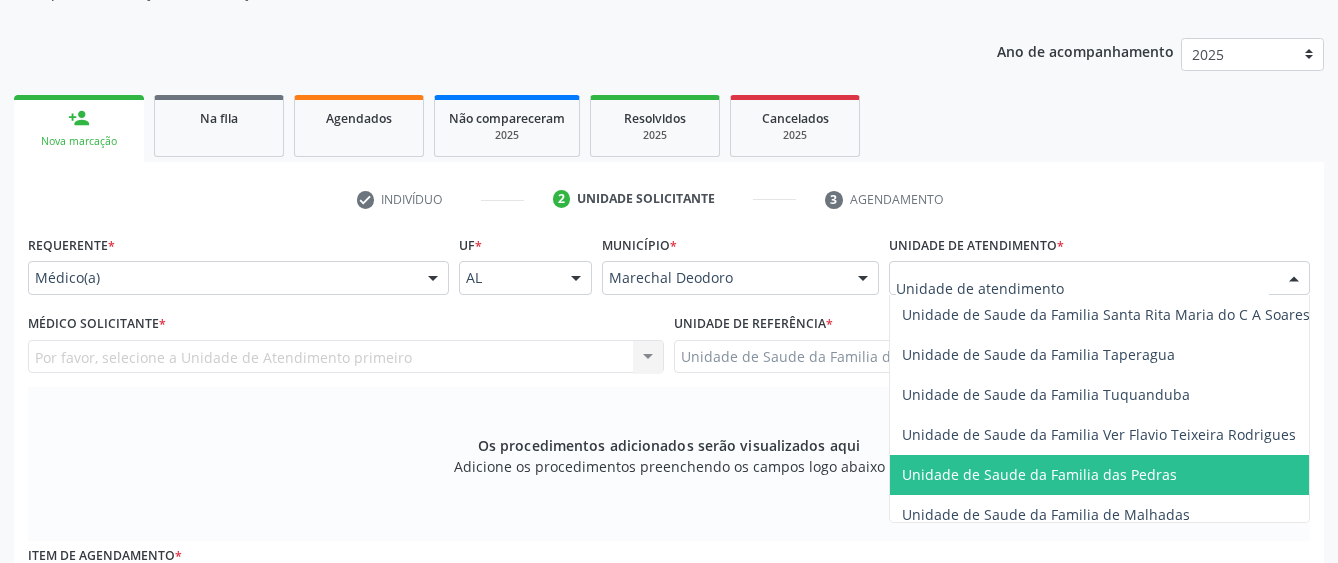 click on "Unidade de Saude da Familia das Pedras" at bounding box center [1039, 474] 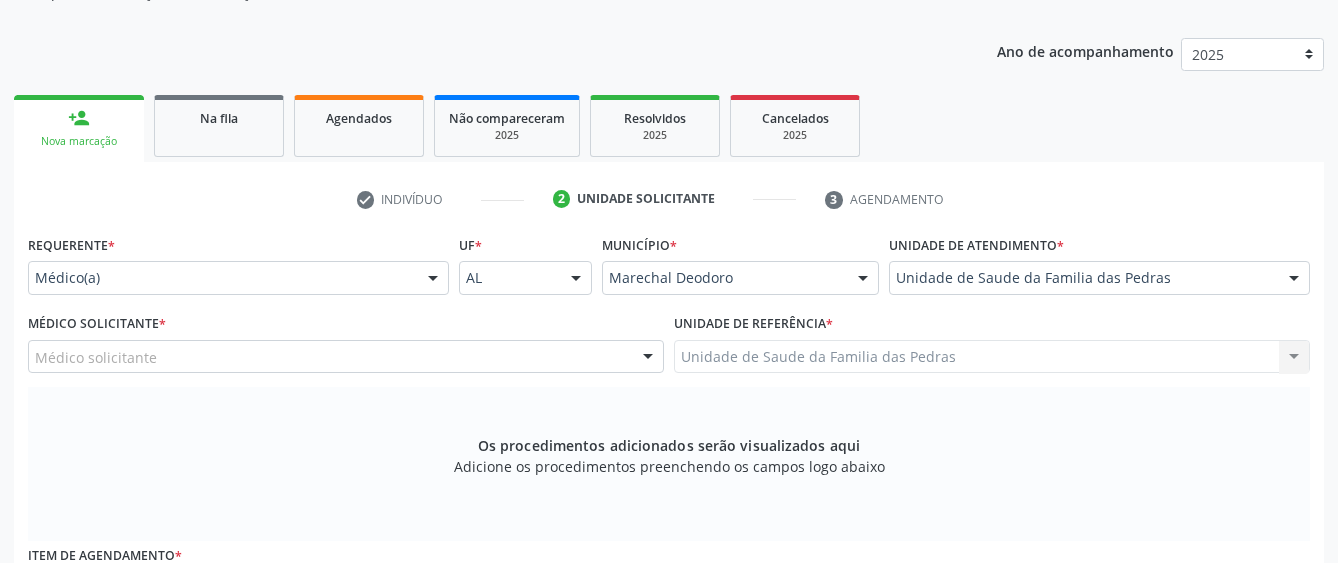 click on "Médico solicitante" at bounding box center [346, 357] 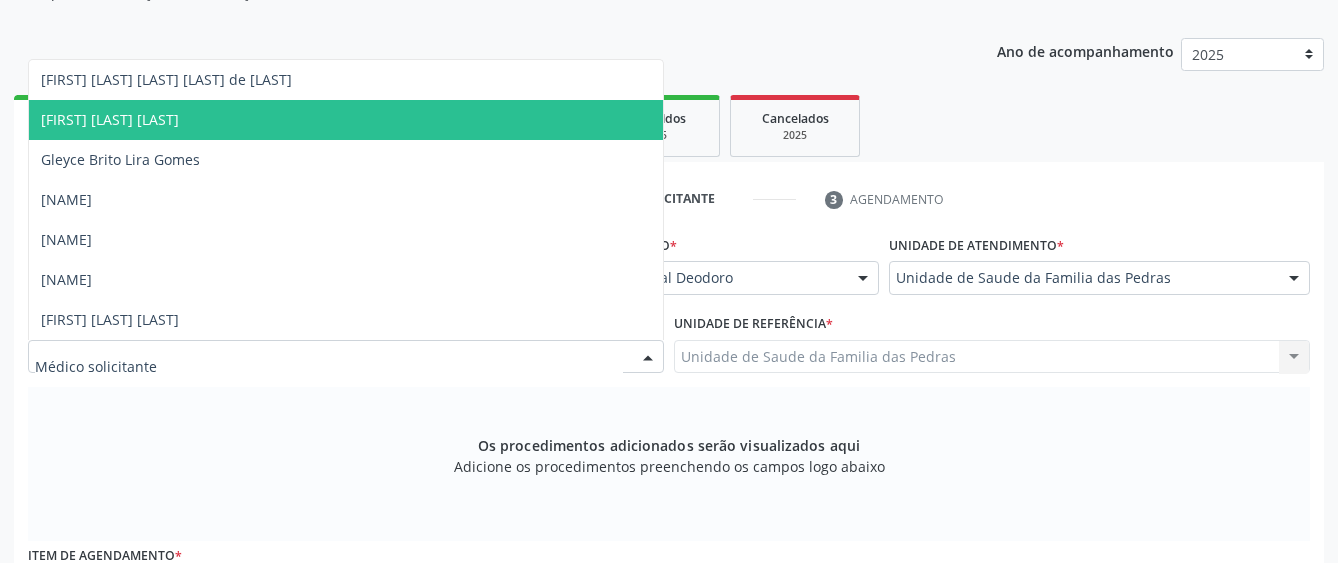 click on "[FIRST] [LAST] [LAST]" at bounding box center (346, 120) 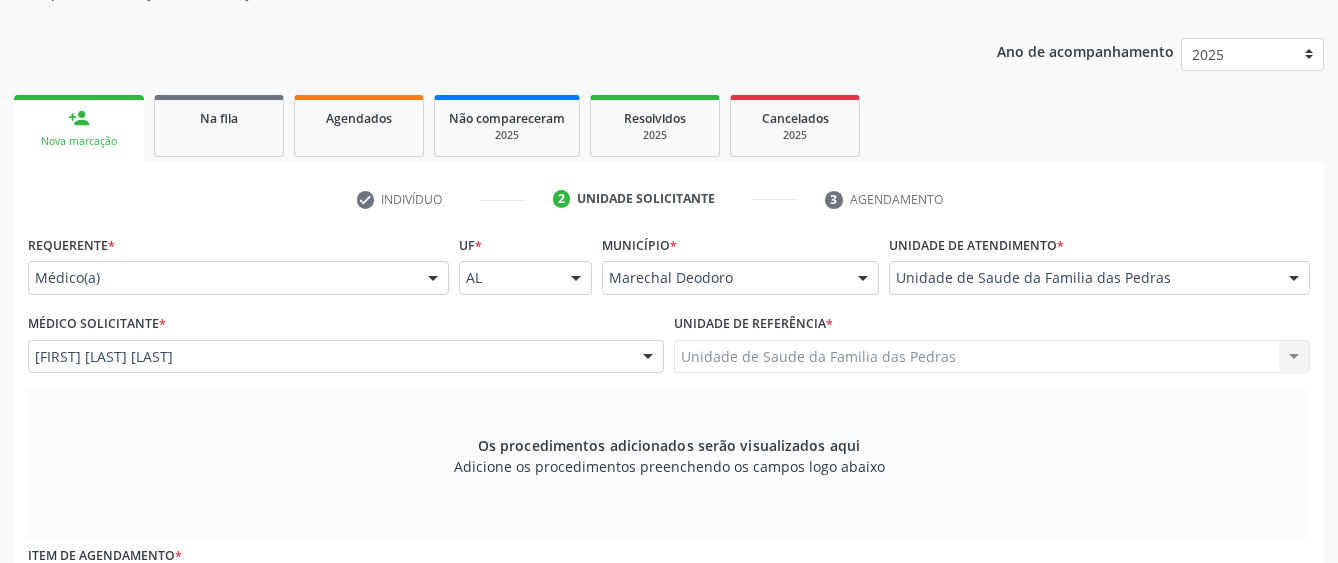 click on "[FIRST] [LAST] [LAST]" at bounding box center [346, 357] 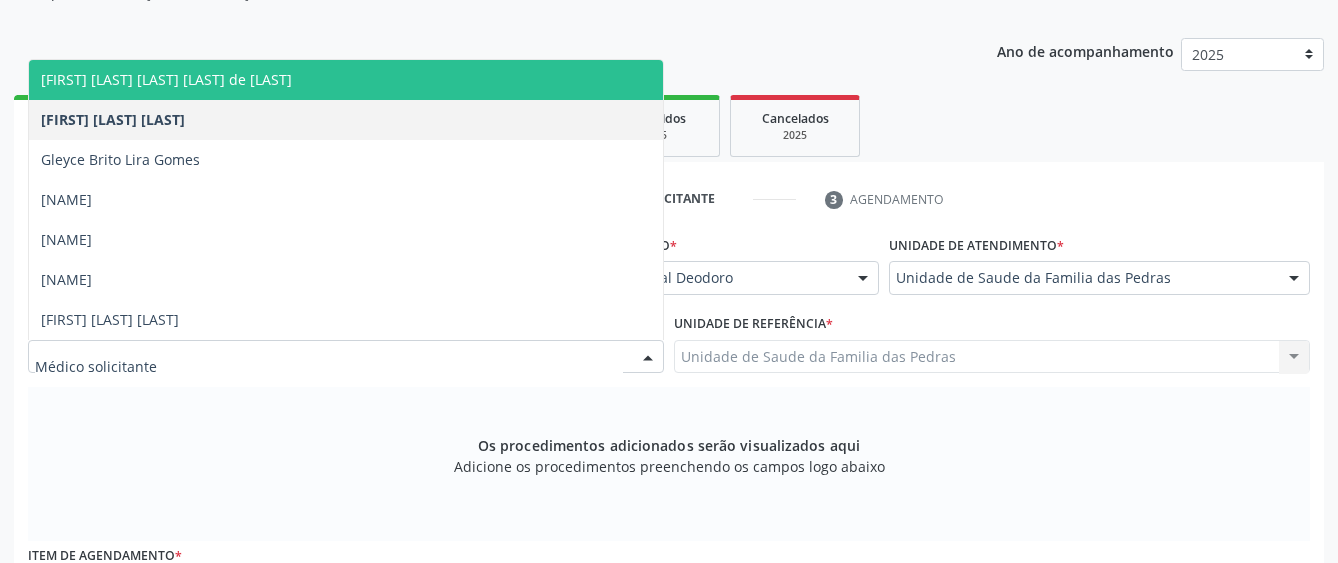 click on "[FIRST] [LAST] [LAST] [LAST] de [LAST]" at bounding box center (346, 80) 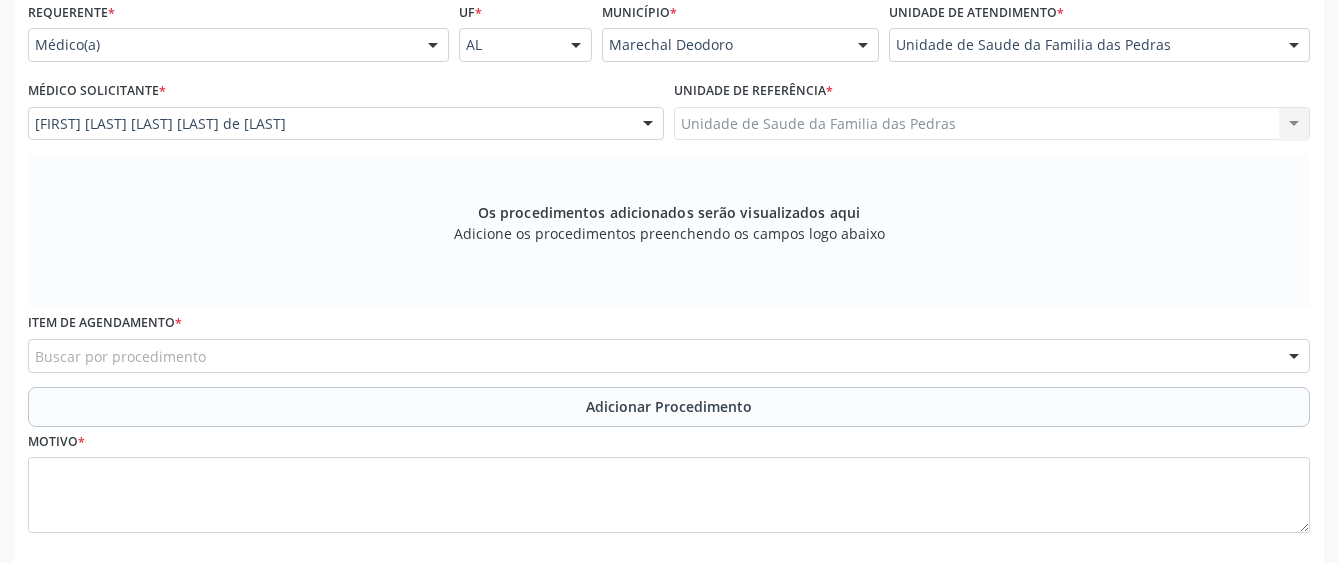 scroll, scrollTop: 532, scrollLeft: 0, axis: vertical 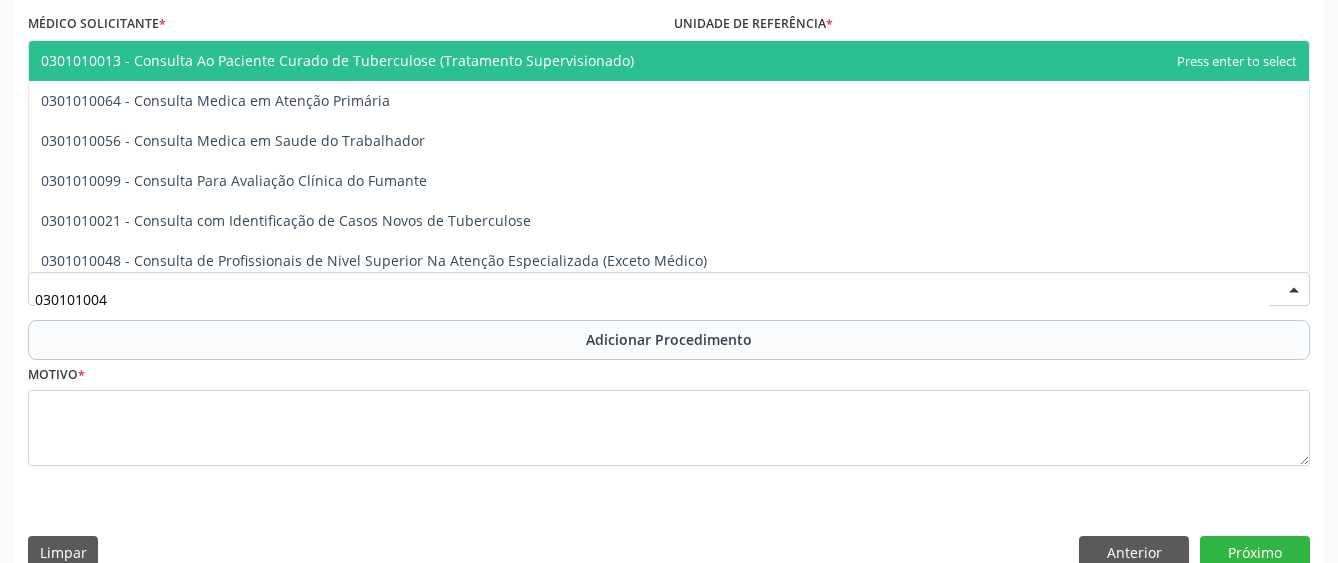 type on "0301010048" 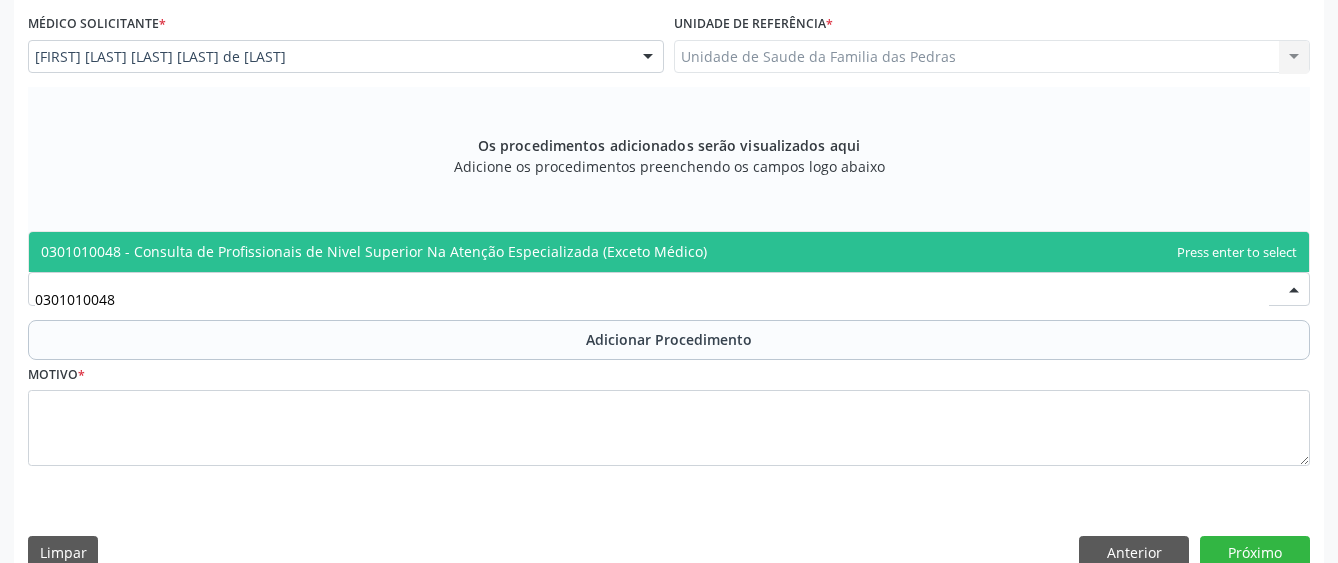 click on "0301010048 - Consulta de Profissionais de Nivel Superior Na Atenção Especializada (Exceto Médico)" at bounding box center [374, 251] 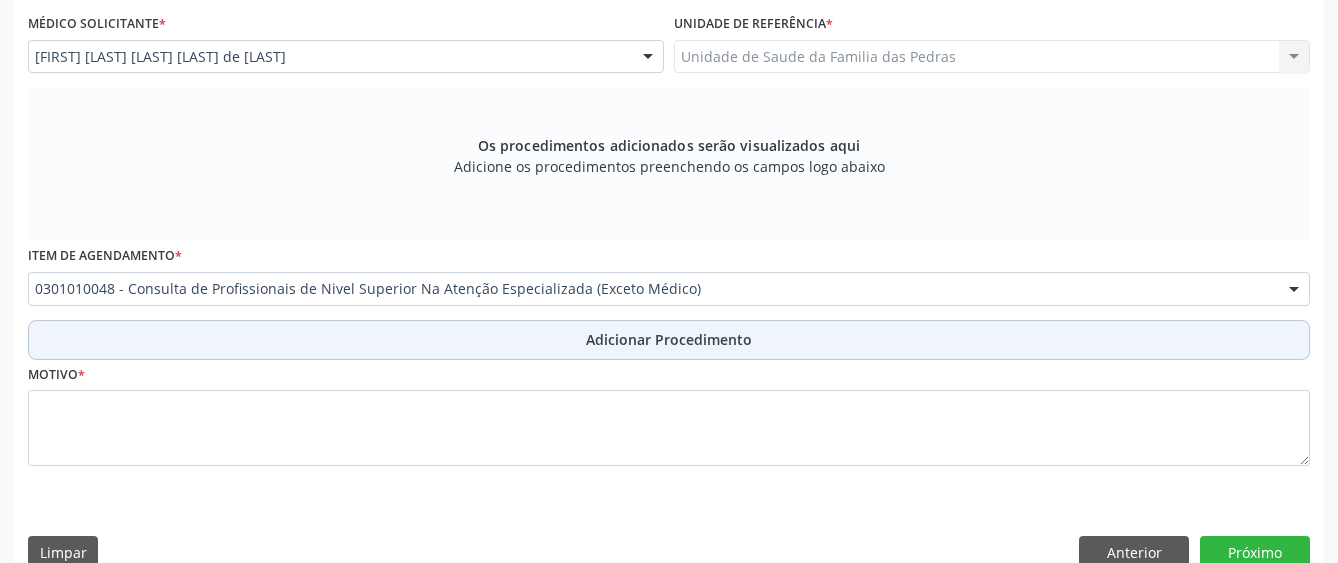 click on "Adicionar Procedimento" at bounding box center (669, 340) 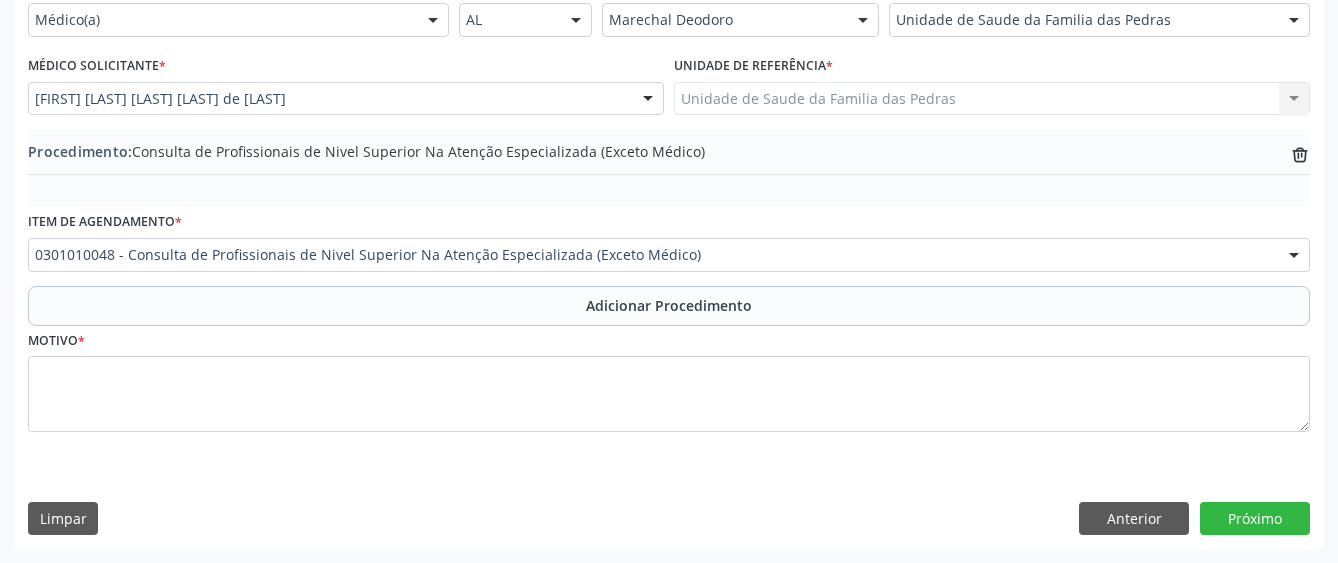 scroll, scrollTop: 490, scrollLeft: 0, axis: vertical 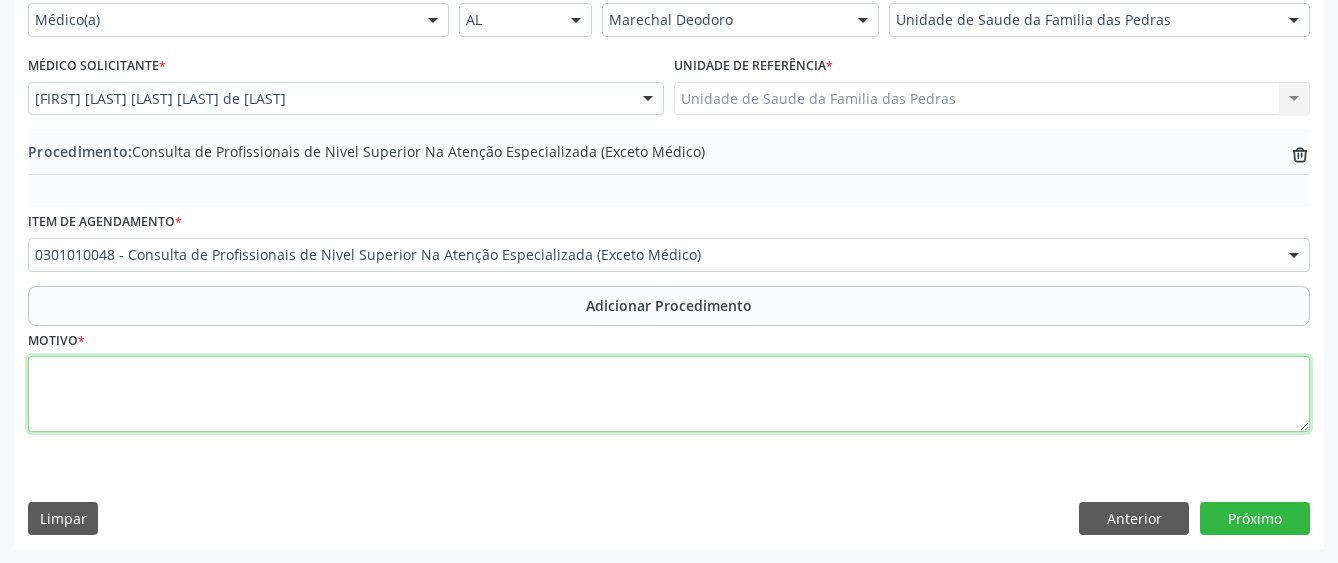 click at bounding box center [669, 394] 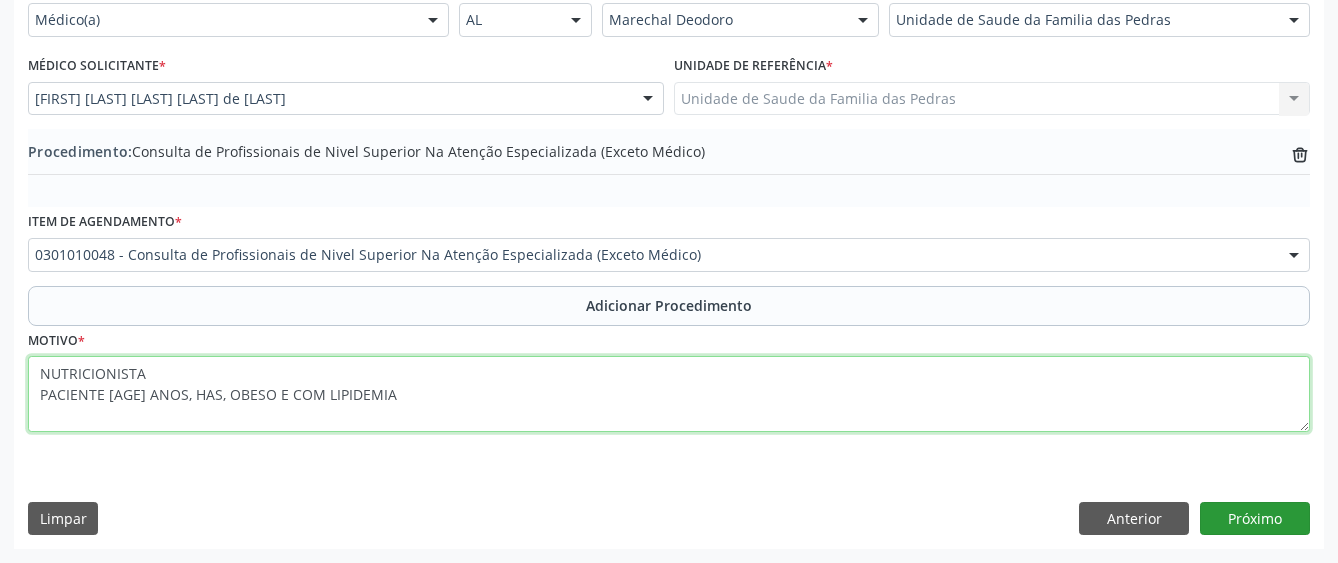 type on "NUTRICIONISTA
PACIENTE [AGE] ANOS, HAS, OBESO E COM LIPIDEMIA" 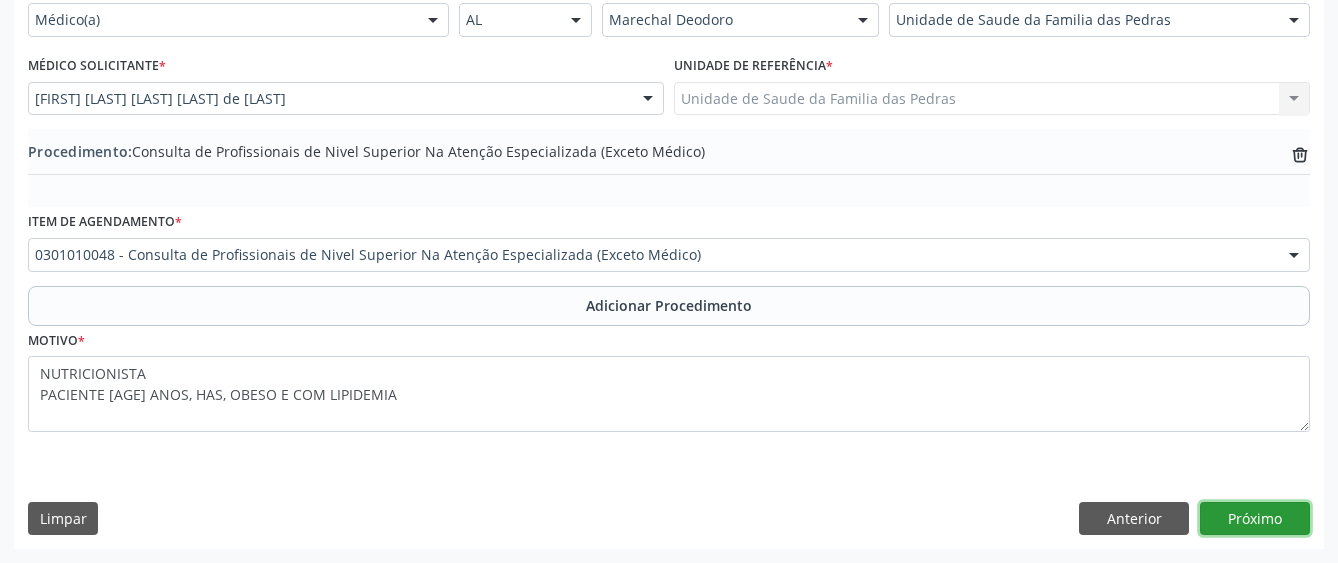 click on "Próximo" at bounding box center [1255, 519] 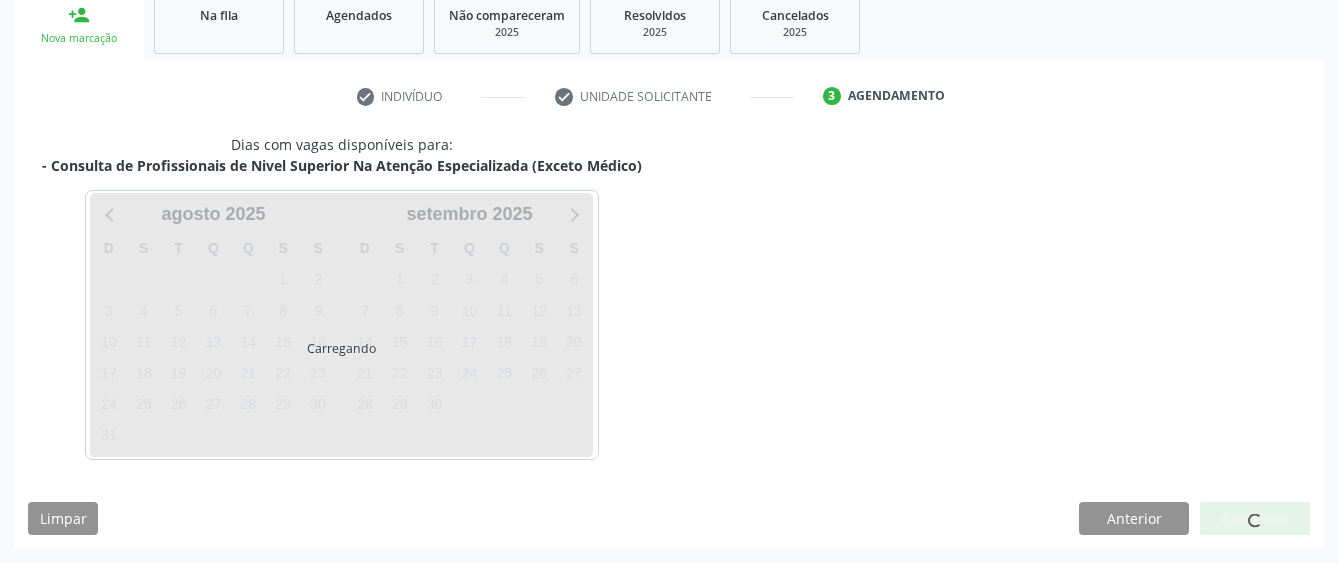 scroll, scrollTop: 394, scrollLeft: 0, axis: vertical 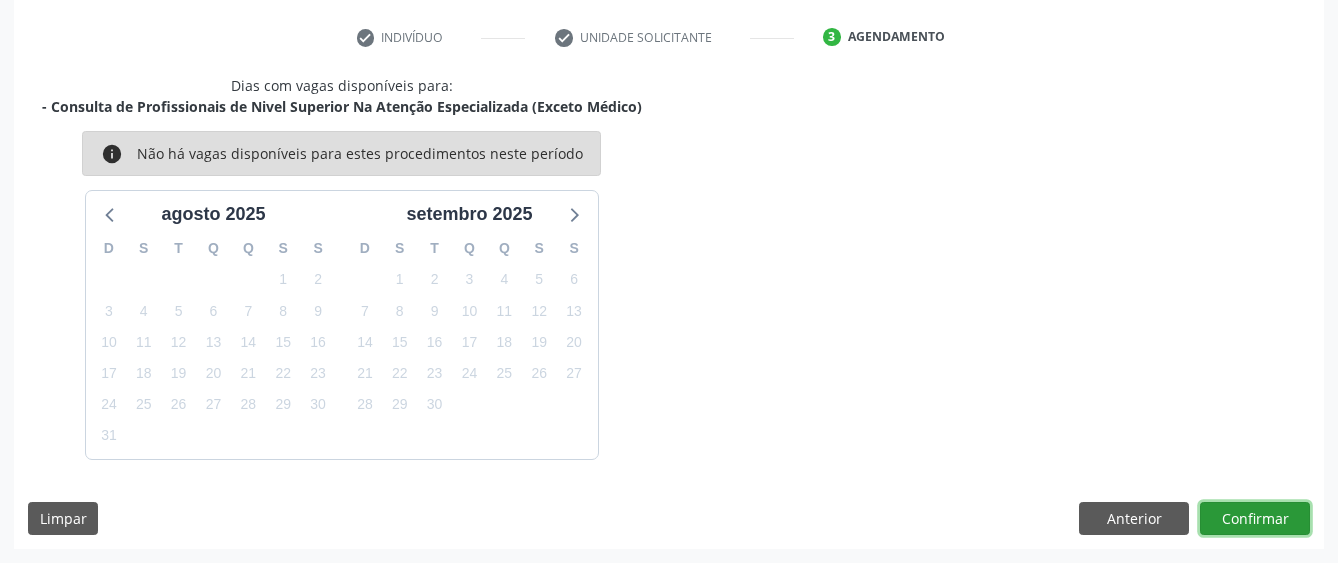 click on "Confirmar" at bounding box center [1255, 519] 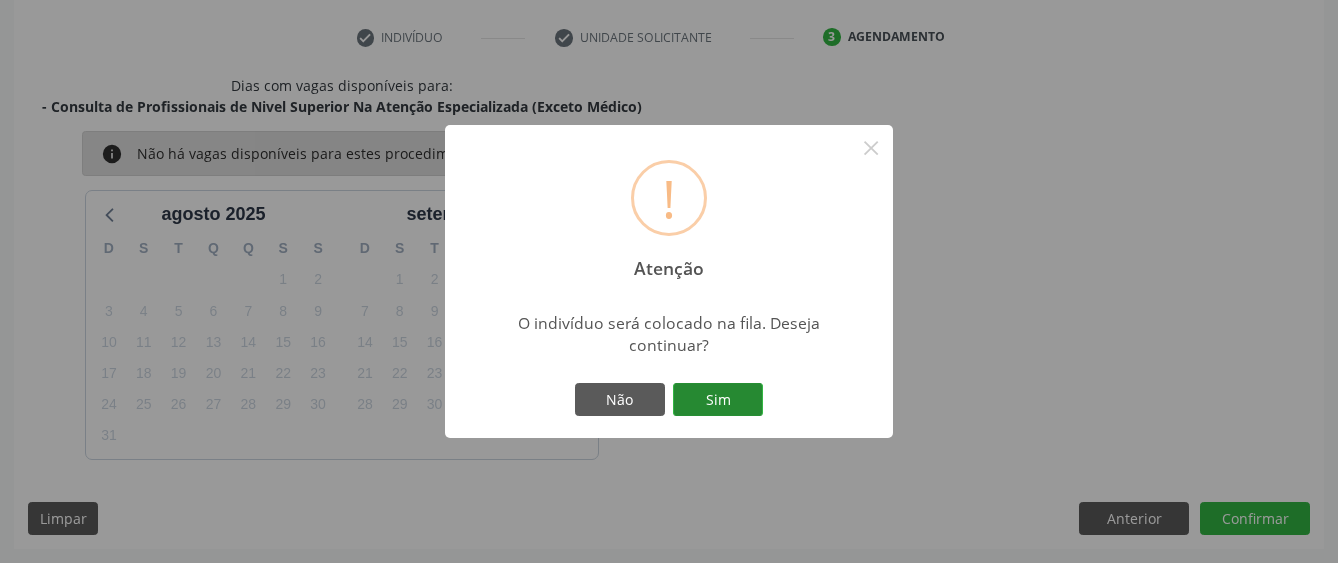click on "Sim" at bounding box center [718, 400] 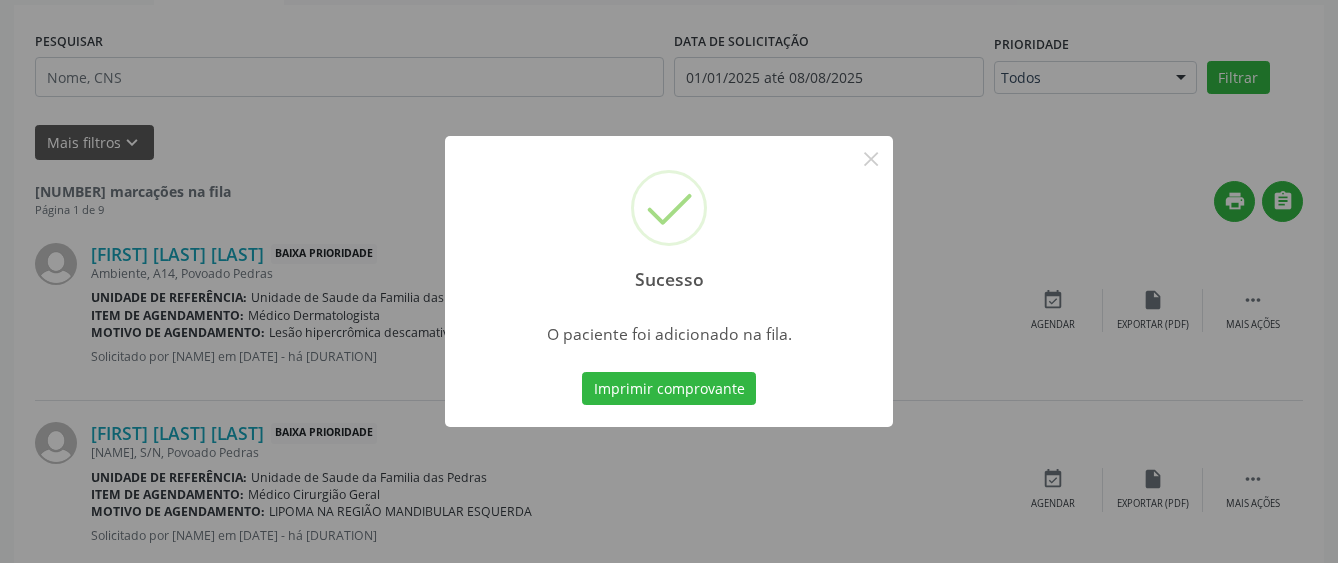 scroll, scrollTop: 132, scrollLeft: 0, axis: vertical 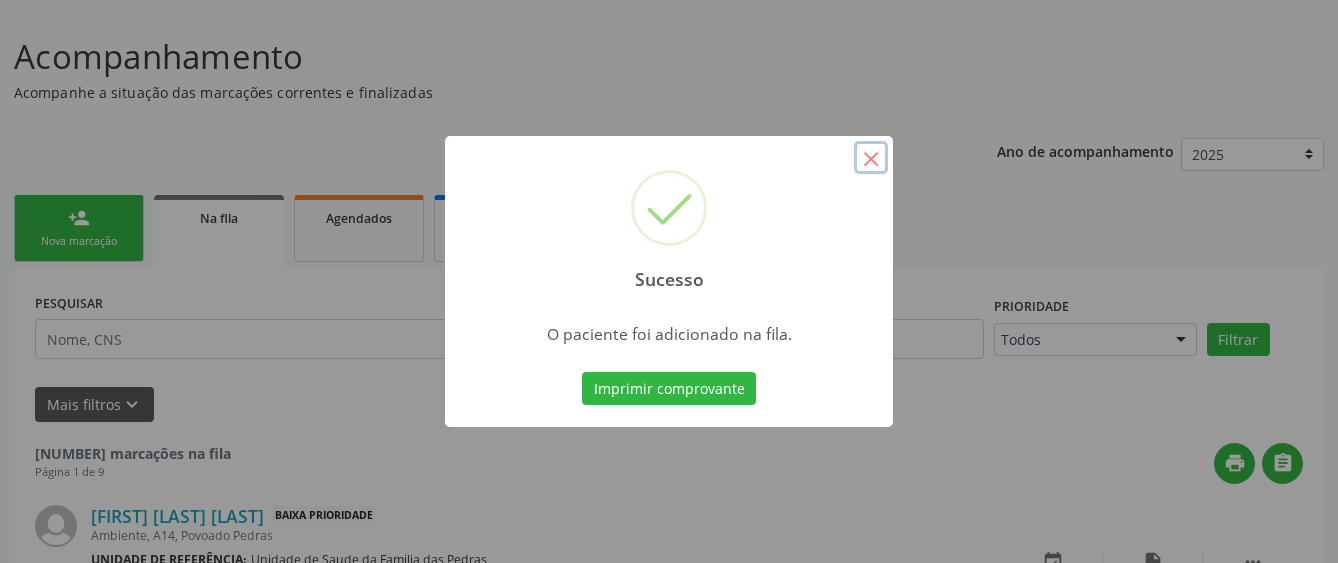 click on "×" at bounding box center [871, 158] 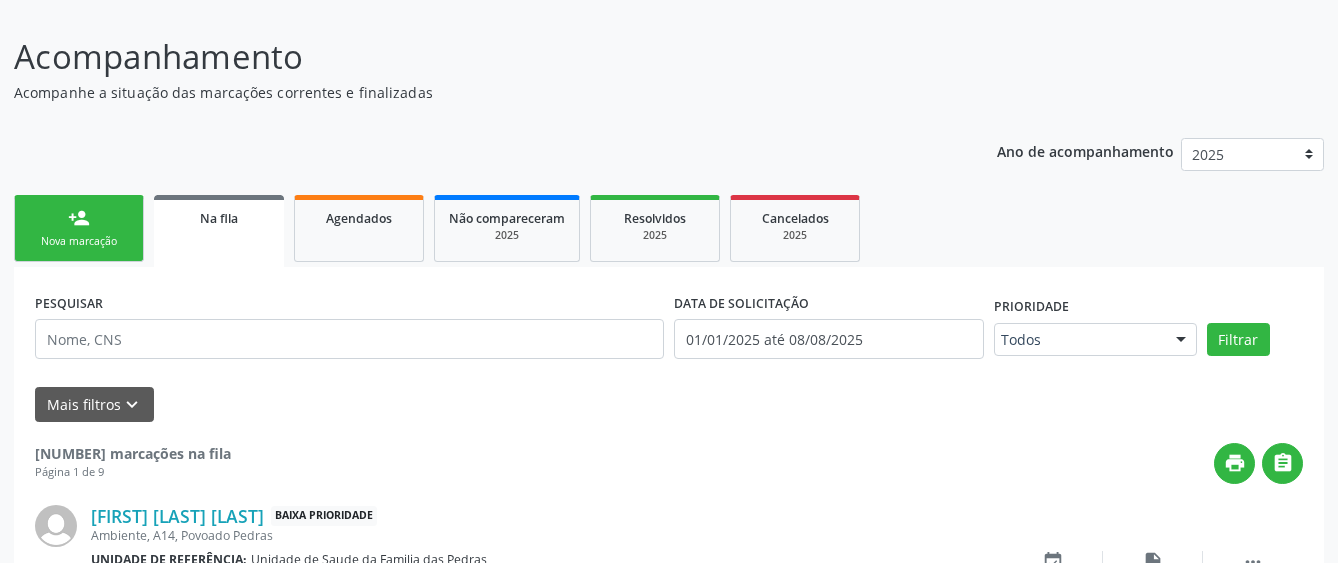 click on "Nova marcação" at bounding box center [79, 241] 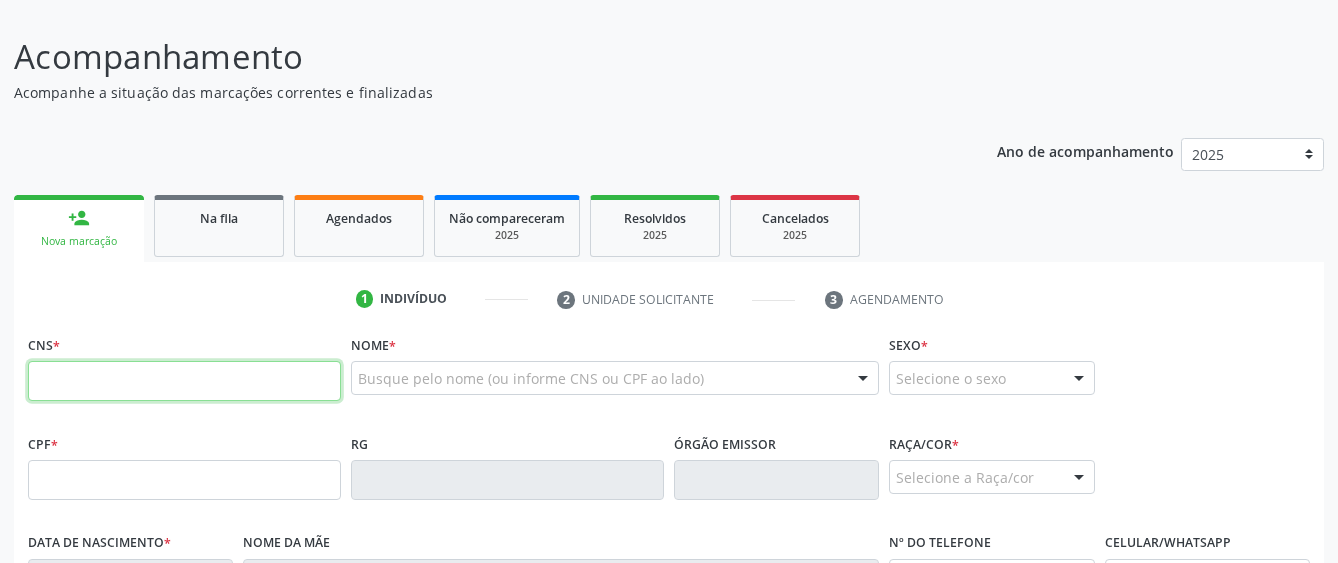 click at bounding box center [184, 381] 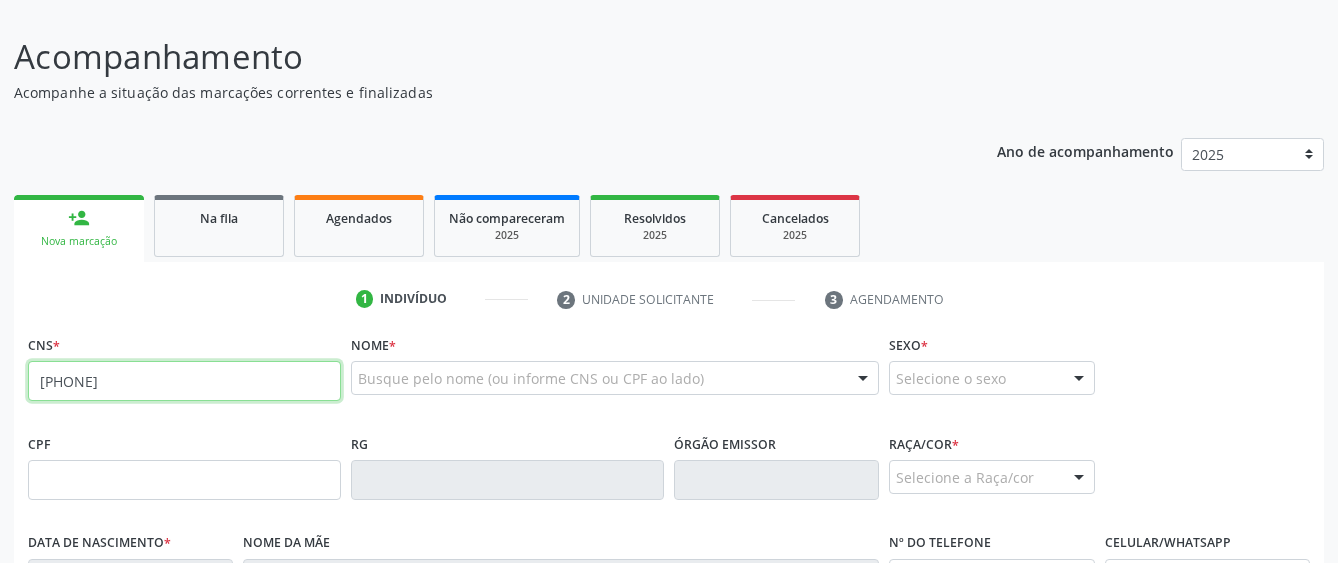 type on "[PHONE]" 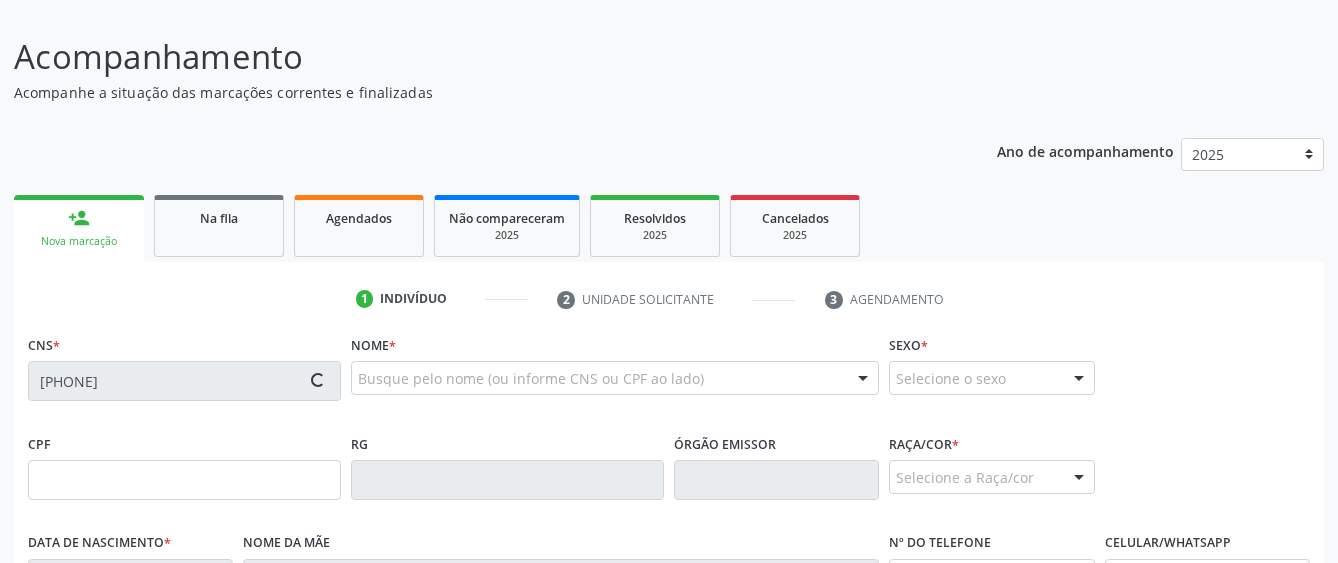 type on "[CPF]" 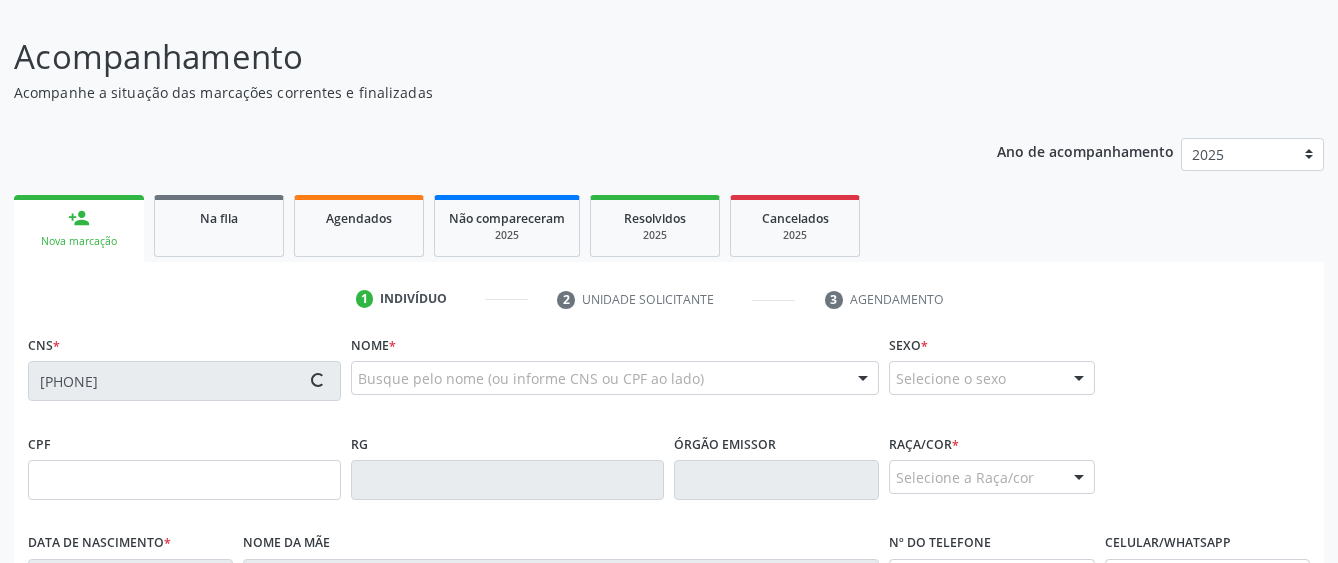 type on "[DATE]" 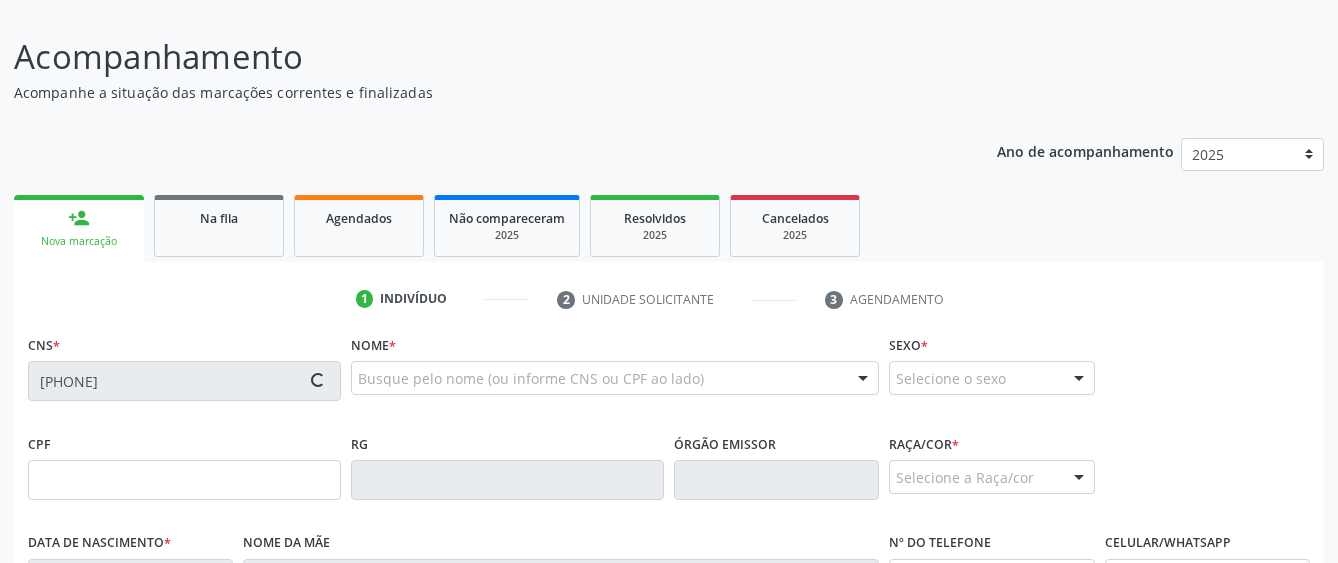 type on "[FIRST] [LAST] [LAST] [LAST]" 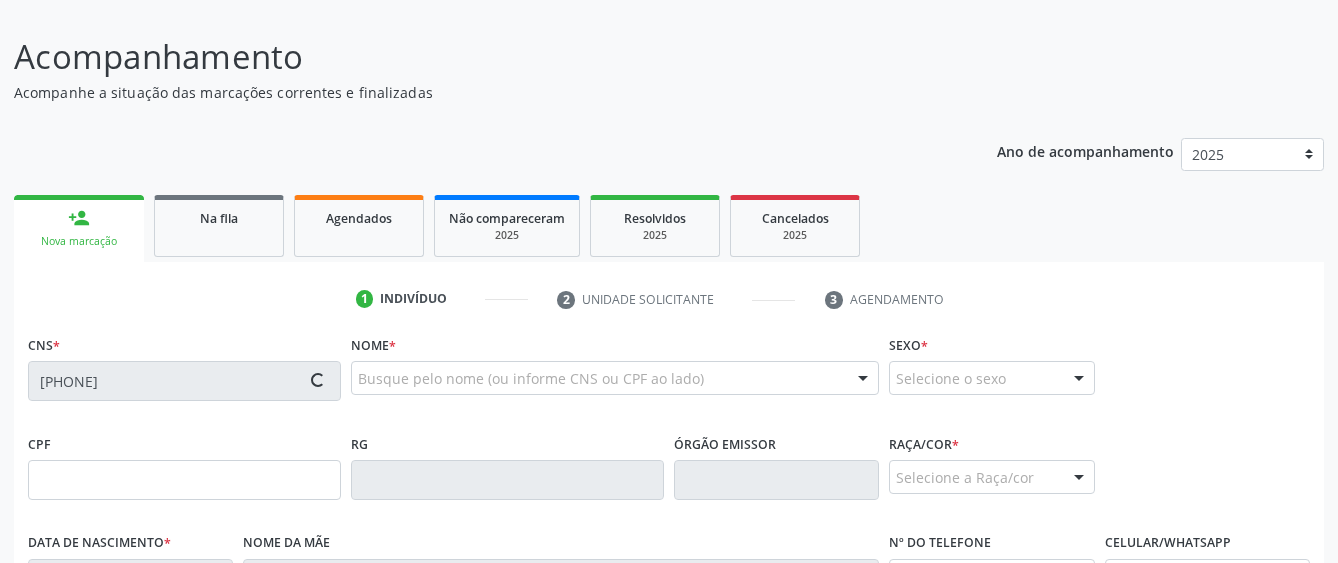 type on "([PHONE]) [PHONE]-[PHONE]" 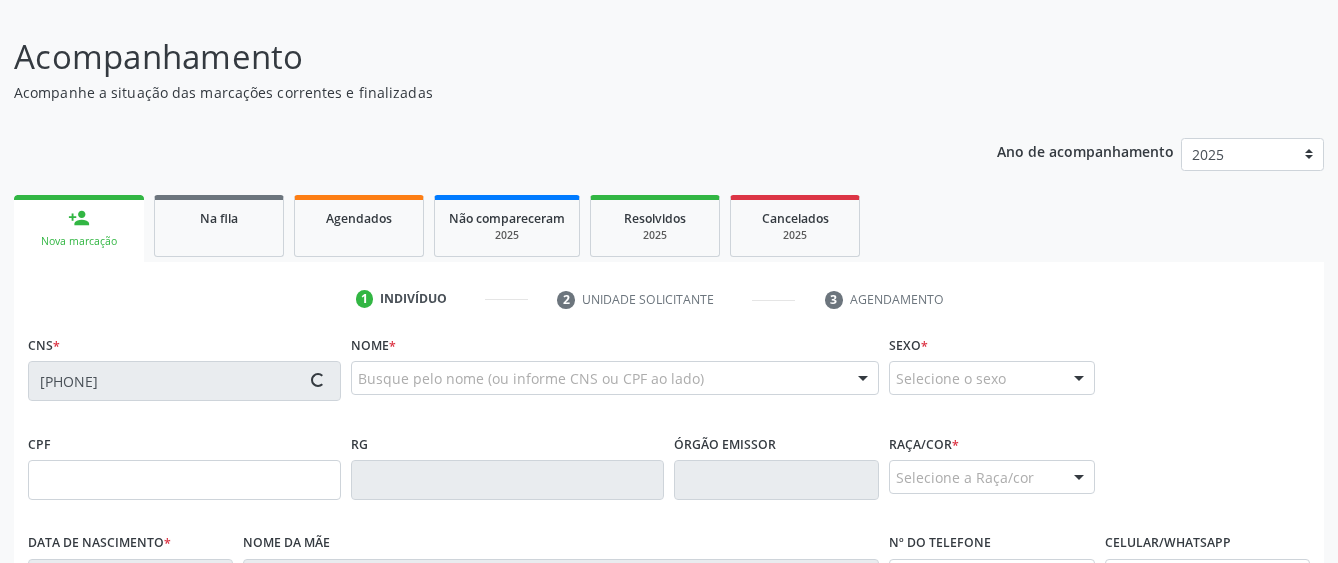 type on "S/N" 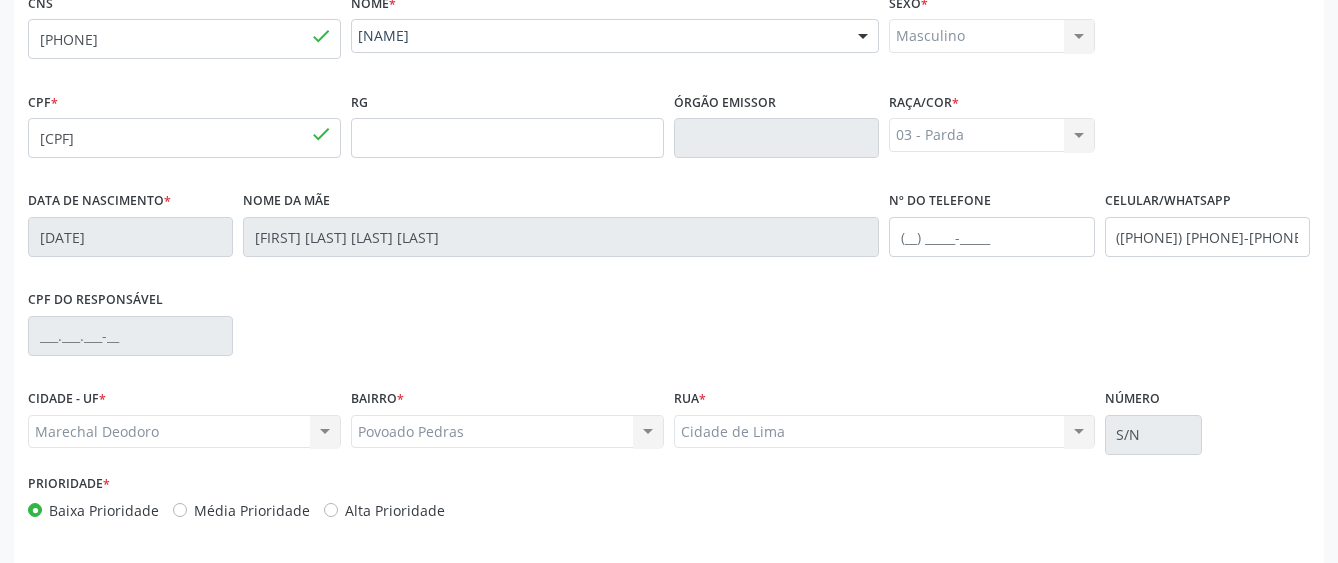 scroll, scrollTop: 532, scrollLeft: 0, axis: vertical 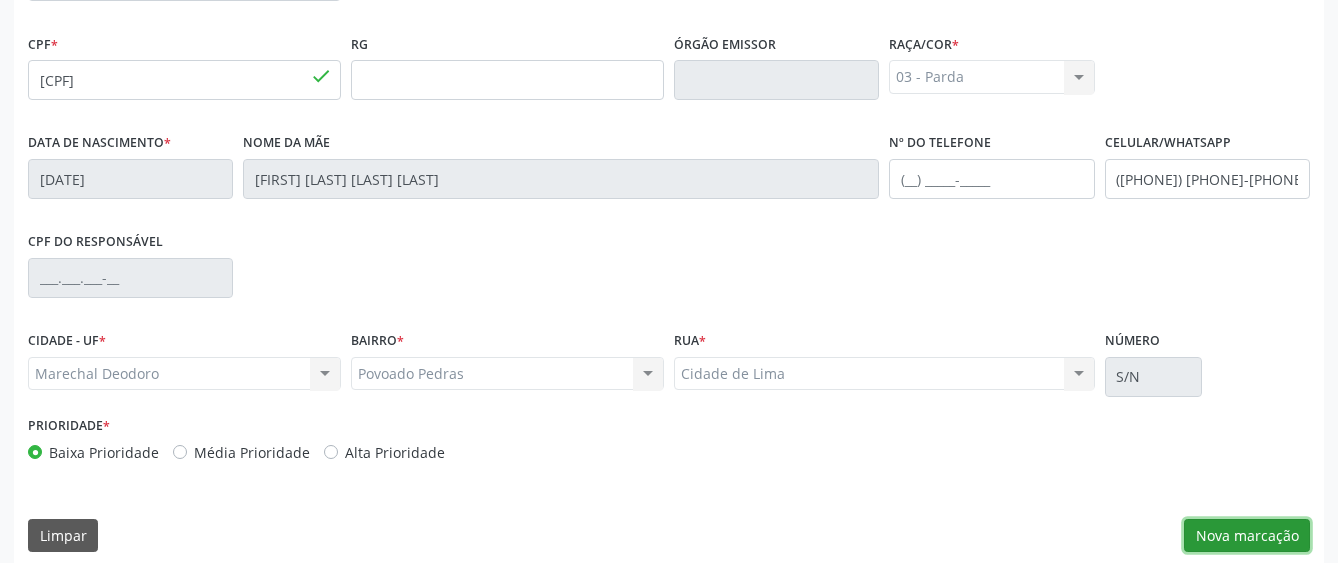 click on "Nova marcação" at bounding box center [1247, 536] 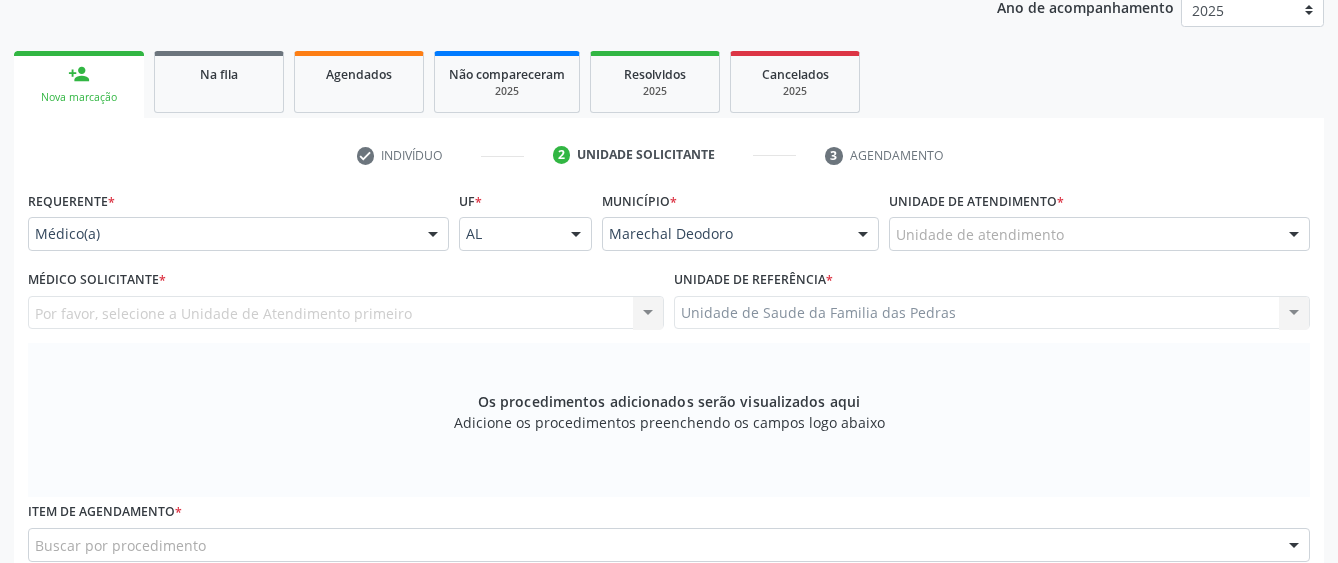 scroll, scrollTop: 232, scrollLeft: 0, axis: vertical 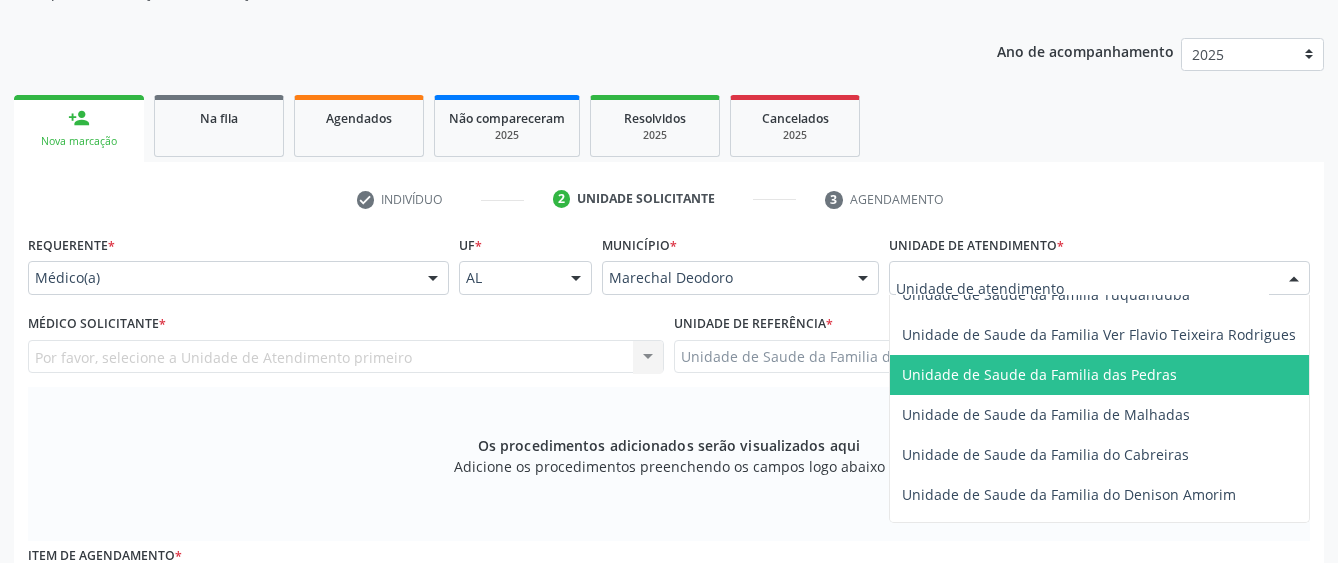 click on "Unidade de Saude da Familia das Pedras" at bounding box center [1039, 374] 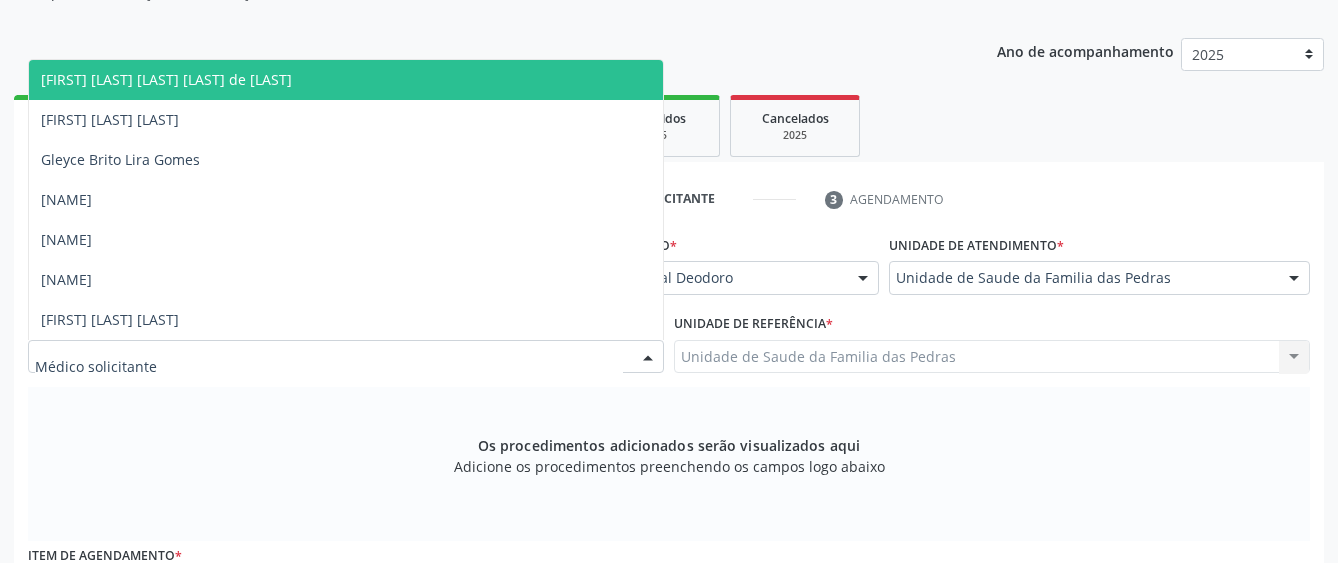 click at bounding box center (346, 357) 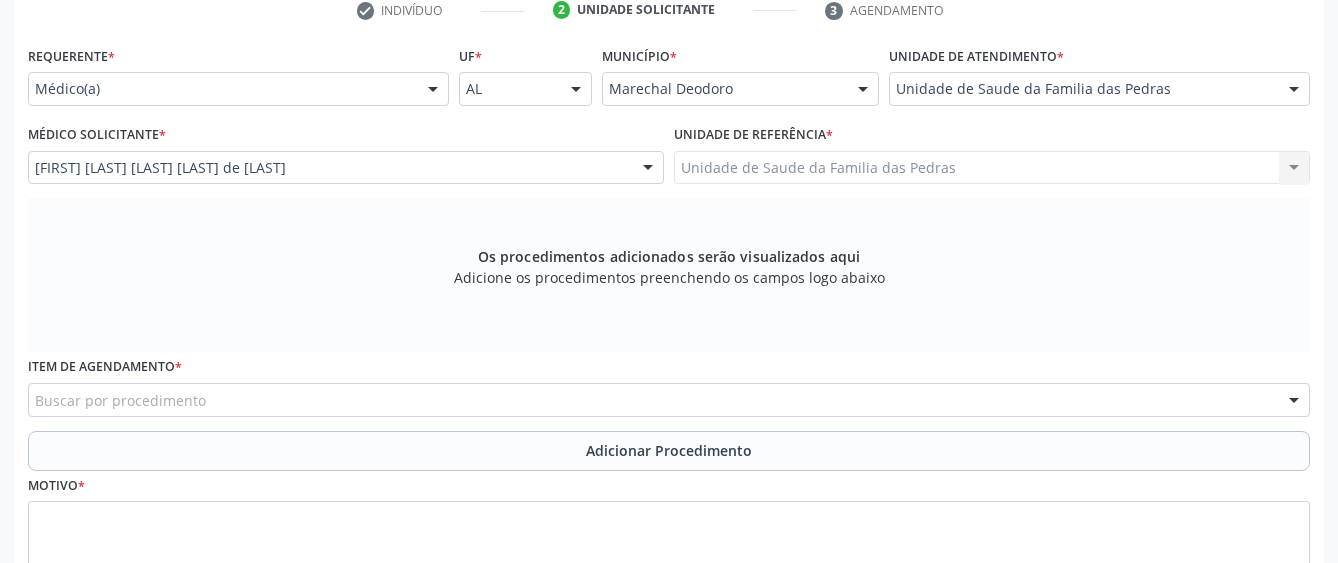 scroll, scrollTop: 432, scrollLeft: 0, axis: vertical 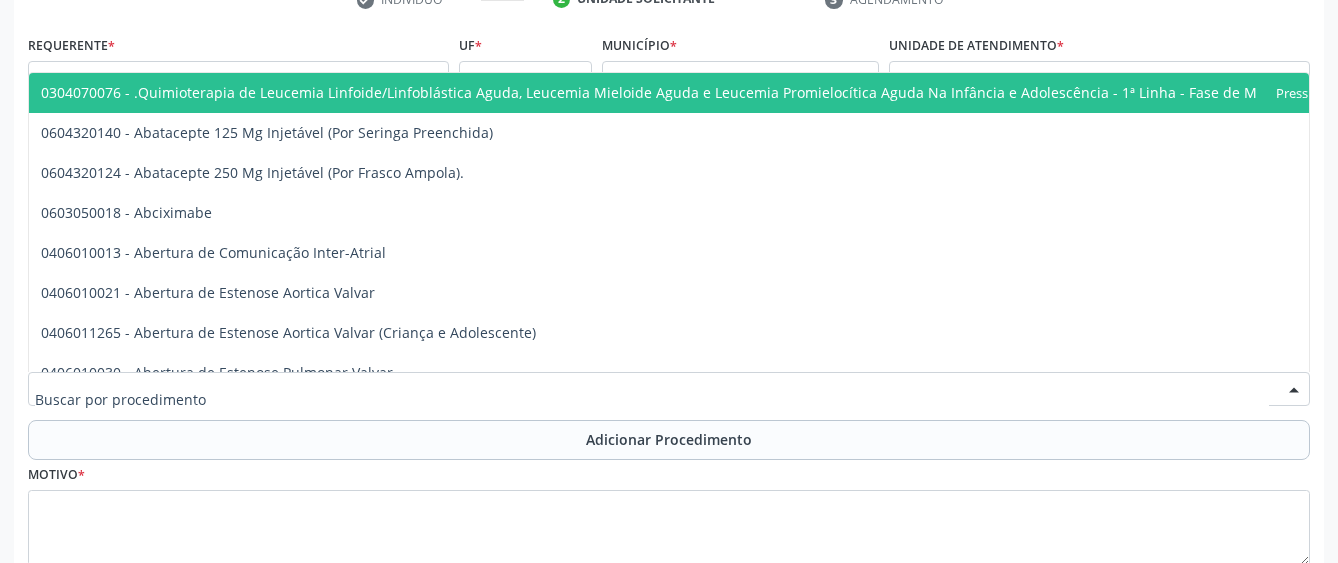 click at bounding box center [669, 389] 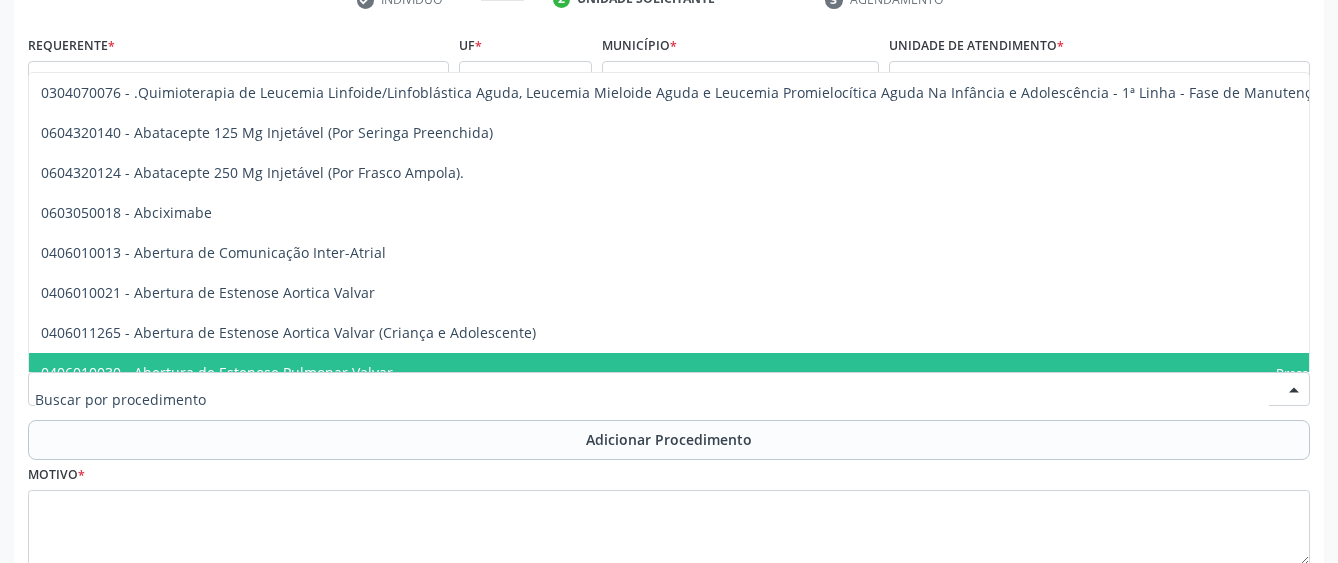 click at bounding box center [652, 399] 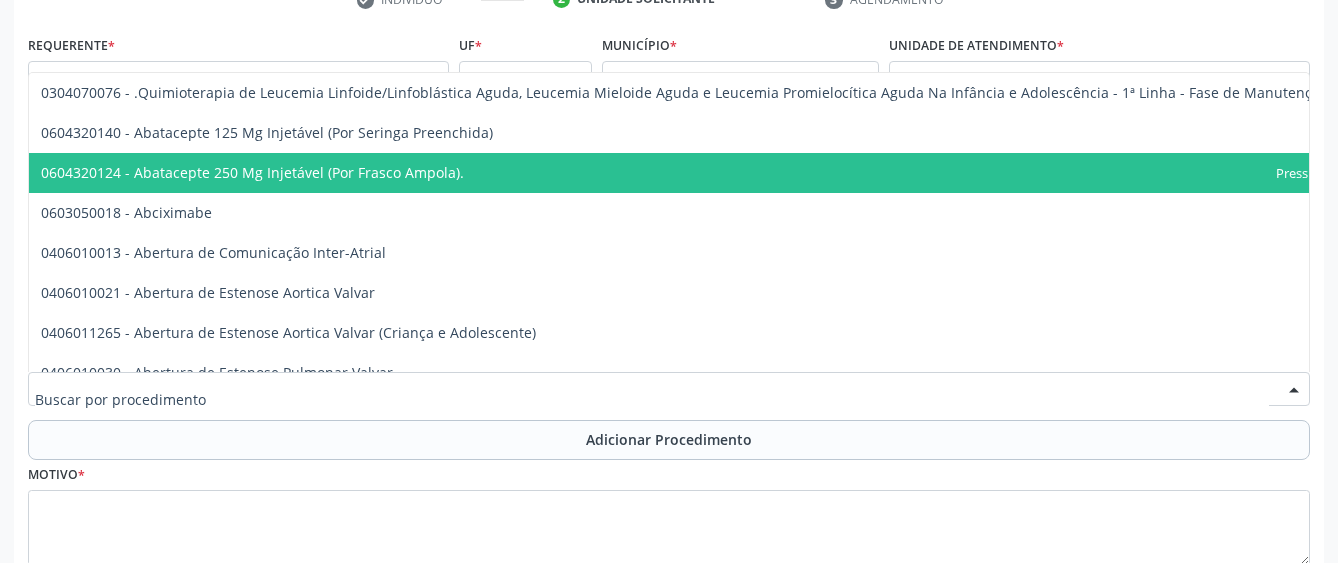 scroll, scrollTop: 0, scrollLeft: 0, axis: both 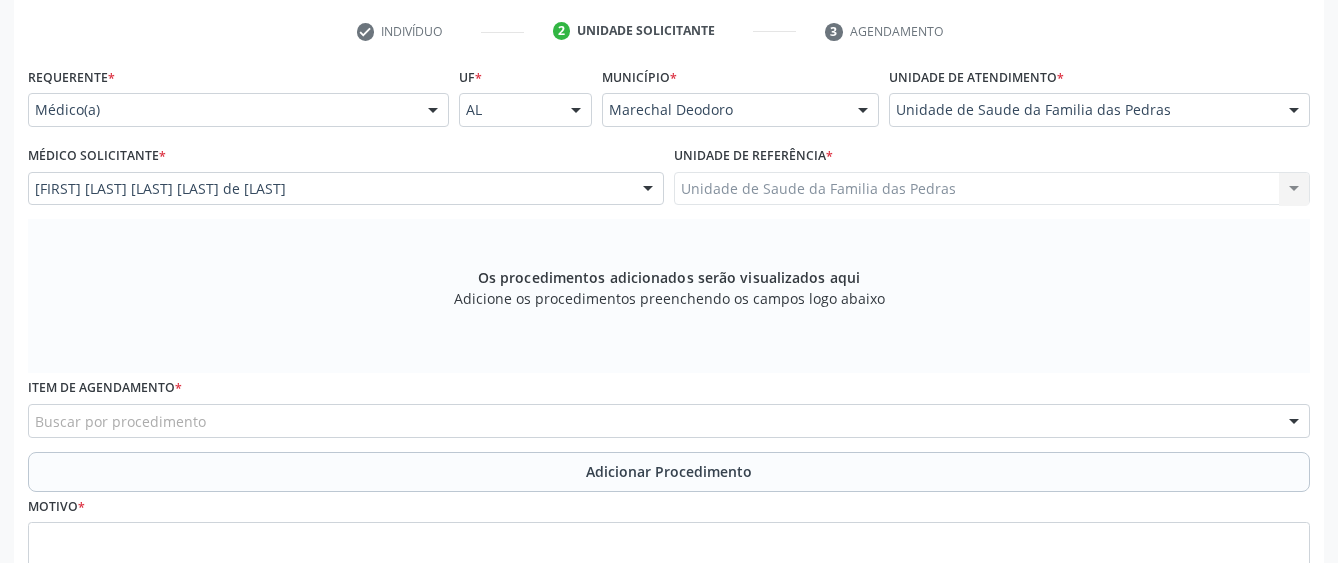 click on "Buscar por procedimento" at bounding box center (669, 421) 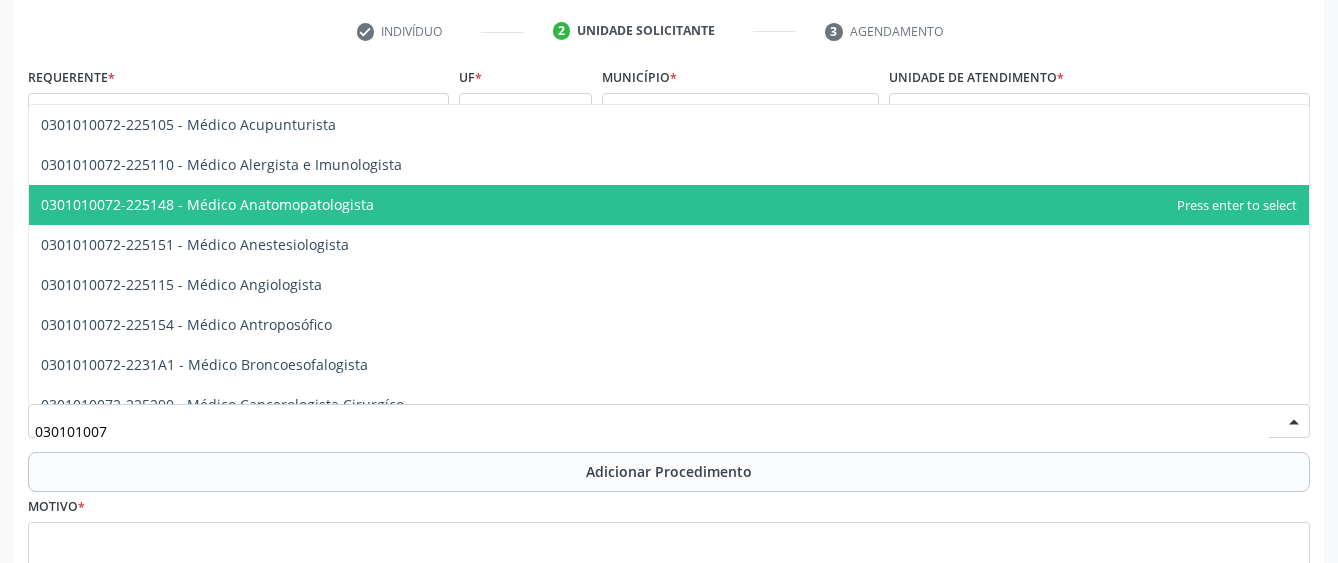 type on "0301010072" 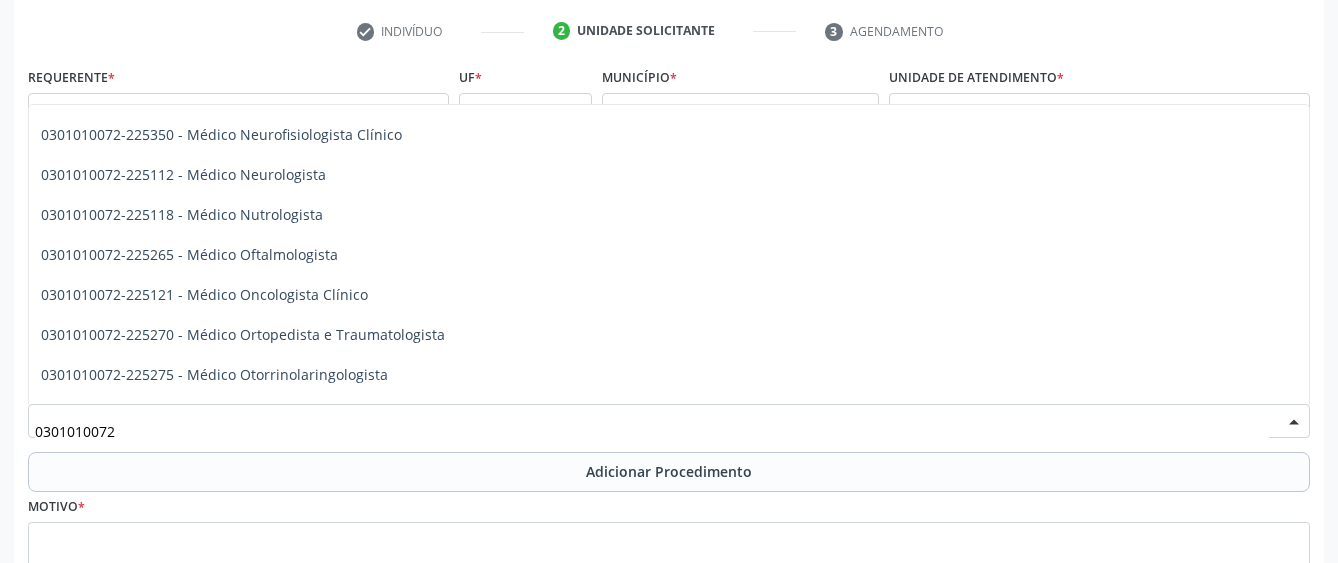 scroll, scrollTop: 1600, scrollLeft: 0, axis: vertical 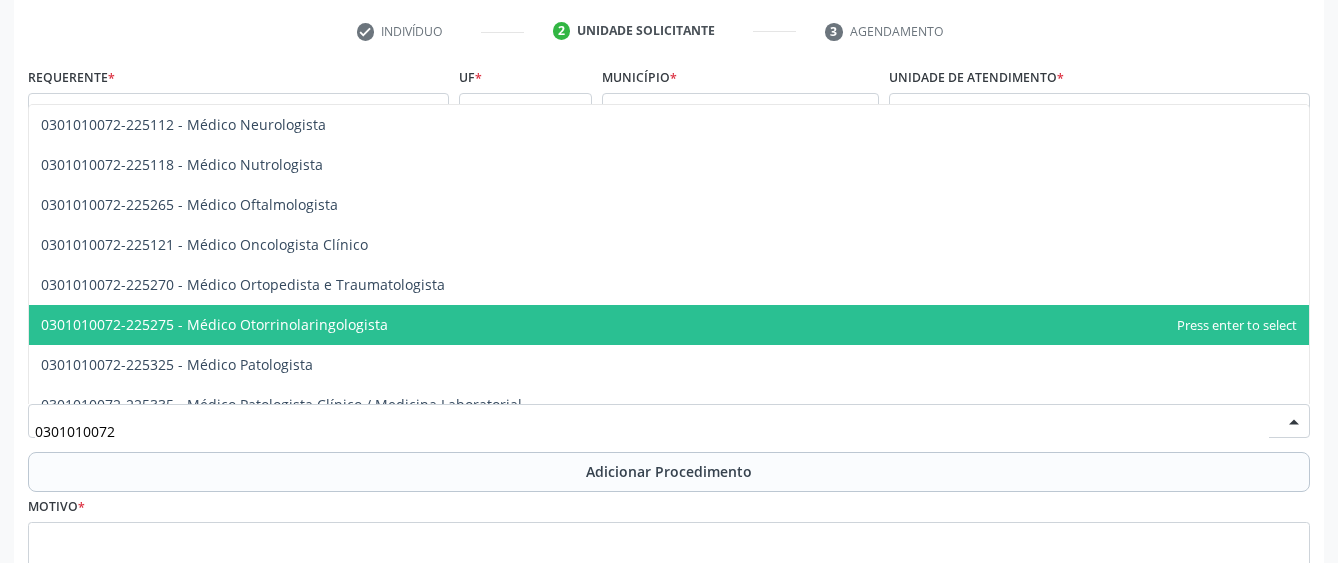 click on "0301010072-225275 - Médico Otorrinolaringologista" at bounding box center [669, 325] 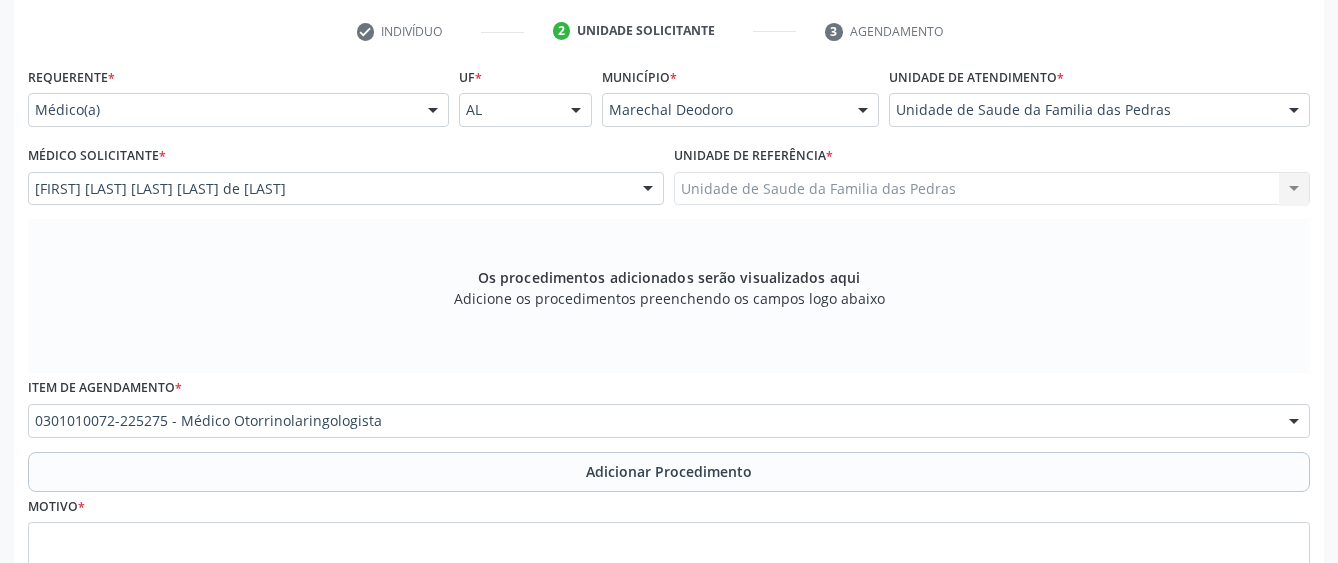 scroll, scrollTop: 566, scrollLeft: 0, axis: vertical 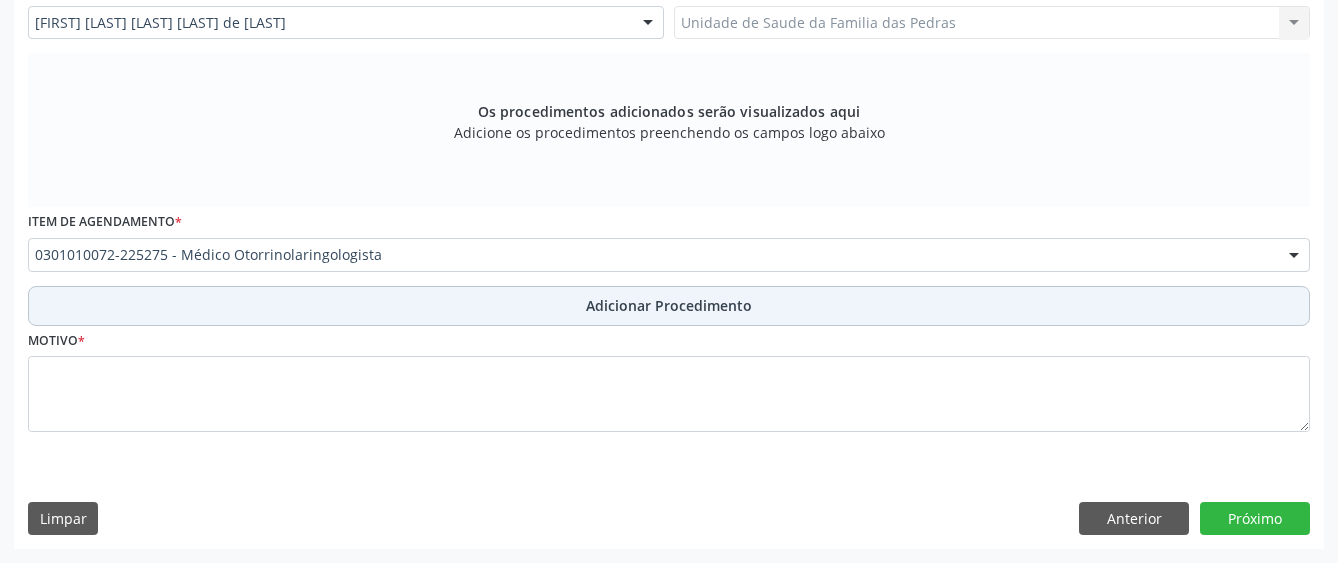 click on "Adicionar Procedimento" at bounding box center (669, 306) 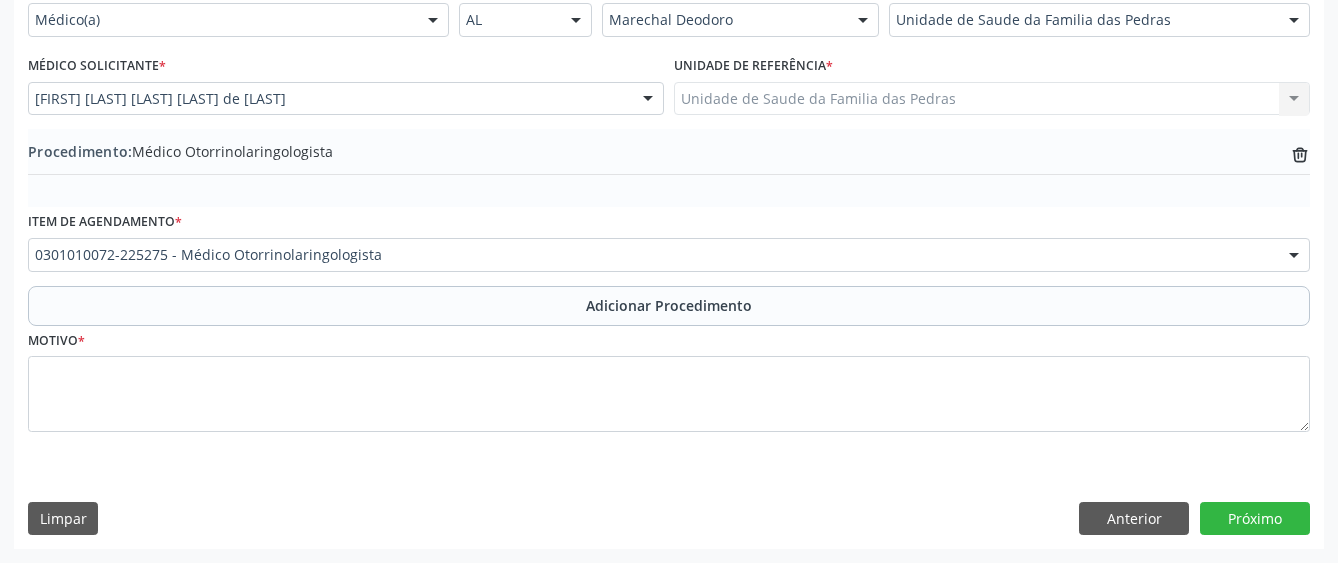 scroll, scrollTop: 490, scrollLeft: 0, axis: vertical 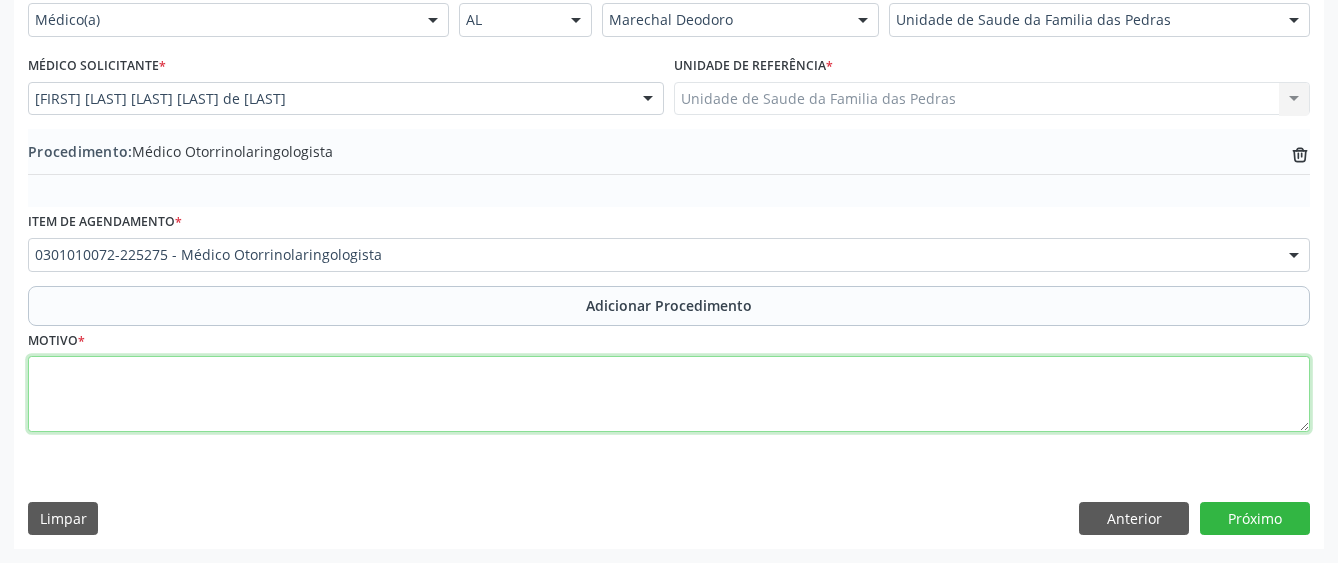 click at bounding box center [669, 394] 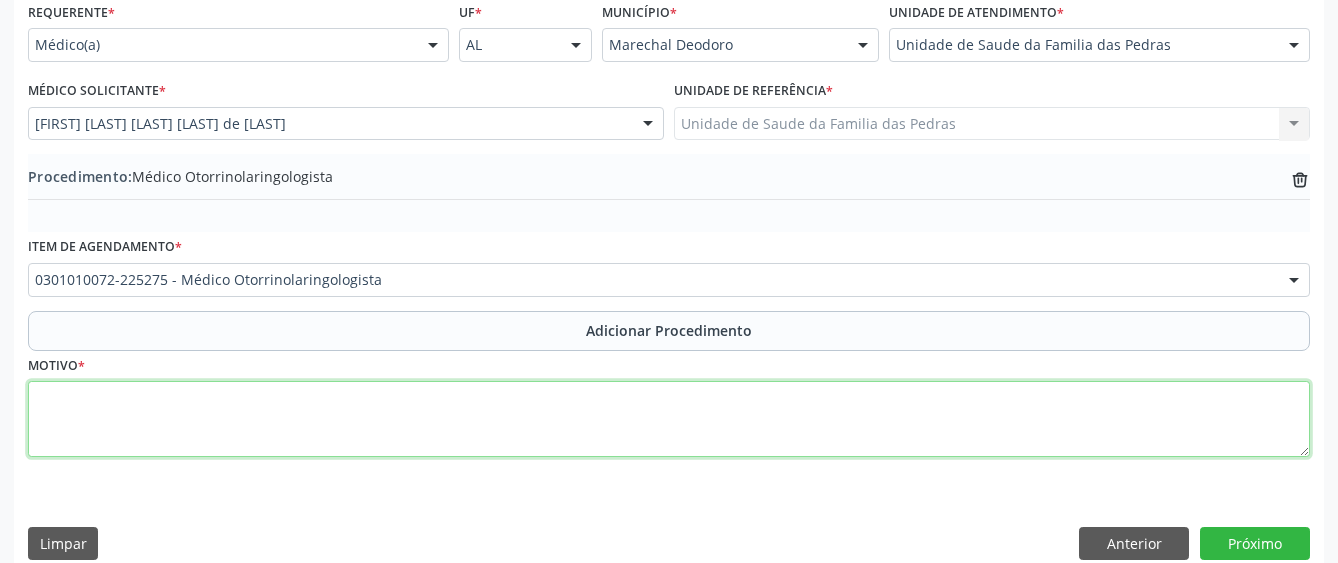 scroll, scrollTop: 483, scrollLeft: 0, axis: vertical 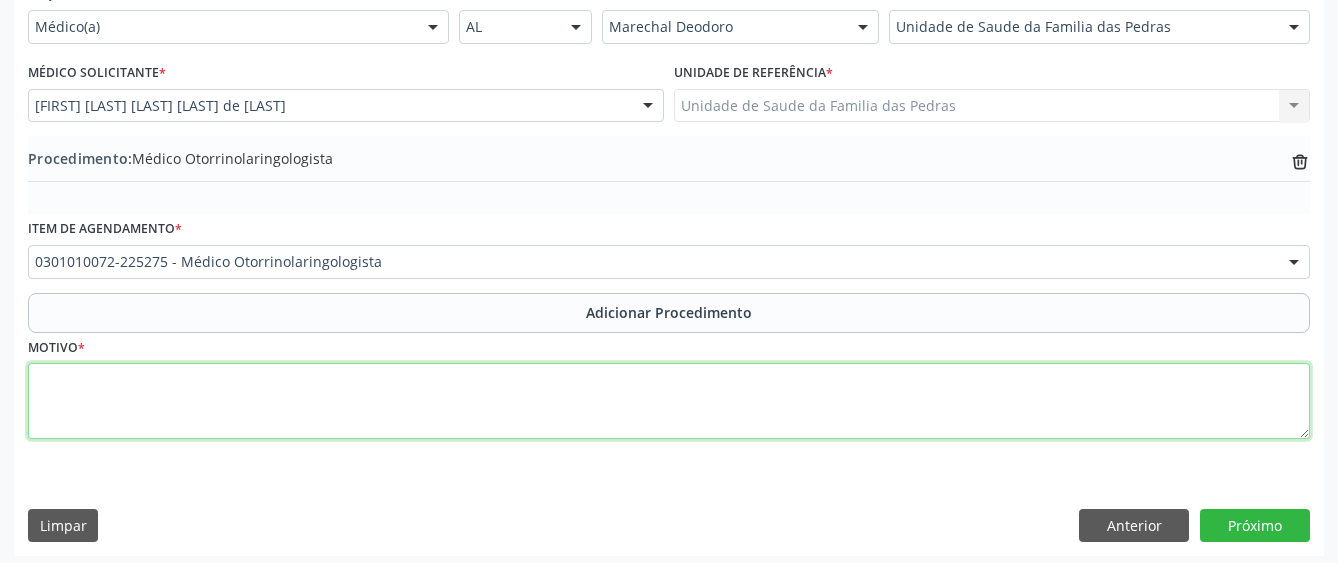 click at bounding box center (669, 401) 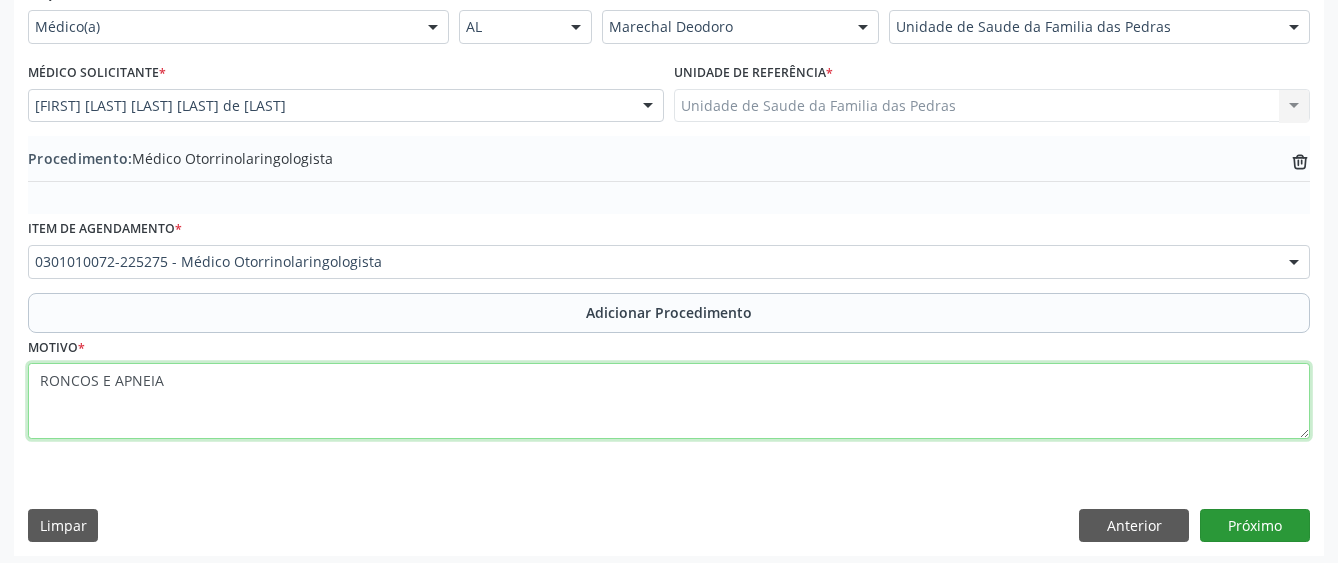 type on "RONCOS E APNEIA" 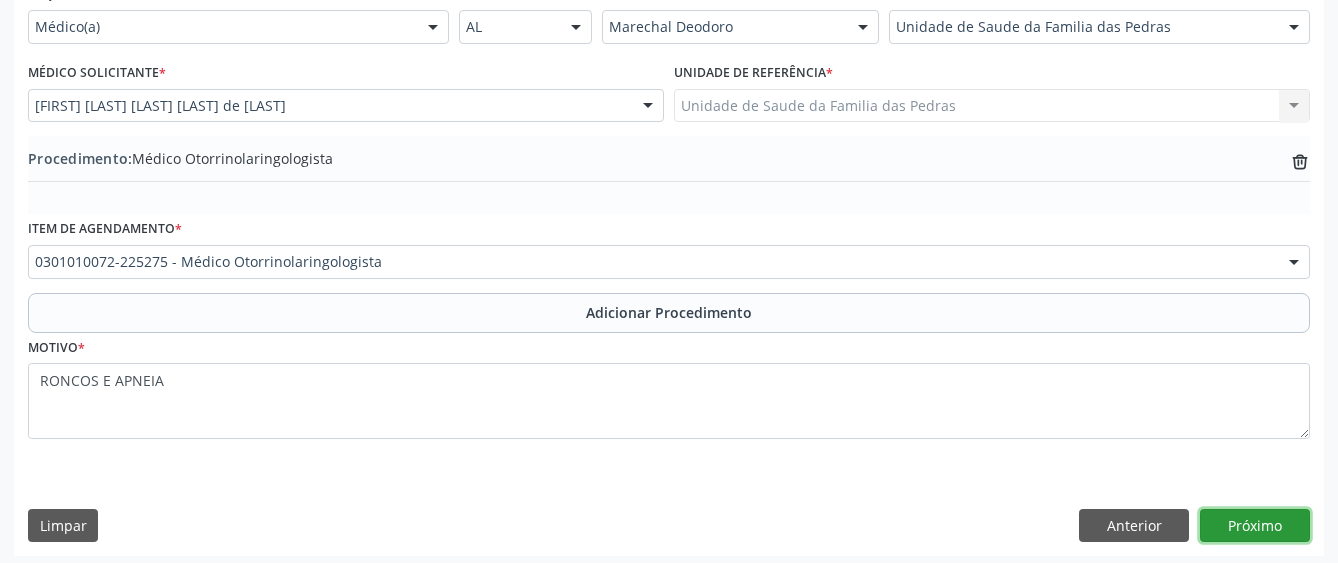 click on "Próximo" at bounding box center [1255, 526] 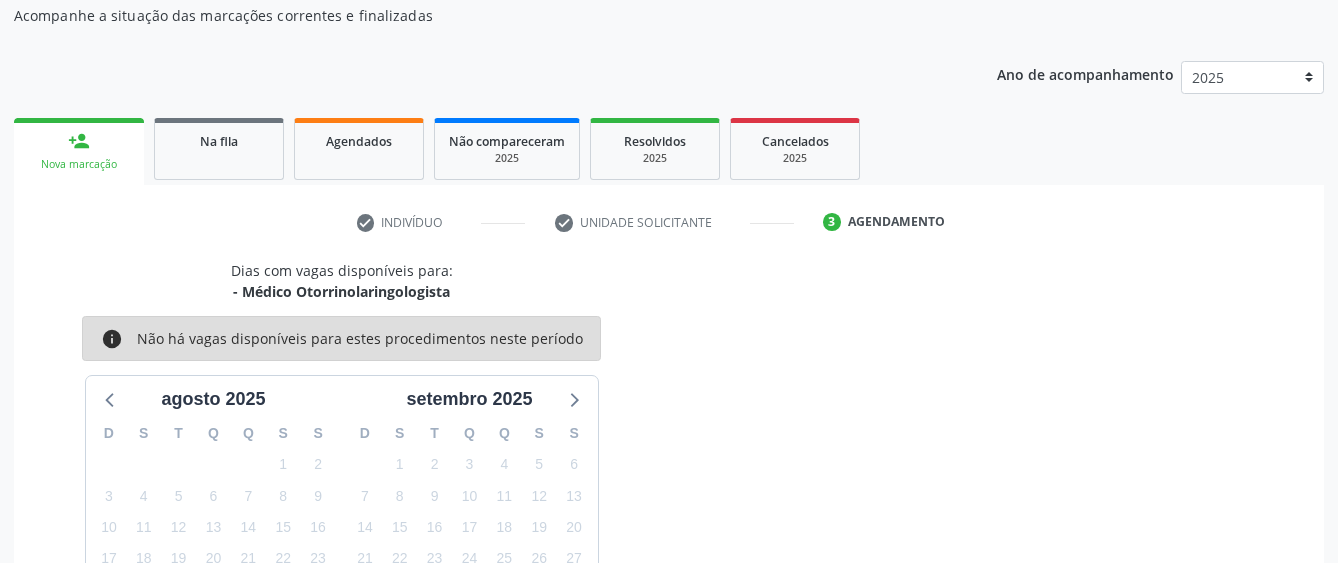 scroll, scrollTop: 194, scrollLeft: 0, axis: vertical 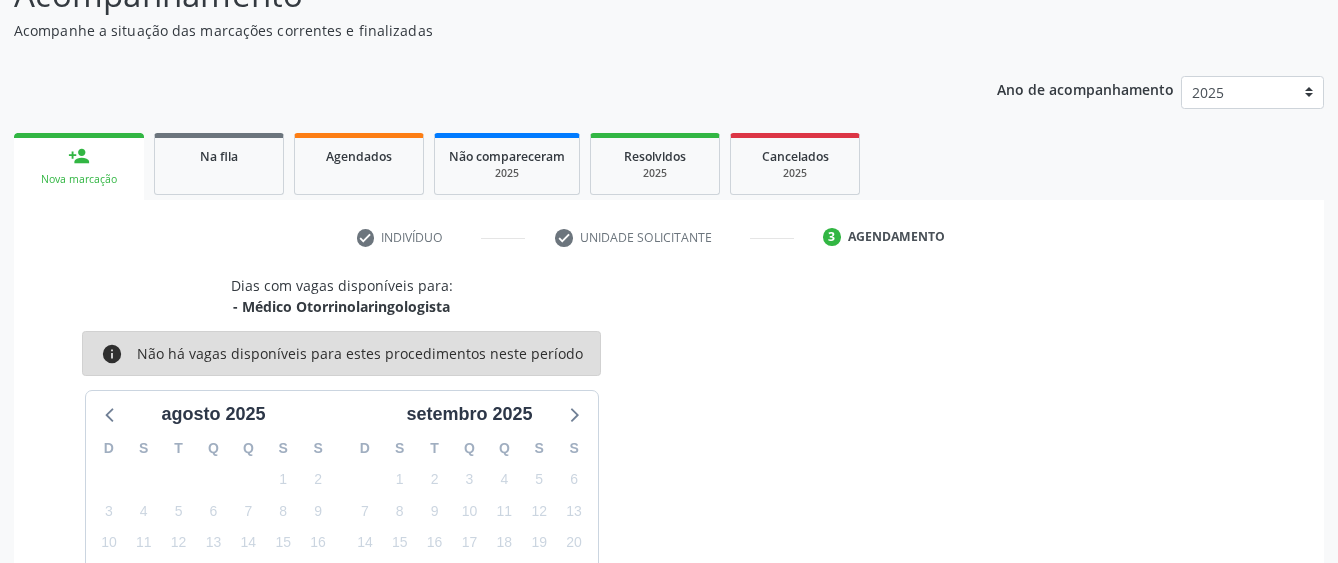 click on "person_add
Nova marcação" at bounding box center [79, 166] 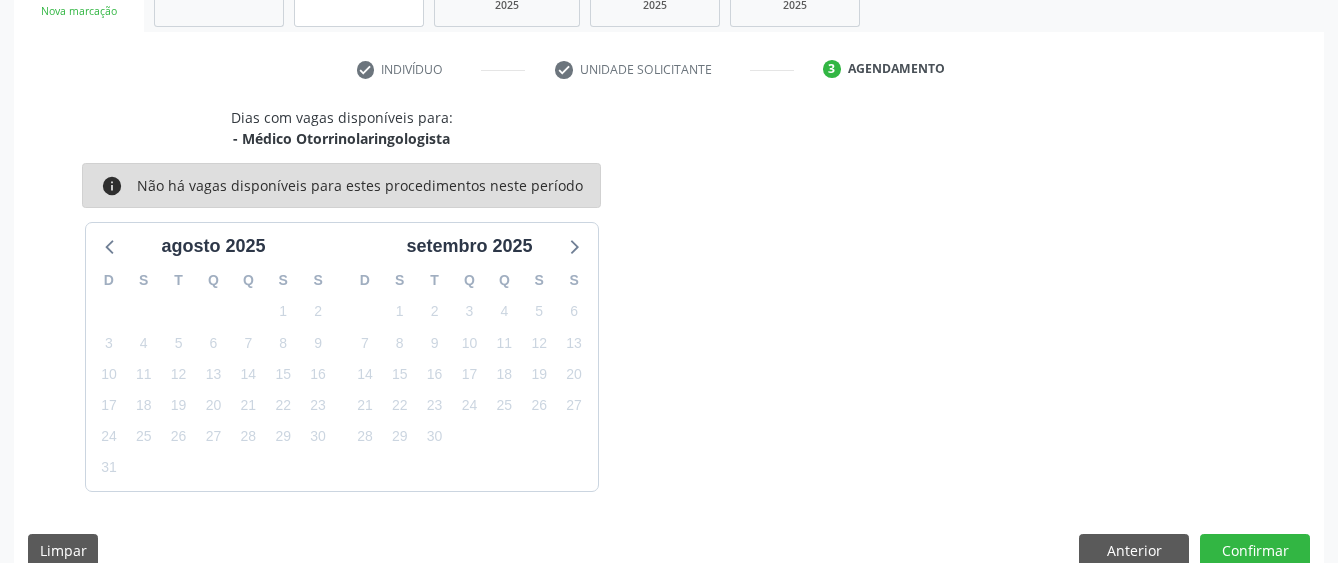 scroll, scrollTop: 394, scrollLeft: 0, axis: vertical 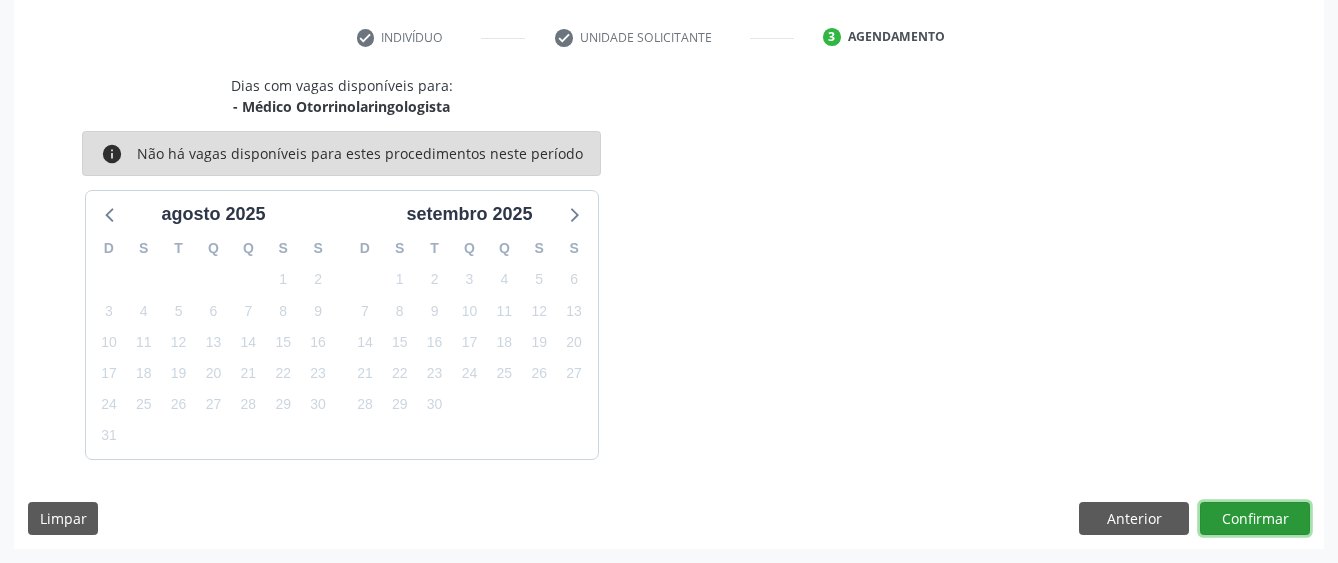 click on "Confirmar" at bounding box center (1255, 519) 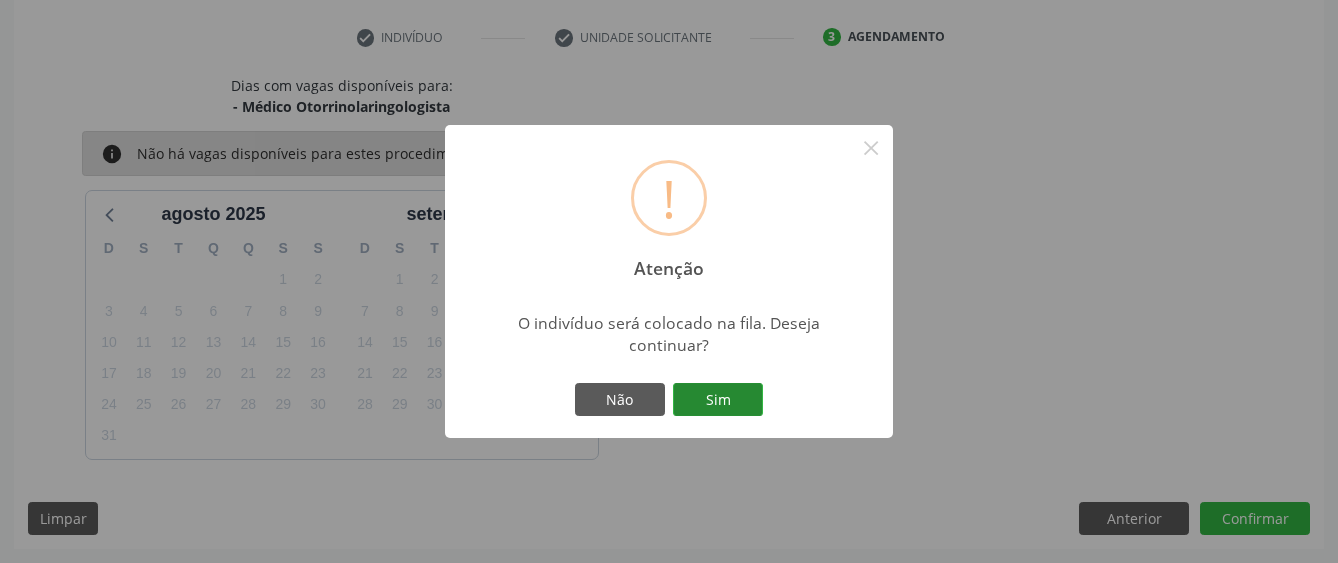 click on "Sim" at bounding box center [718, 400] 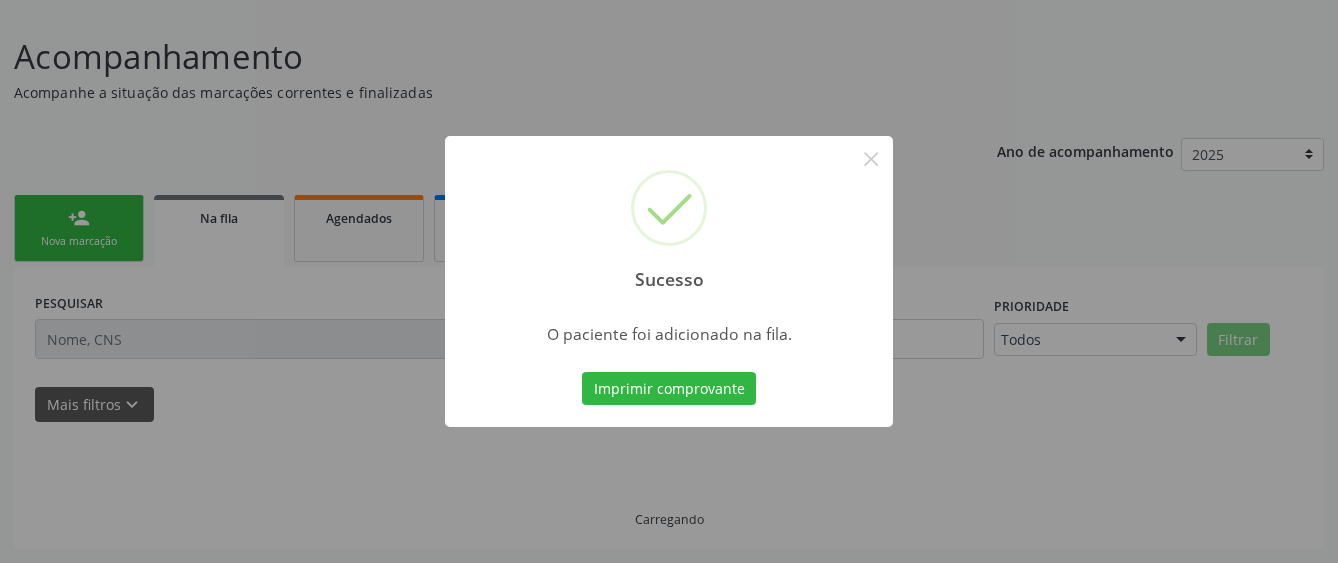 scroll, scrollTop: 132, scrollLeft: 0, axis: vertical 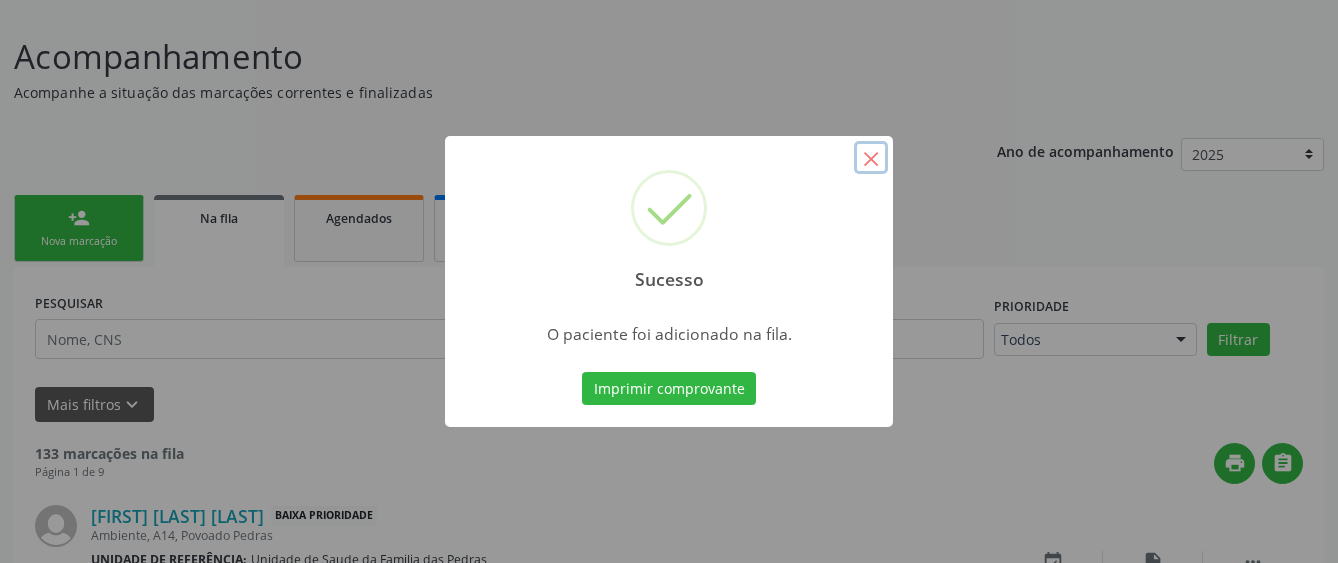 click on "×" at bounding box center (871, 158) 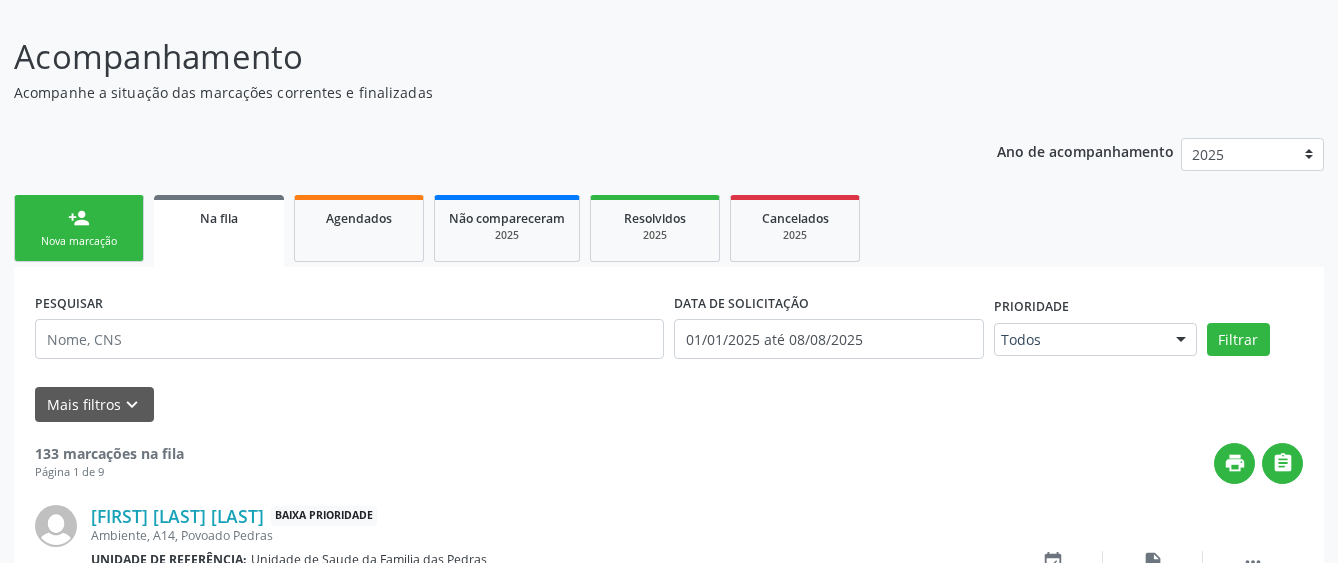 click on "Nova marcação" at bounding box center (79, 241) 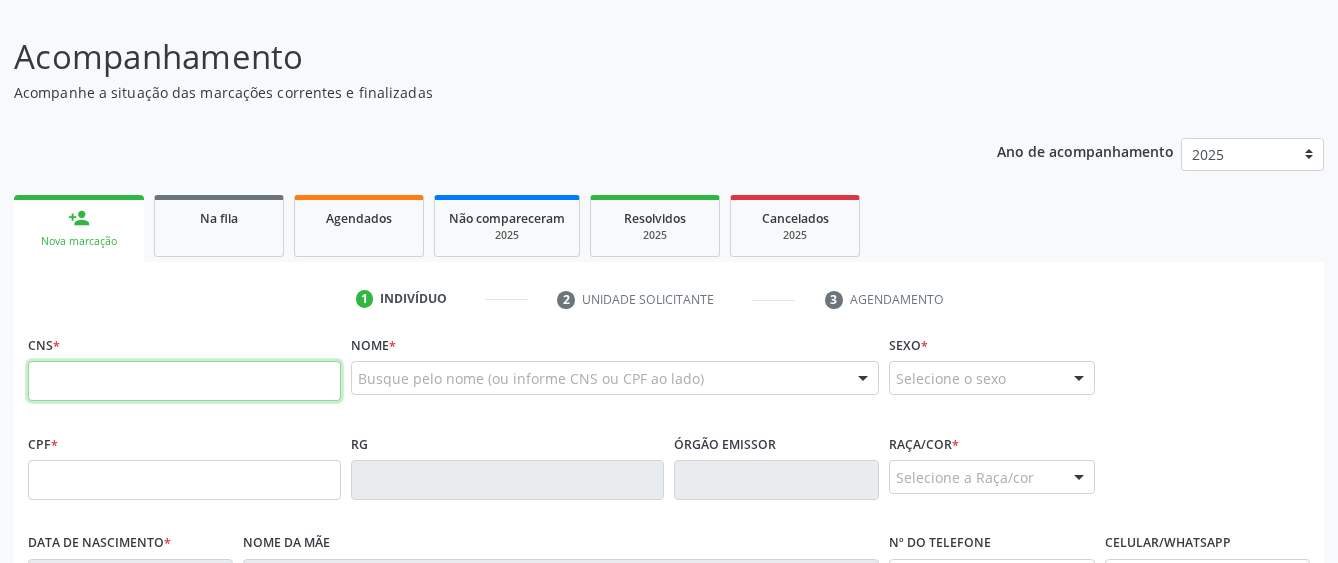 click at bounding box center (184, 381) 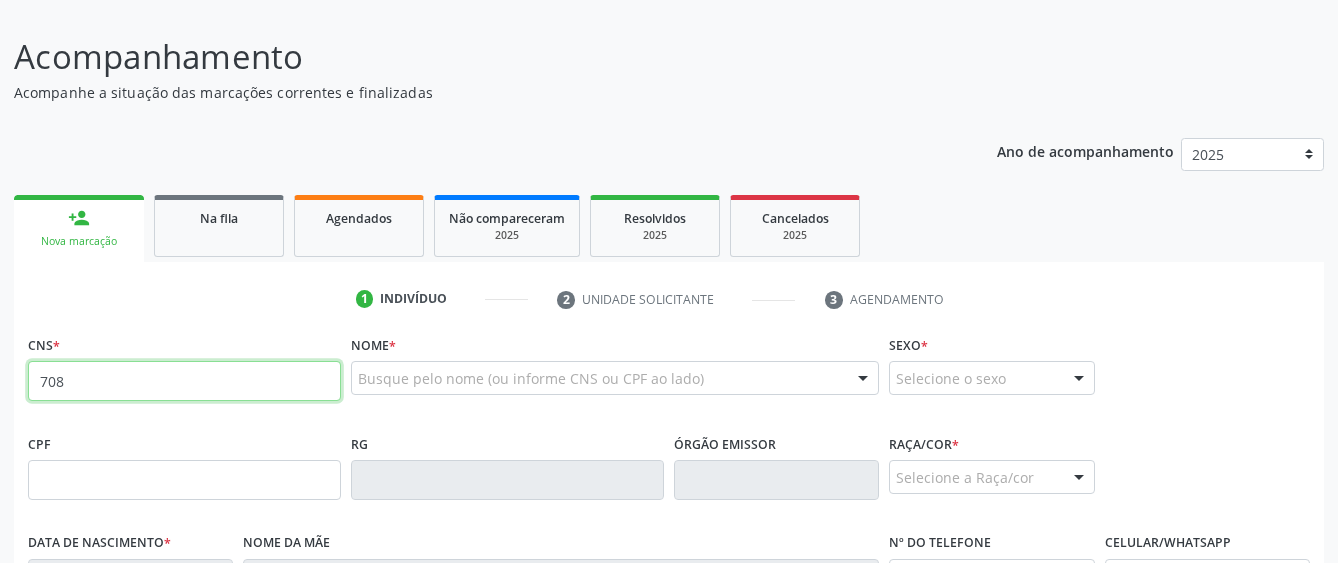 type on "[PHONE]" 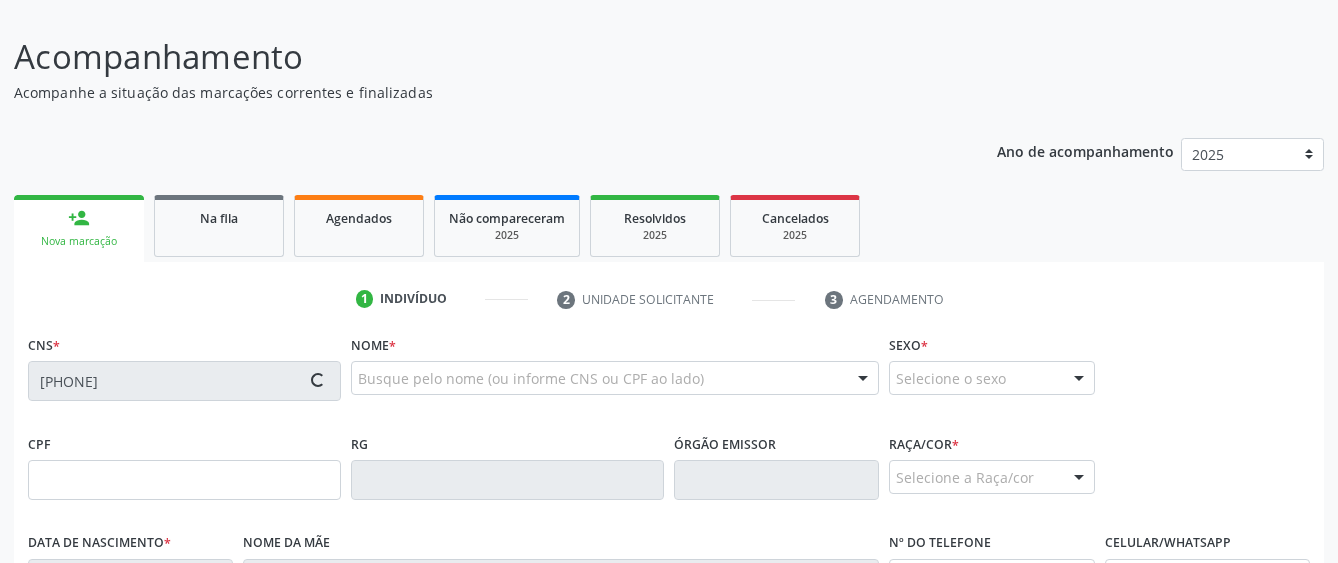 type on "[CPF]" 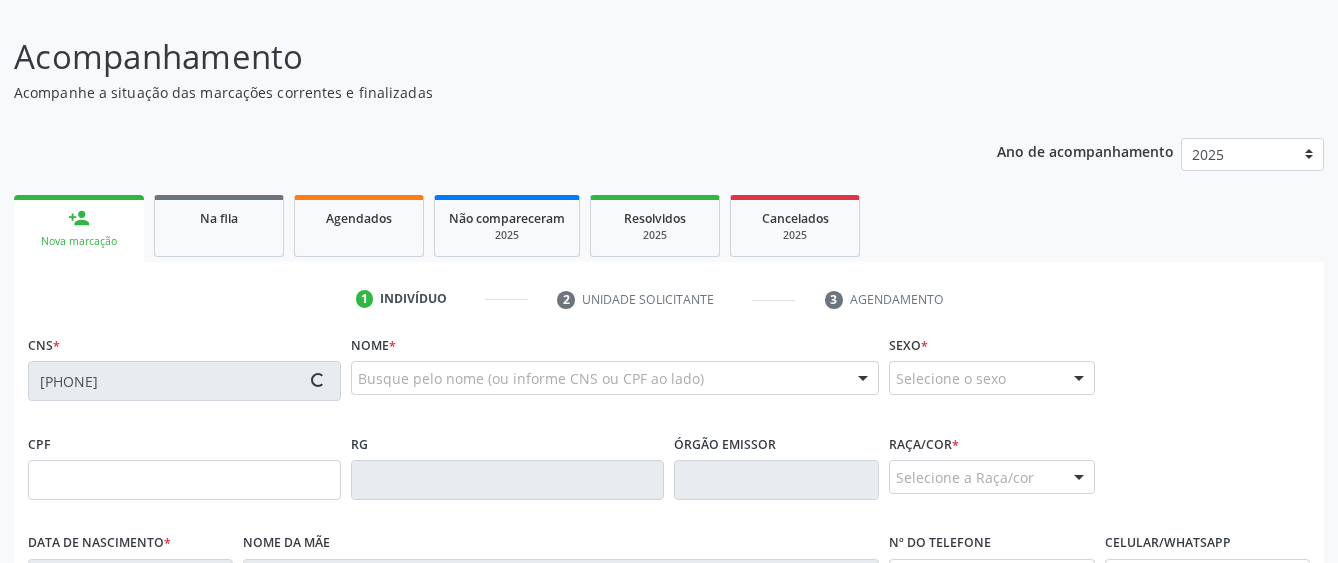 type on "[DATE]" 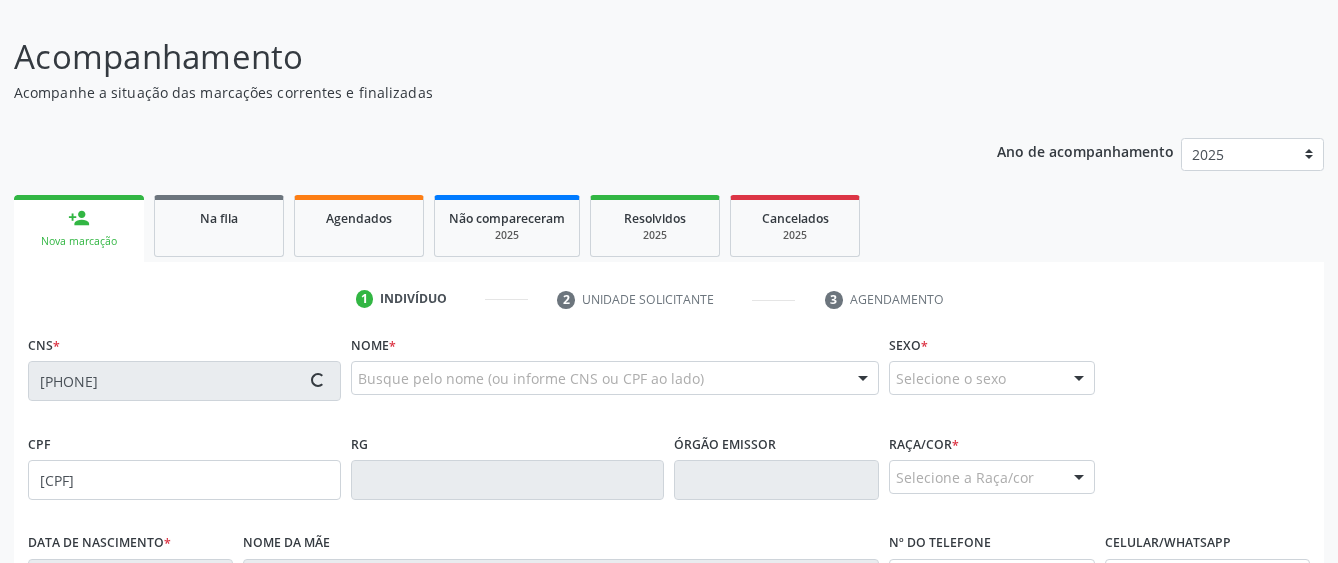 type on "[FIRST] [LAST] [LAST] [LAST]" 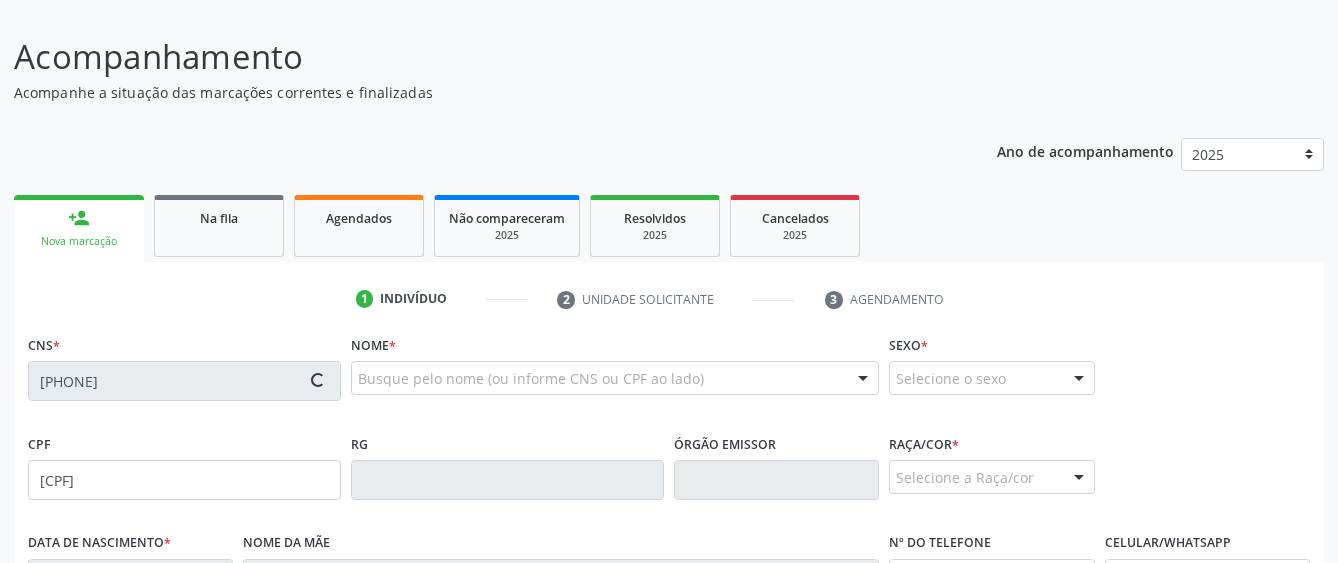 type on "([PHONE]) [PHONE]-[PHONE]" 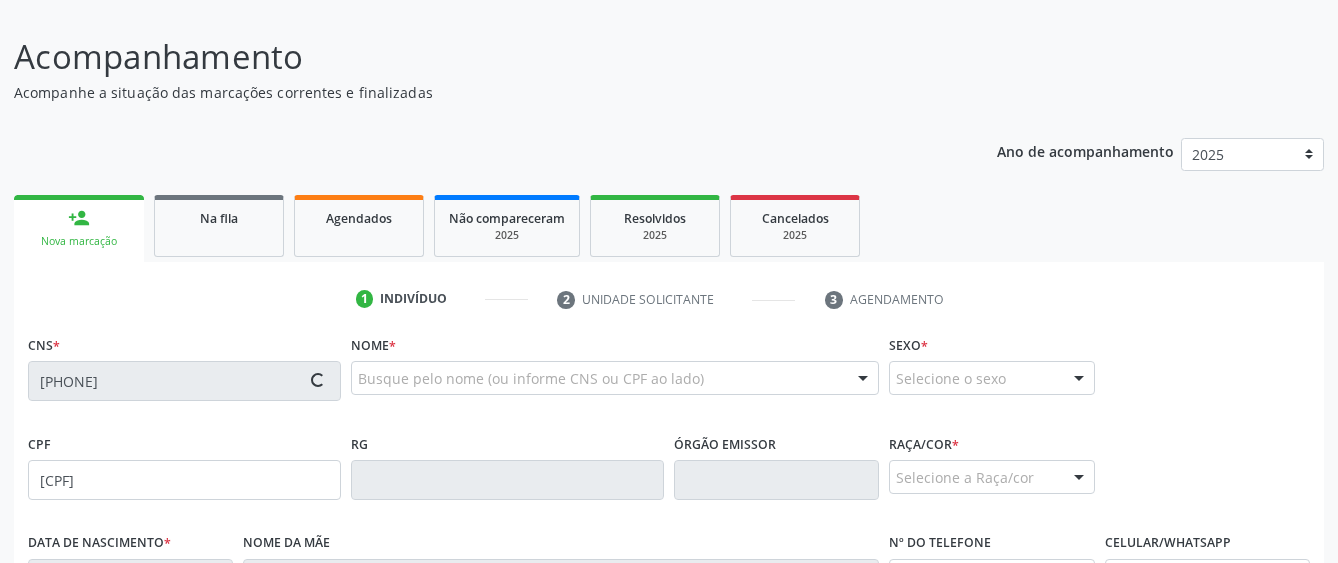 type on "S/N" 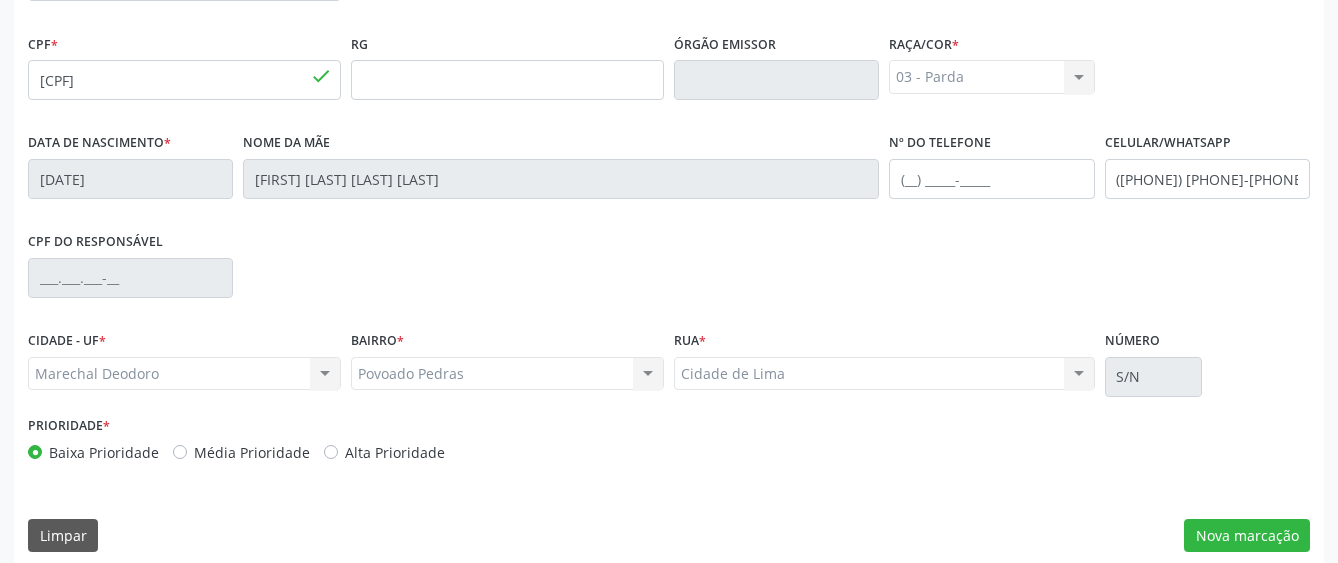 scroll, scrollTop: 549, scrollLeft: 0, axis: vertical 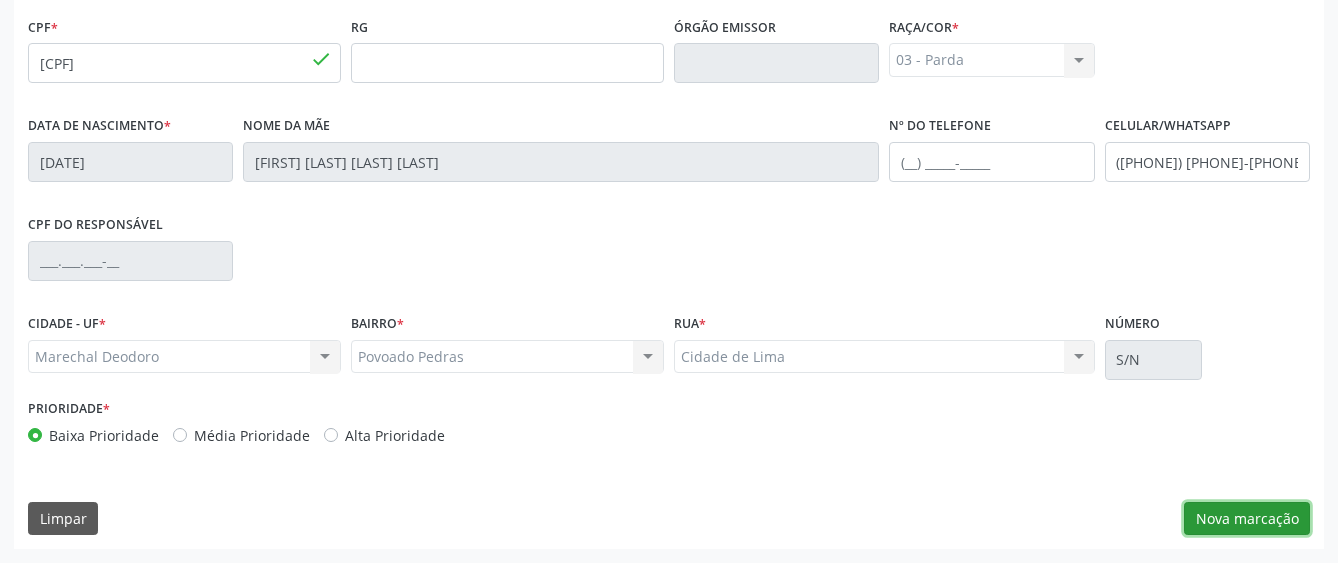 click on "Nova marcação" at bounding box center [1247, 519] 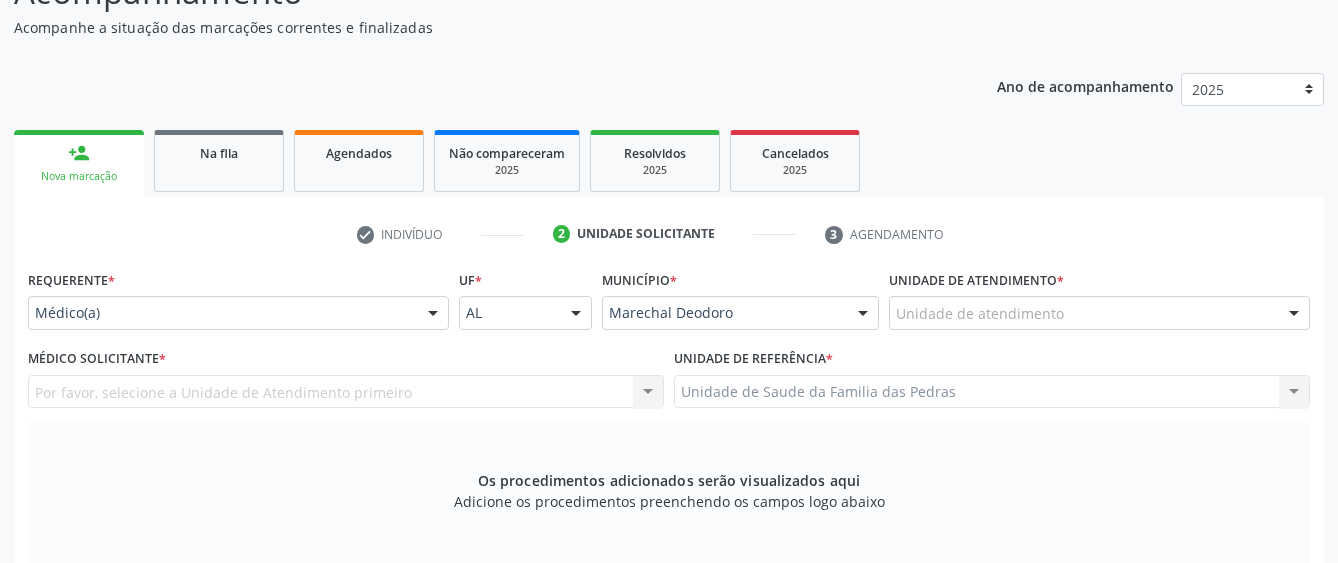 scroll, scrollTop: 149, scrollLeft: 0, axis: vertical 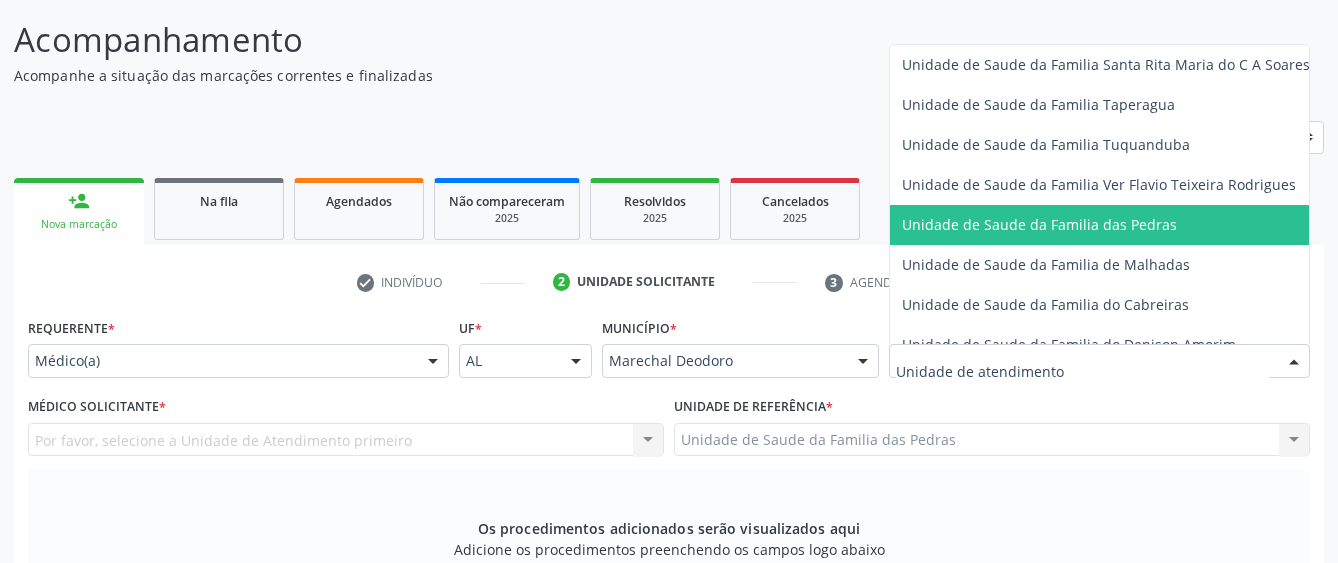 click on "Unidade de Saude da Familia das Pedras" at bounding box center [1106, 225] 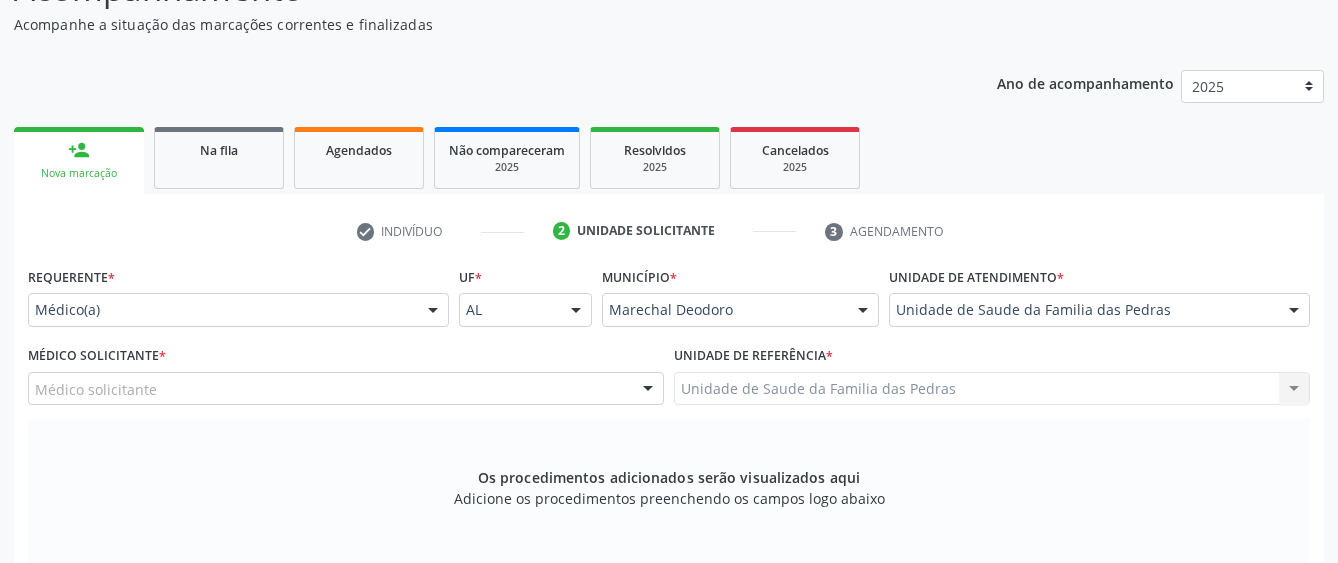 scroll, scrollTop: 249, scrollLeft: 0, axis: vertical 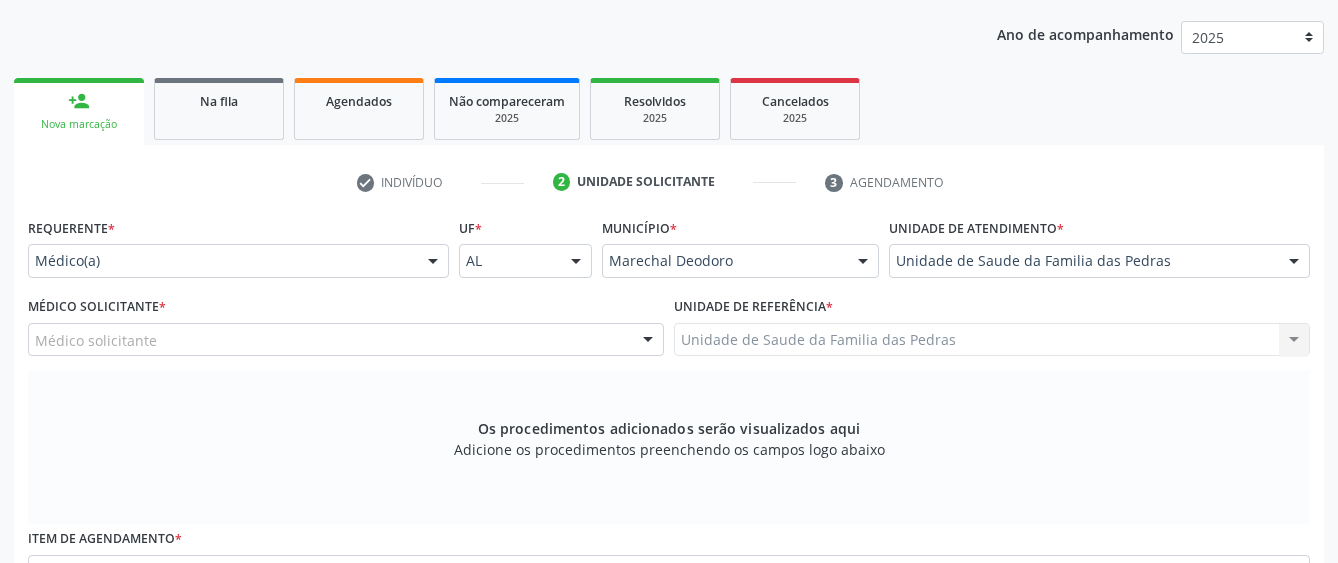 click on "Médico solicitante" at bounding box center [346, 340] 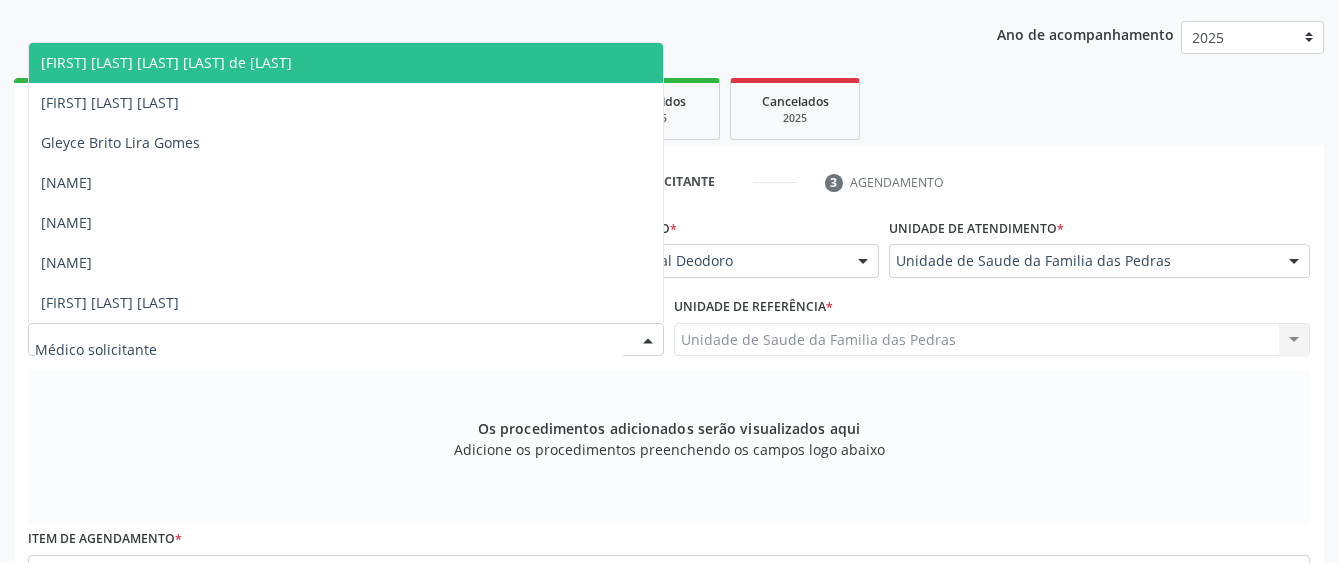 click on "[FIRST] [LAST] [LAST] [LAST] de [LAST]" at bounding box center [346, 63] 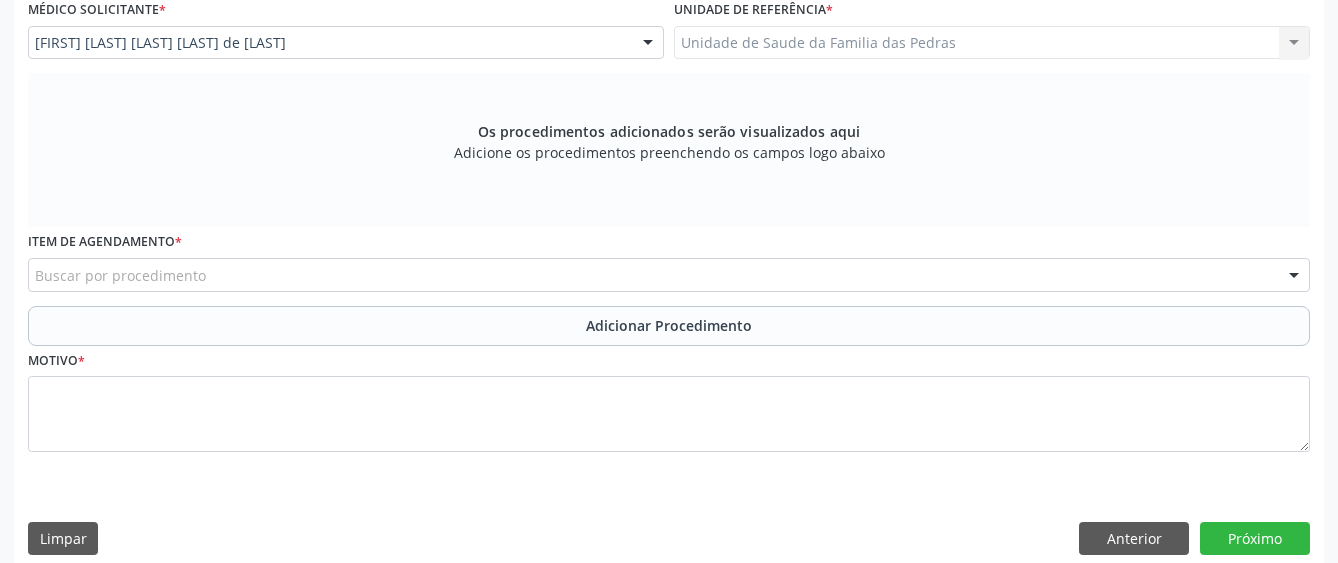 scroll, scrollTop: 549, scrollLeft: 0, axis: vertical 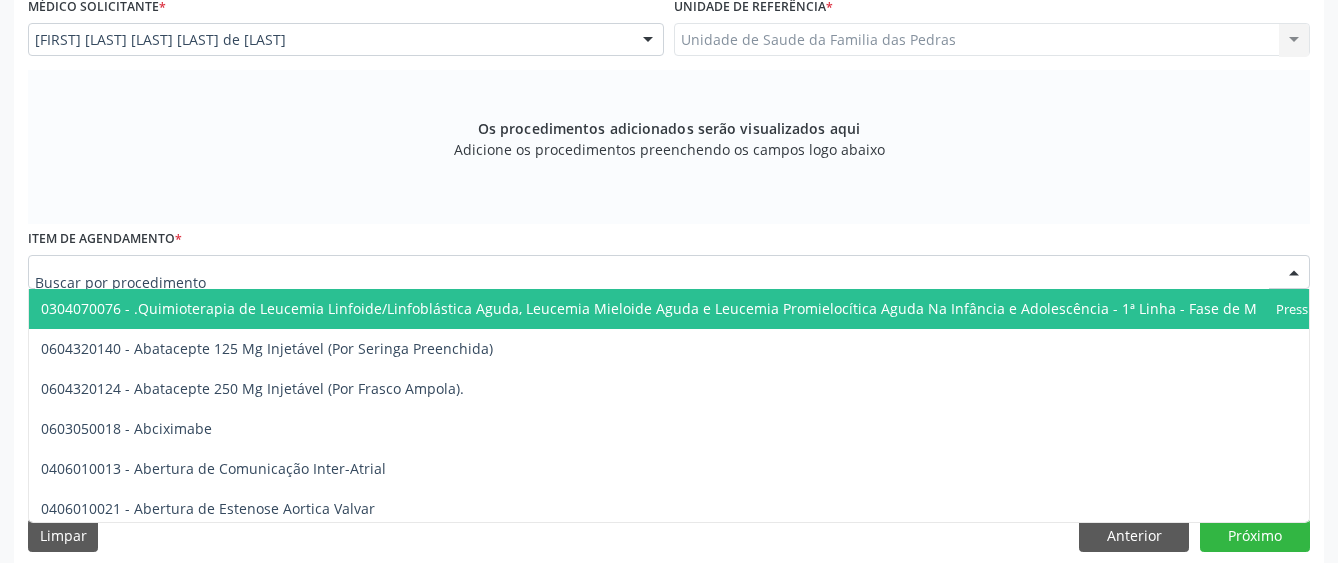 click at bounding box center (669, 272) 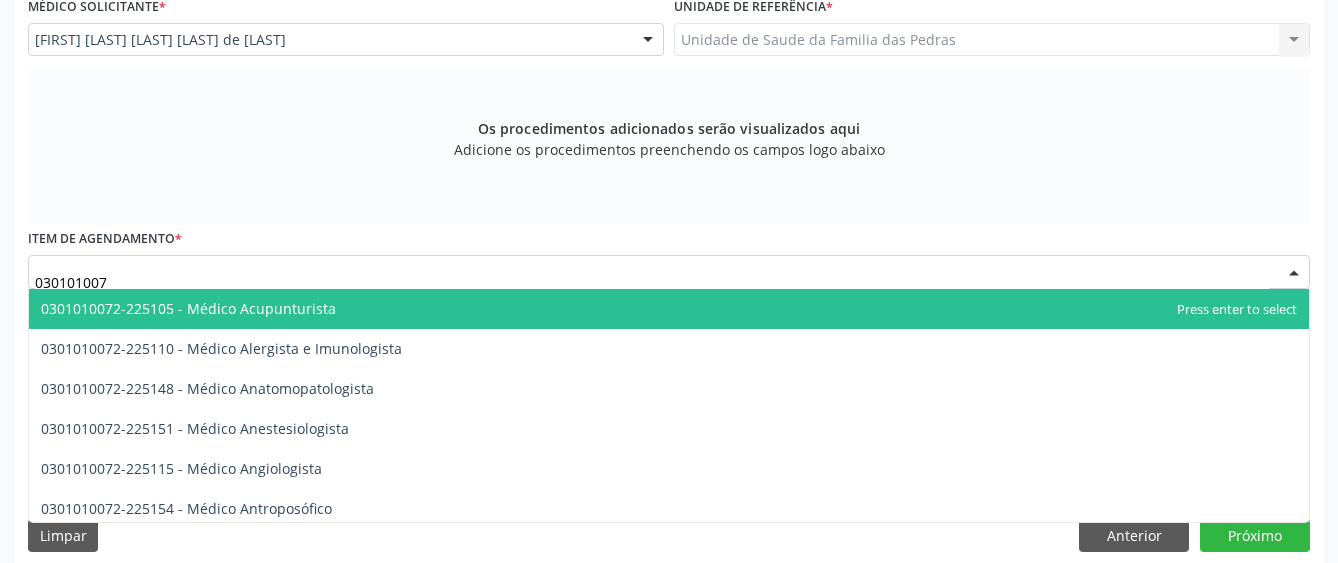 type on "0301010072" 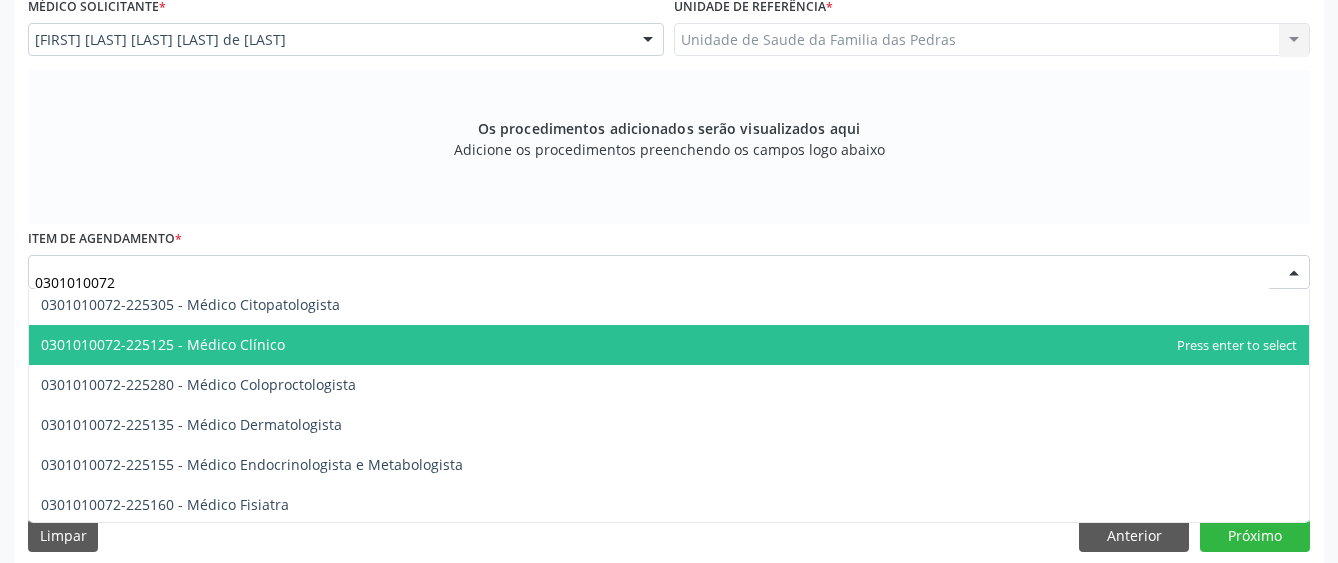 scroll, scrollTop: 800, scrollLeft: 0, axis: vertical 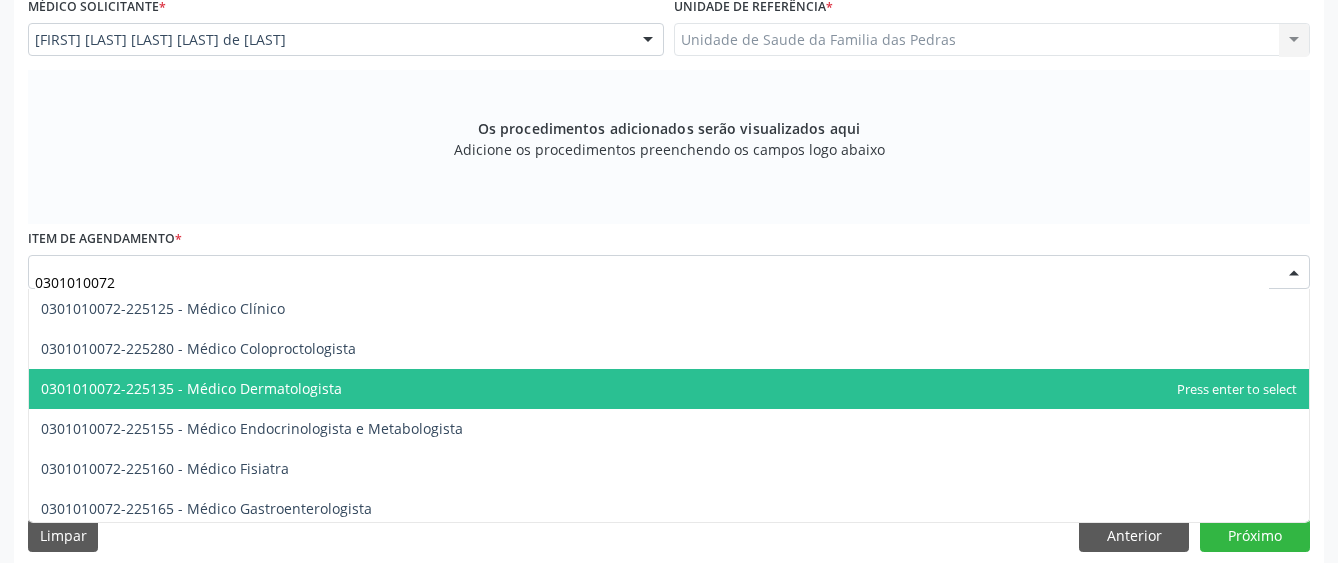 click on "0301010072-225135 - Médico Dermatologista" at bounding box center [669, 389] 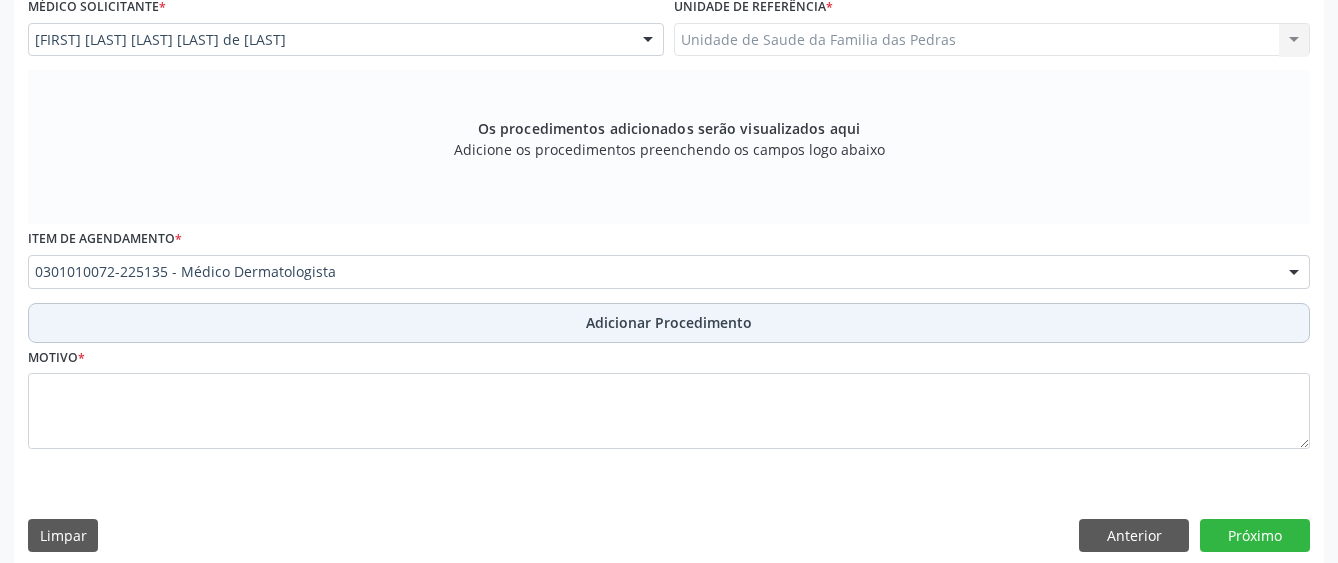 click on "Adicionar Procedimento" at bounding box center [669, 323] 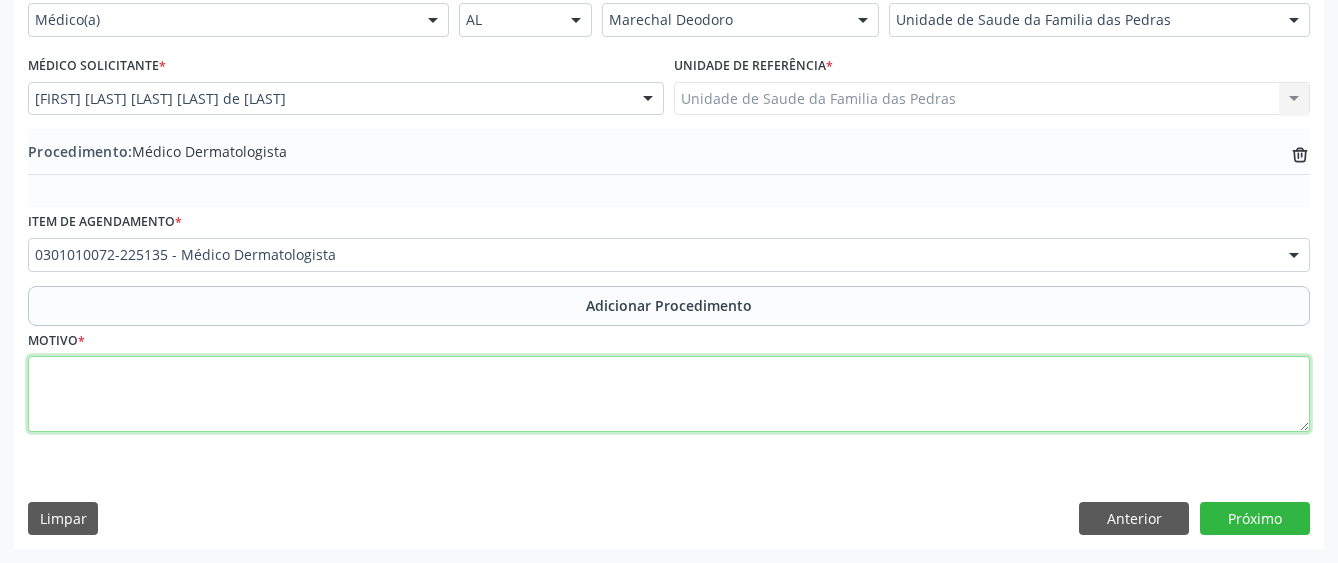 click at bounding box center [669, 394] 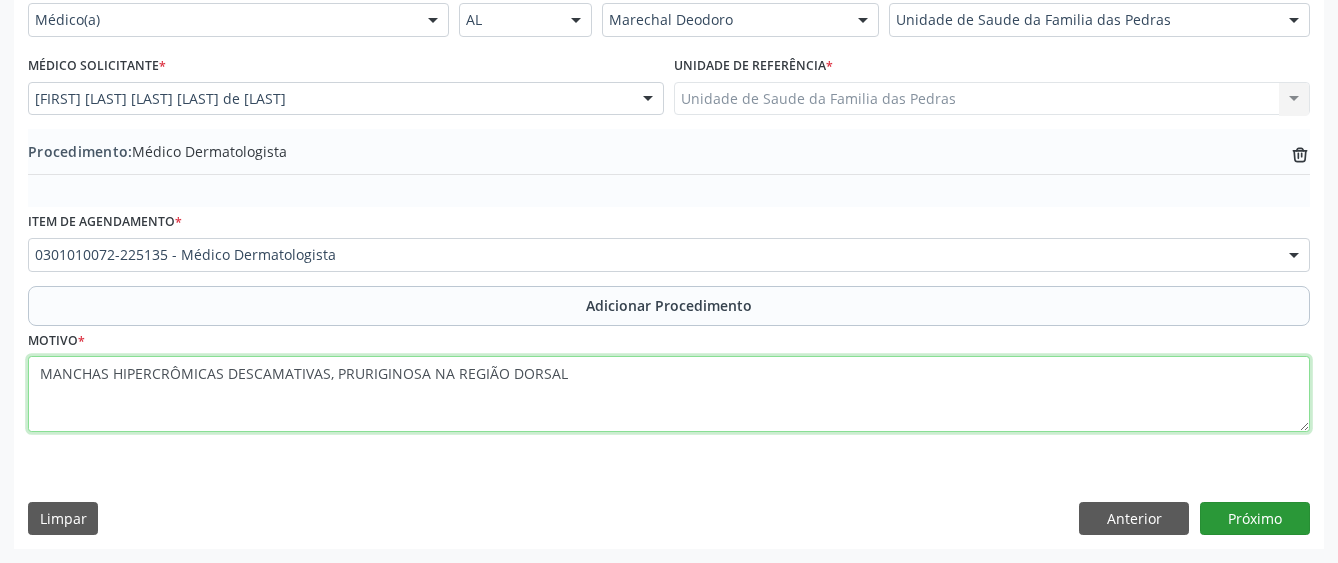 type on "MANCHAS HIPERCRÔMICAS DESCAMATIVAS, PRURIGINOSA NA REGIÃO DORSAL" 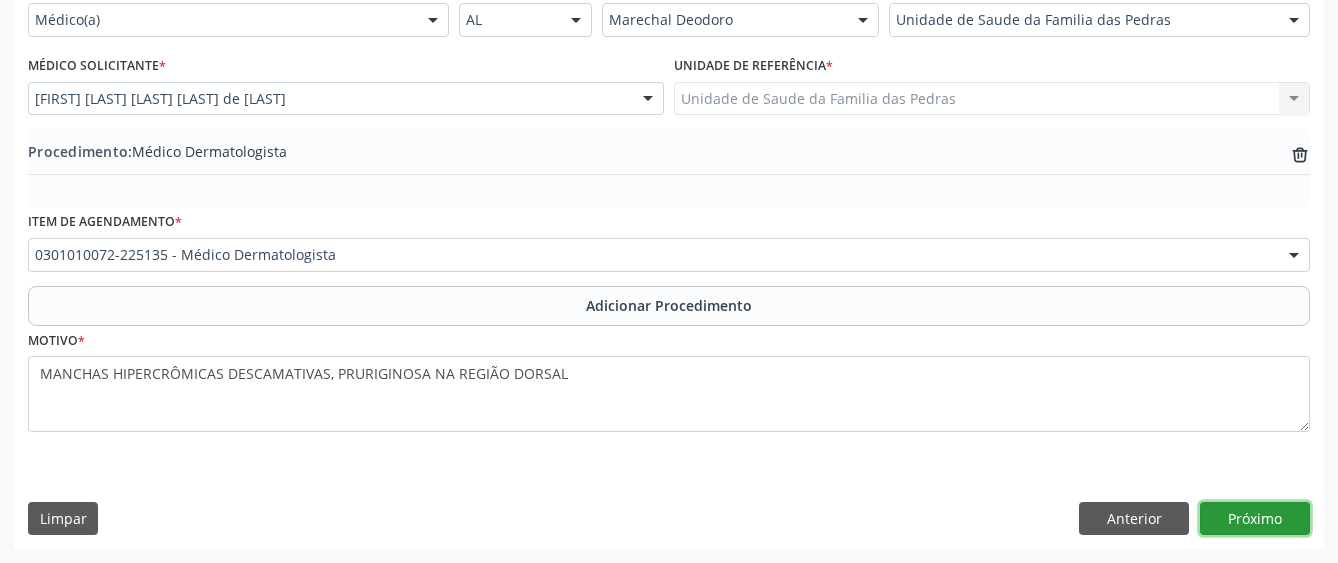 click on "Próximo" at bounding box center [1255, 519] 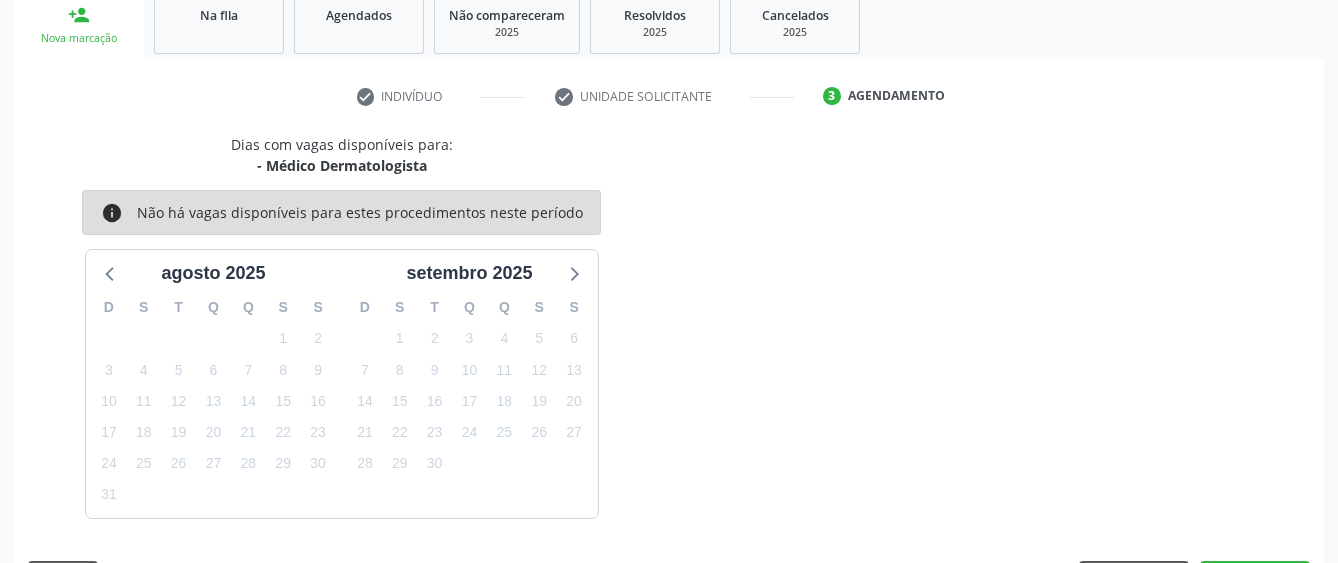 scroll, scrollTop: 394, scrollLeft: 0, axis: vertical 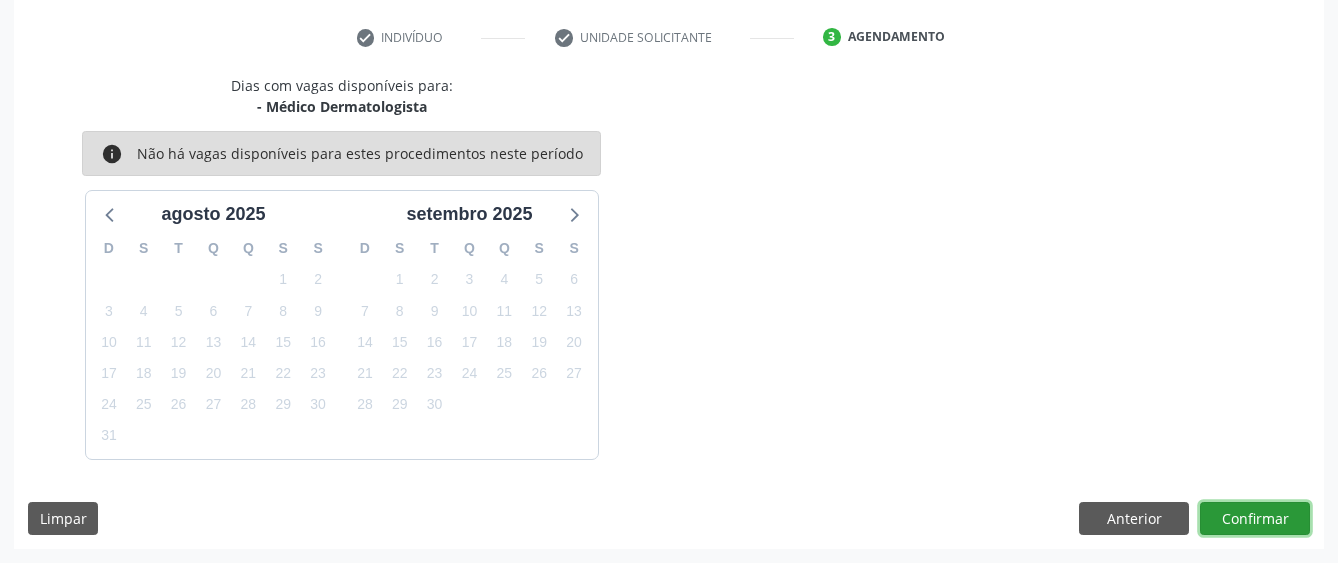 click on "Confirmar" at bounding box center [1255, 519] 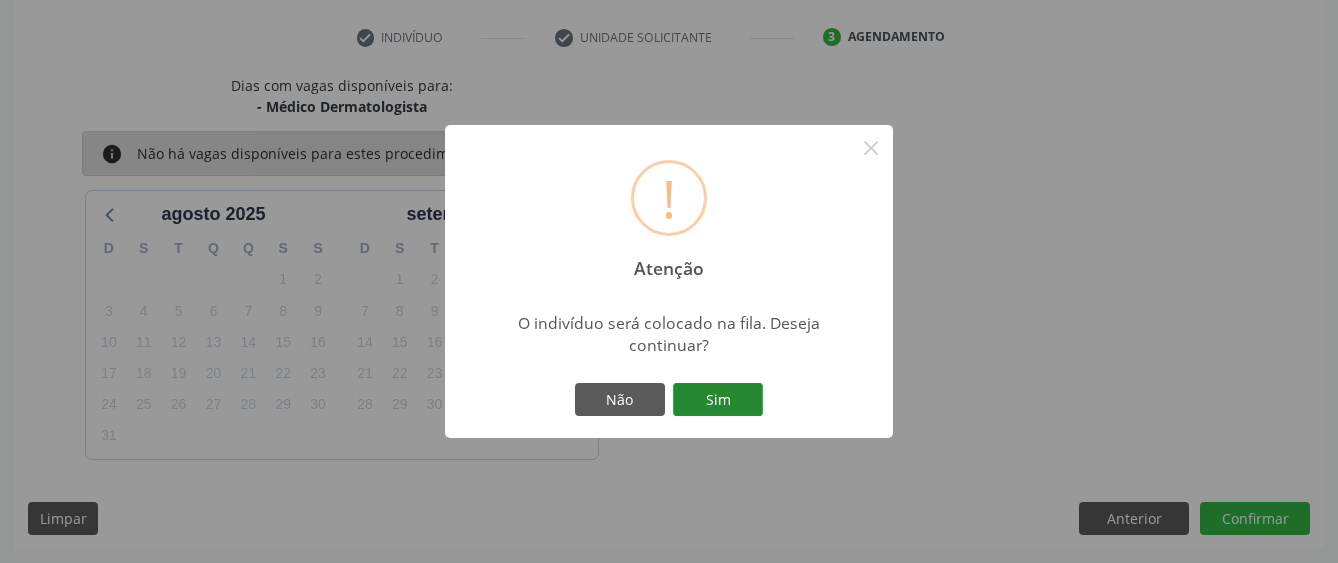 click on "Sim" at bounding box center (718, 400) 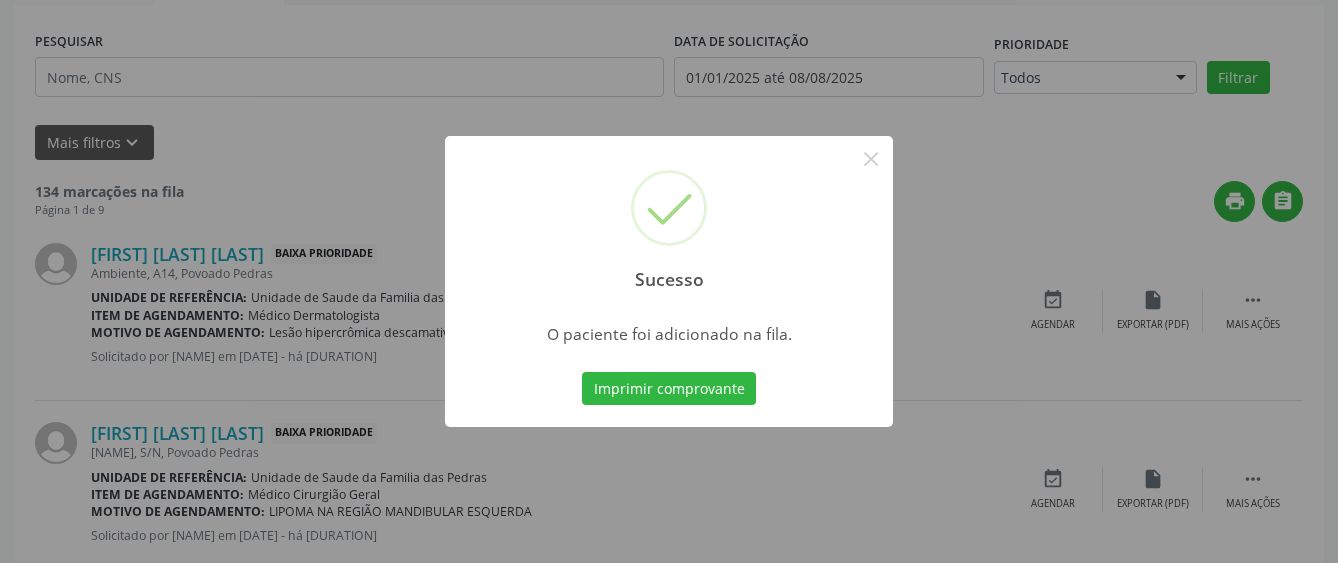 scroll, scrollTop: 132, scrollLeft: 0, axis: vertical 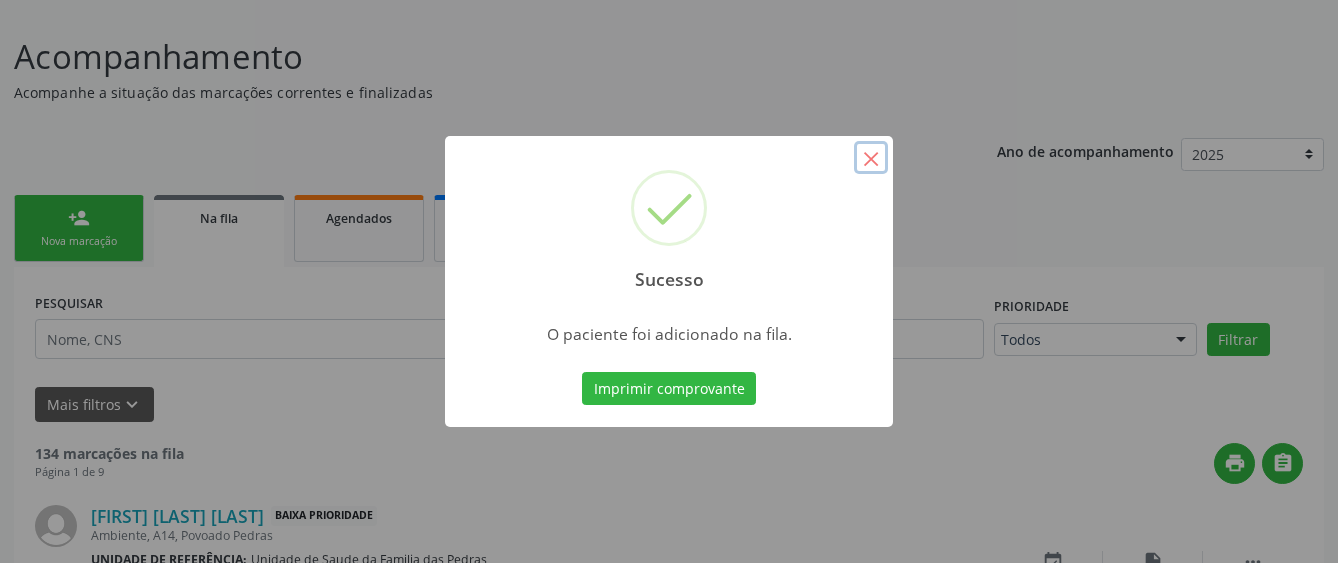 click on "×" at bounding box center (871, 158) 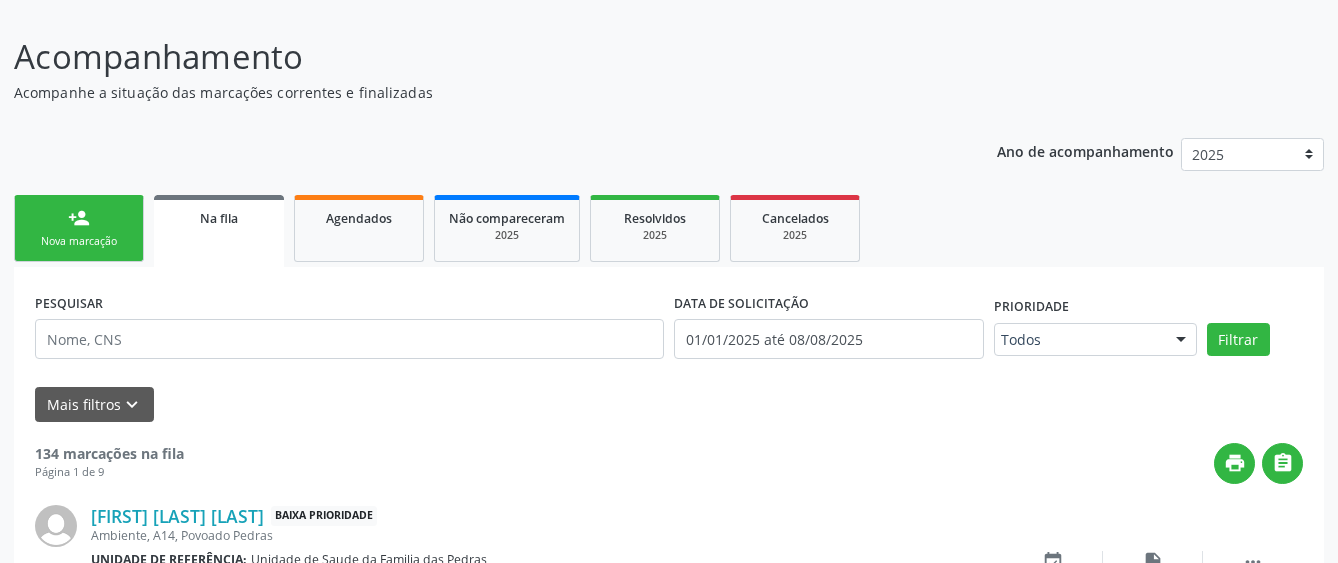 click on "Nova marcação" at bounding box center (79, 241) 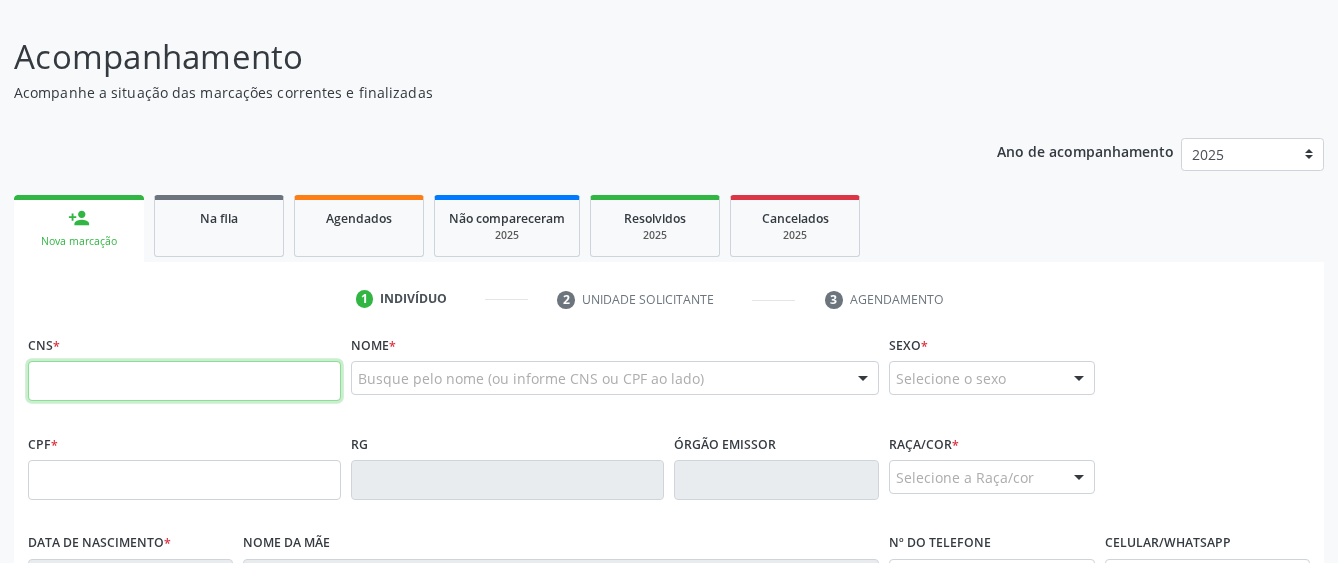 click at bounding box center [184, 381] 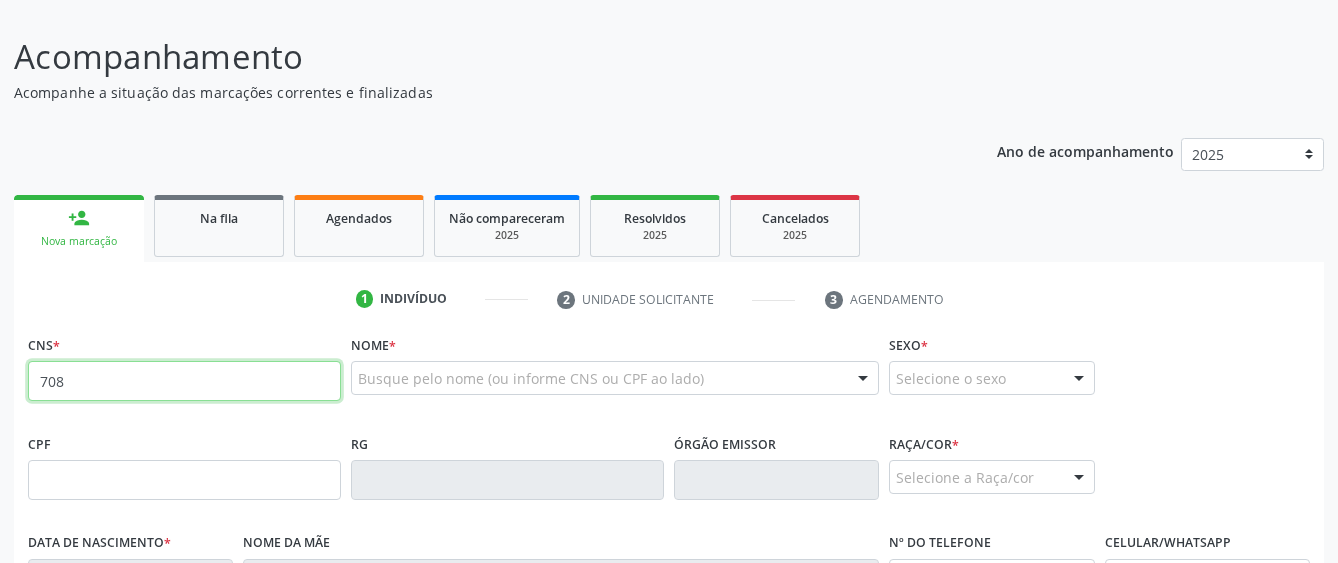 type on "[PHONE]" 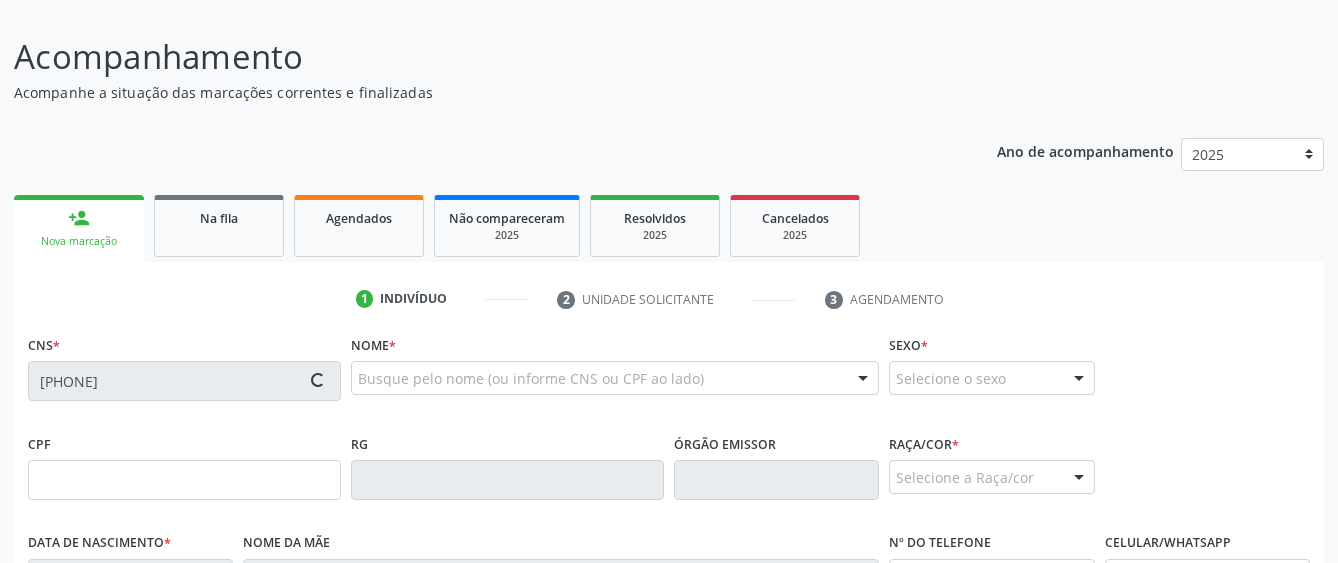 type on "[CPF]" 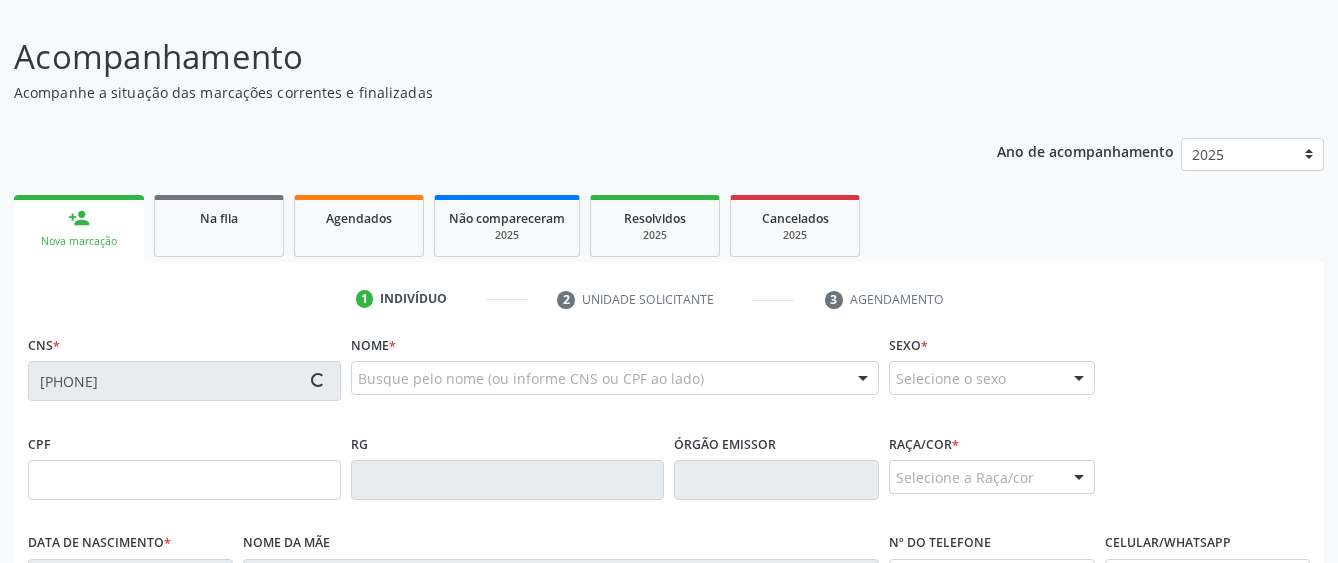 type on "[DATE]" 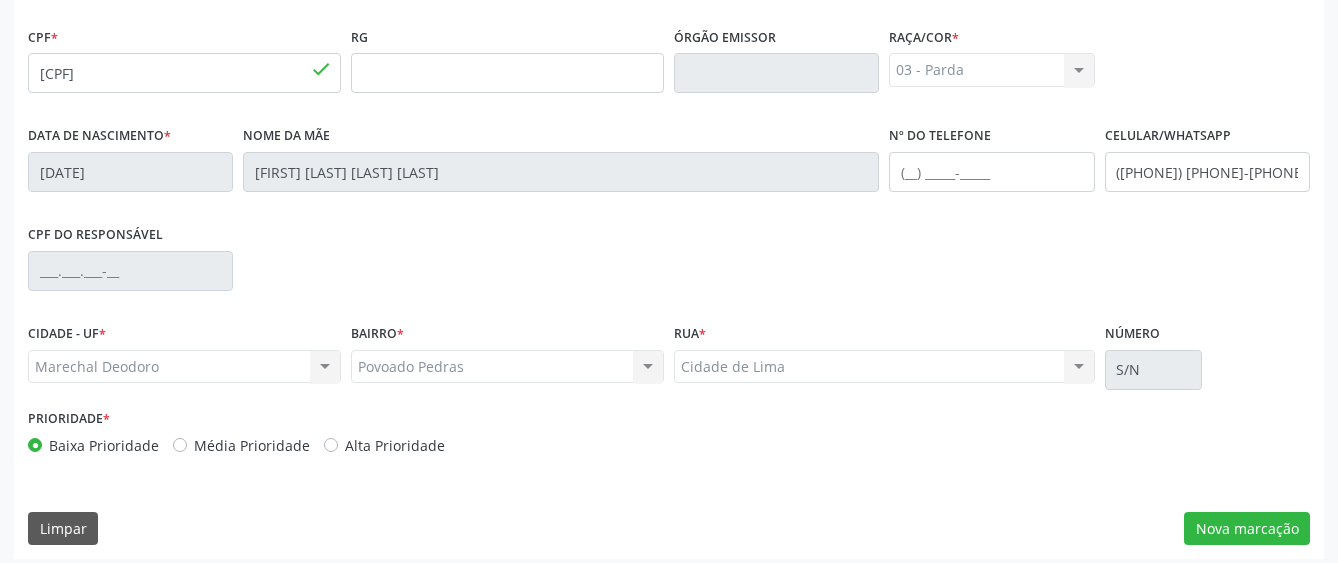 scroll, scrollTop: 549, scrollLeft: 0, axis: vertical 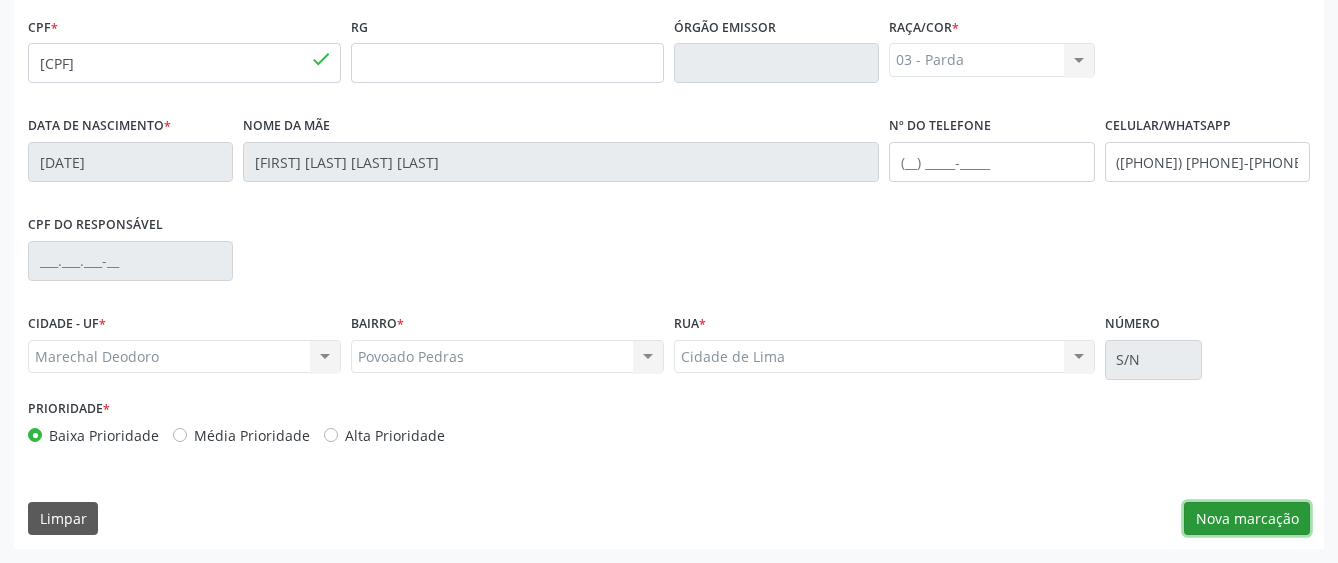 click on "Nova marcação" at bounding box center [1247, 519] 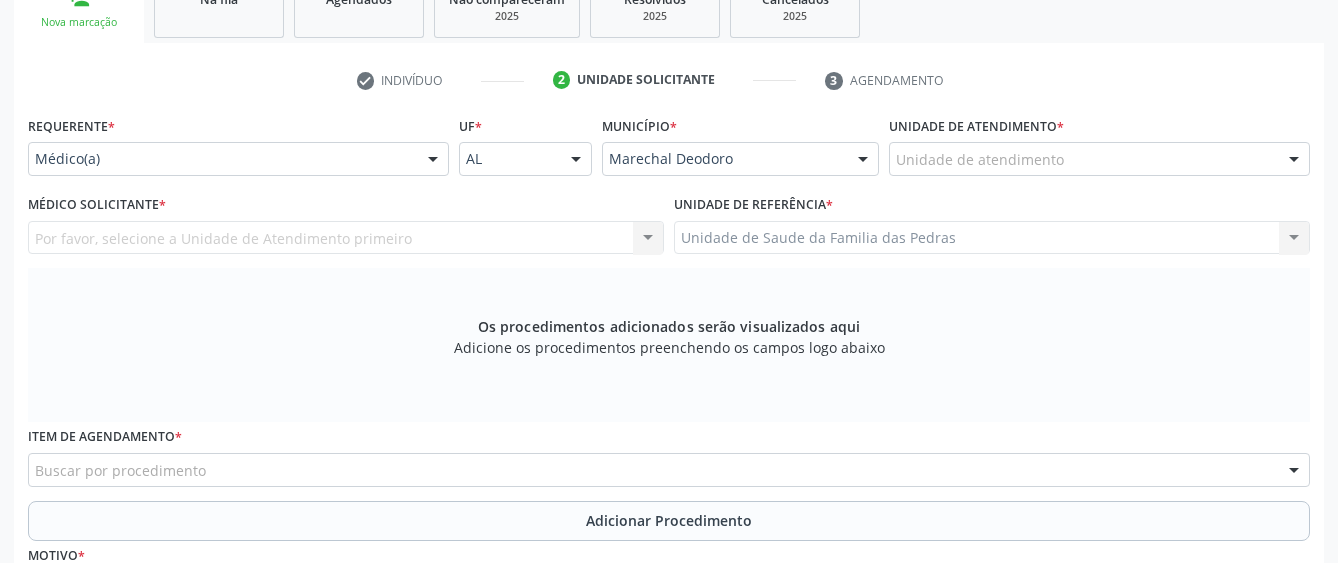 scroll, scrollTop: 349, scrollLeft: 0, axis: vertical 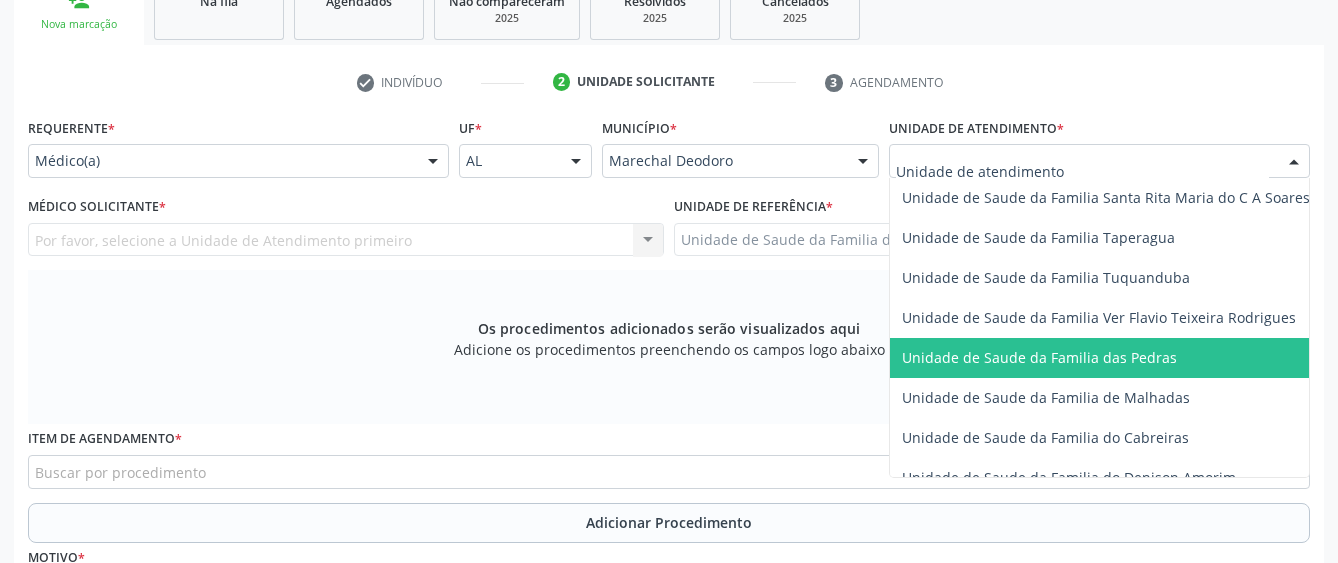 click on "Unidade de Saude da Familia das Pedras" at bounding box center [1039, 357] 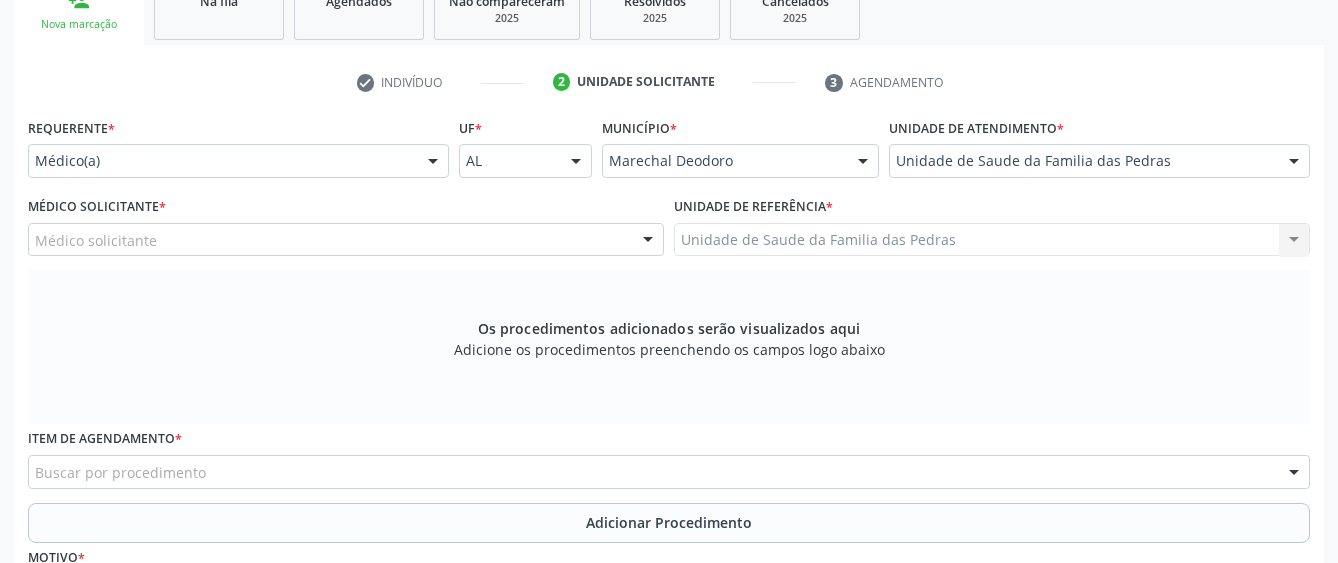 click on "Médico solicitante
[NAME]   [NAME]   [NAME]   [NAME]   [NAME]   [NAME]
Nenhum resultado encontrado para: "   "
Não há nenhuma opção para ser exibida." at bounding box center [346, 240] 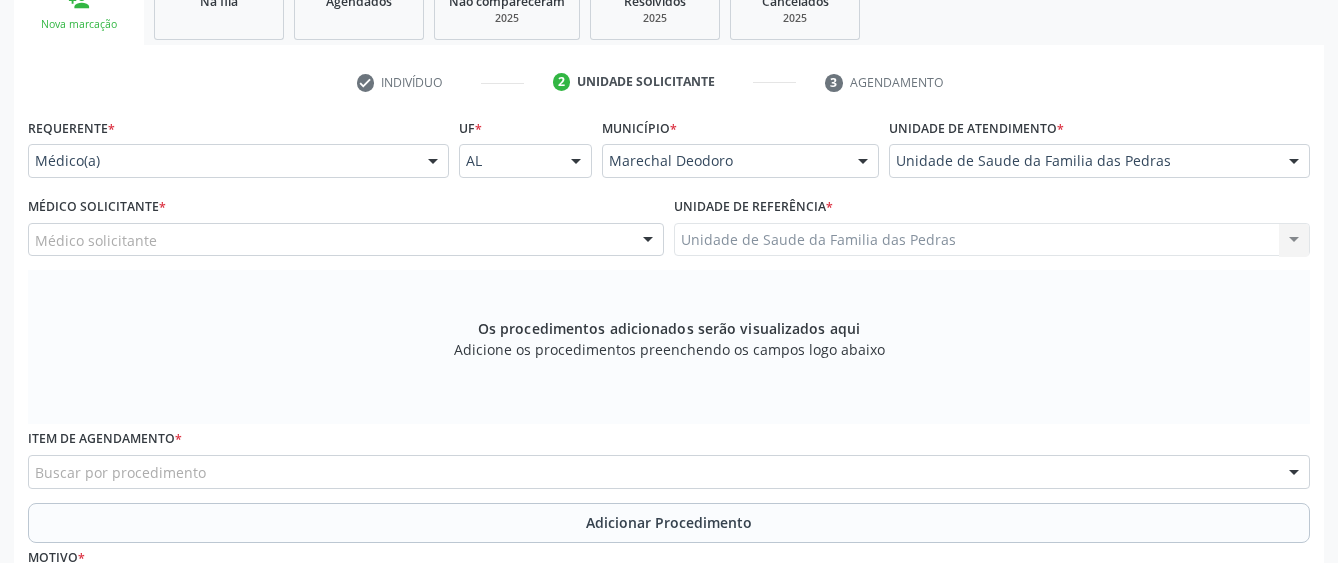 click on "Médico solicitante" at bounding box center [346, 240] 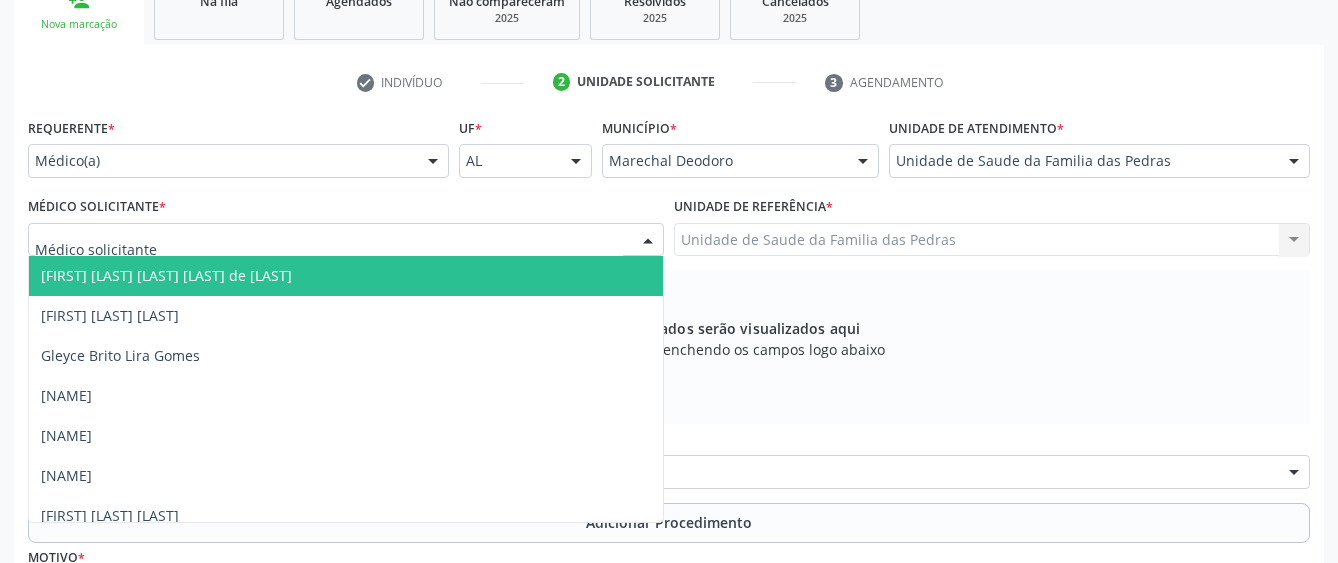click on "[FIRST] [LAST] [LAST] [LAST] de [LAST]" at bounding box center [346, 276] 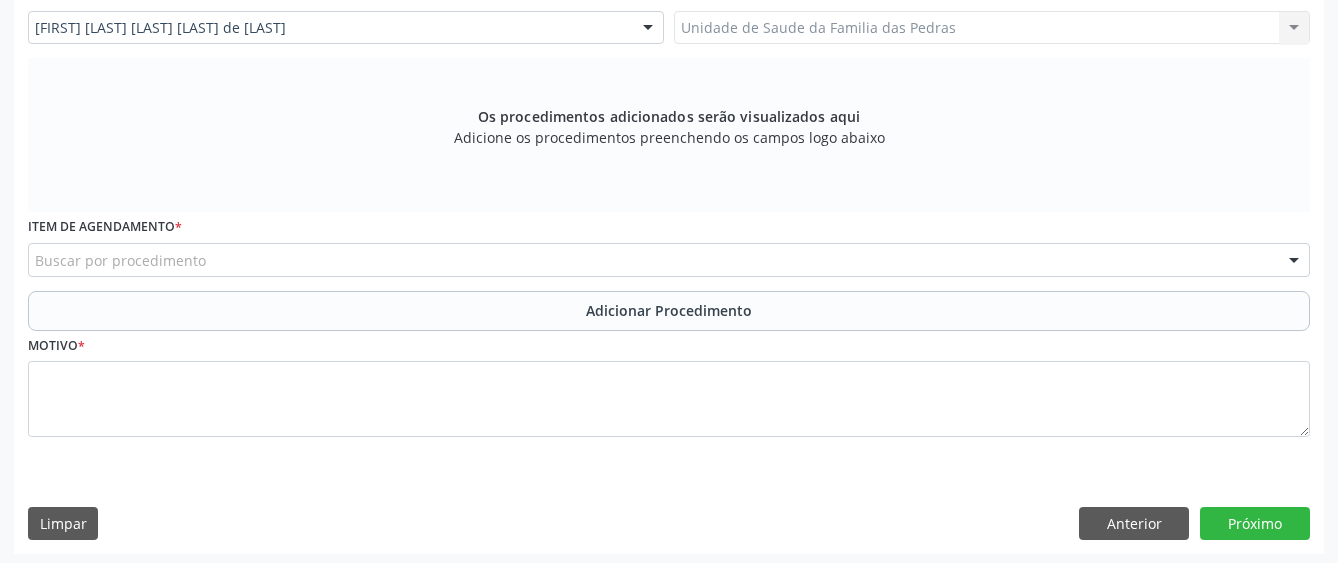 scroll, scrollTop: 566, scrollLeft: 0, axis: vertical 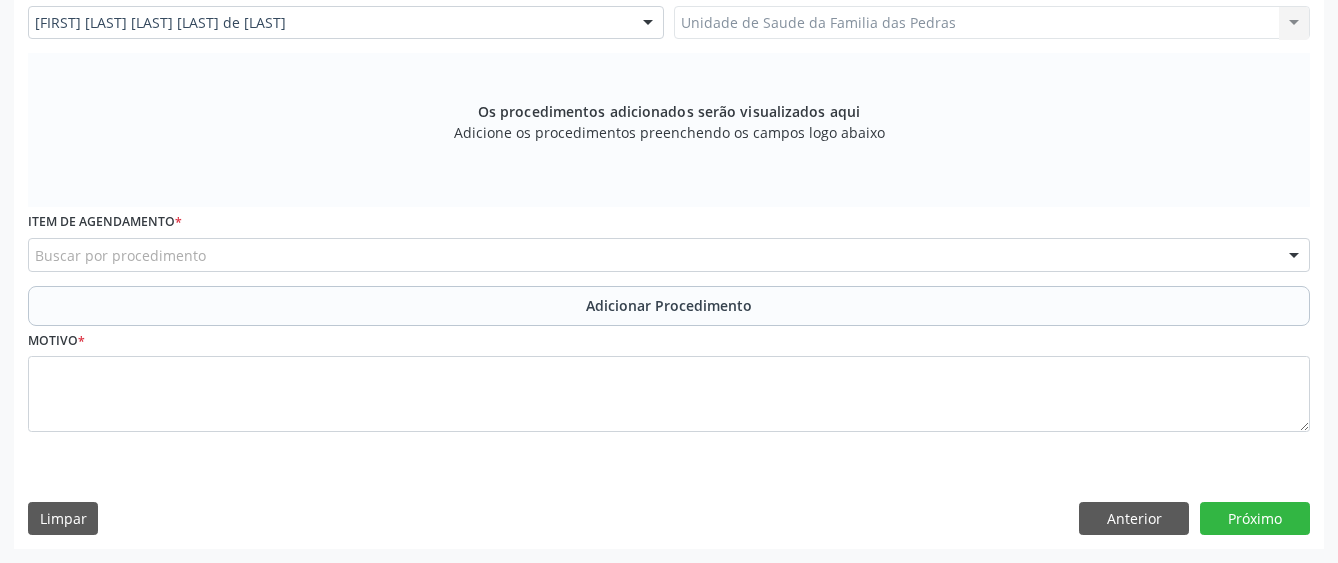 click on "Buscar por procedimento" at bounding box center [669, 255] 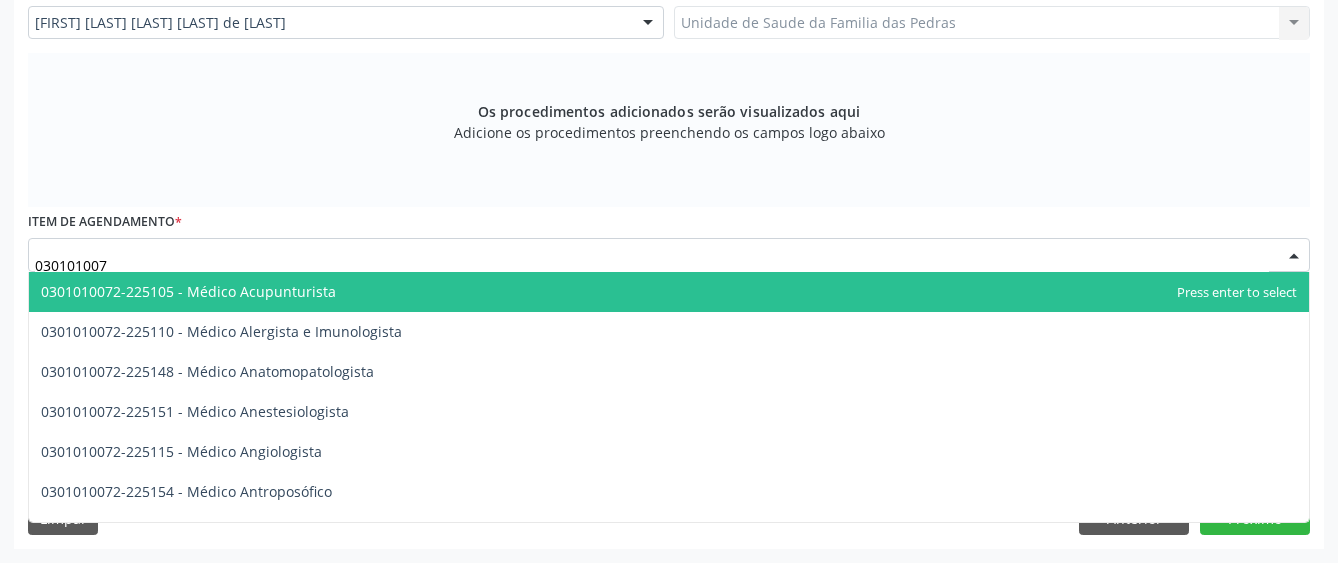 type on "0301010072" 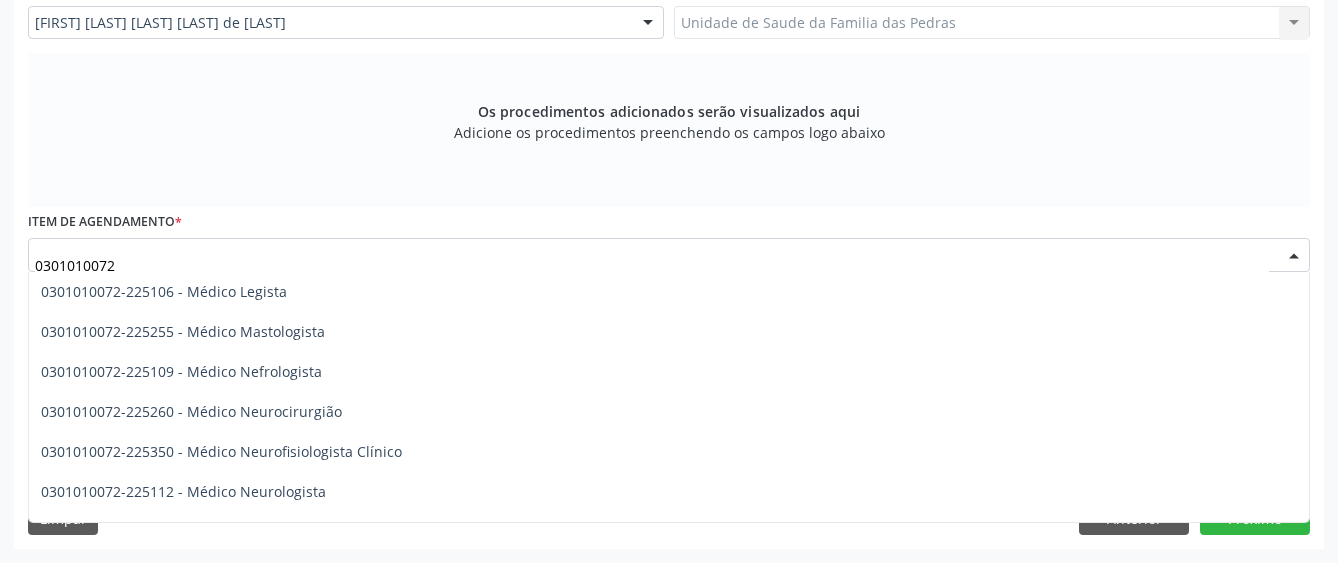 scroll, scrollTop: 1500, scrollLeft: 0, axis: vertical 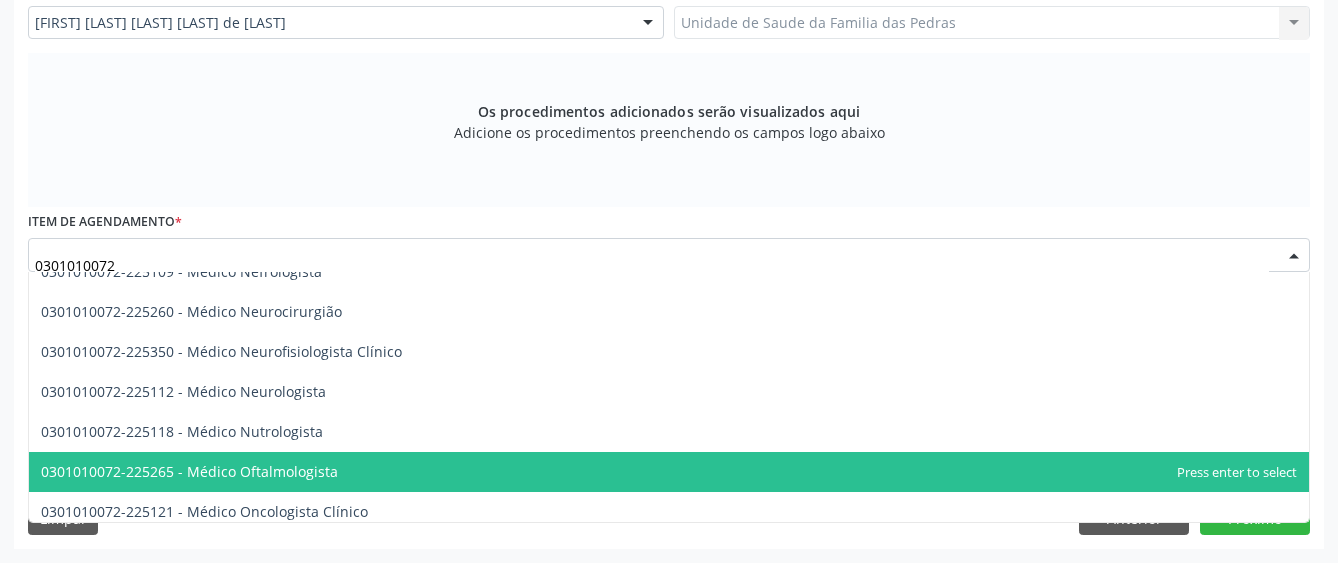 click on "0301010072-225265 - Médico Oftalmologista" at bounding box center (669, 472) 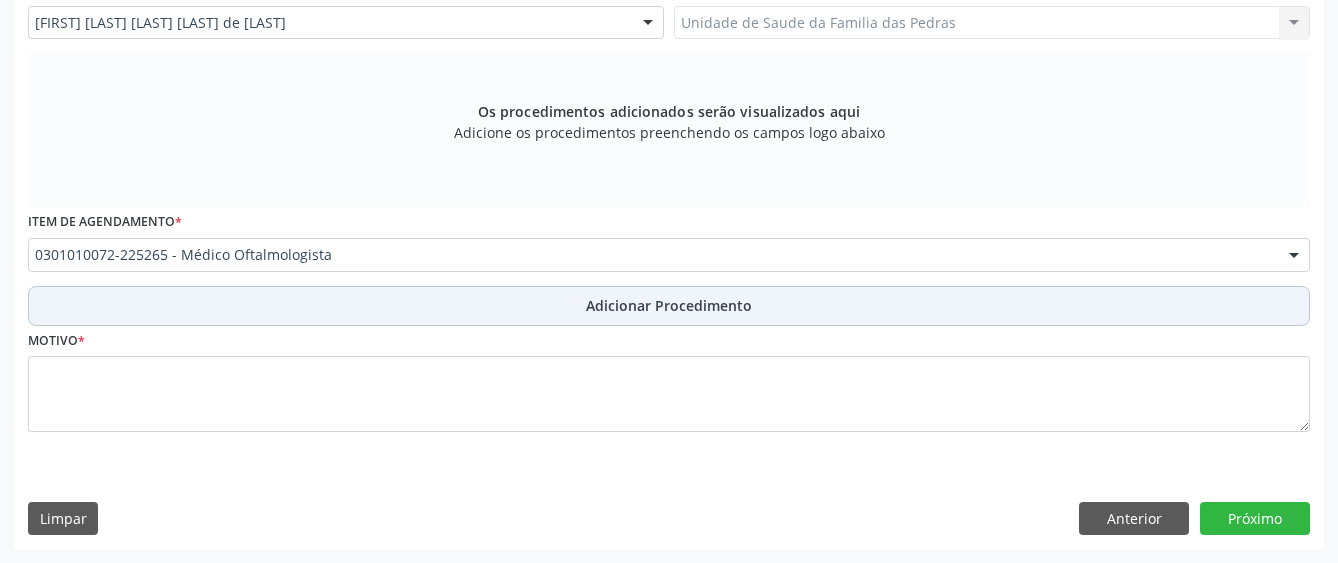 click on "Adicionar Procedimento" at bounding box center (669, 306) 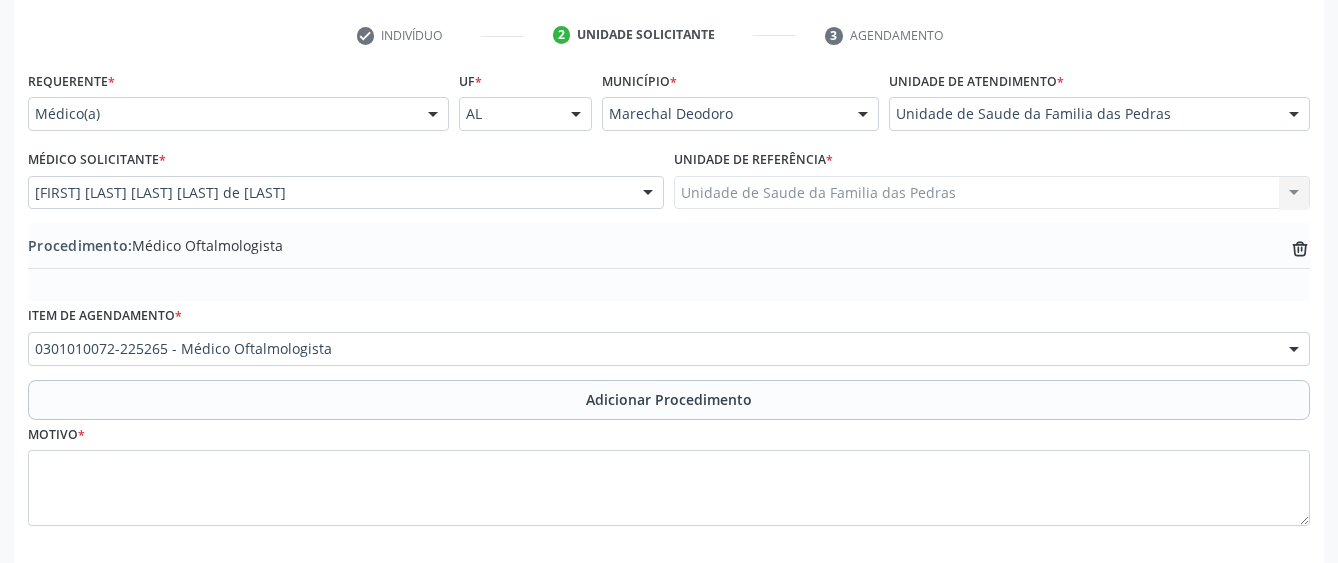 scroll, scrollTop: 490, scrollLeft: 0, axis: vertical 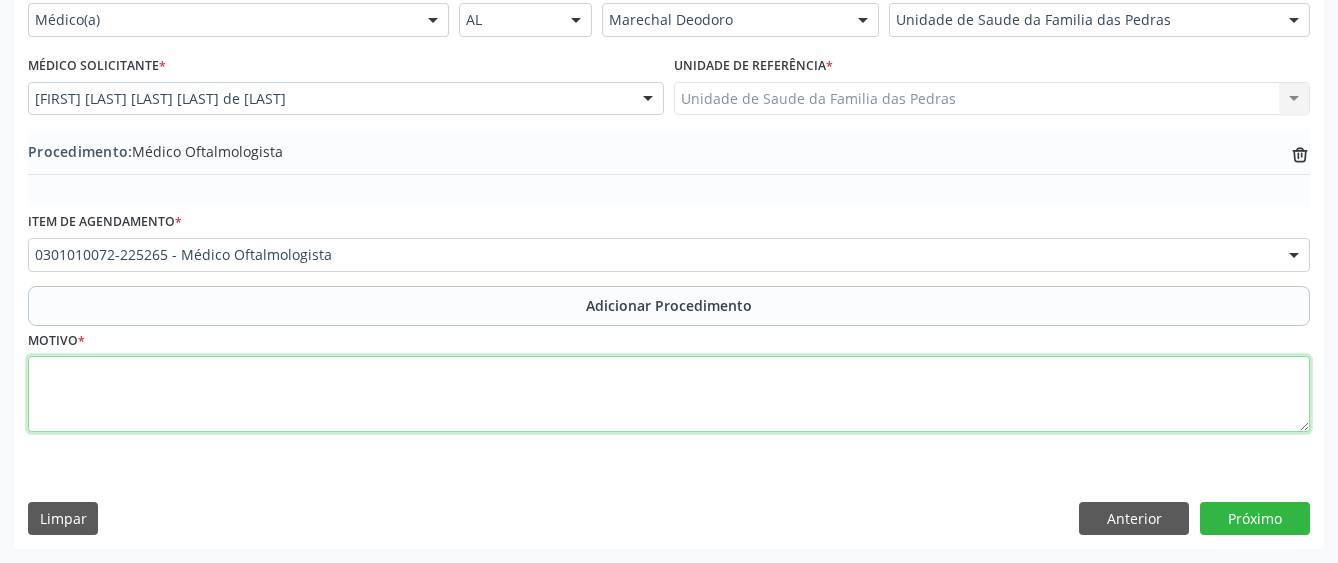 click at bounding box center (669, 394) 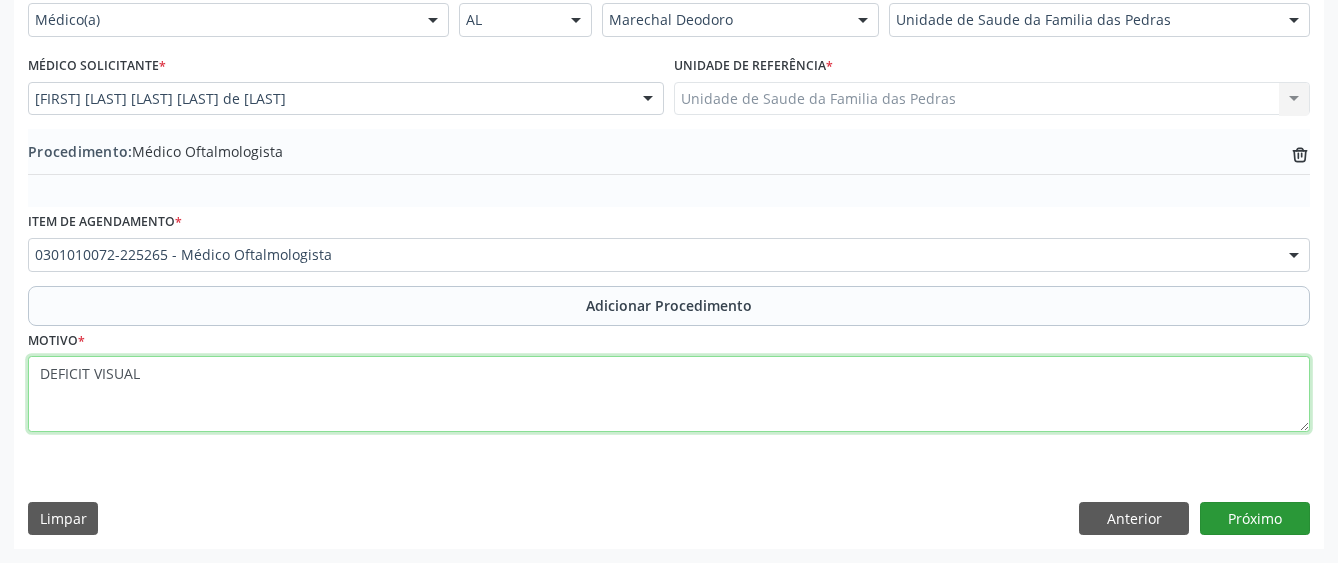 type on "DEFICIT VISUAL" 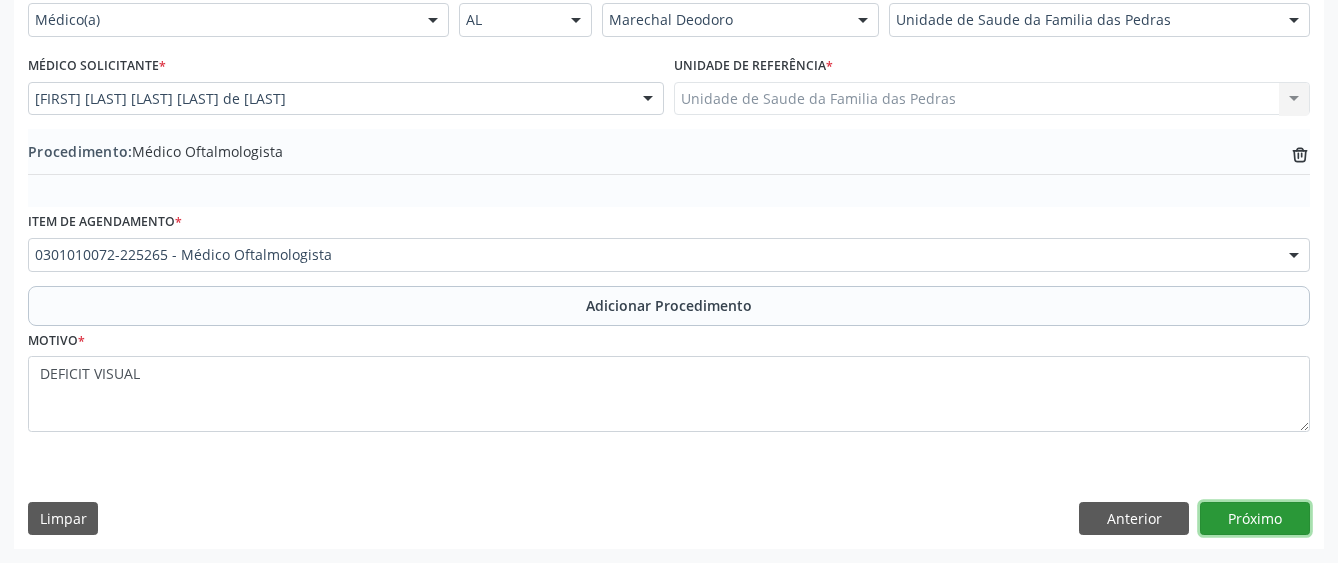 click on "Próximo" at bounding box center [1255, 519] 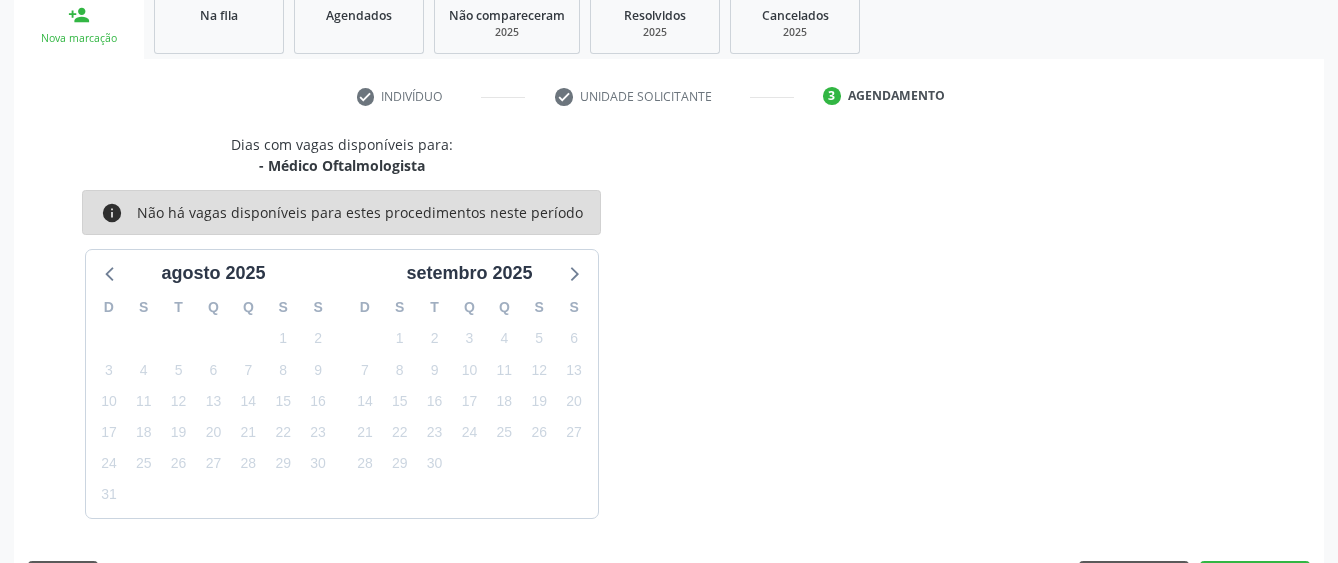 scroll, scrollTop: 394, scrollLeft: 0, axis: vertical 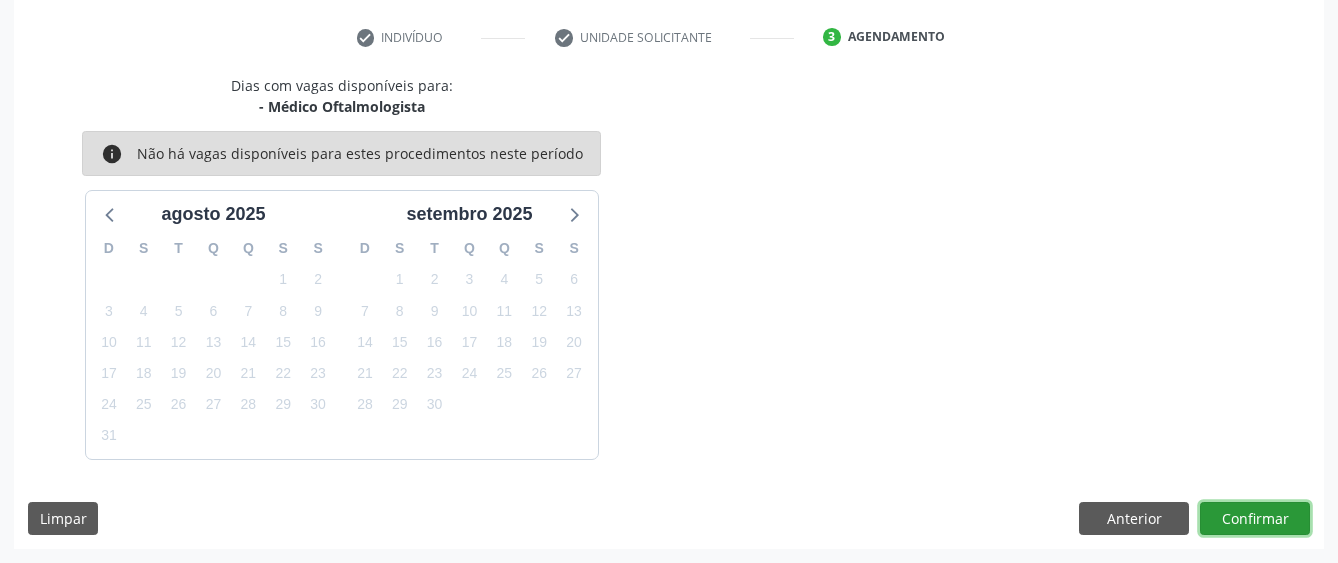 click on "Confirmar" at bounding box center [1255, 519] 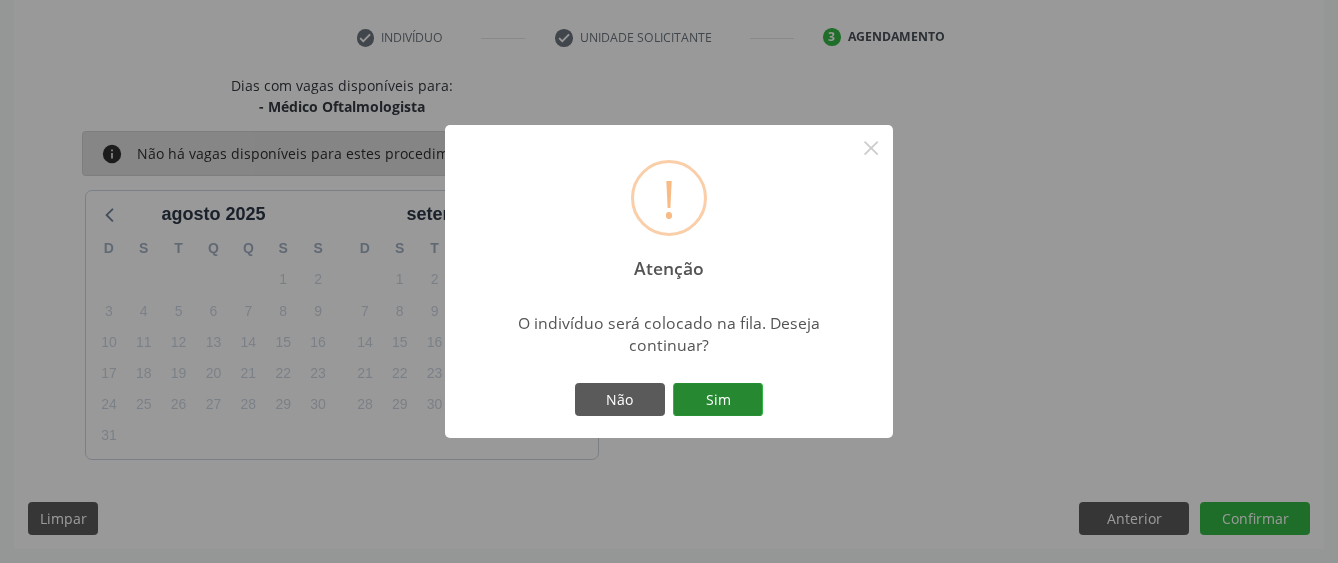 click on "Sim" at bounding box center (718, 400) 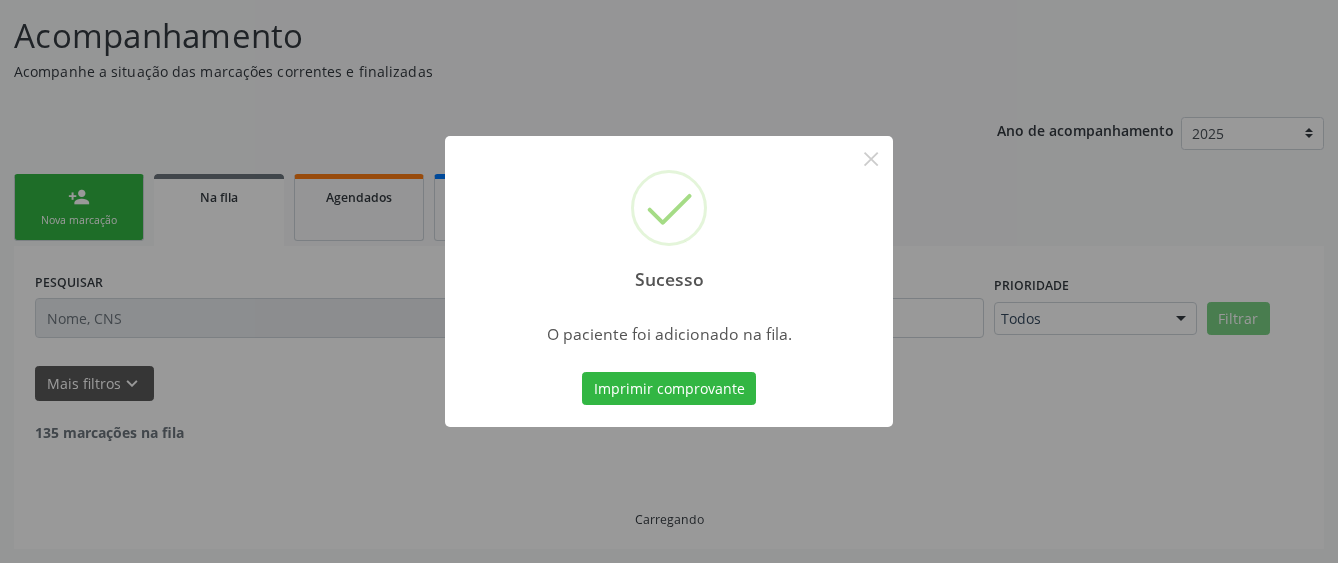 scroll, scrollTop: 132, scrollLeft: 0, axis: vertical 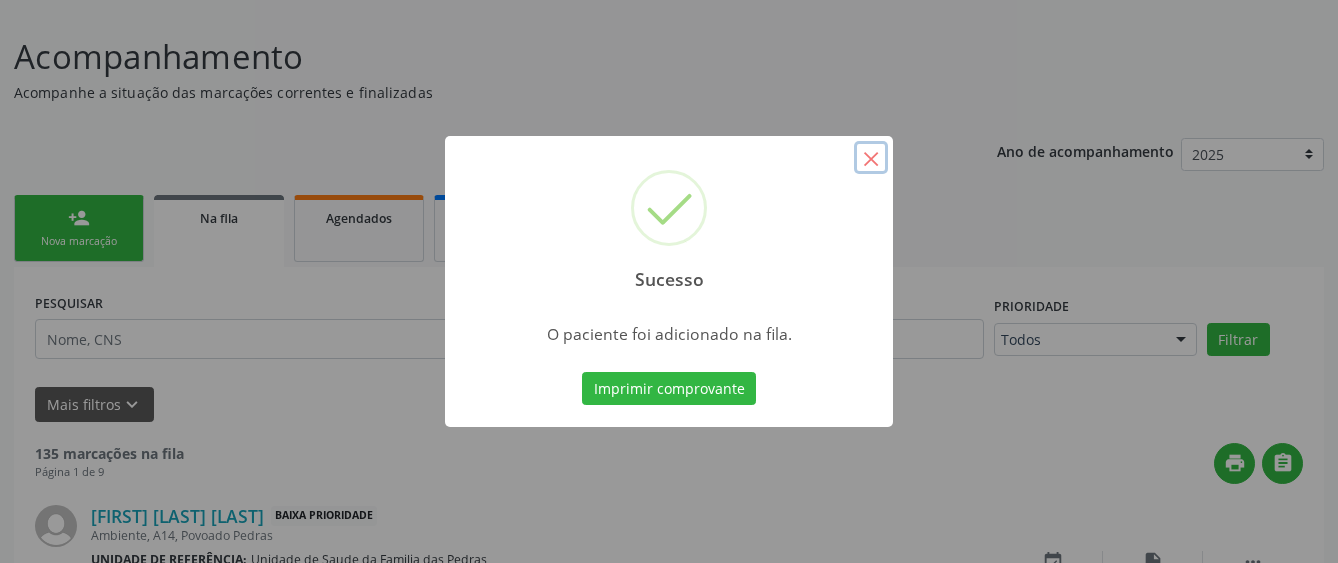 click on "×" at bounding box center (871, 158) 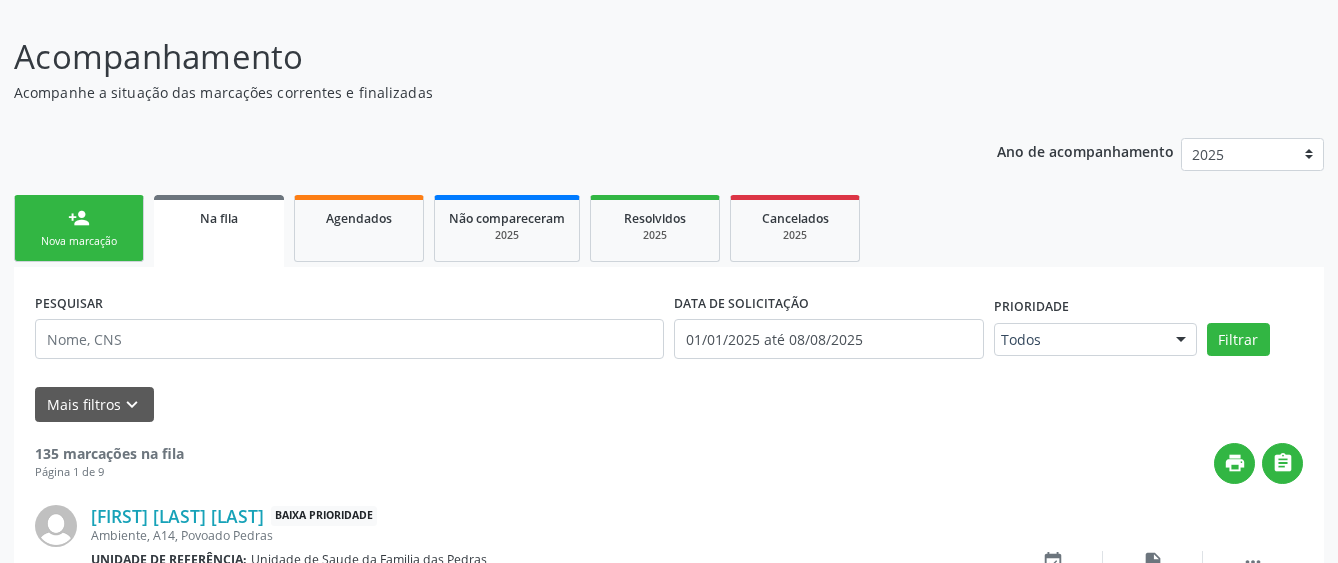 click on "person_add" at bounding box center [79, 218] 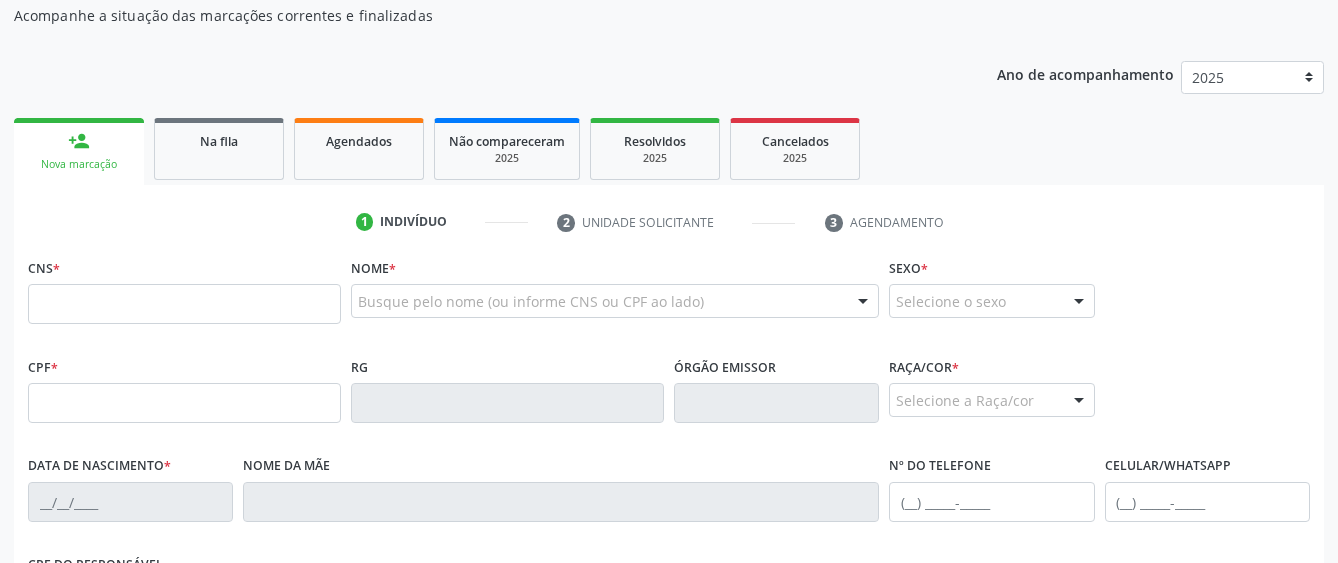 scroll, scrollTop: 232, scrollLeft: 0, axis: vertical 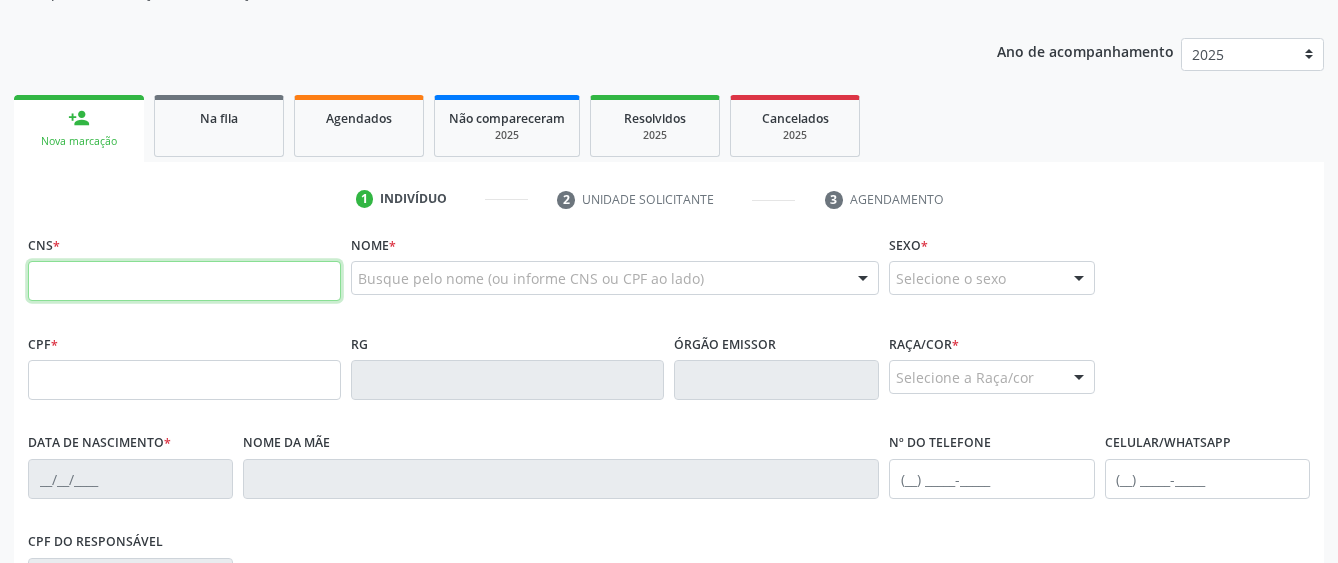 click at bounding box center [184, 281] 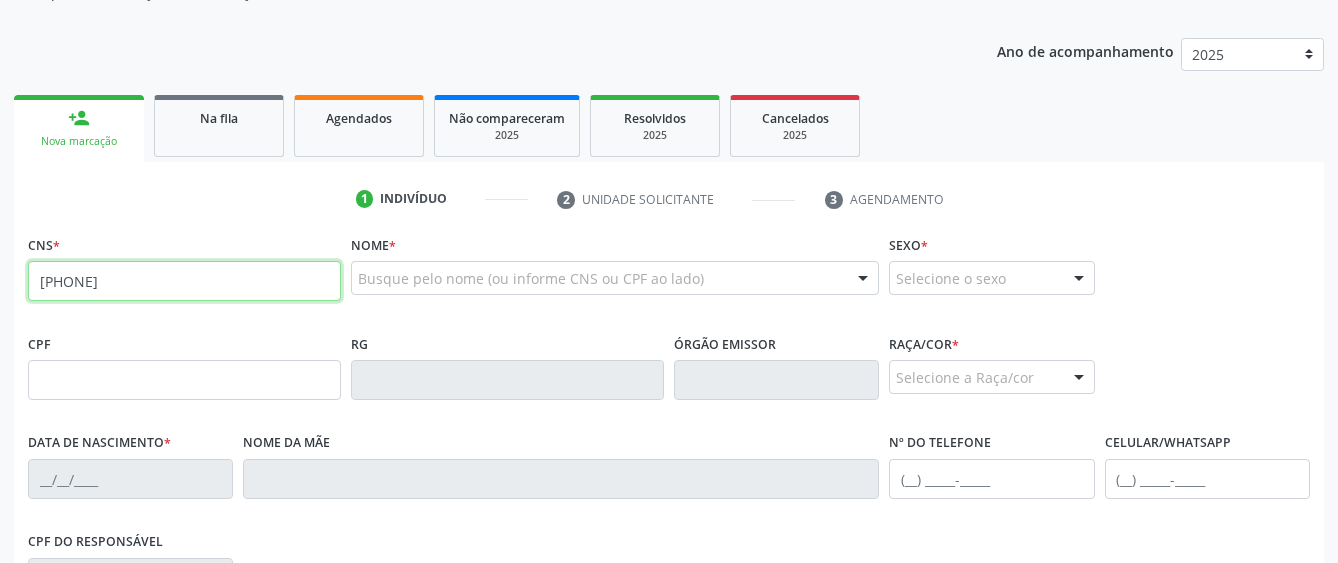 type on "[PHONE]" 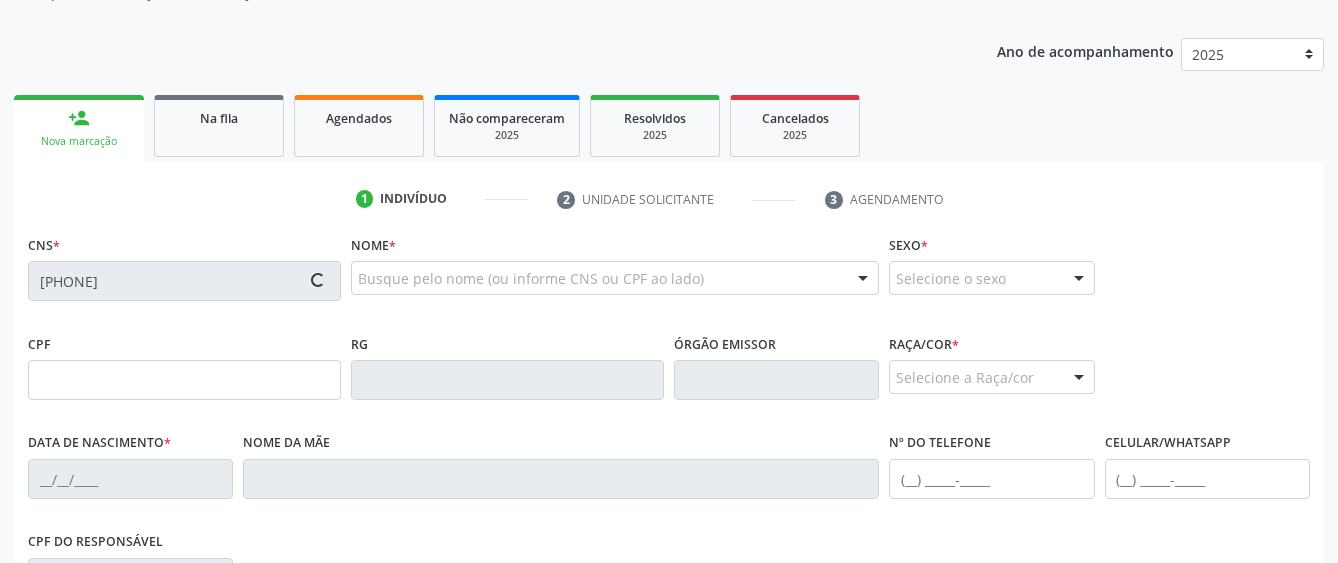 type on "[PHONE]" 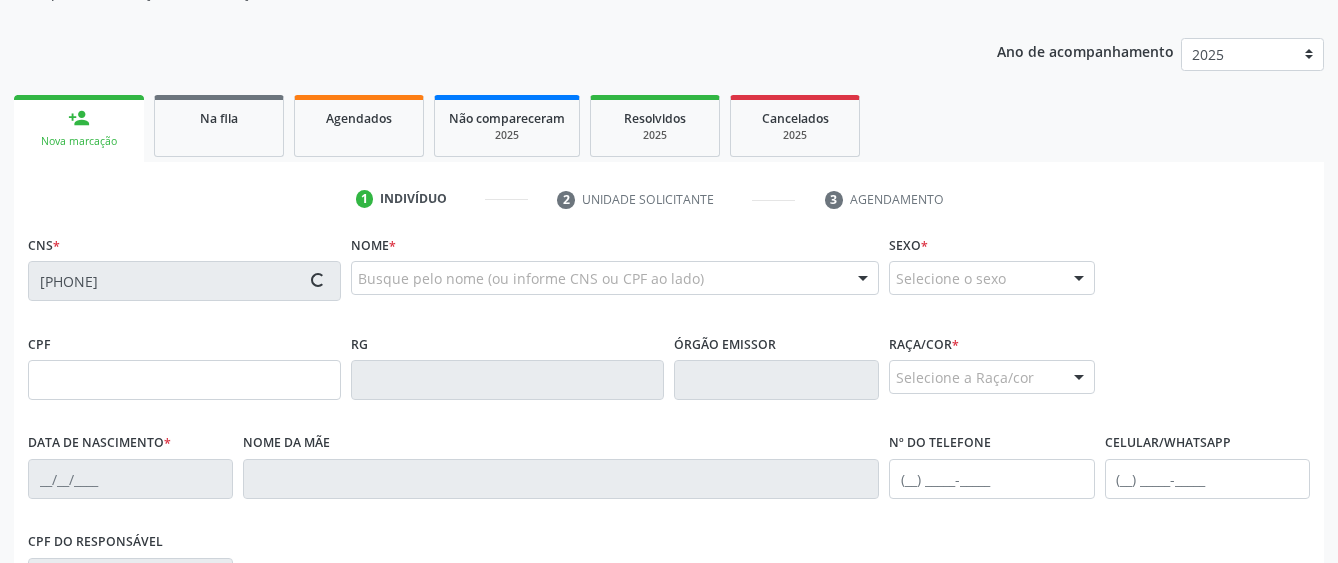 type on "[DATE]" 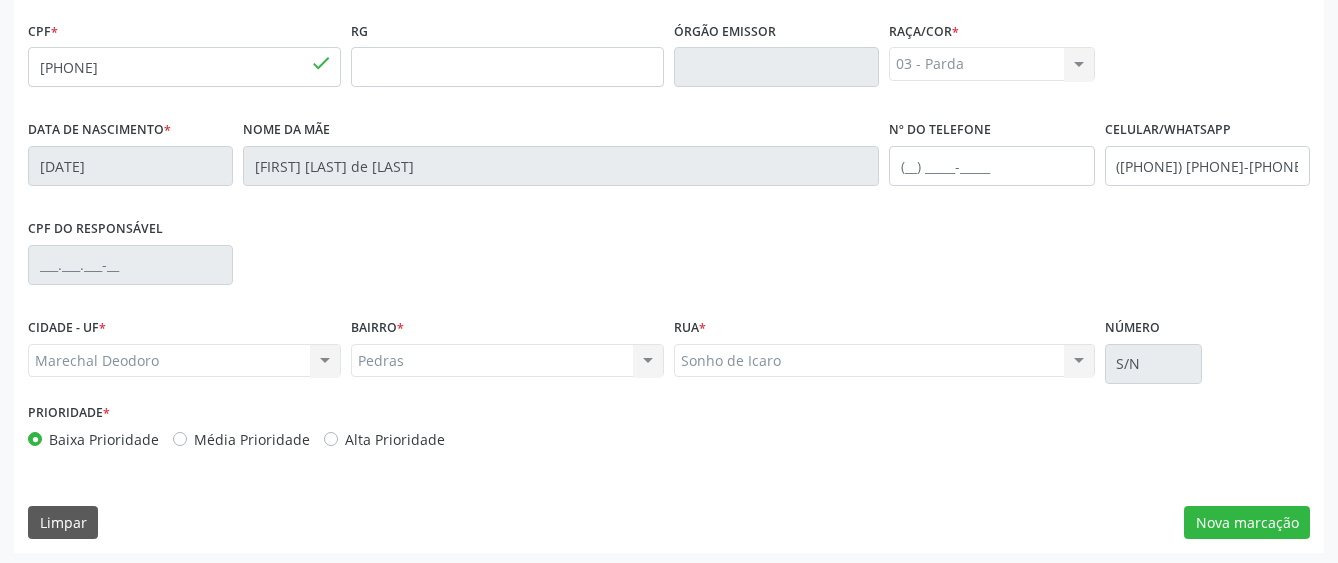 scroll, scrollTop: 549, scrollLeft: 0, axis: vertical 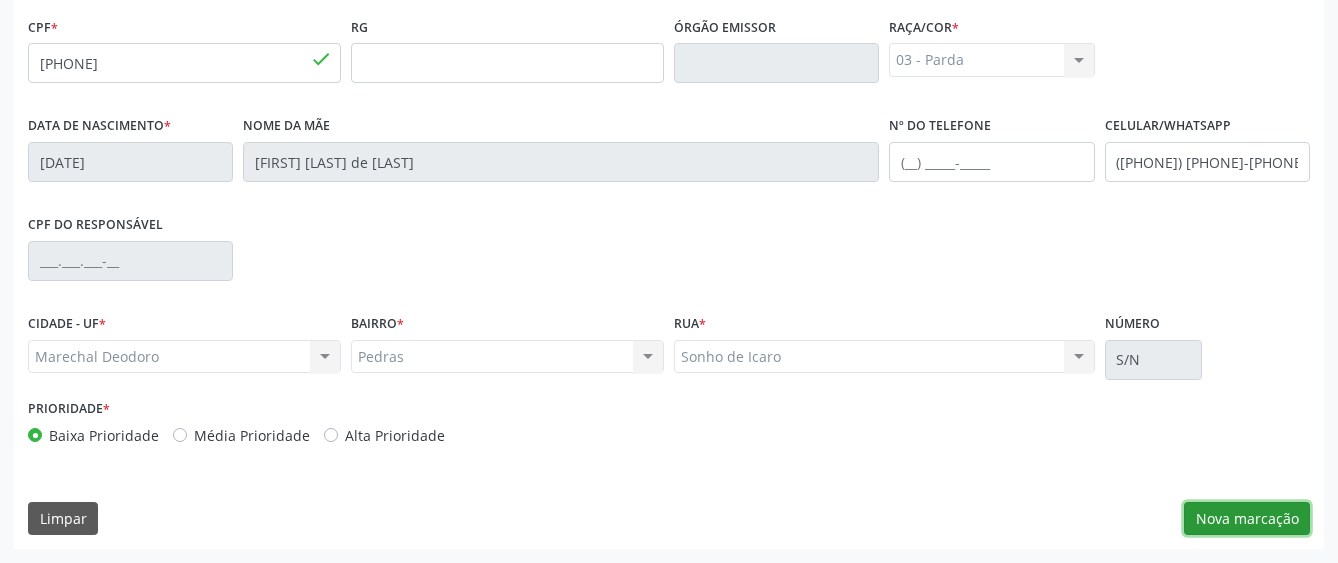 click on "Nova marcação" at bounding box center [1247, 519] 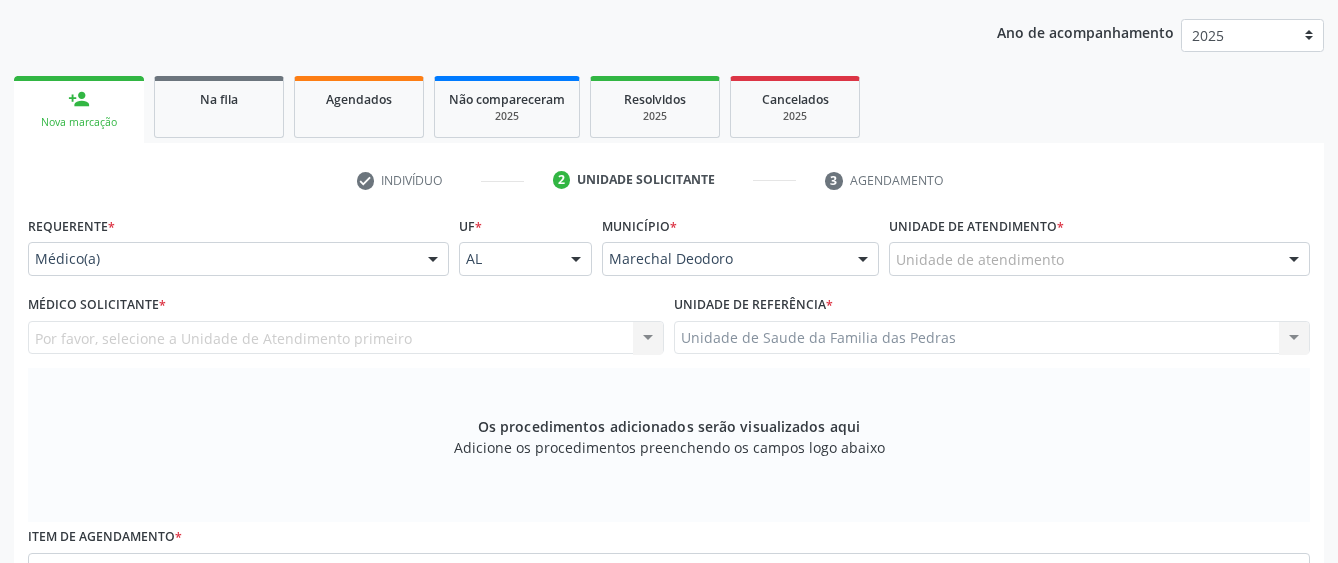 scroll, scrollTop: 249, scrollLeft: 0, axis: vertical 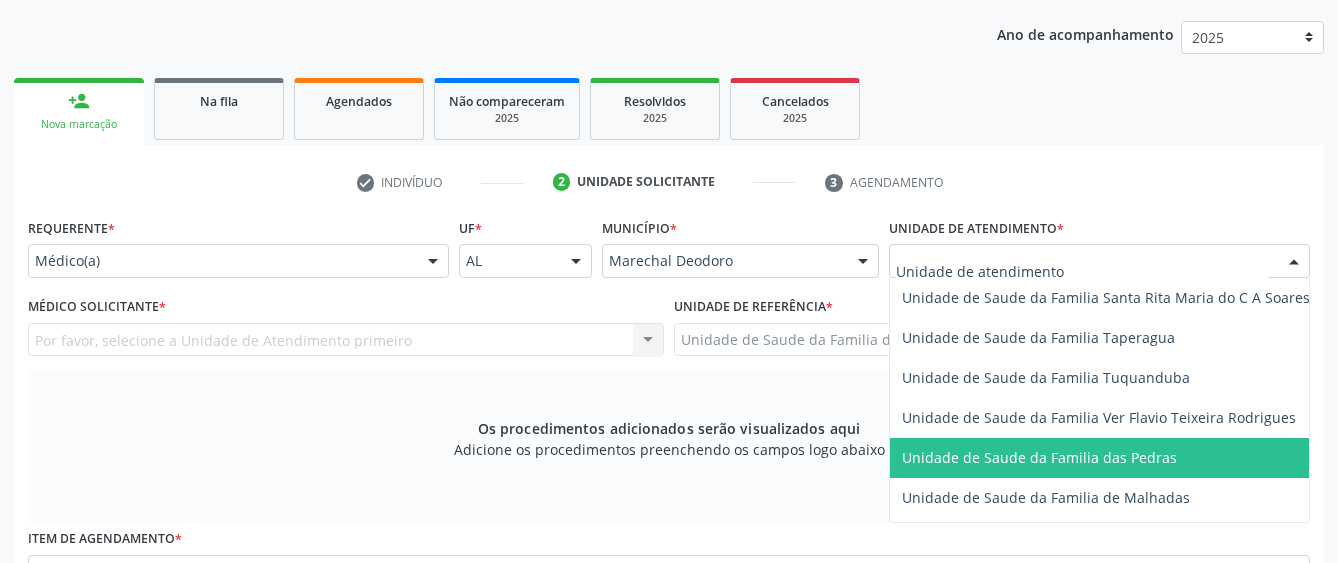 click on "Unidade de Saude da Familia das Pedras" at bounding box center (1039, 457) 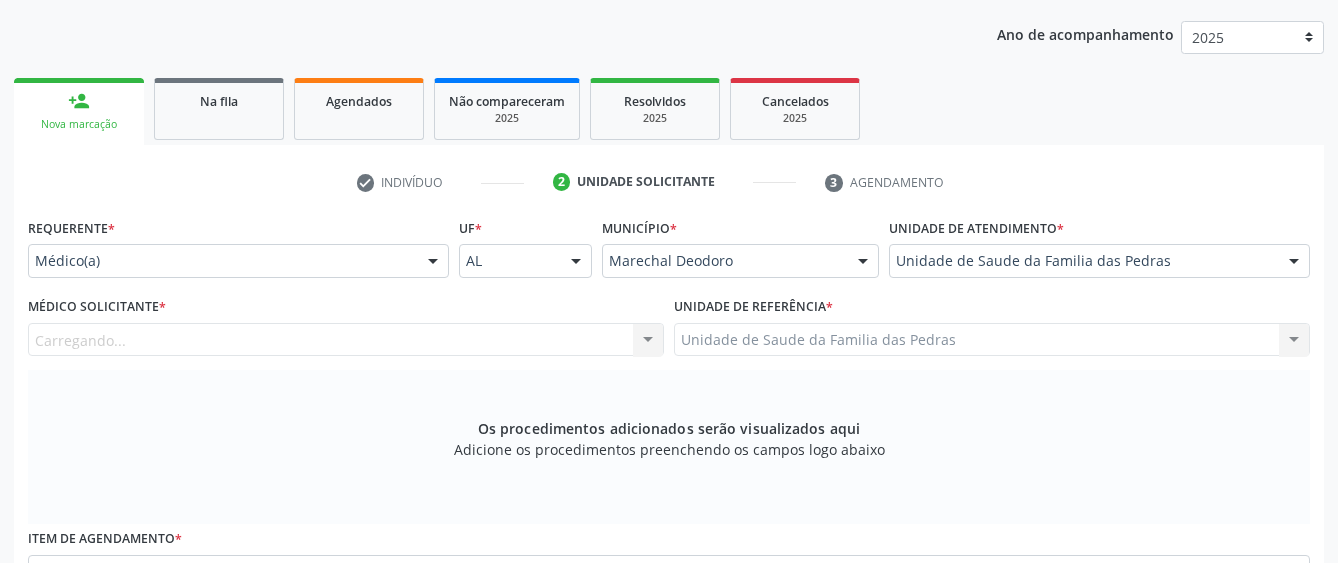 click on "Carregando...
Nenhum resultado encontrado para: "   "
Não há nenhuma opção para ser exibida." at bounding box center [346, 340] 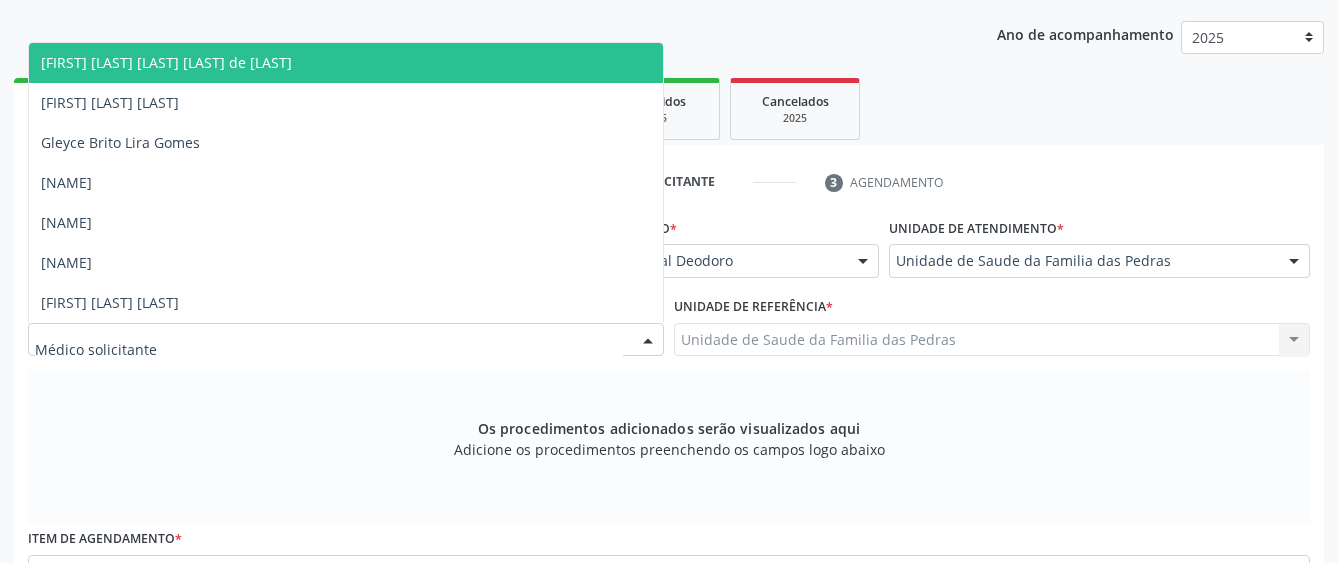 click at bounding box center (346, 340) 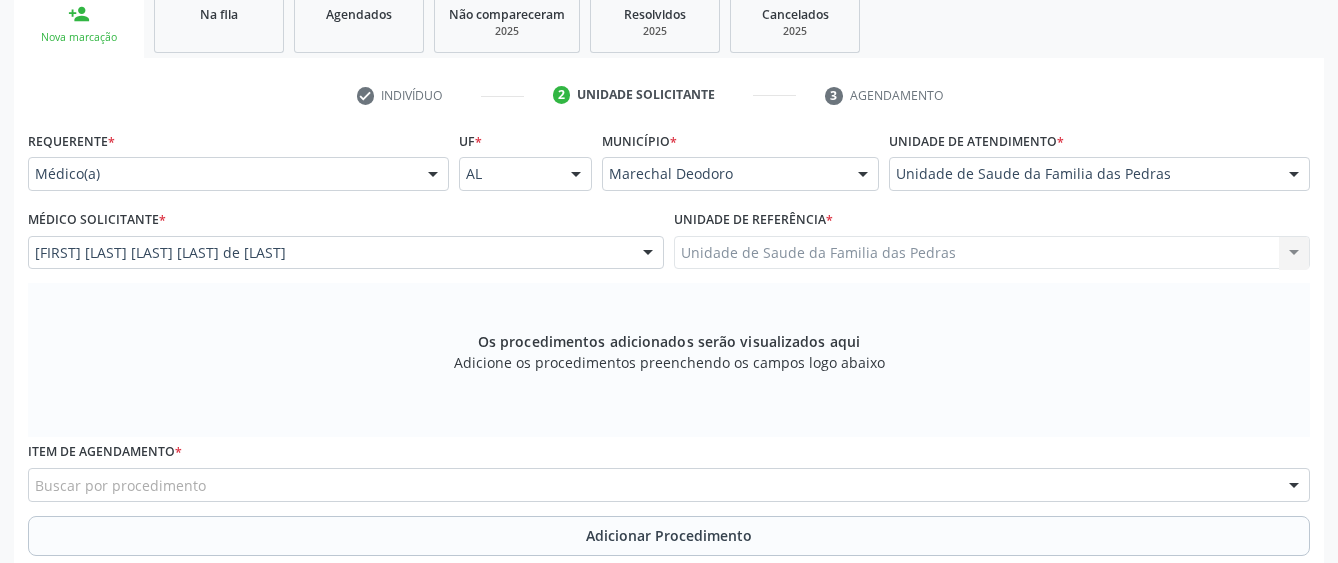 scroll, scrollTop: 449, scrollLeft: 0, axis: vertical 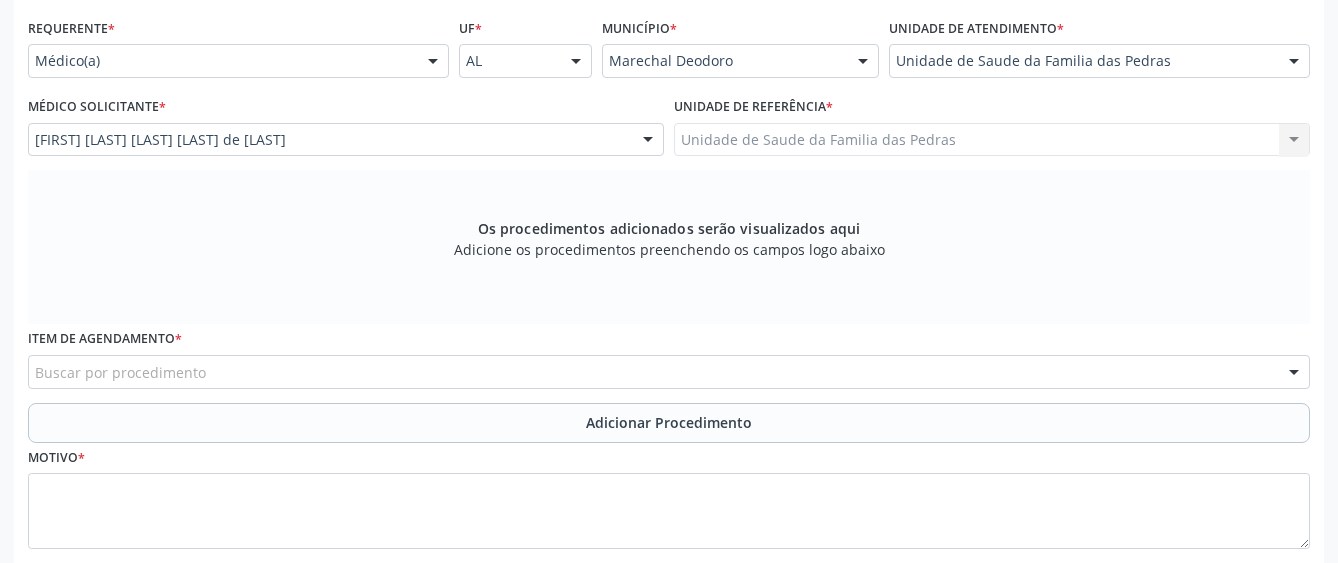 click on "Item de agendamento
*
Buscar por procedimento
0304070076 - .Quimioterapia de Leucemia Linfoide/Linfoblástica Aguda, Leucemia Mieloide Aguda e Leucemia Promielocítica Aguda Na Infância e Adolescência - 1ª Linha - Fase de Manutenção   0604320140 - Abatacepte 125 Mg Injetável (Por Seringa Preenchida)   0604320124 - Abatacepte 250 Mg Injetável (Por Frasco Ampola).   0603050018 - Abciximabe   0406010013 - Abertura de Comunicação Inter-Atrial   0406010021 - Abertura de Estenose Aortica Valvar   0406011265 - Abertura de Estenose Aortica Valvar (Criança e Adolescente)   0406010030 - Abertura de Estenose Pulmonar Valvar   0406011273 - Abertura de Estenose Pulmonar Valvar (Criança e Adolescente)   0301080011 - Abordagem Cognitiva Comportamental do Fumante (Por Atendimento / Paciente)   0307020010 - Acesso A Polpa Dentaria e Medicacao (Por Dente)   0604660030 - Acetazolamida 250 Mg (Por Comprimido)     0604600011 - Acitretina 10 Mg (Por Capsula)" at bounding box center [669, 363] 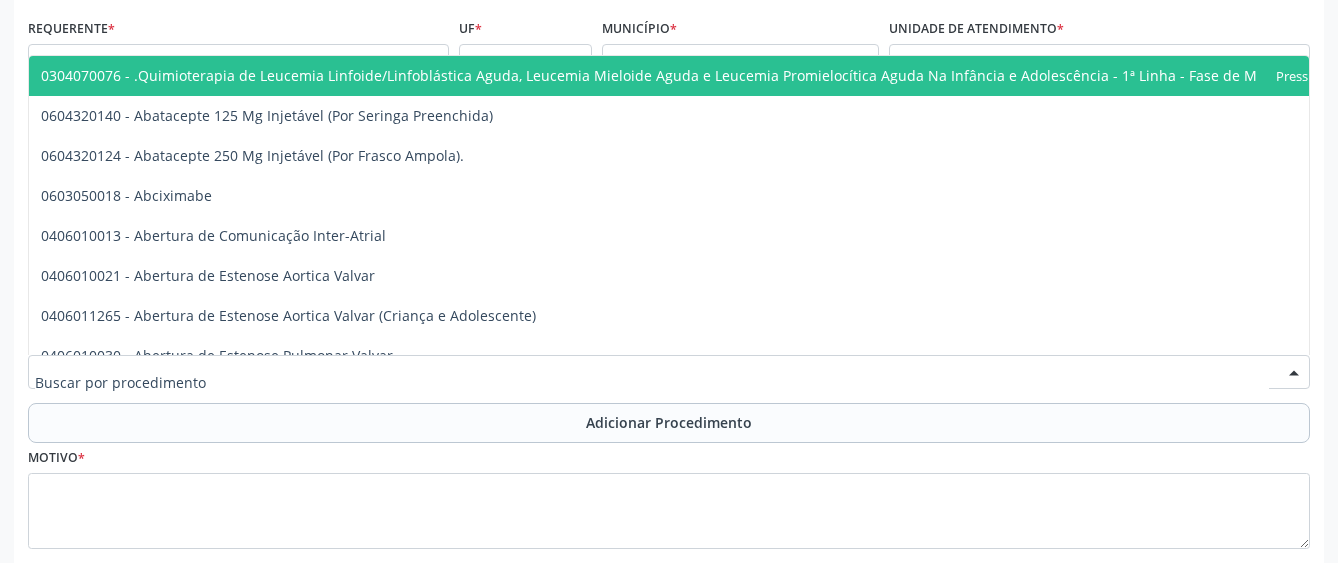 click at bounding box center (669, 372) 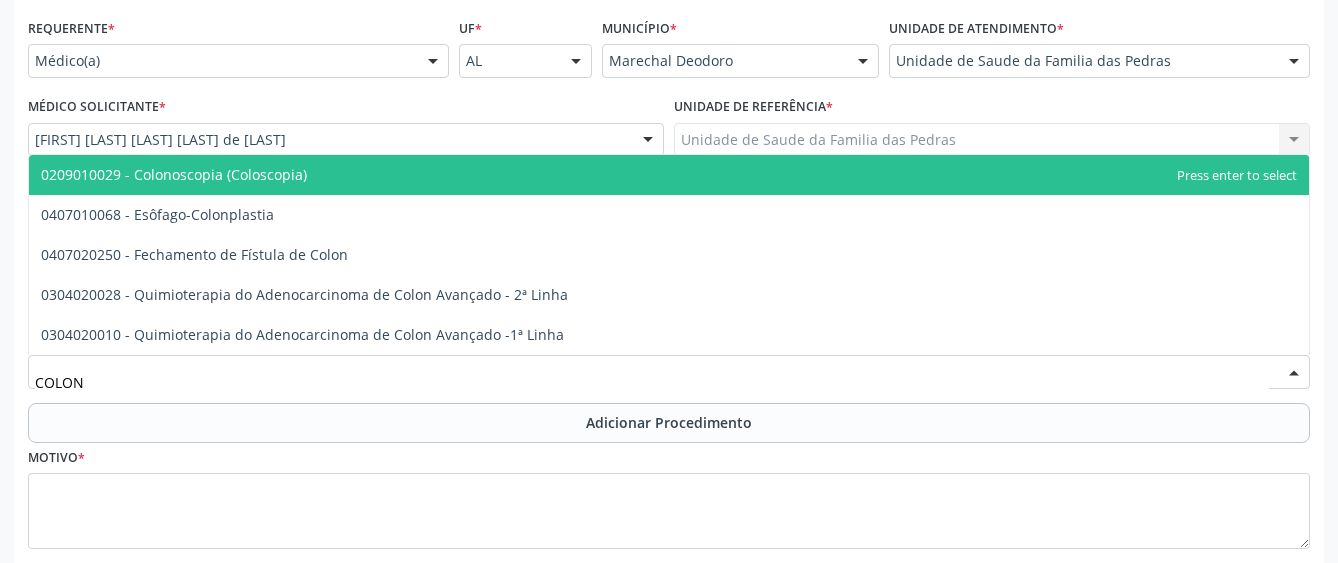 type on "COLONO" 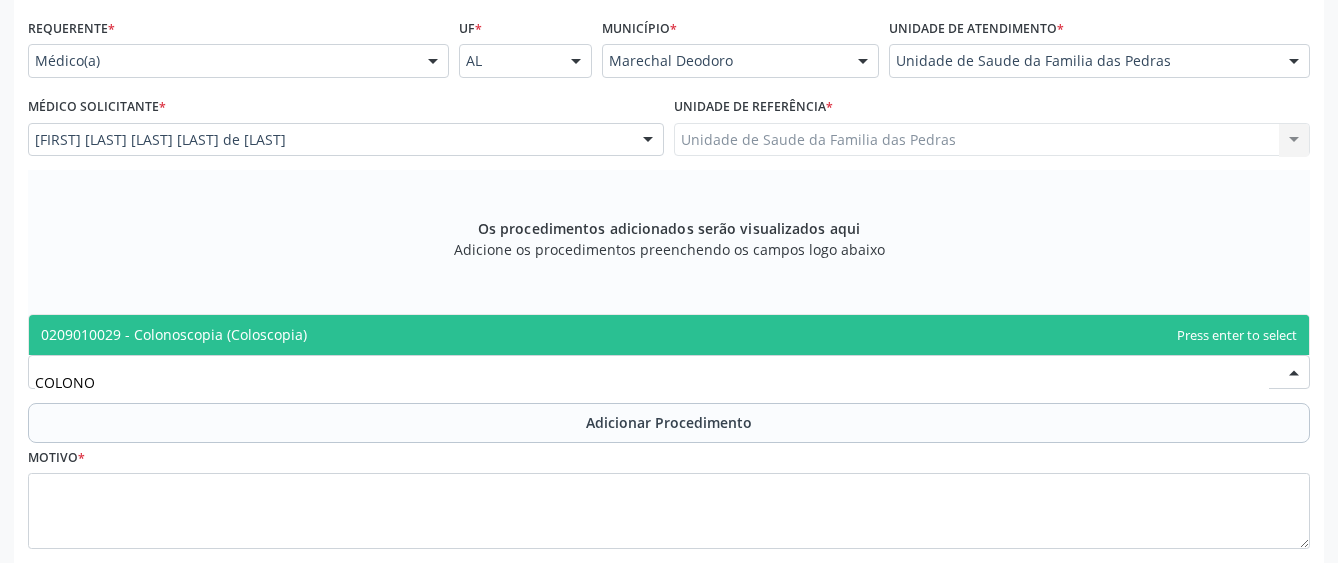 click on "0209010029 - Colonoscopia (Coloscopia)" at bounding box center [669, 335] 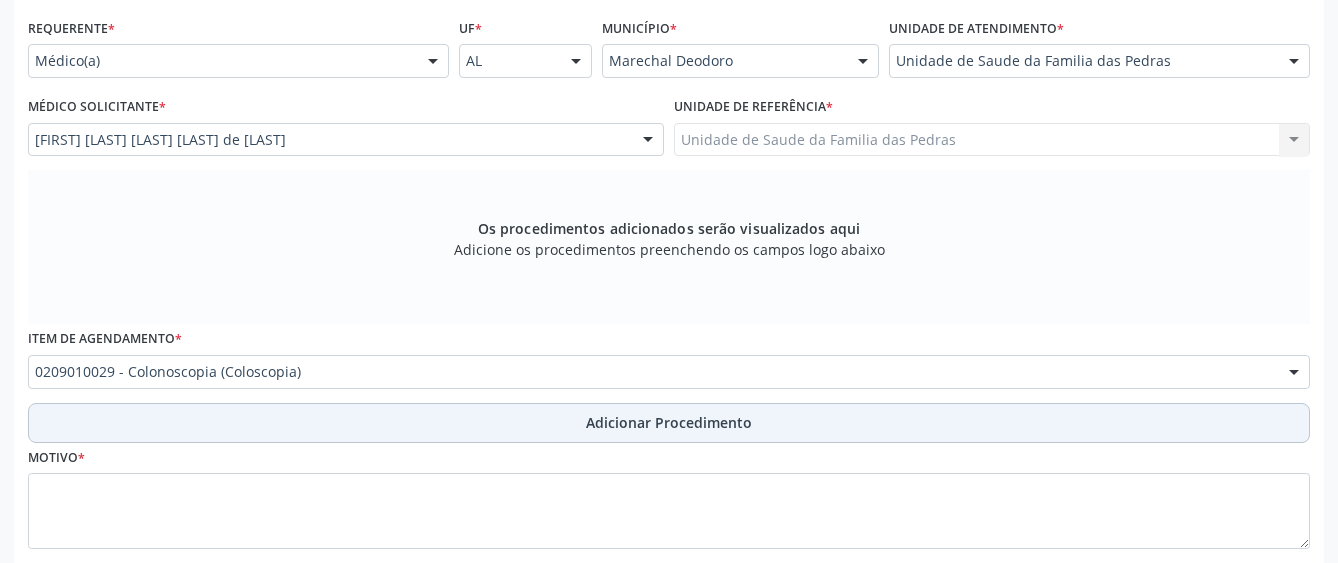 click on "Adicionar Procedimento" at bounding box center (669, 422) 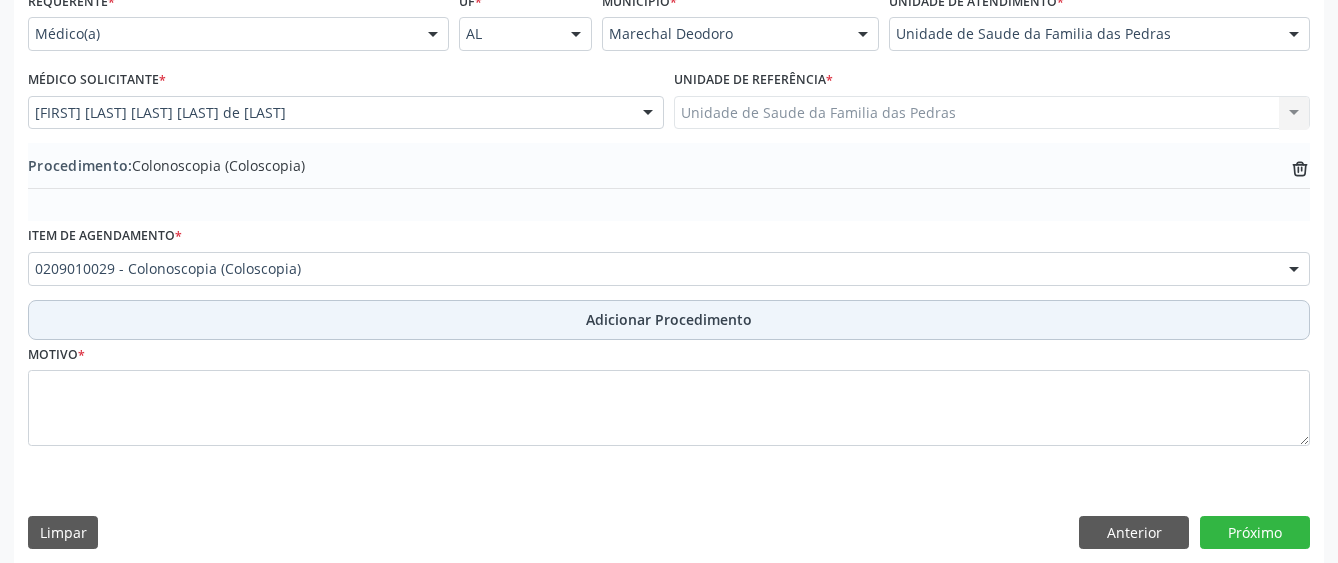 scroll, scrollTop: 490, scrollLeft: 0, axis: vertical 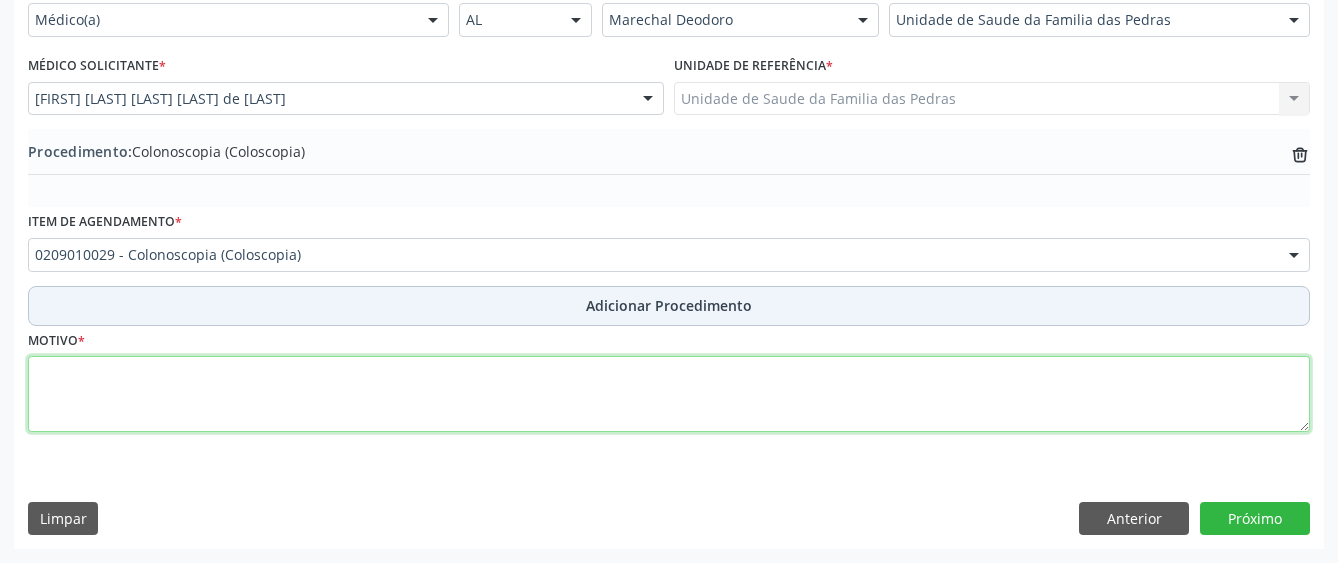 click at bounding box center (669, 394) 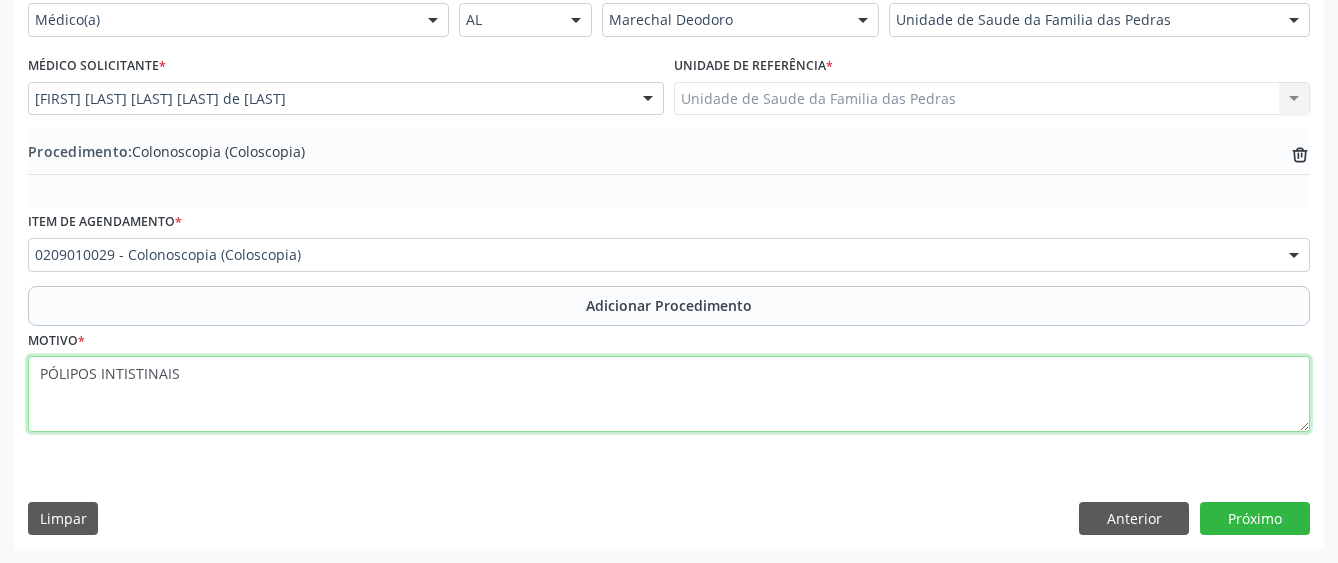 click on "PÓLIPOS INTISTINAIS" at bounding box center (669, 394) 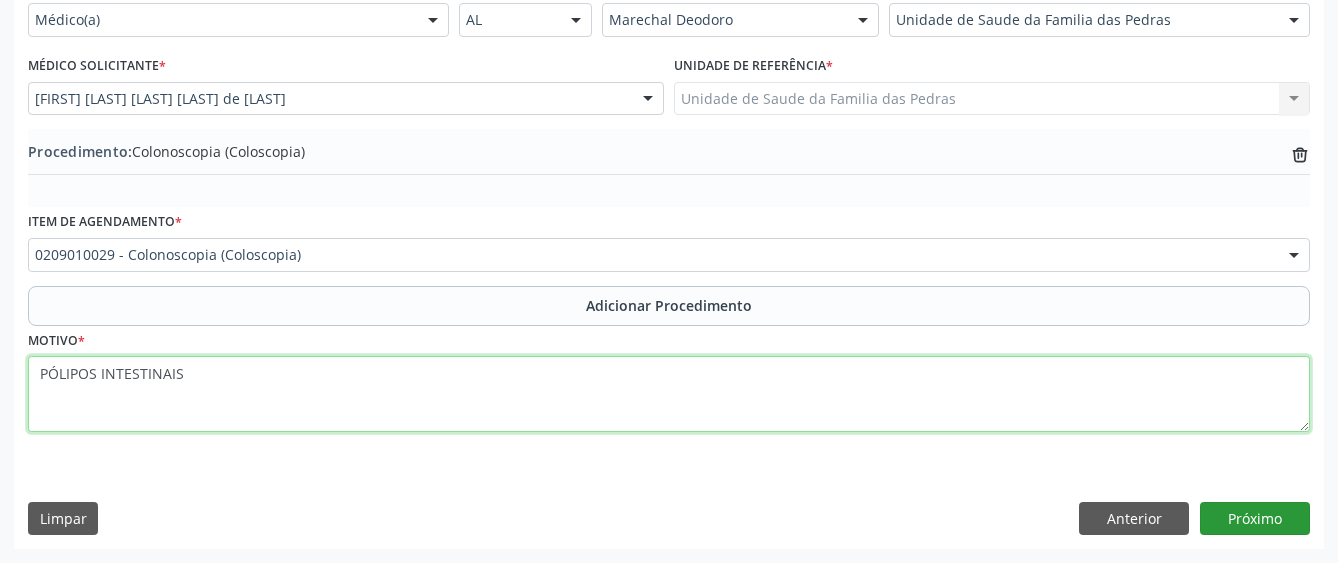 type on "PÓLIPOS INTESTINAIS" 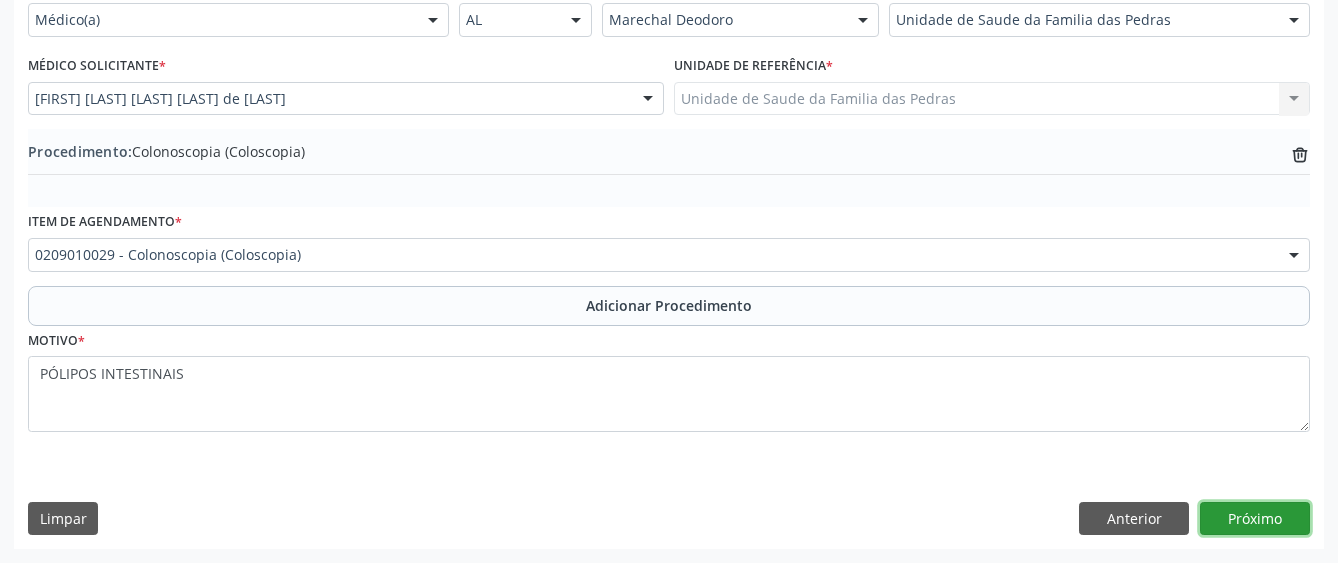 click on "Próximo" at bounding box center [1255, 519] 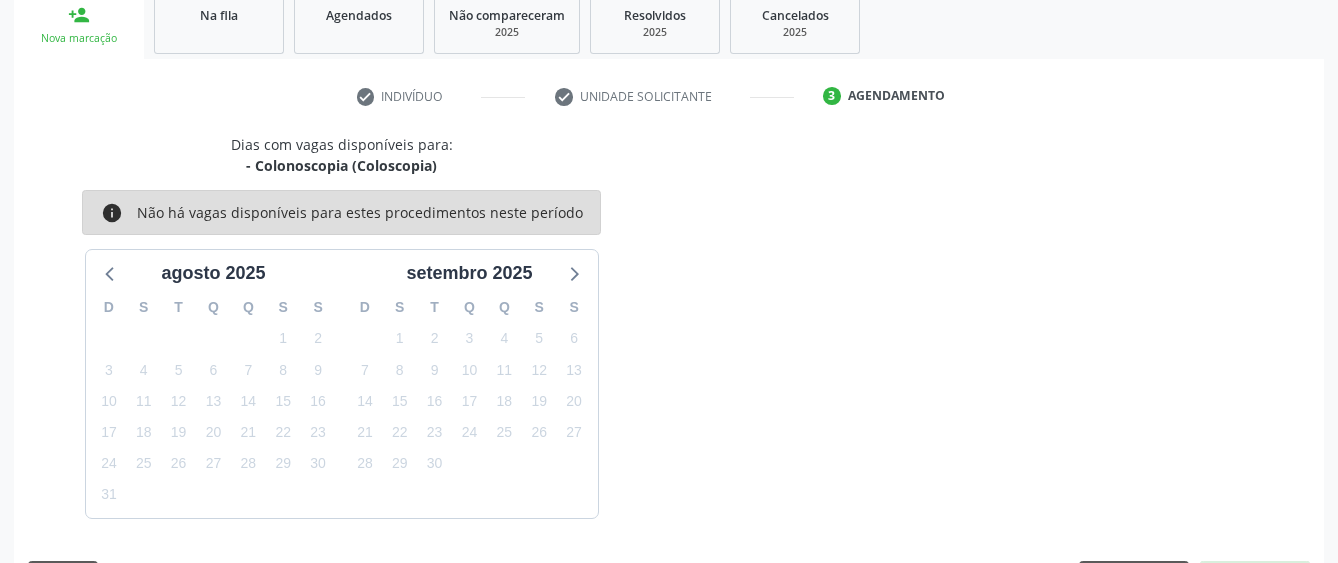 scroll, scrollTop: 394, scrollLeft: 0, axis: vertical 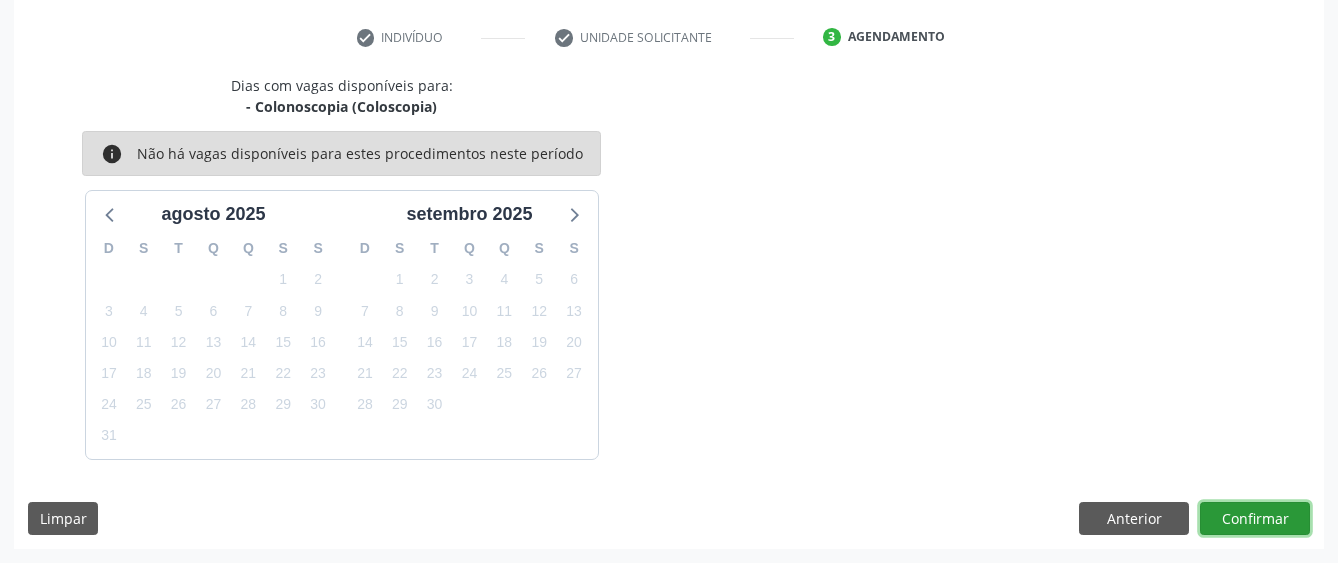 click on "Confirmar" at bounding box center (1255, 519) 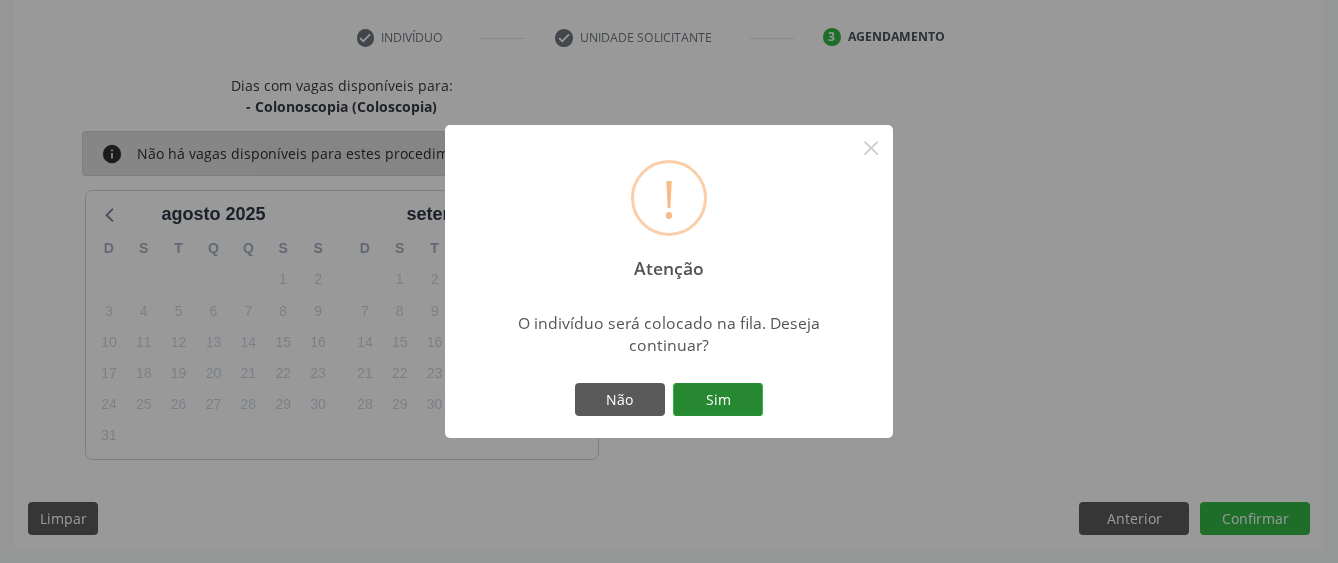 click on "Sim" at bounding box center (718, 400) 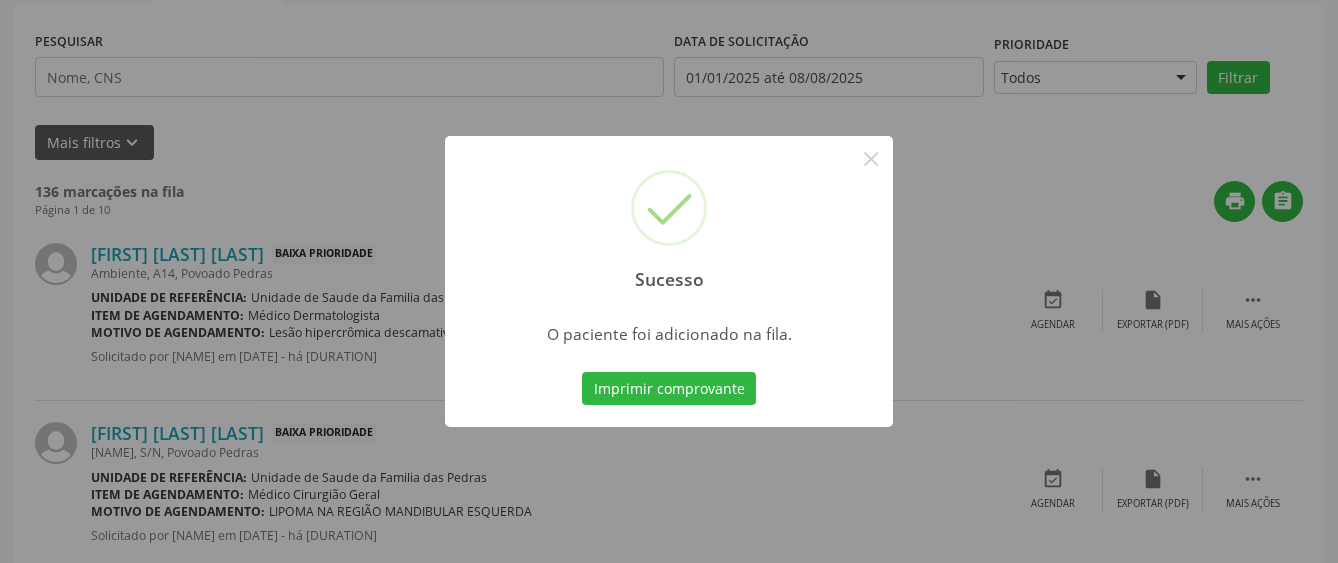 scroll, scrollTop: 132, scrollLeft: 0, axis: vertical 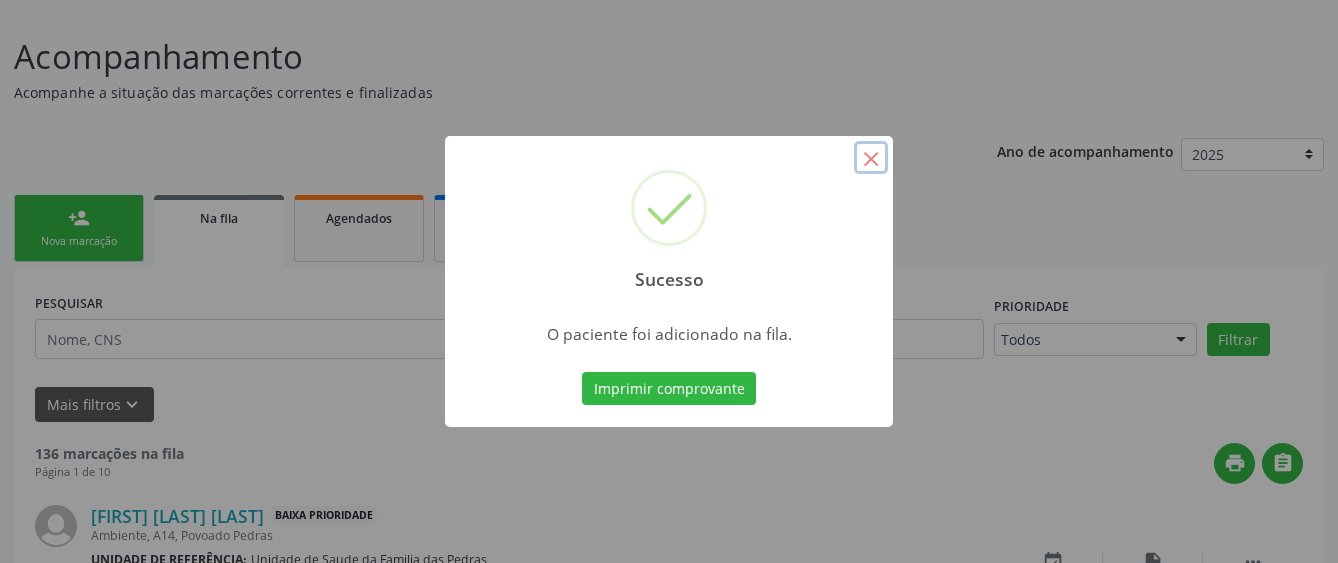 click on "×" at bounding box center [871, 158] 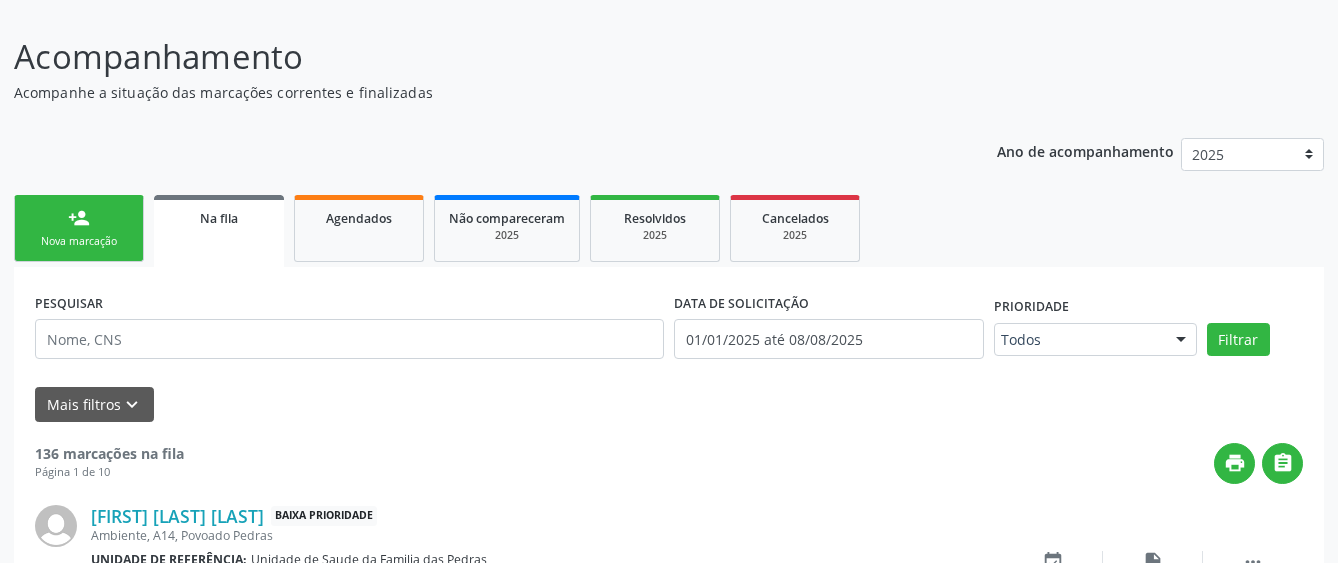 click on "person_add
Nova marcação" at bounding box center (79, 228) 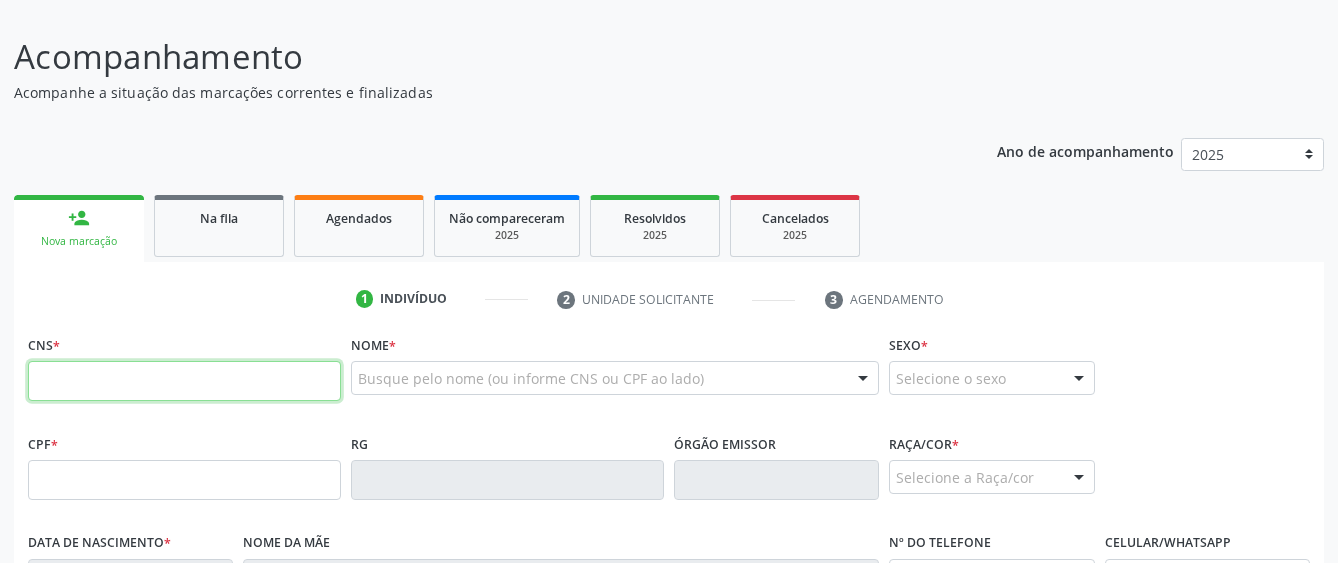 click at bounding box center [184, 381] 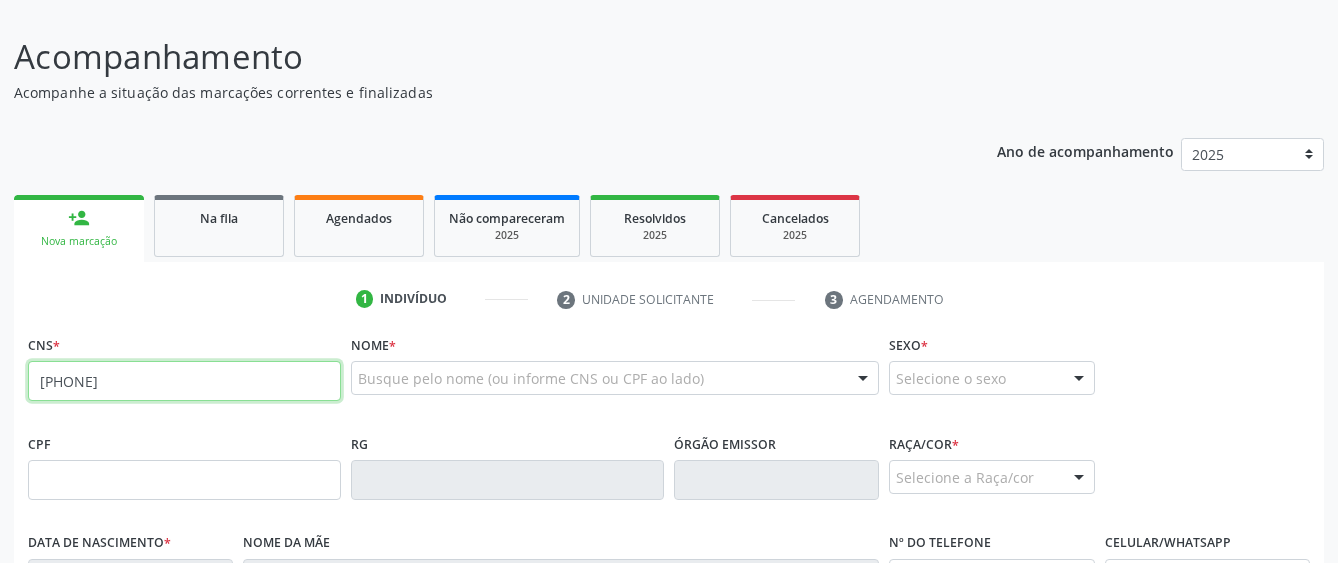 type on "[PHONE]" 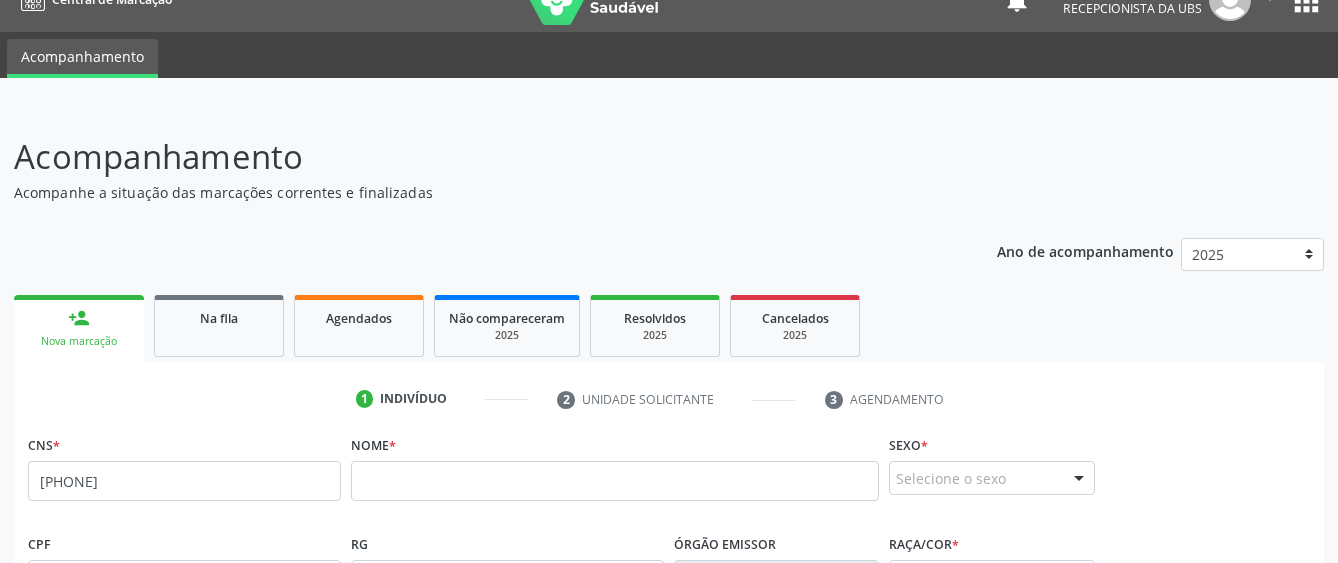 scroll, scrollTop: 0, scrollLeft: 0, axis: both 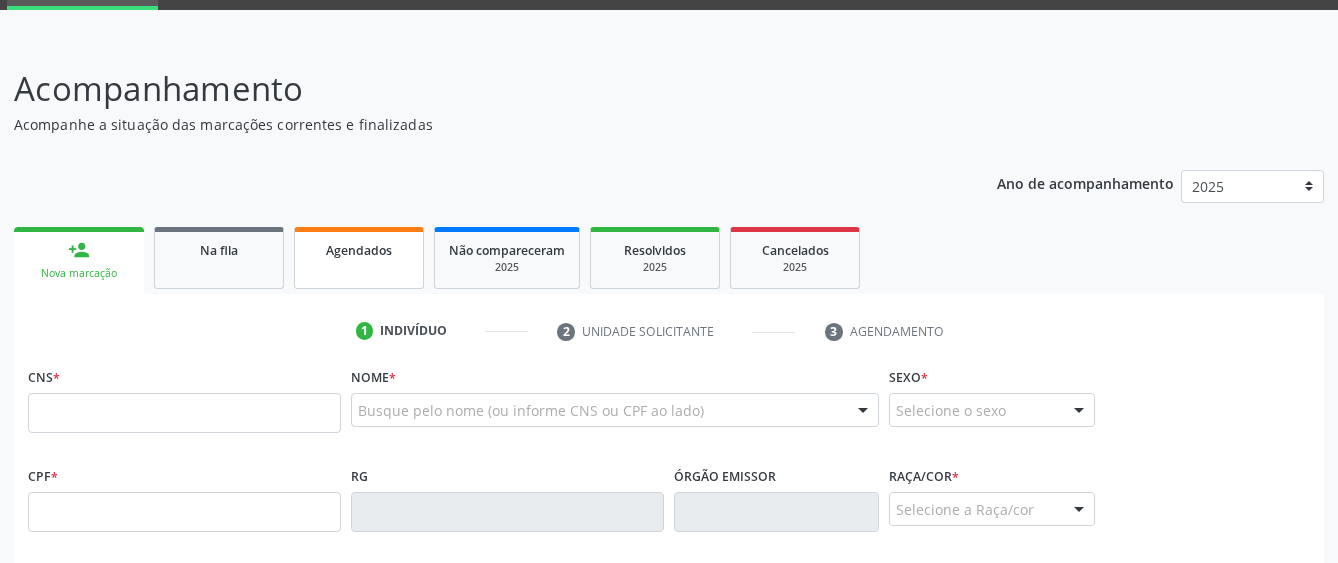 click on "Agendados" at bounding box center [359, 258] 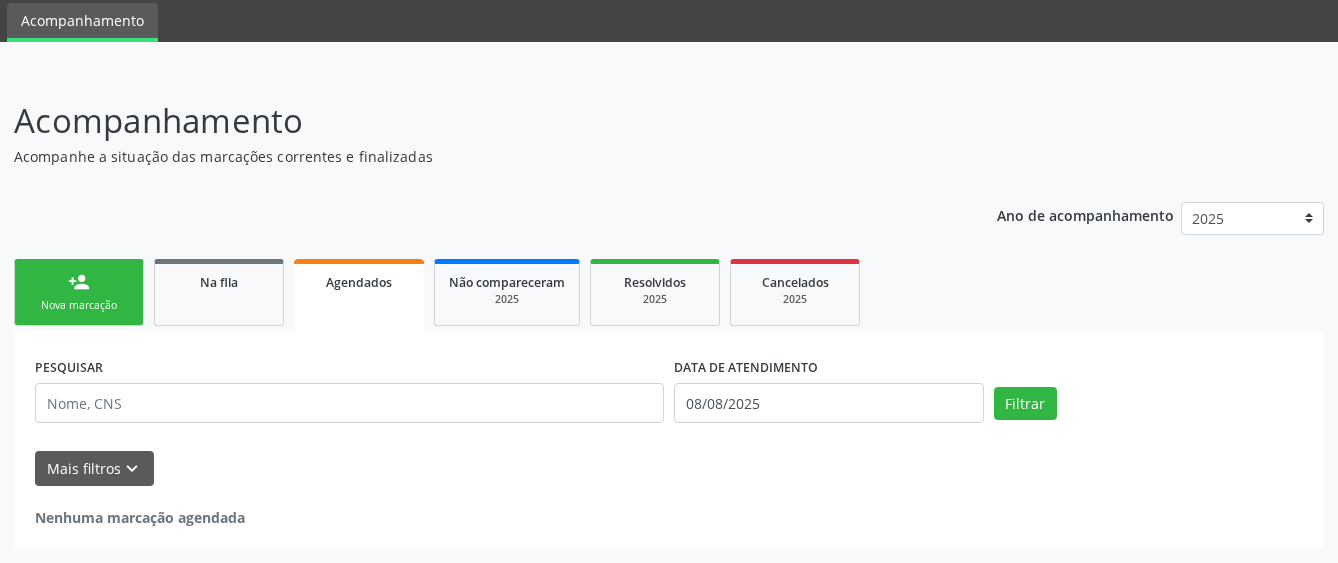 scroll, scrollTop: 68, scrollLeft: 0, axis: vertical 